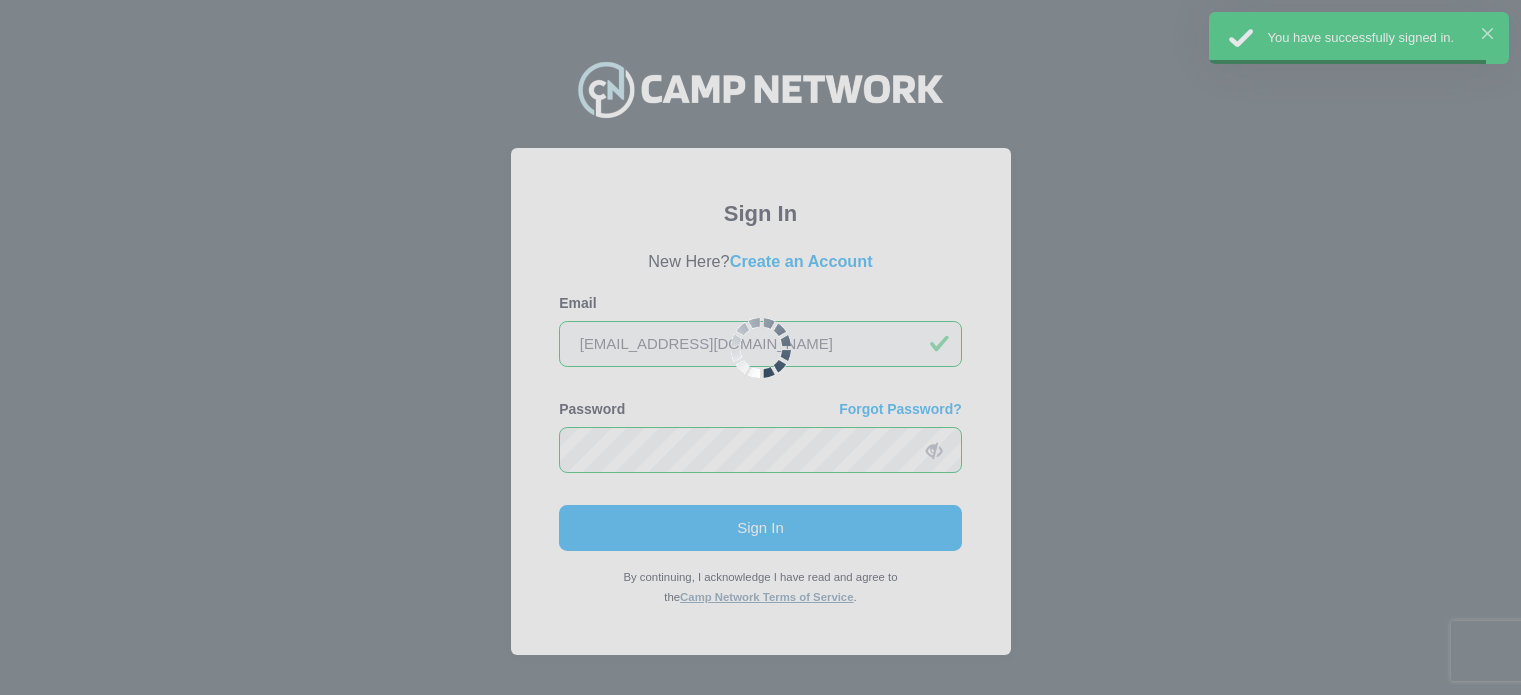 scroll, scrollTop: 0, scrollLeft: 0, axis: both 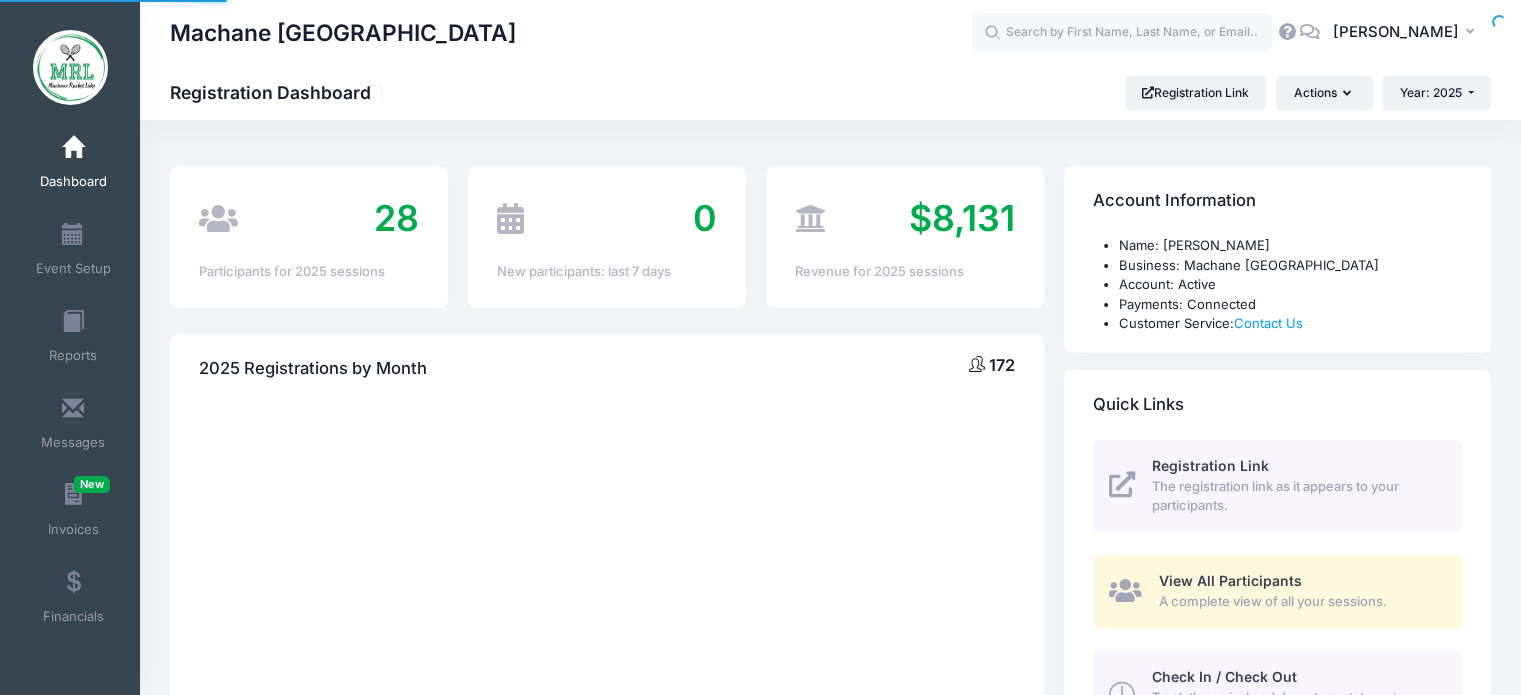 select 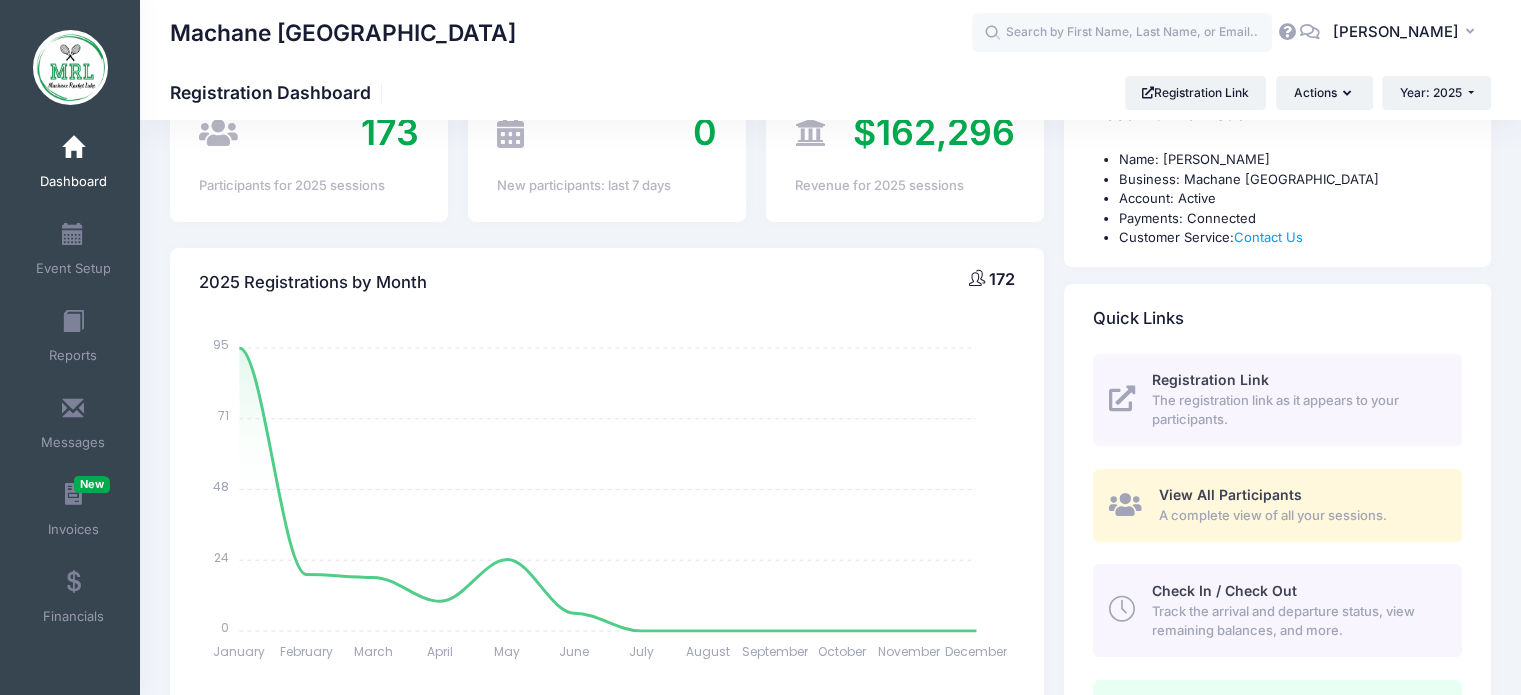 scroll, scrollTop: 91, scrollLeft: 0, axis: vertical 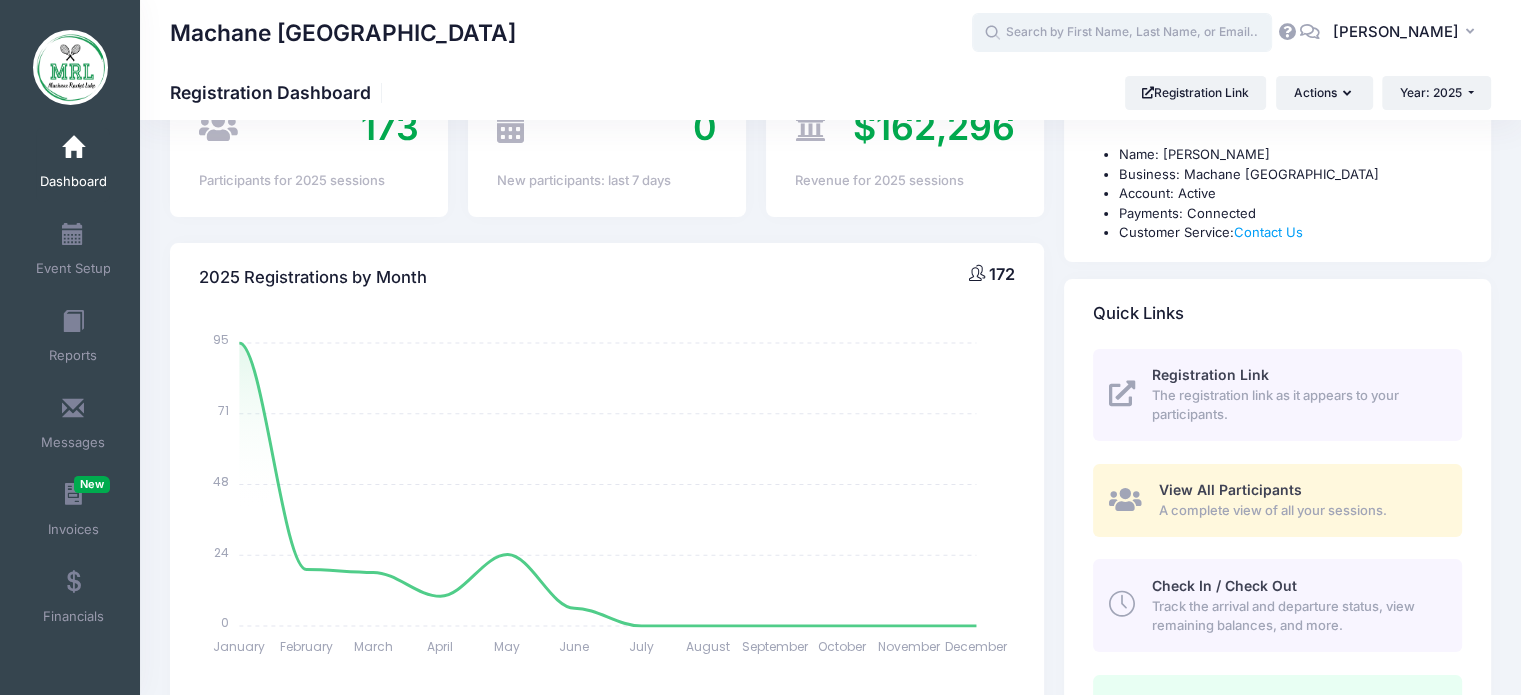 click at bounding box center (1122, 33) 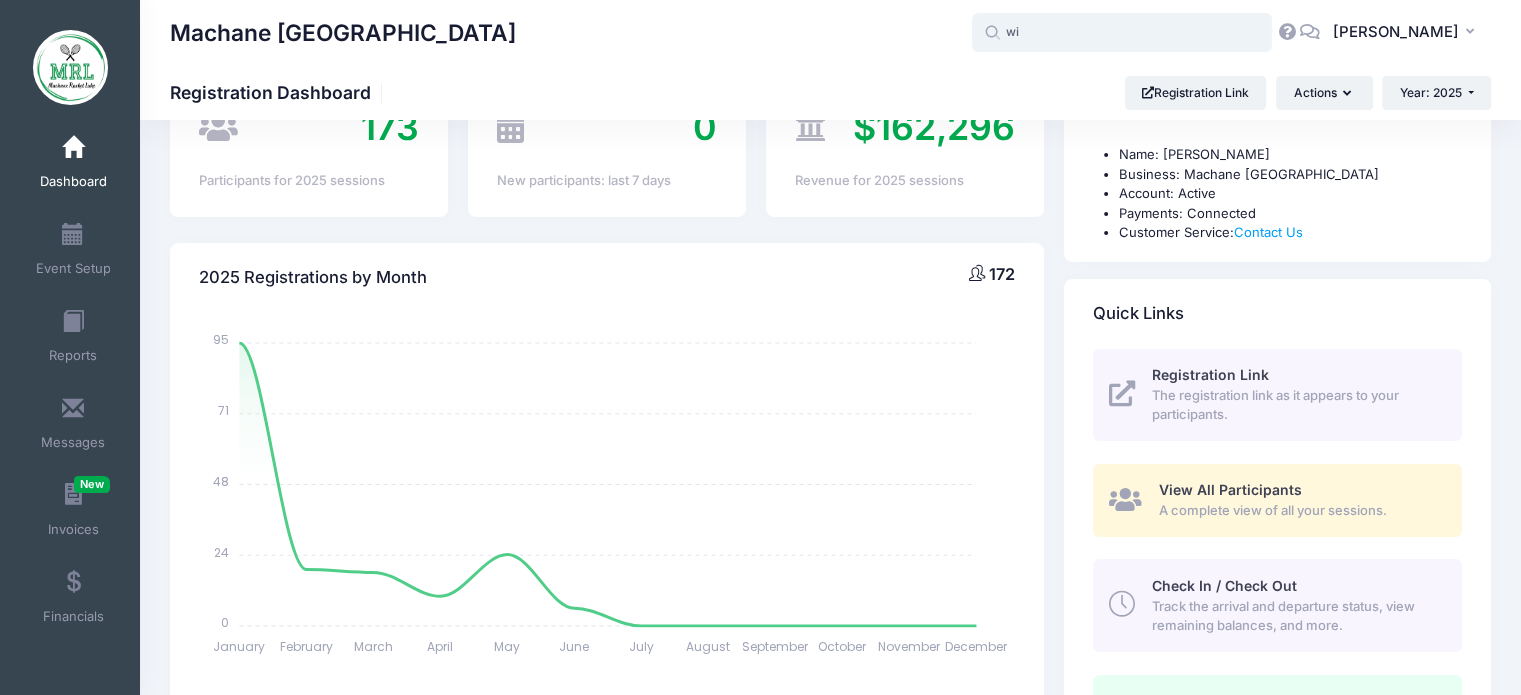 type on "w" 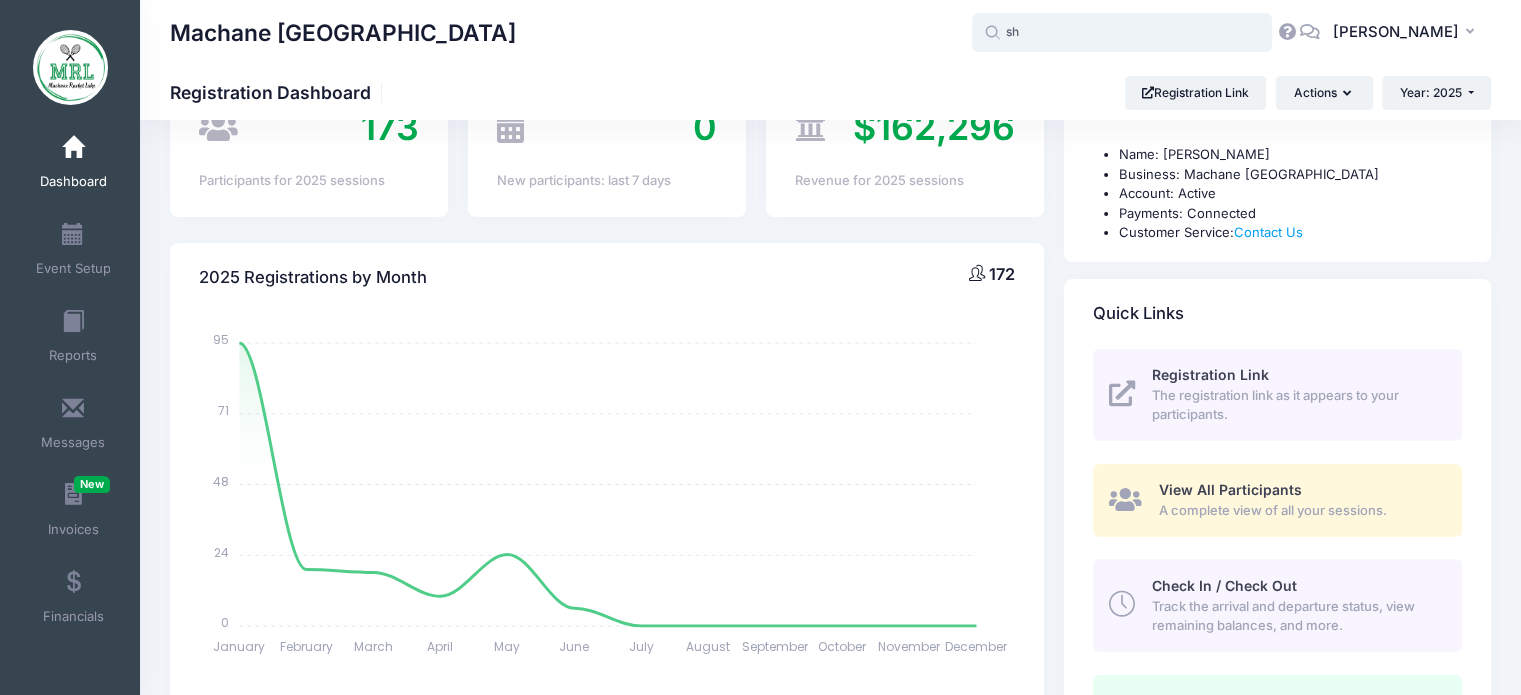 type on "s" 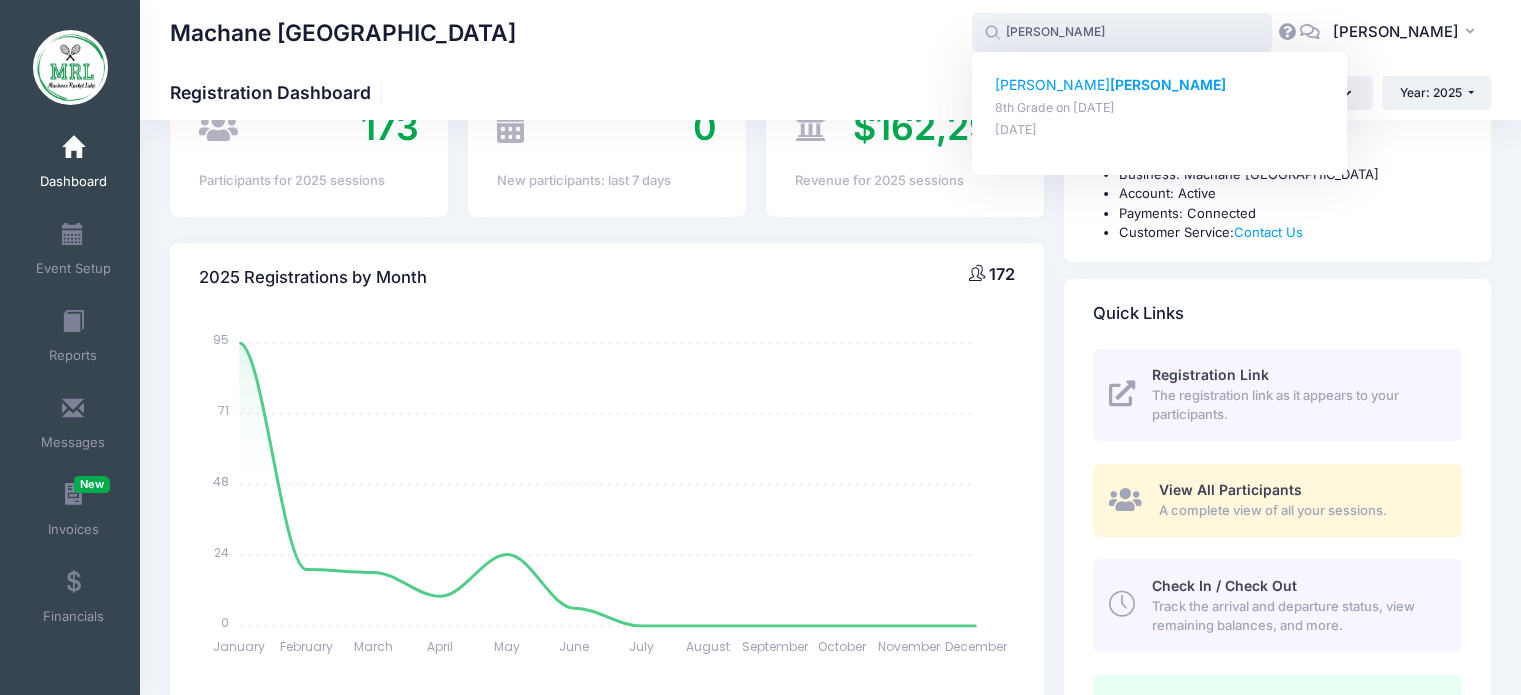 click on "[PERSON_NAME]" at bounding box center [1168, 84] 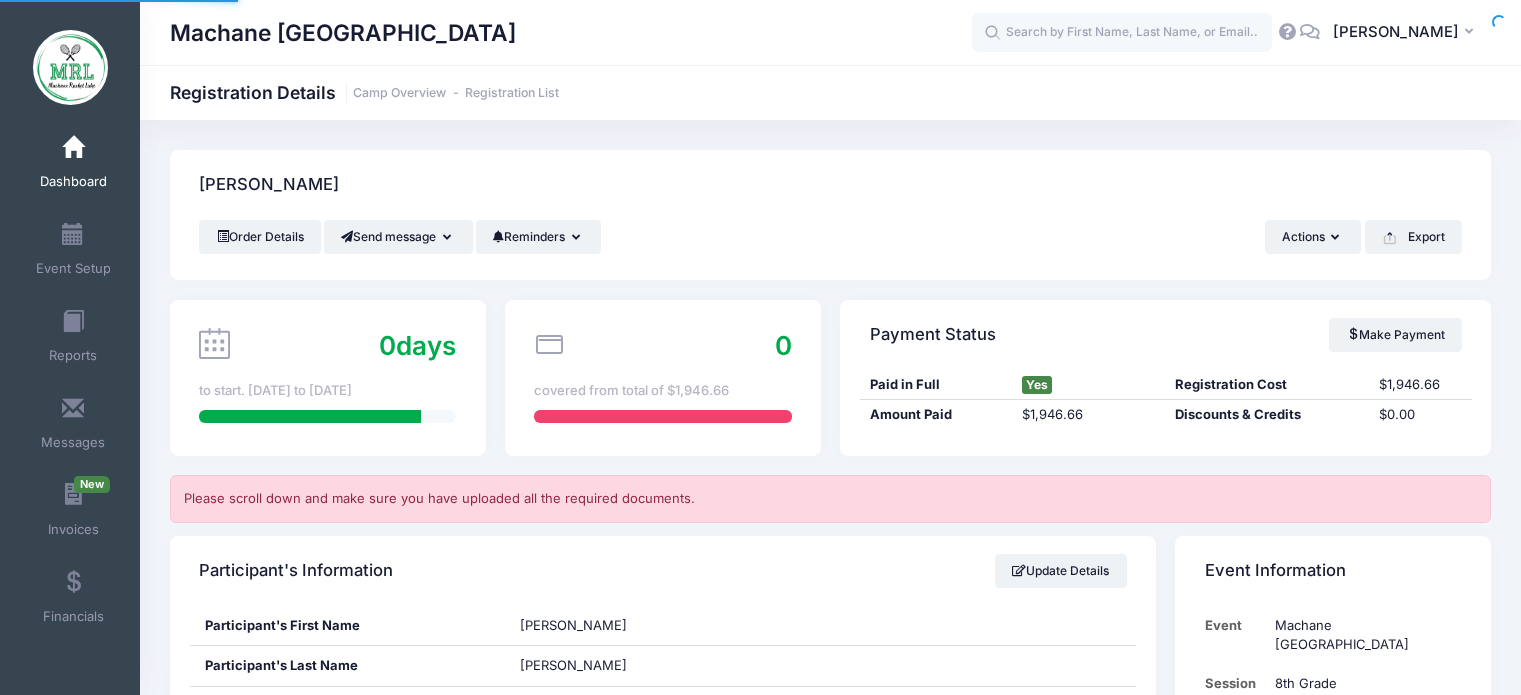 scroll, scrollTop: 0, scrollLeft: 0, axis: both 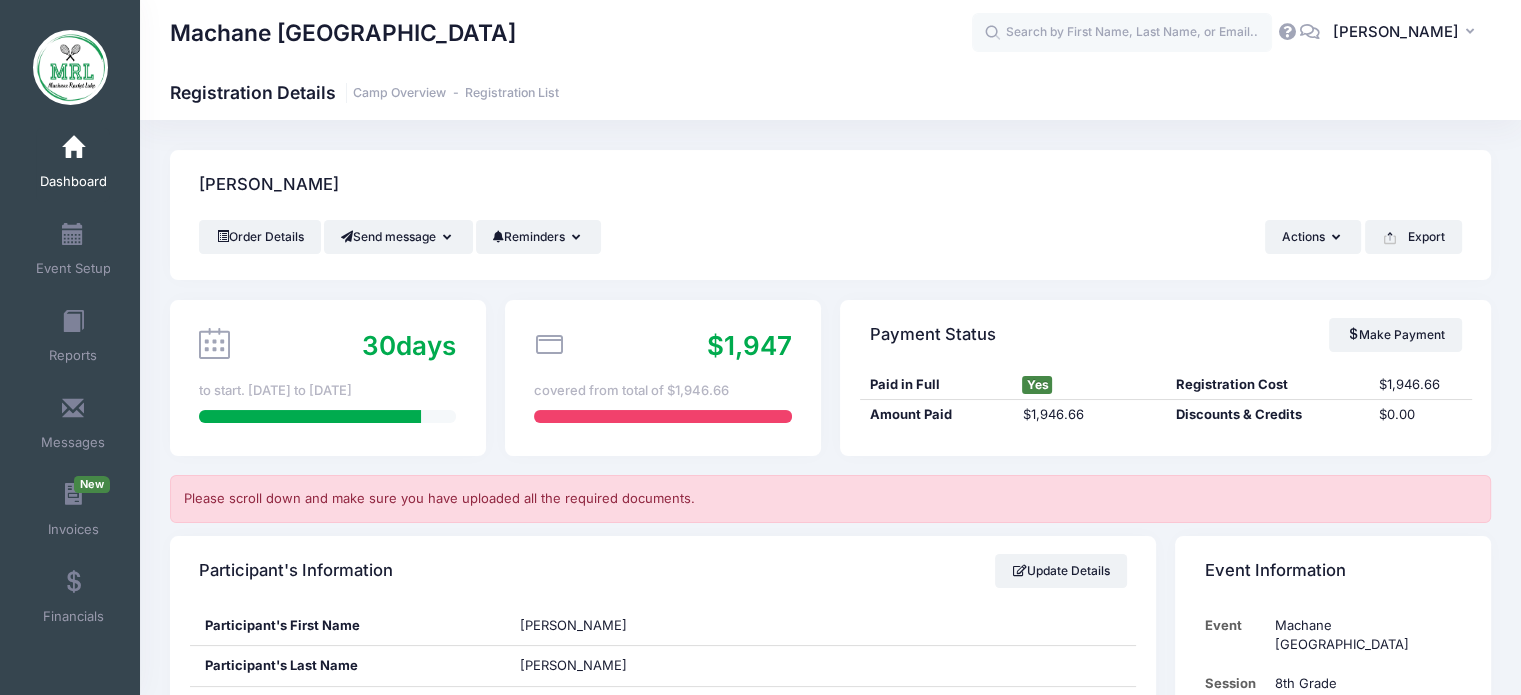 click at bounding box center (73, 148) 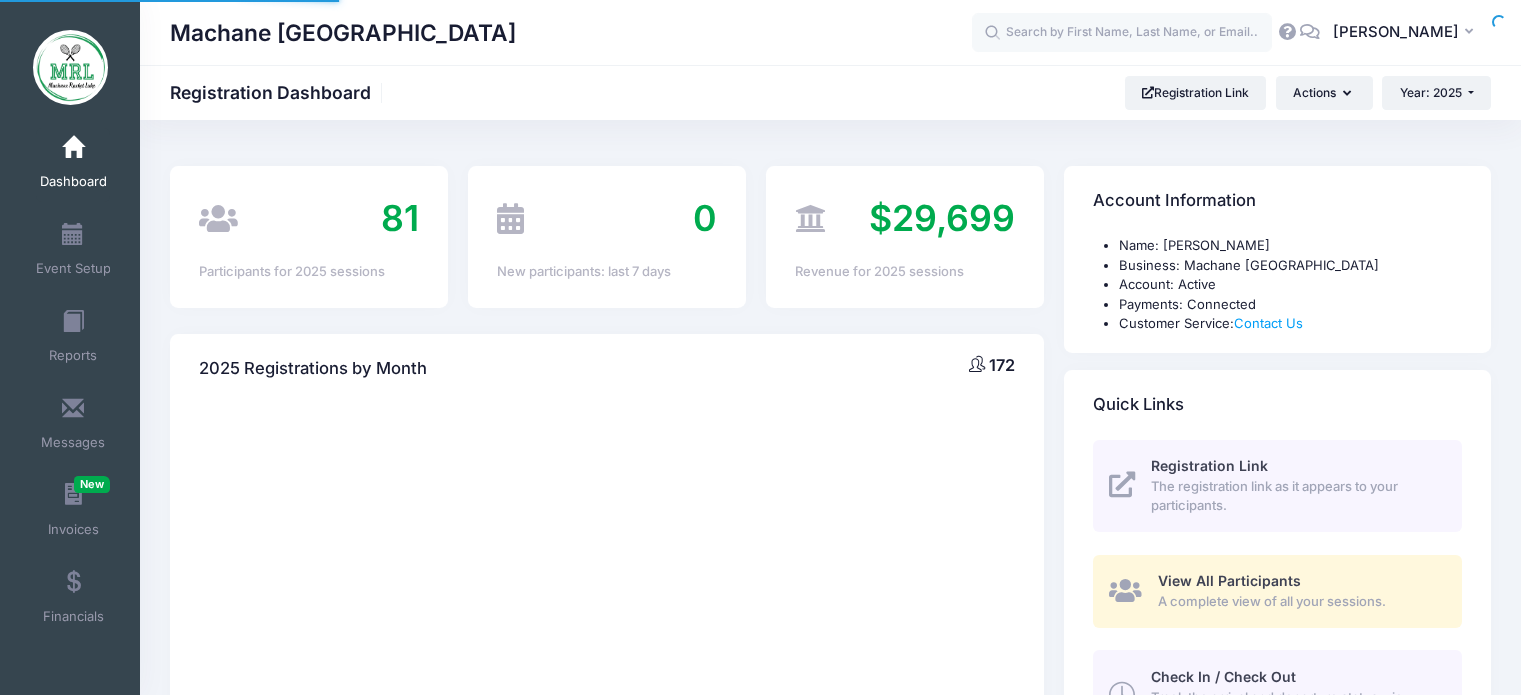 scroll, scrollTop: 0, scrollLeft: 0, axis: both 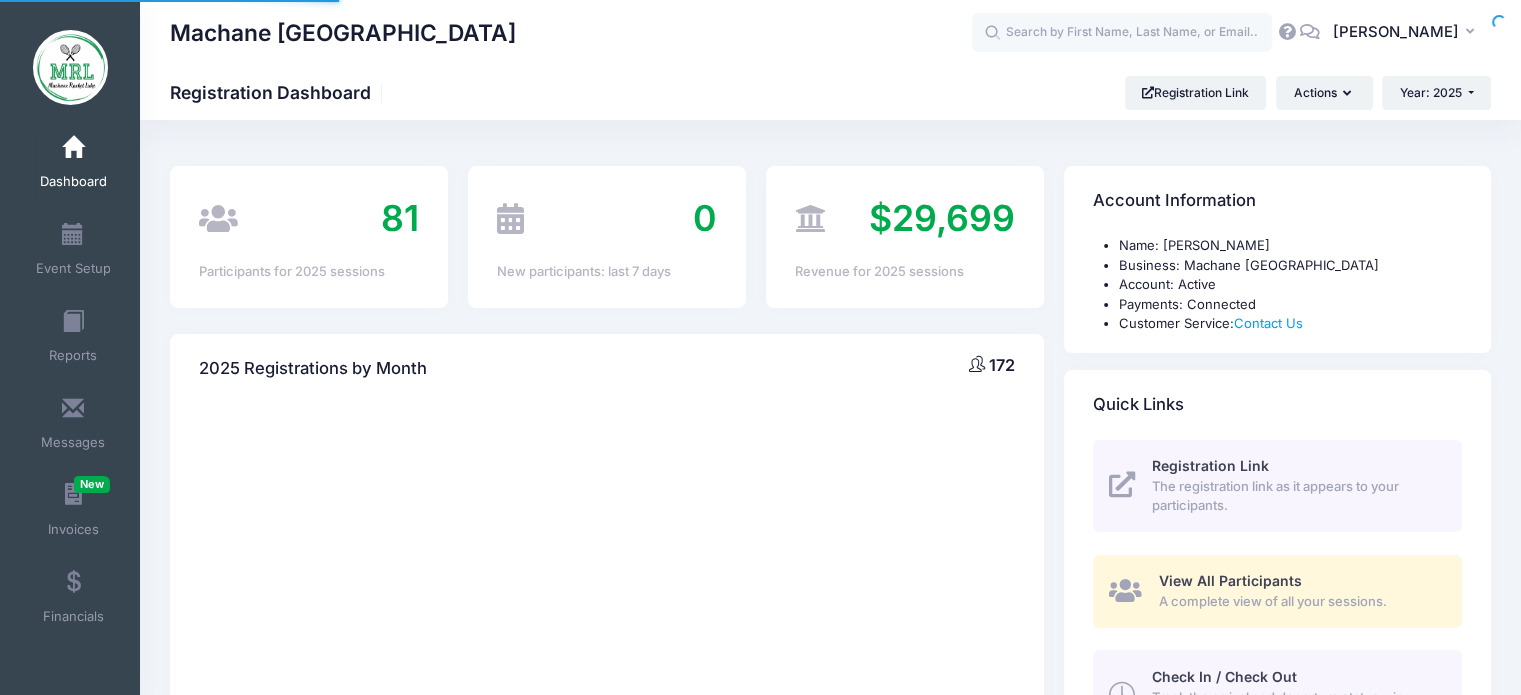 select 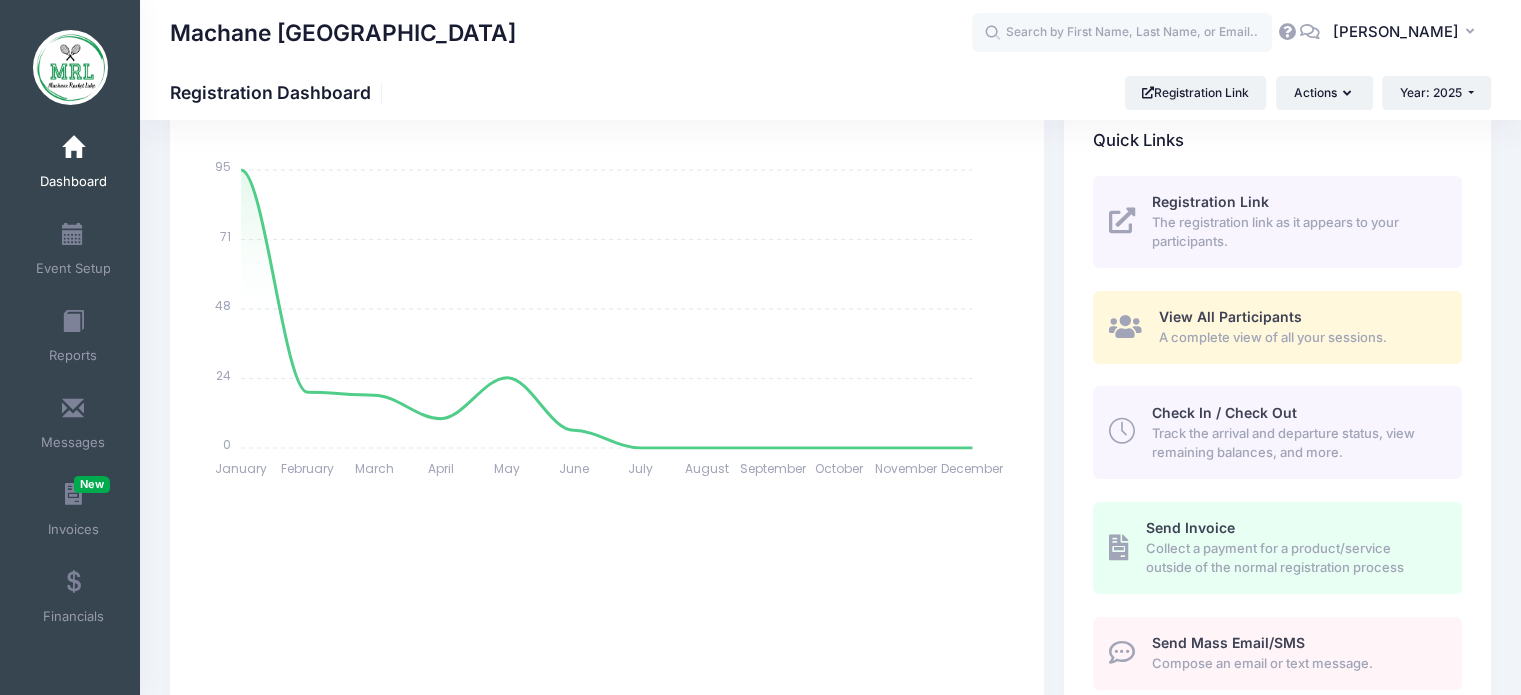 scroll, scrollTop: 0, scrollLeft: 0, axis: both 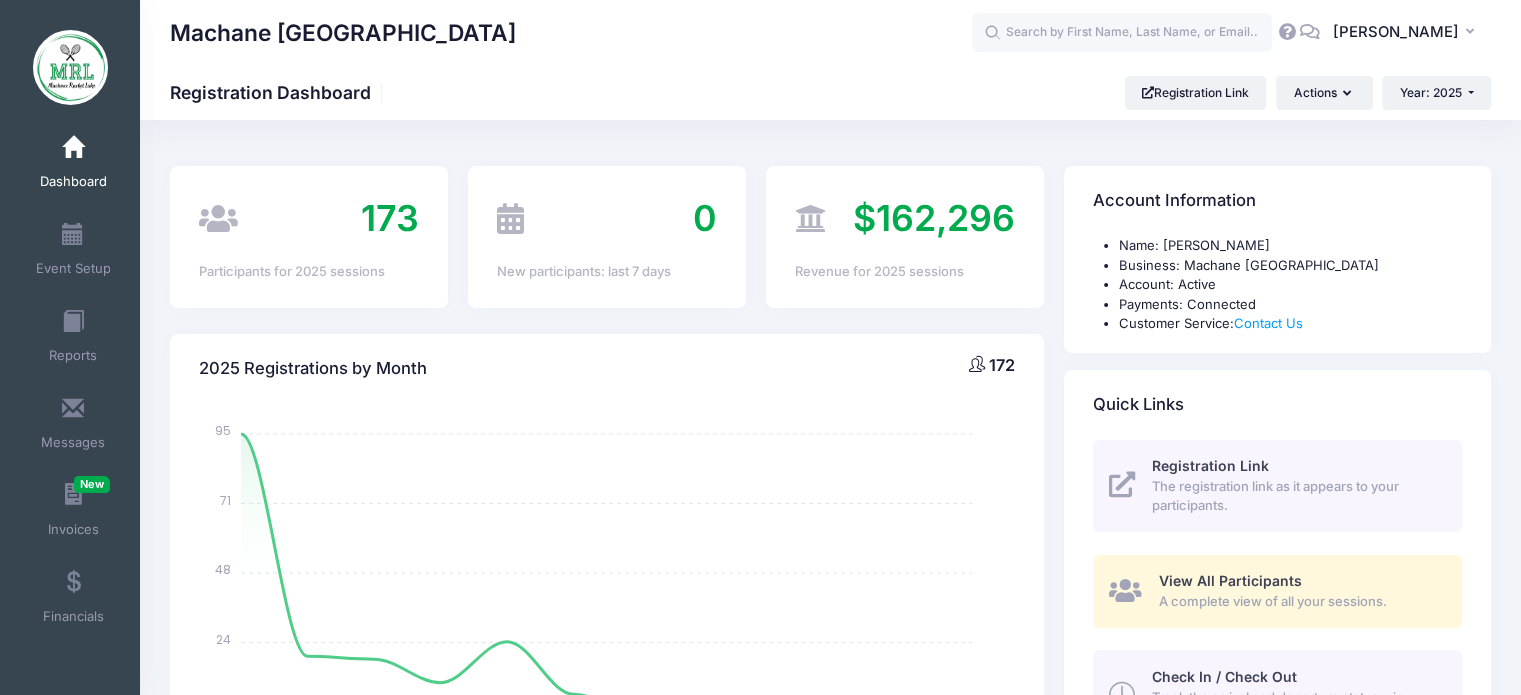 click on "173
Participants for 2025 sessions" at bounding box center (309, 236) 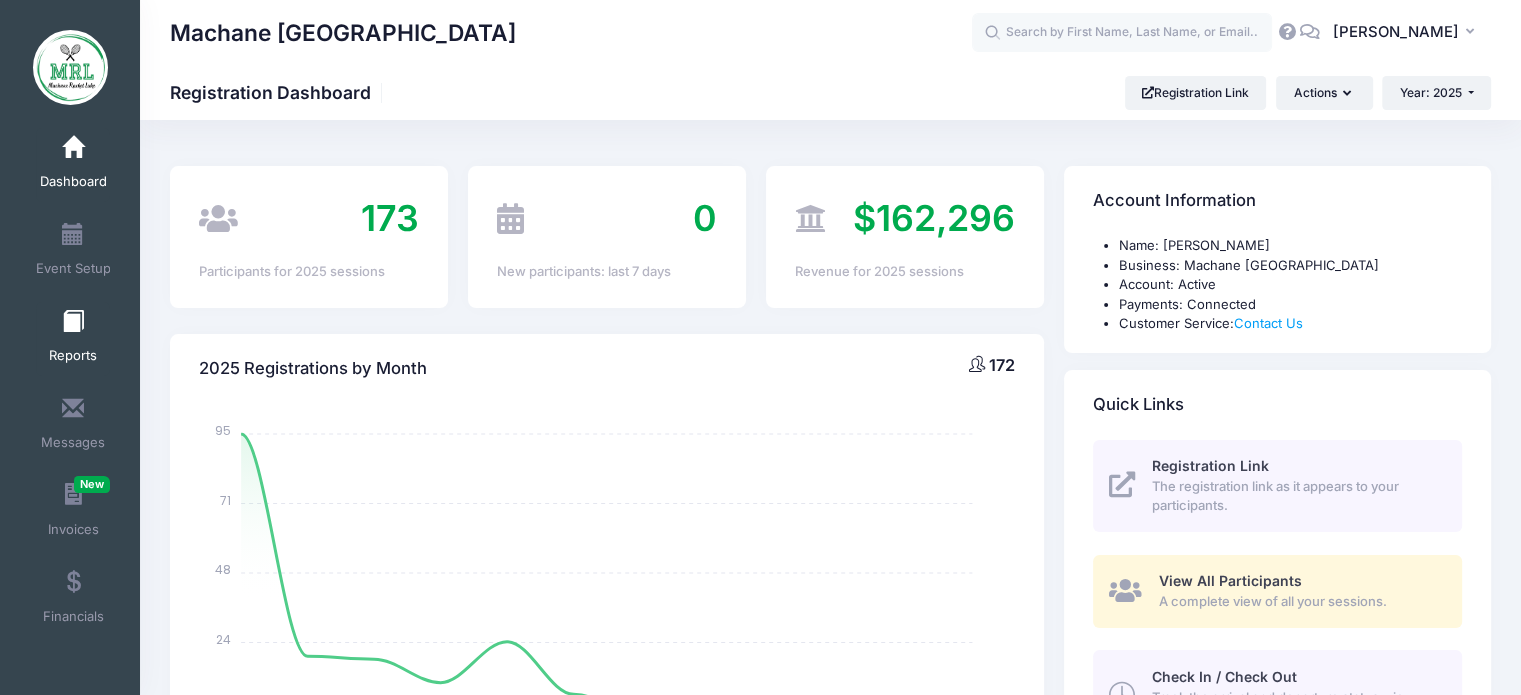 click on "Reports" at bounding box center [73, 339] 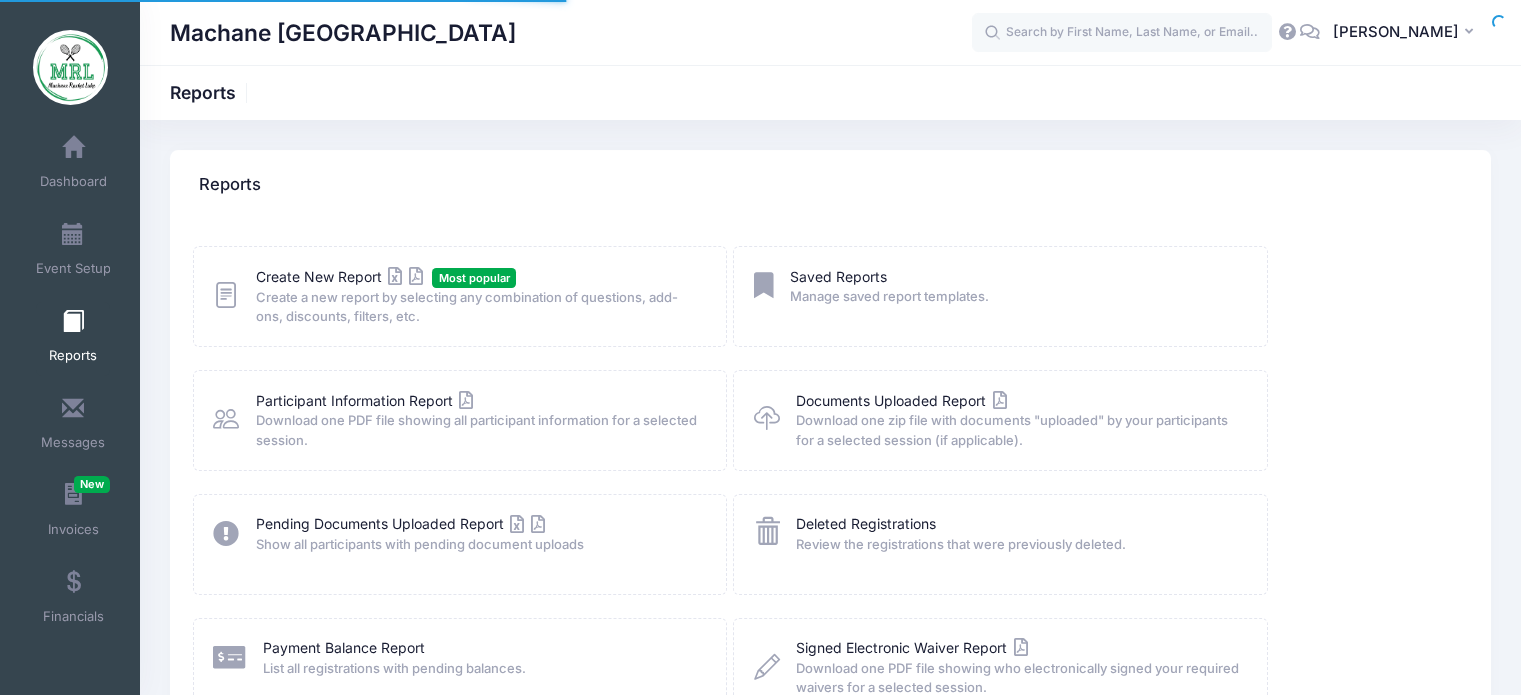 scroll, scrollTop: 0, scrollLeft: 0, axis: both 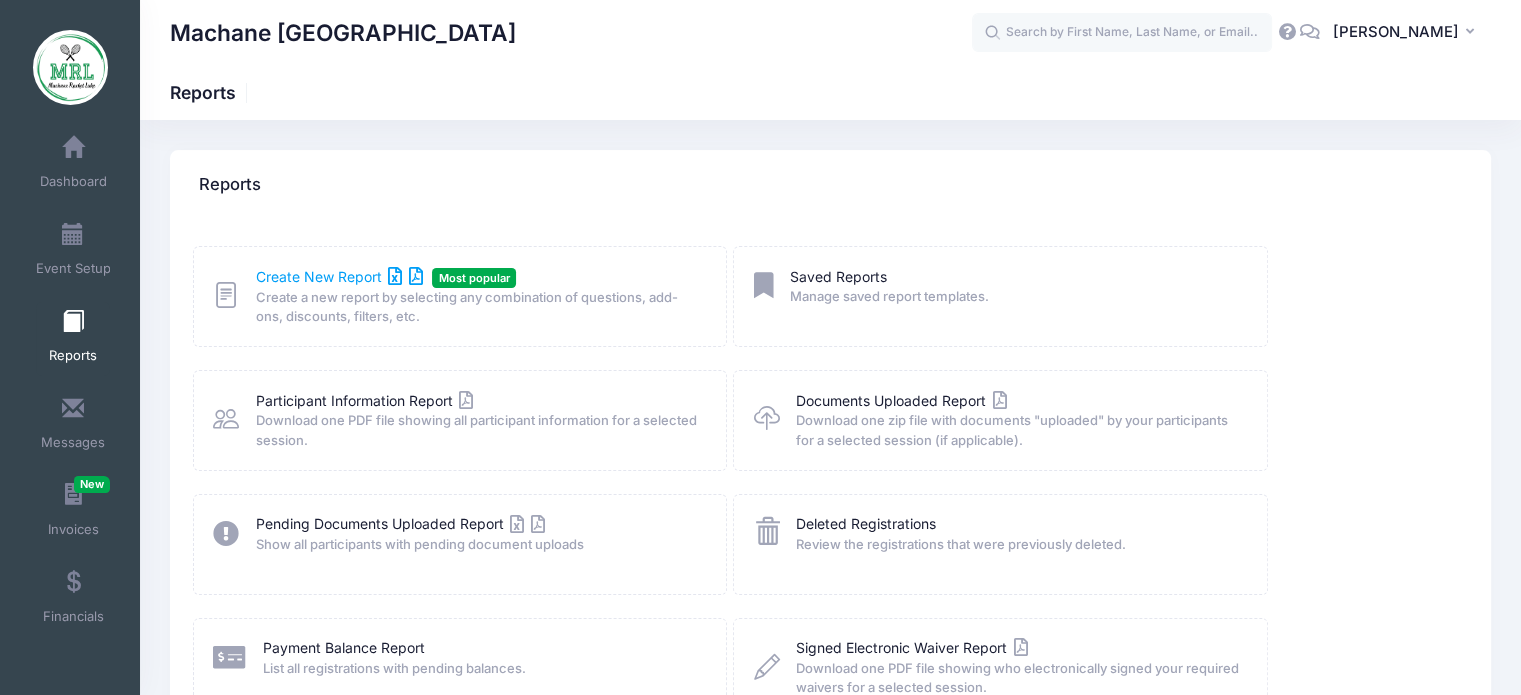 click on "Create New Report" at bounding box center (339, 276) 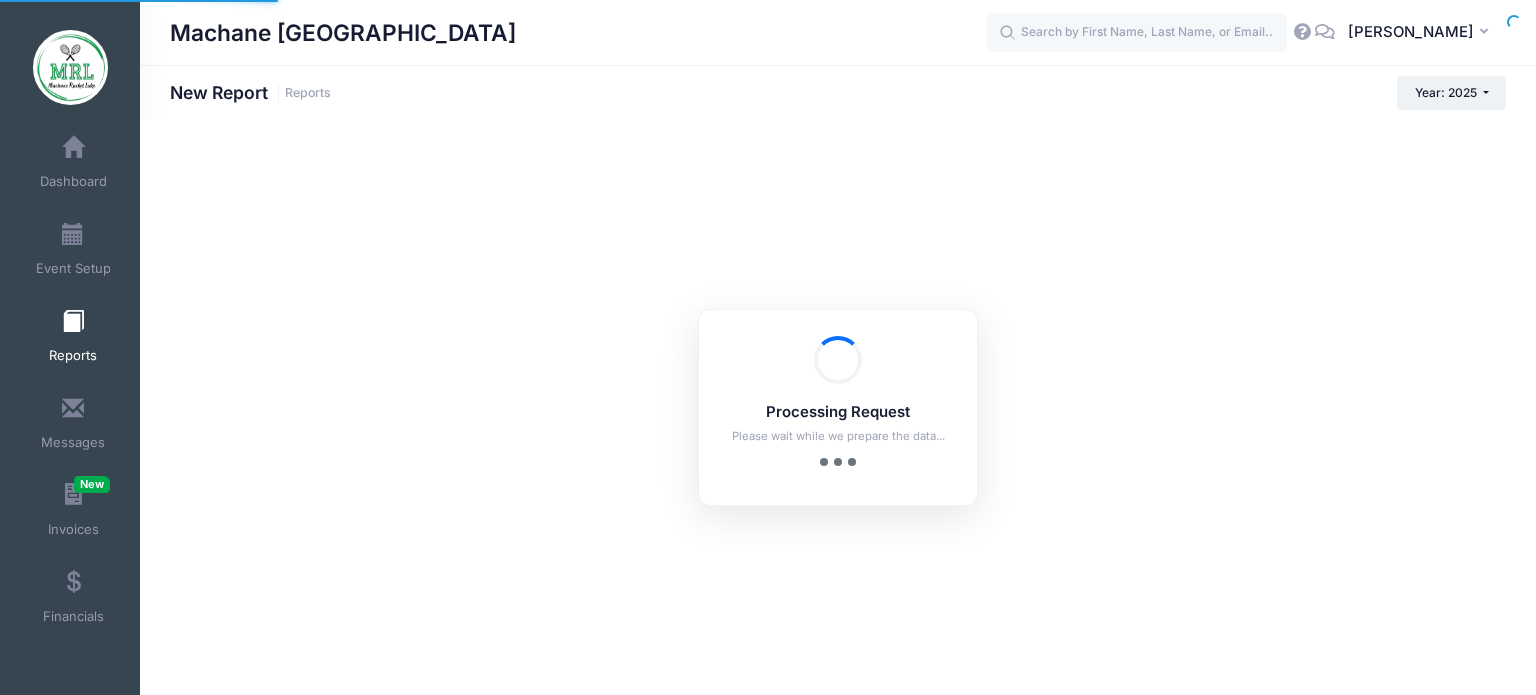 scroll, scrollTop: 0, scrollLeft: 0, axis: both 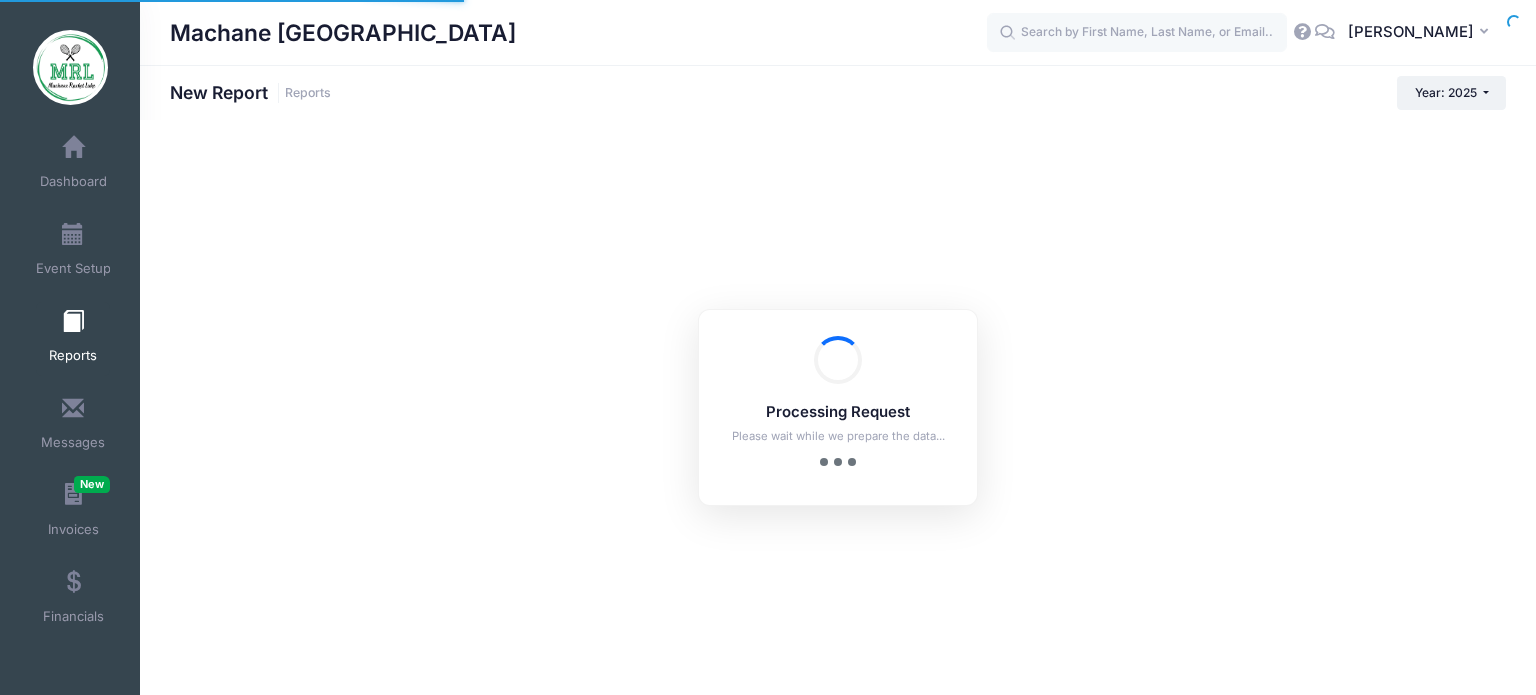 checkbox on "true" 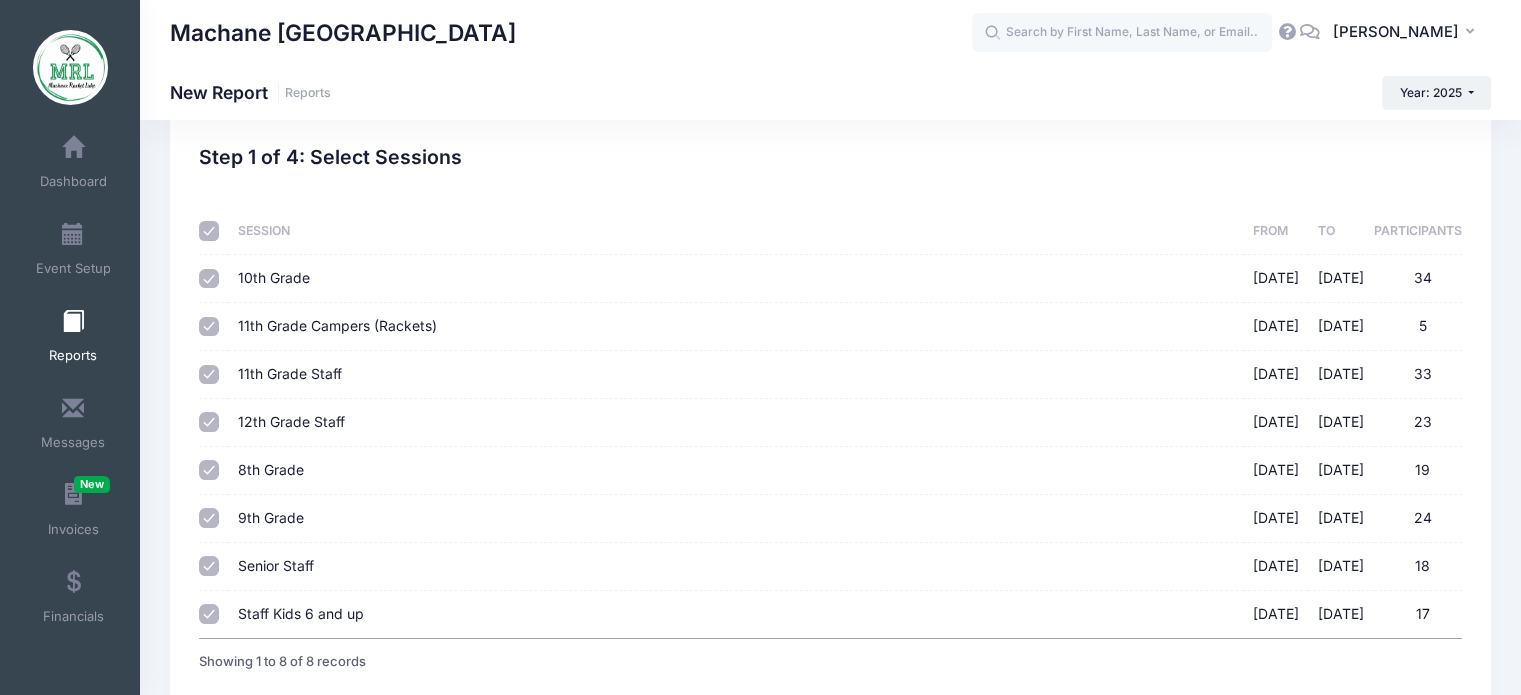 scroll, scrollTop: 47, scrollLeft: 0, axis: vertical 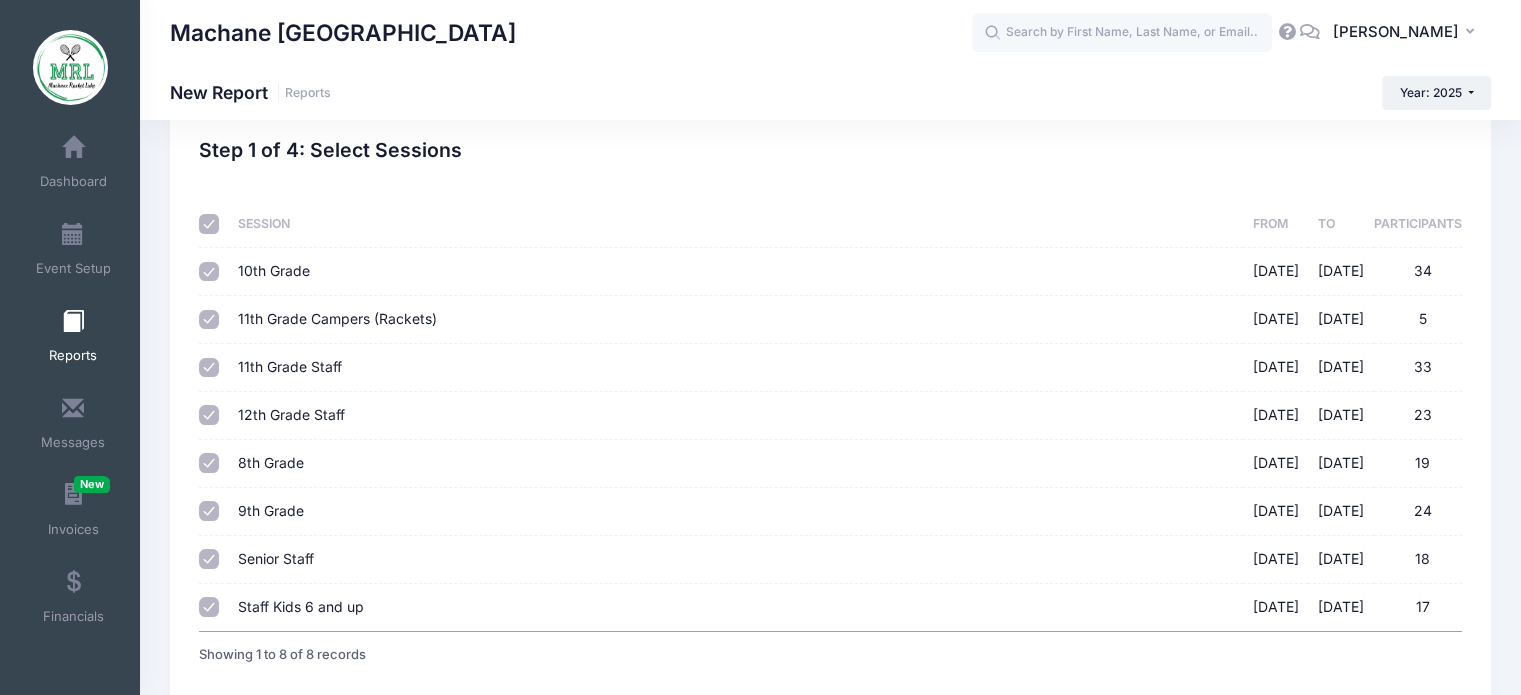 click on "11th Grade Campers (Rackets) 08/14/2025 - 08/28/2025  5" at bounding box center (736, 320) 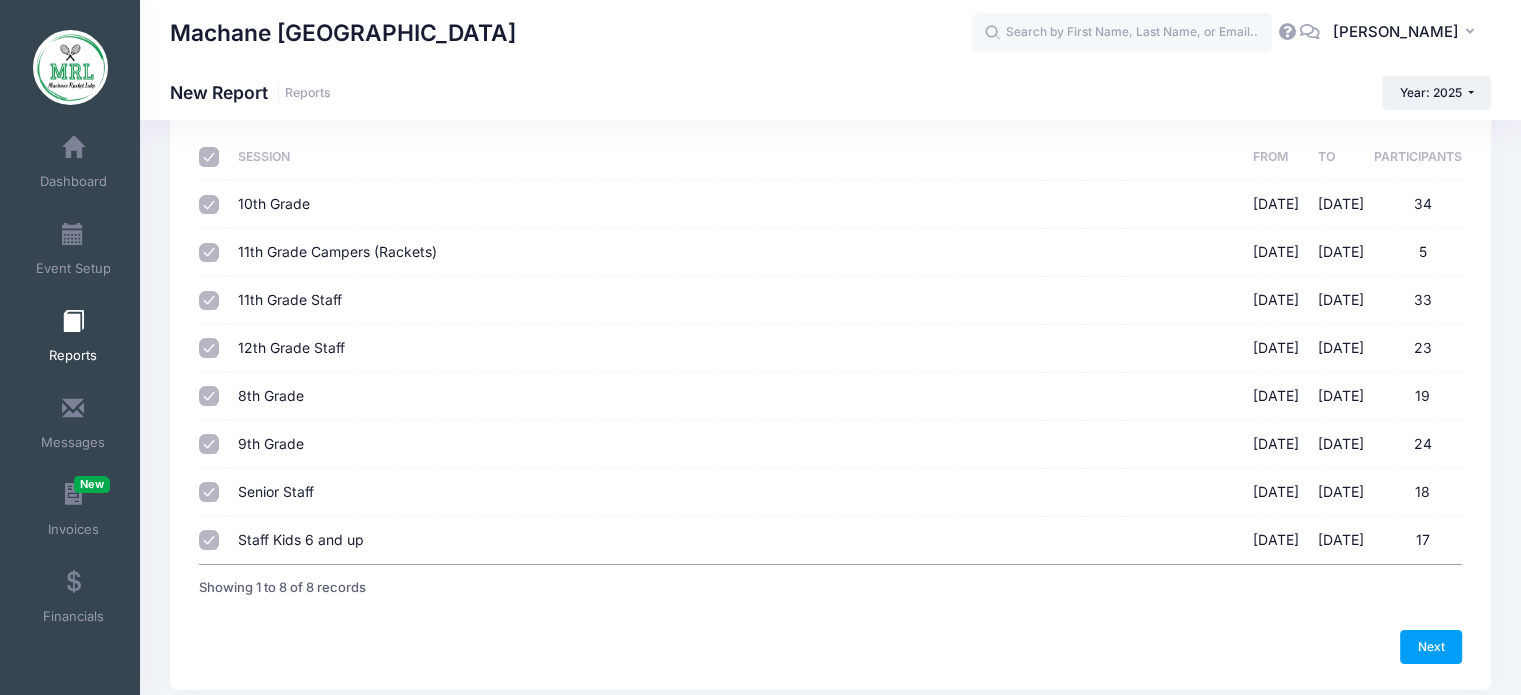 scroll, scrollTop: 115, scrollLeft: 0, axis: vertical 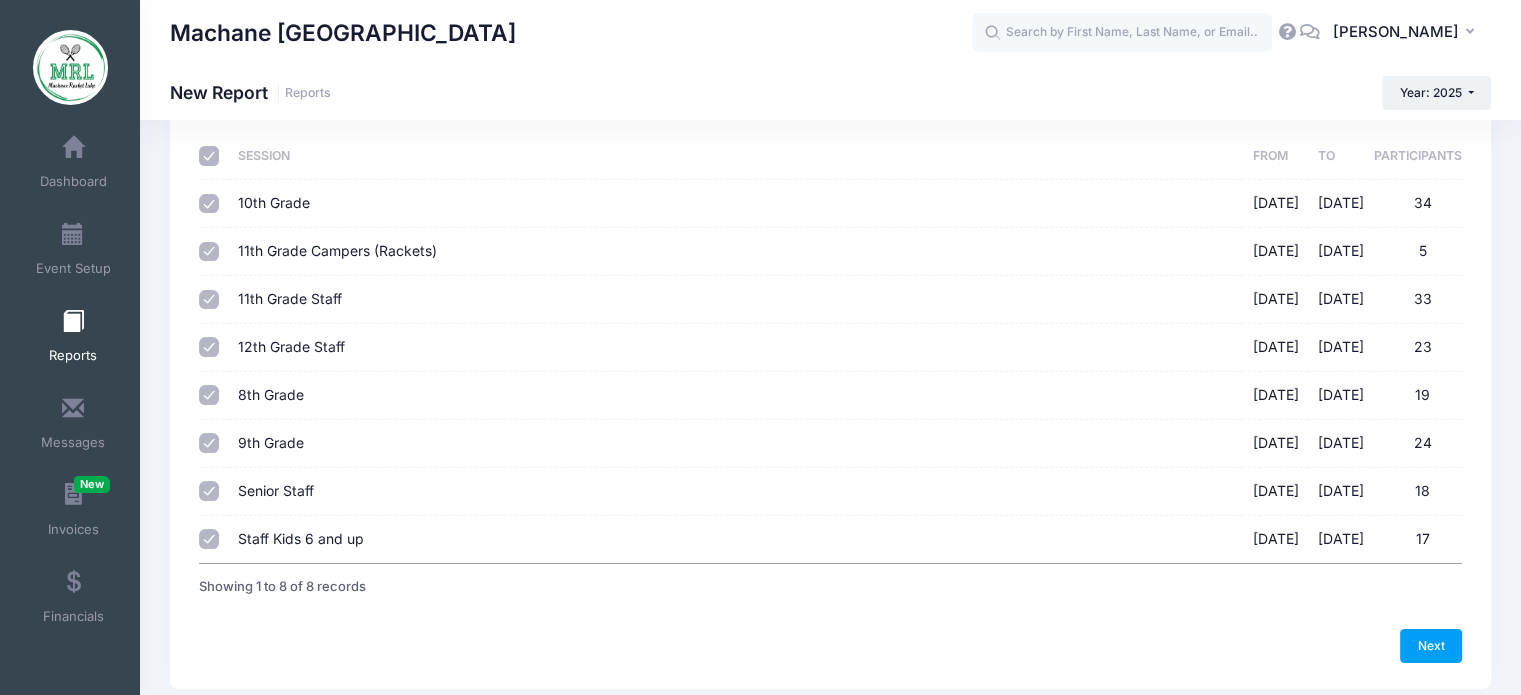 click on "Previous
Next
Step  1  of 4:  Select Sessions
1  Select Sessions
2 Select Information
3  Select Filters
4 Create Report
Created By Participant
Added by Director
Step 1 of 4: Select Sessions
Sessions
From 5" at bounding box center (830, 362) 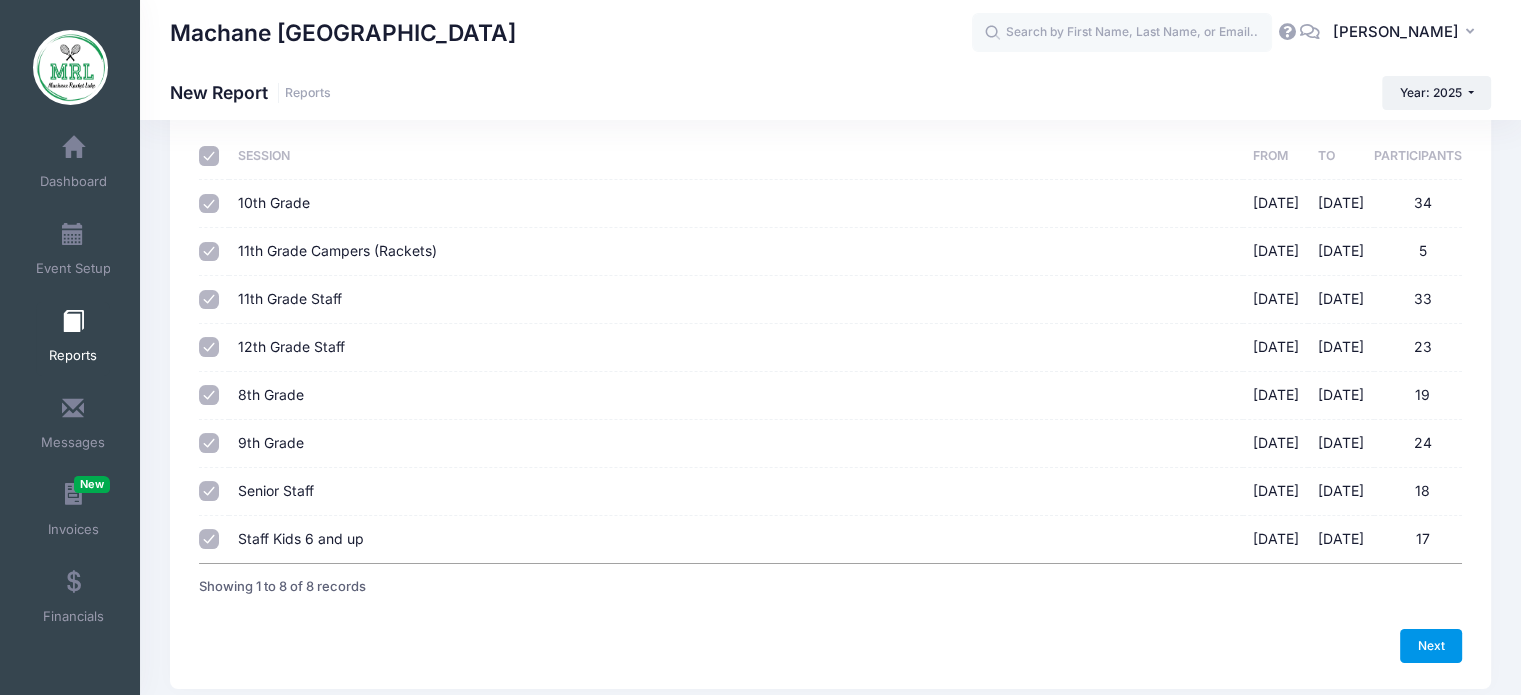 click on "Next" at bounding box center [1431, 646] 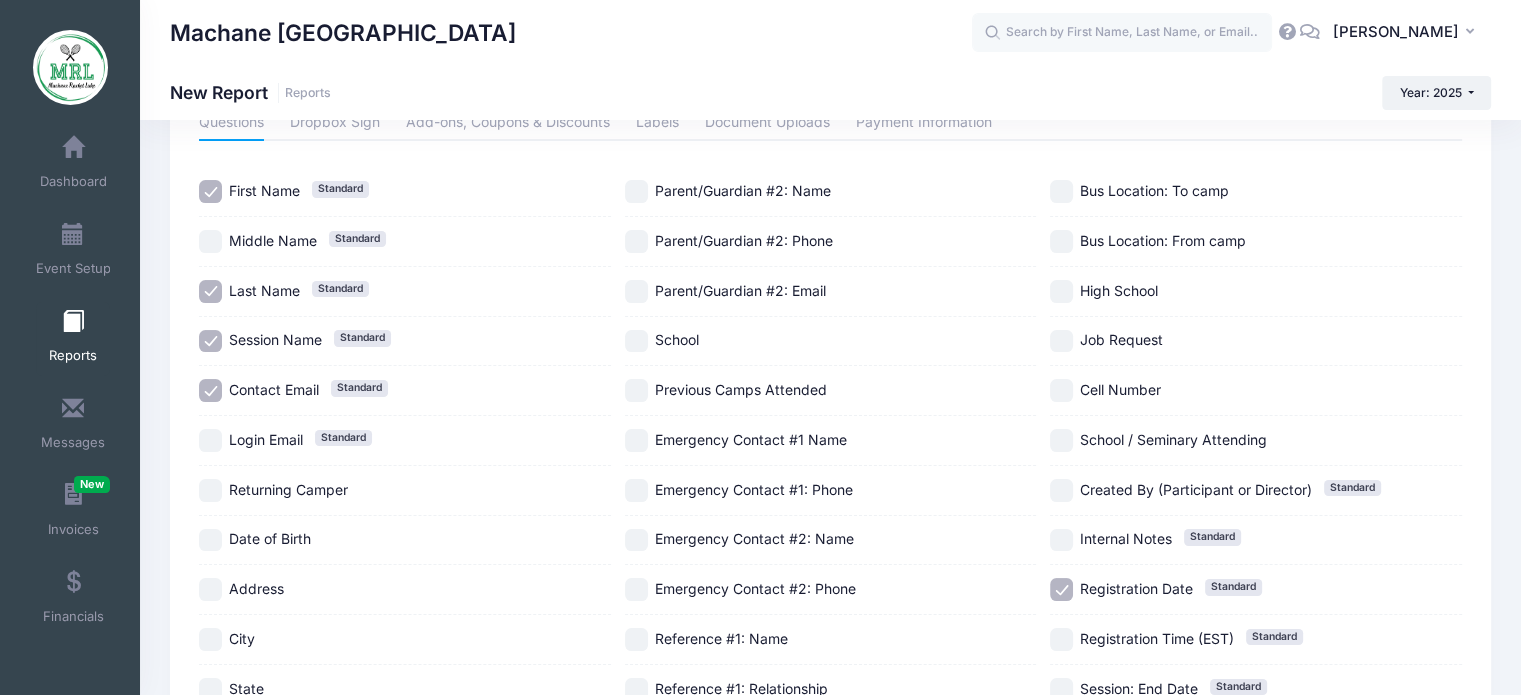 scroll, scrollTop: 0, scrollLeft: 0, axis: both 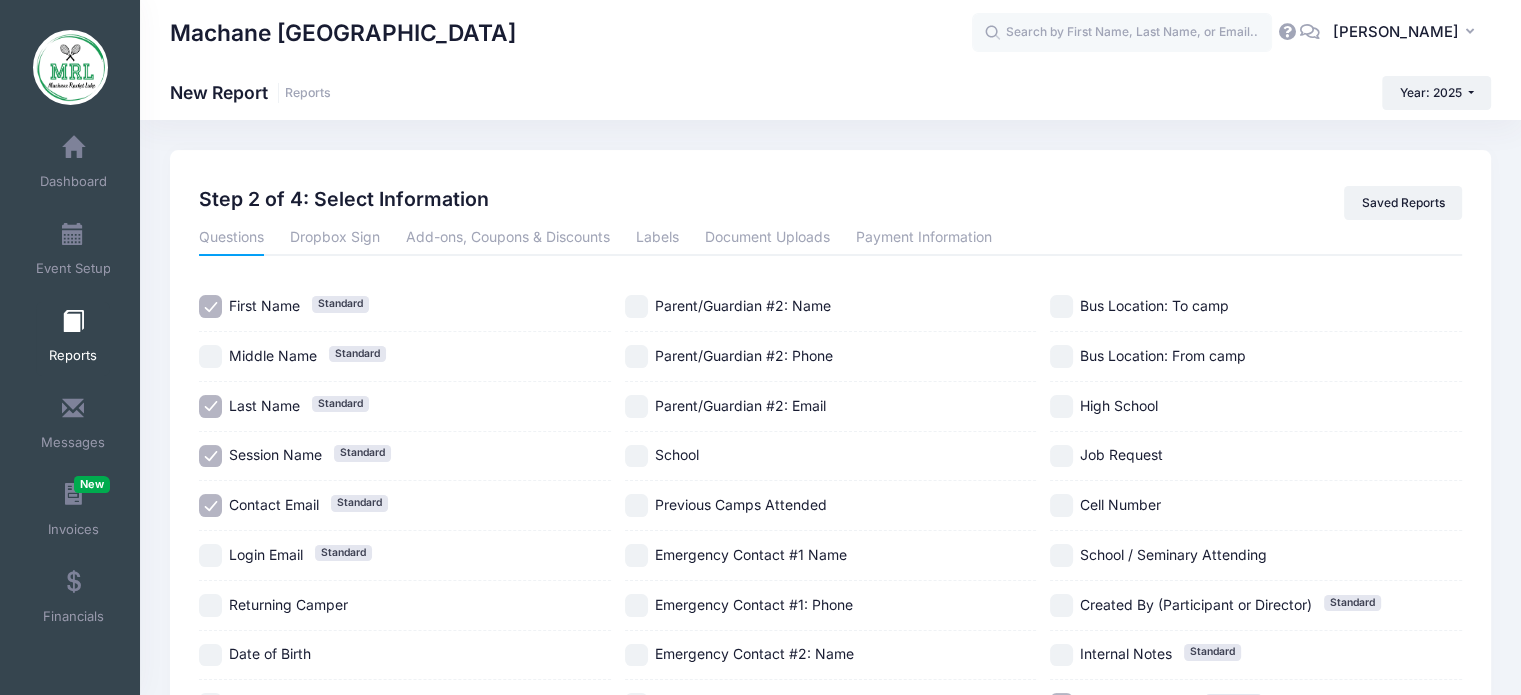 click on "Session Name" at bounding box center [275, 454] 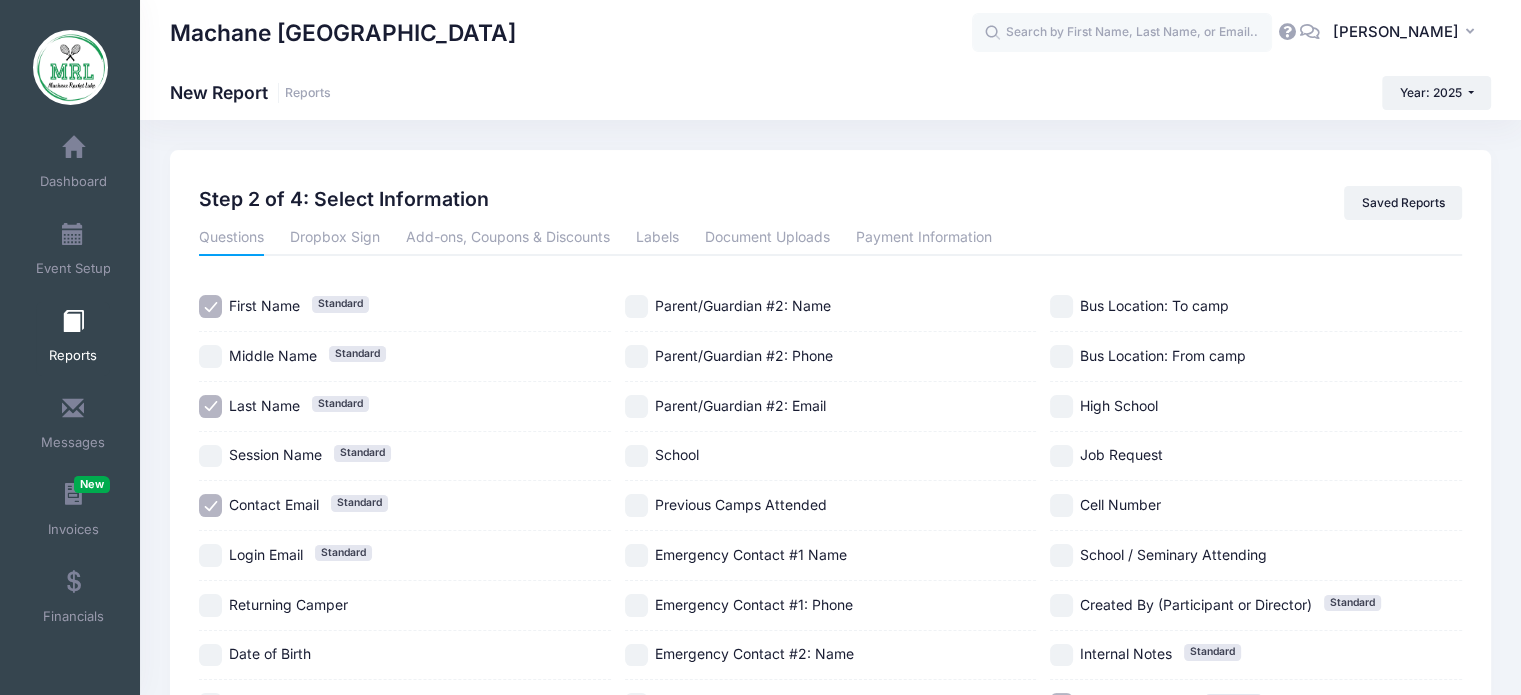 click on "Session Name Standard" at bounding box center (405, 456) 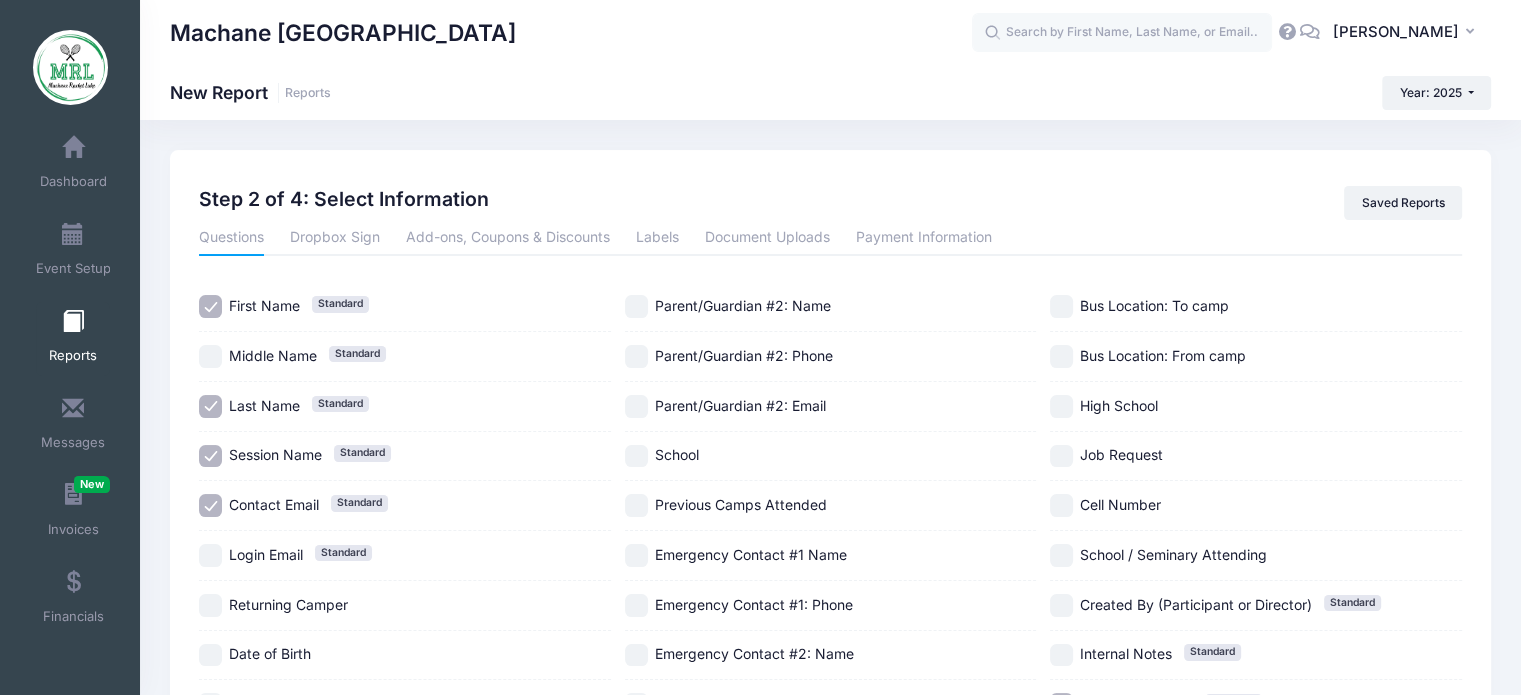 click on "Session Name Standard" at bounding box center (405, 456) 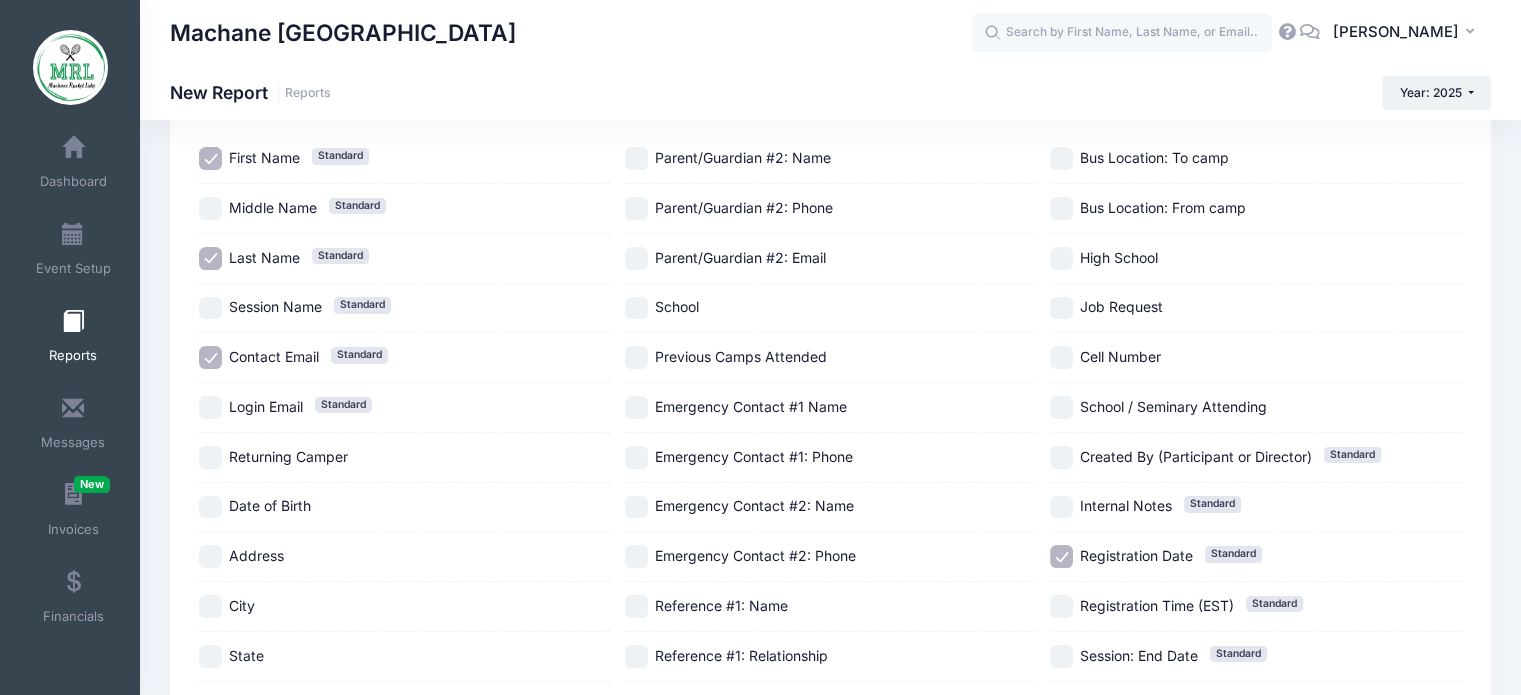 scroll, scrollTop: 163, scrollLeft: 0, axis: vertical 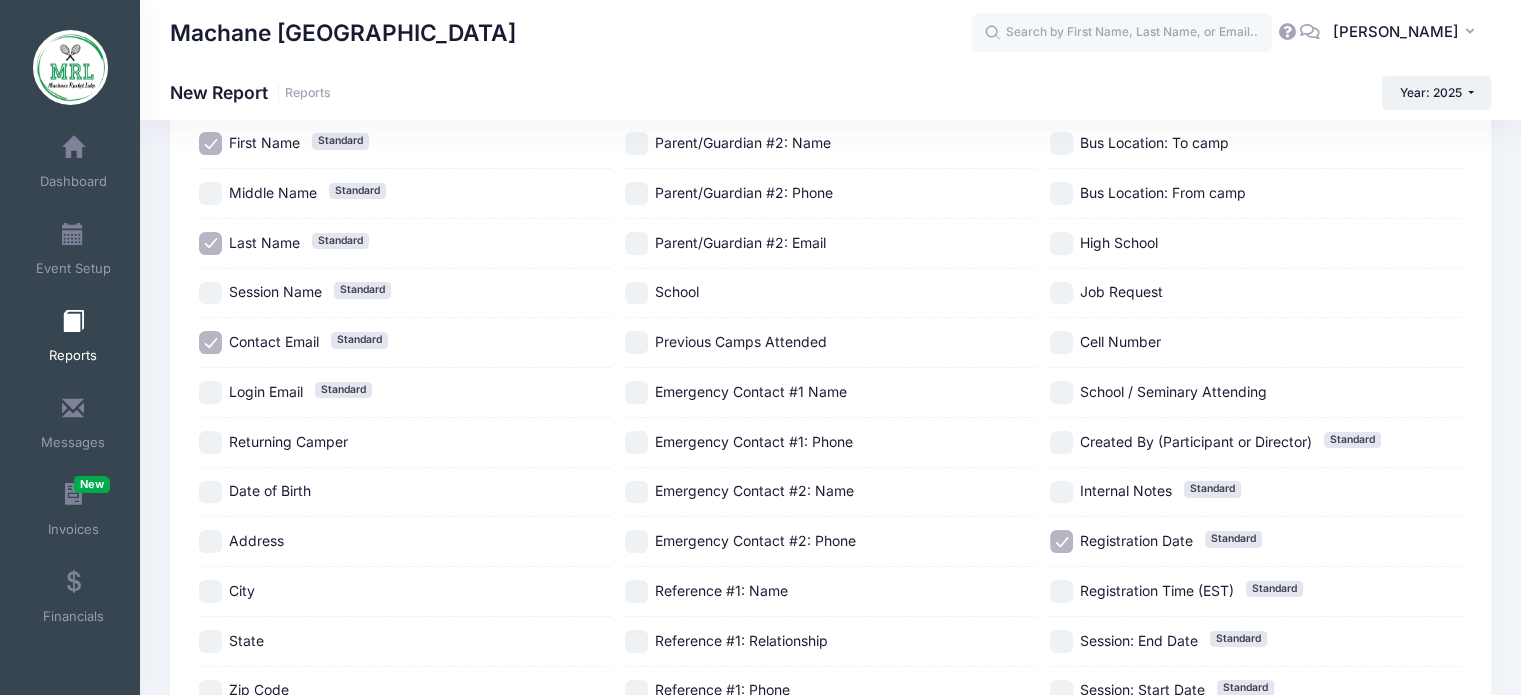 click on "Registration Date Standard" at bounding box center [1136, 541] 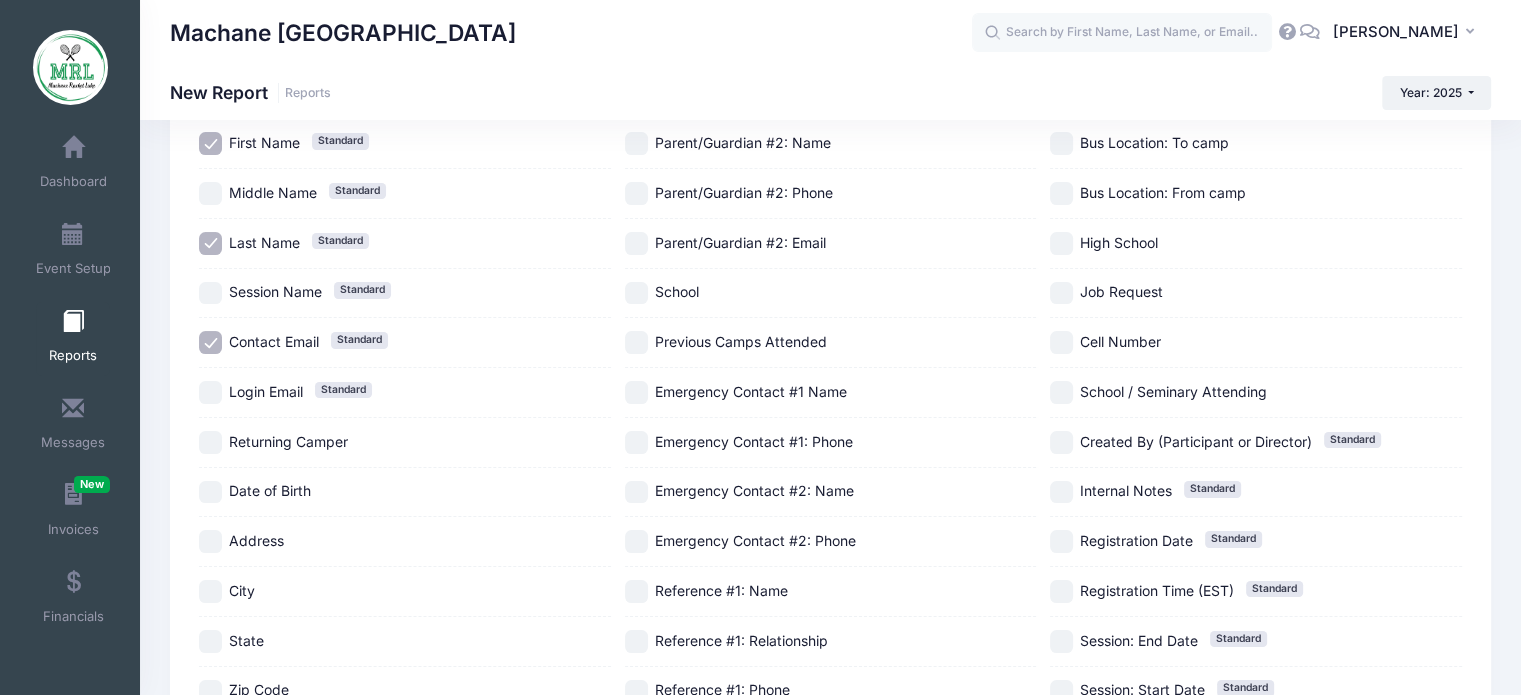 click on "Bus Location: To camp" at bounding box center (1154, 142) 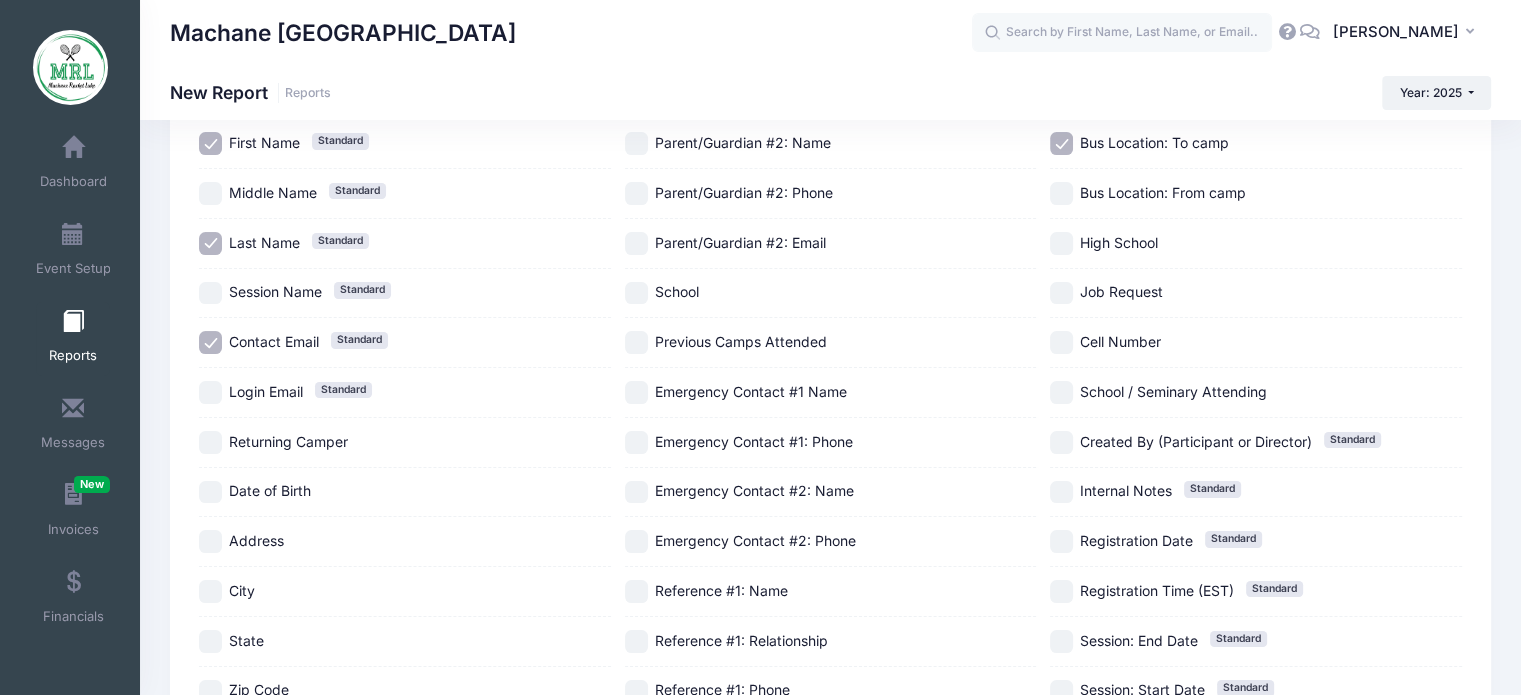 click on "Bus Location: From camp" at bounding box center (1163, 192) 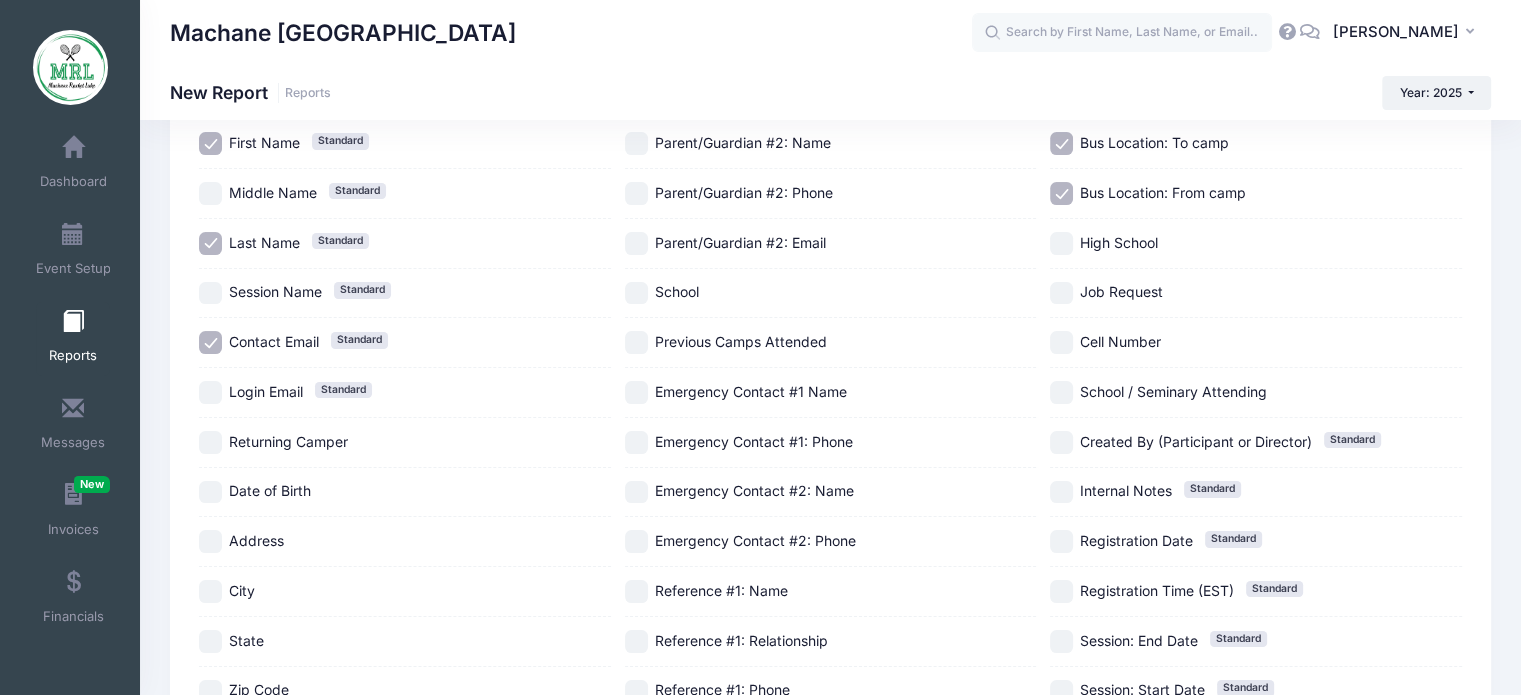 scroll, scrollTop: 633, scrollLeft: 0, axis: vertical 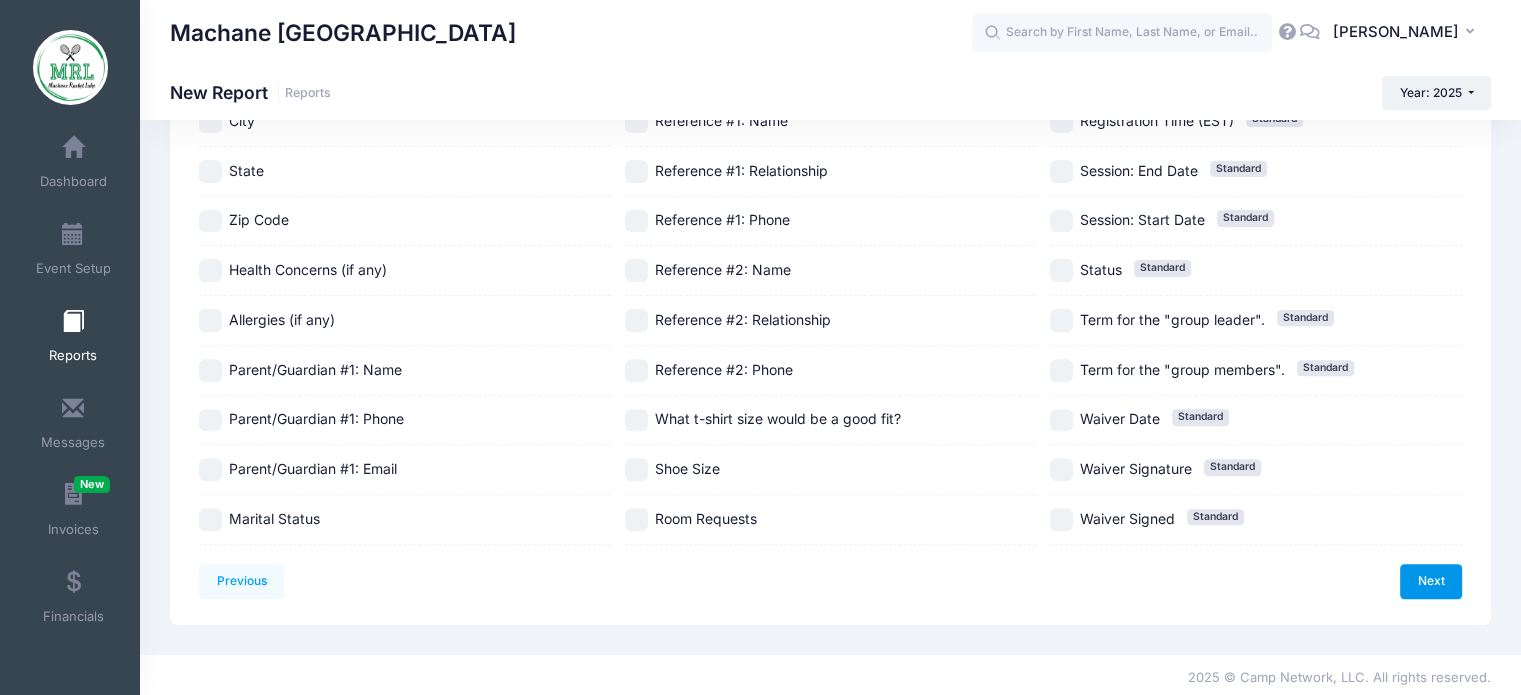 click on "Next" at bounding box center (1431, 581) 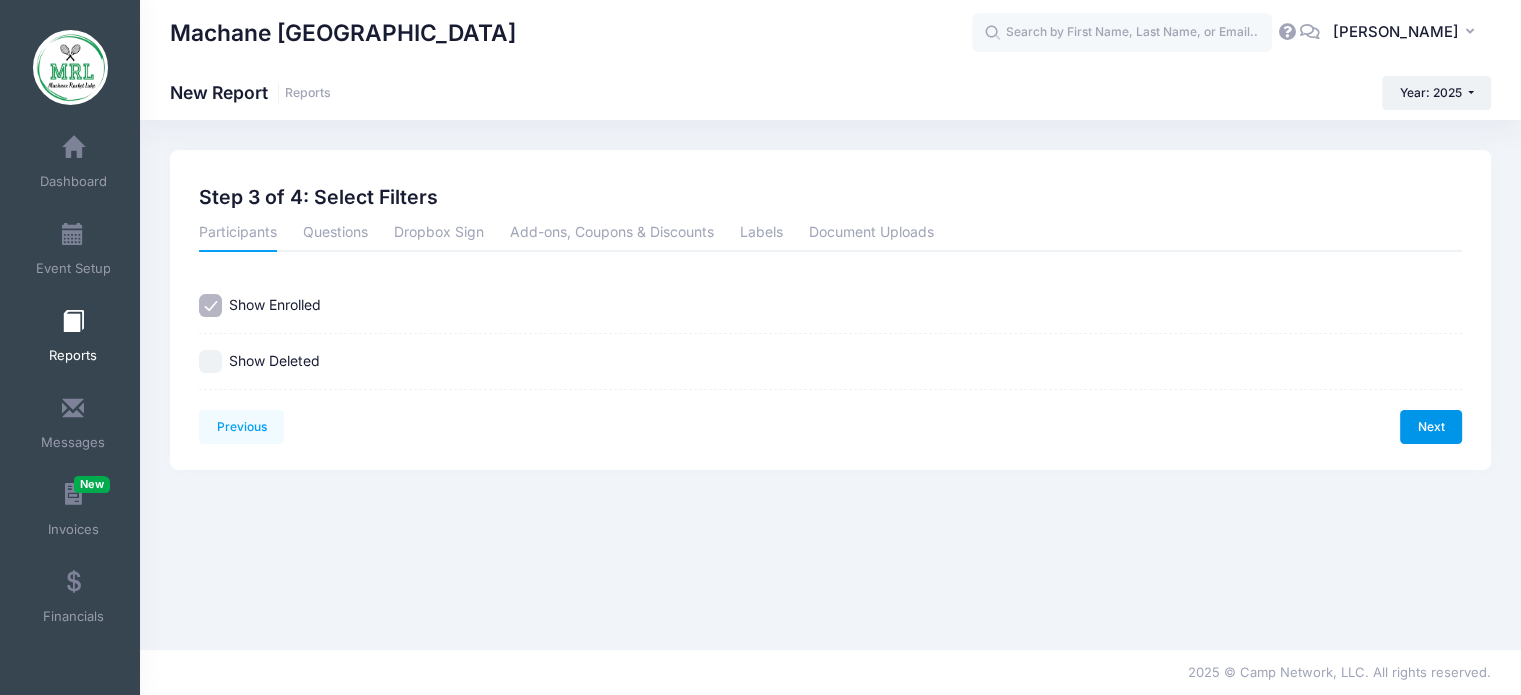 scroll, scrollTop: 0, scrollLeft: 0, axis: both 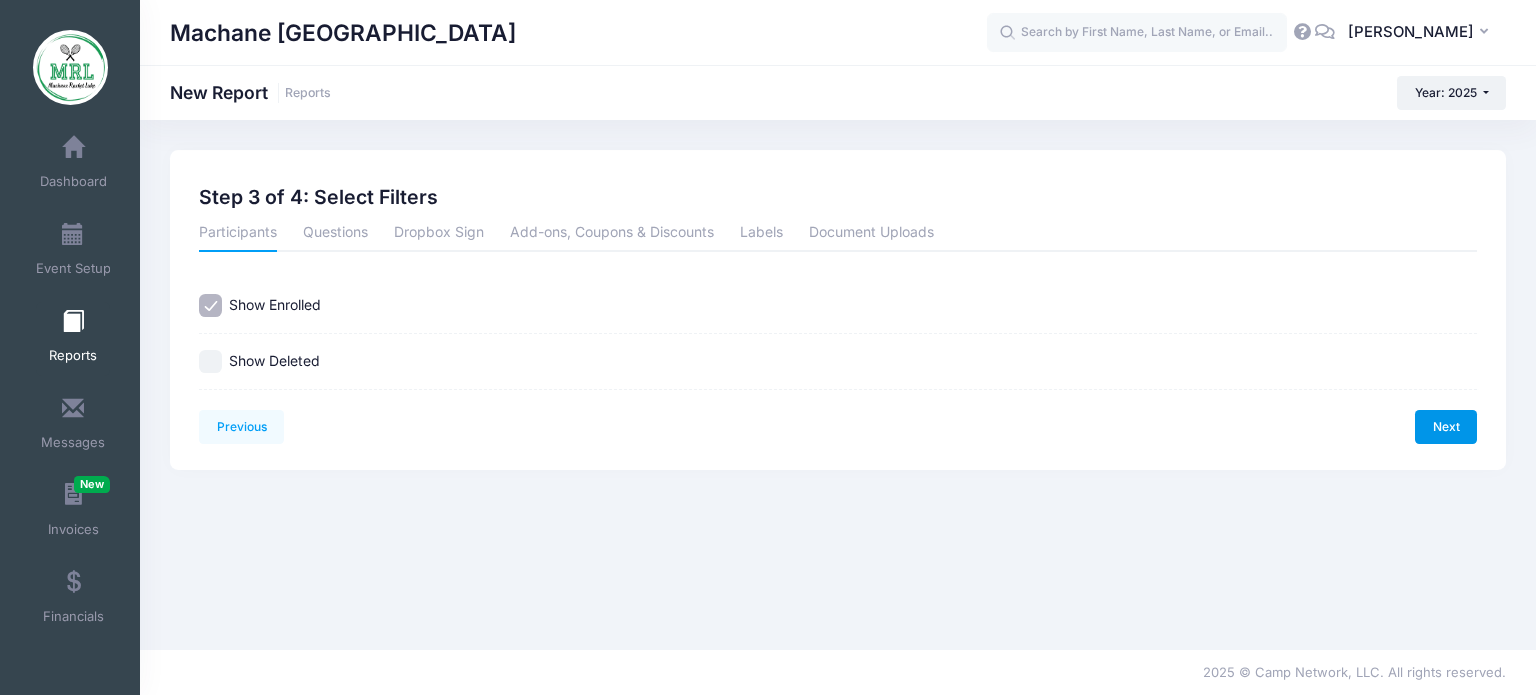 click on "Next" at bounding box center (1446, 427) 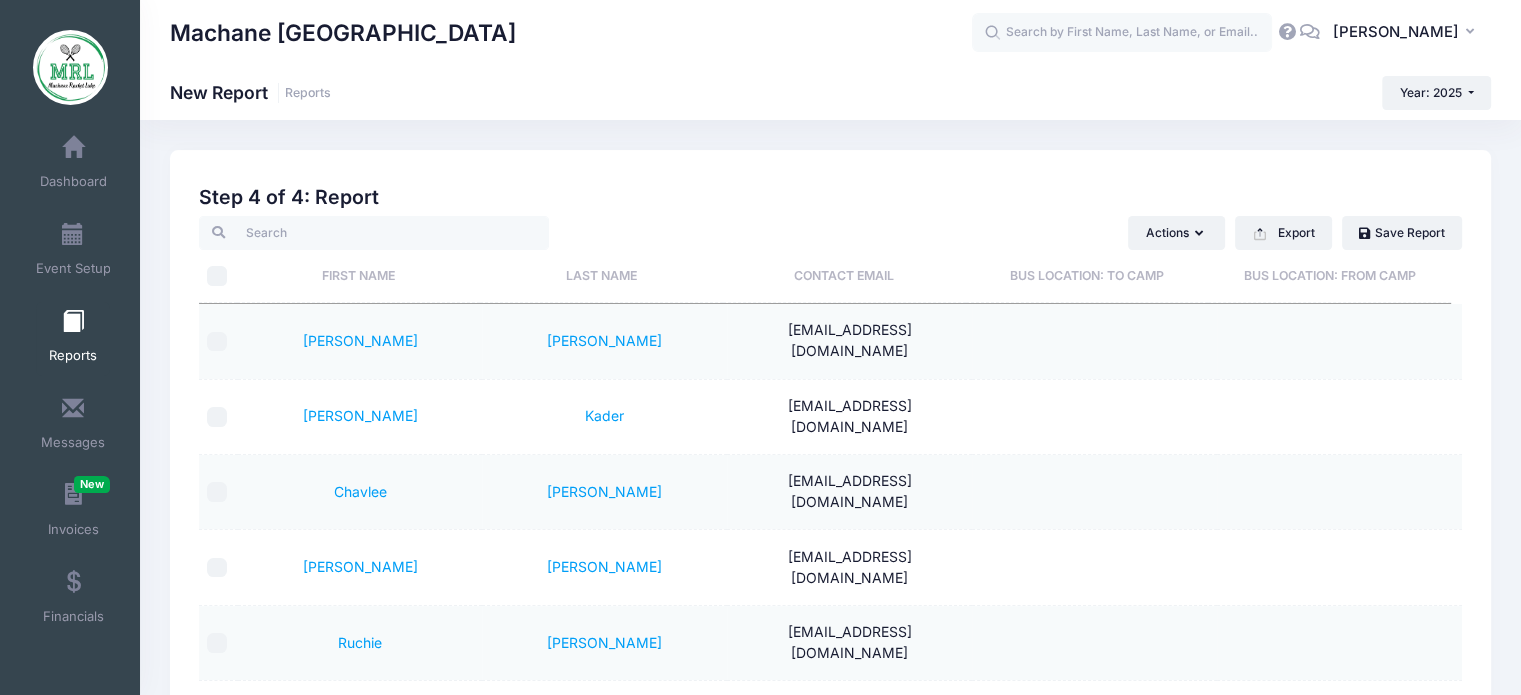click on "Bus Location: To camp" at bounding box center [1087, 276] 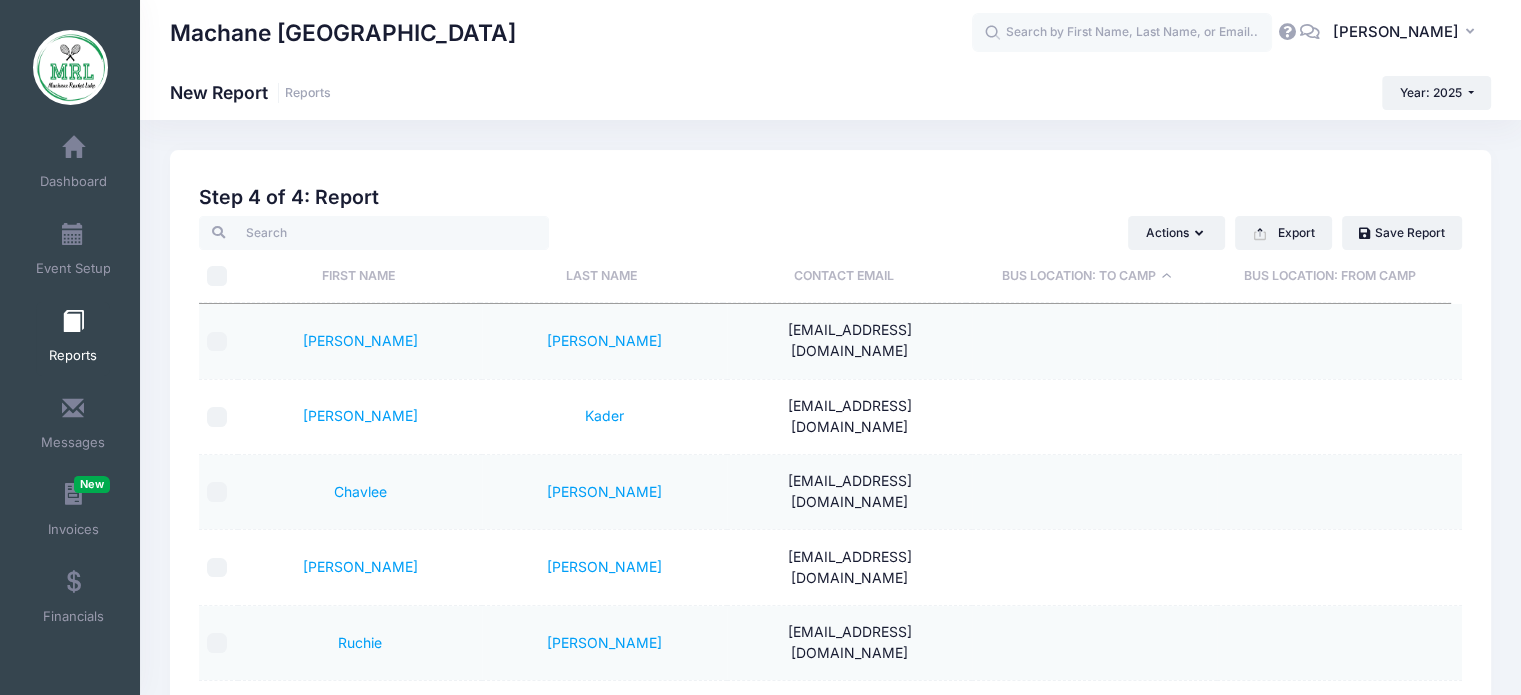 click on "Bus Location: To camp" at bounding box center [1087, 276] 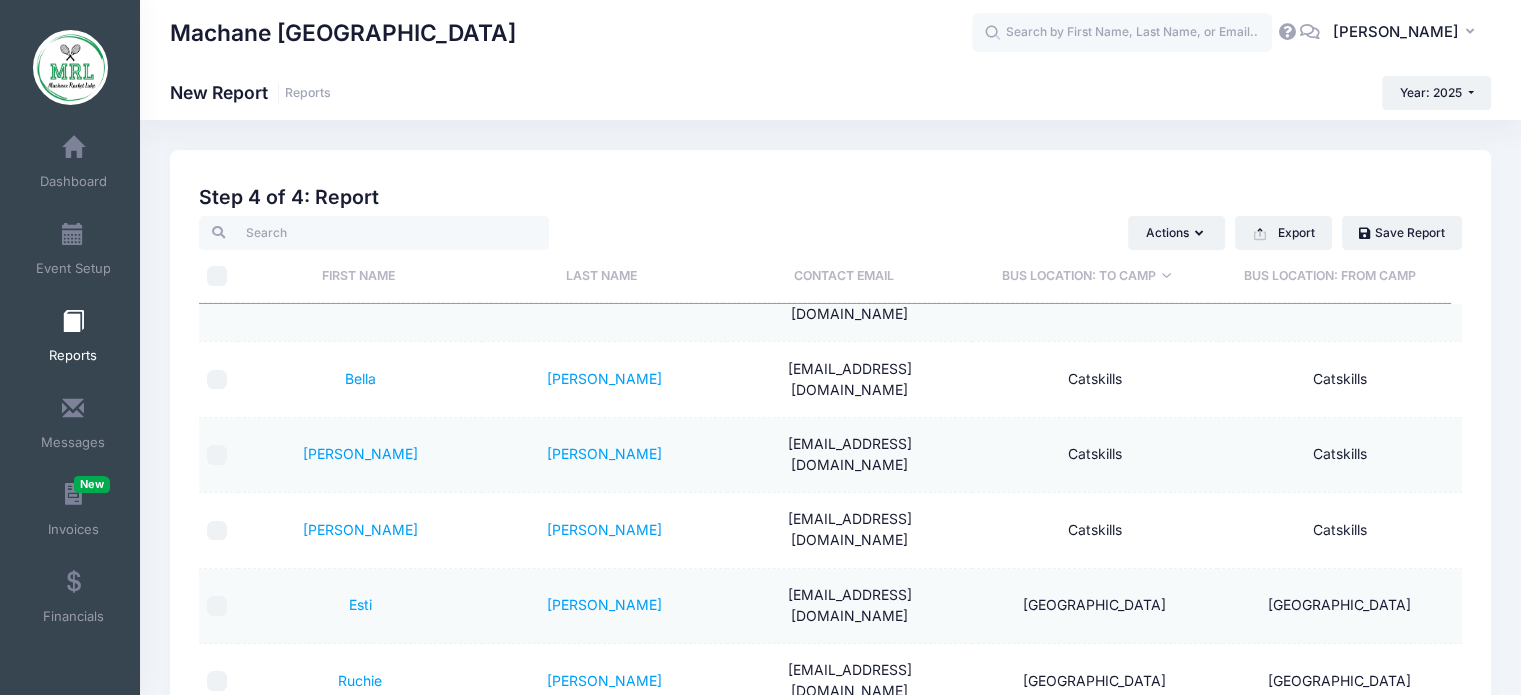 scroll, scrollTop: 5018, scrollLeft: 0, axis: vertical 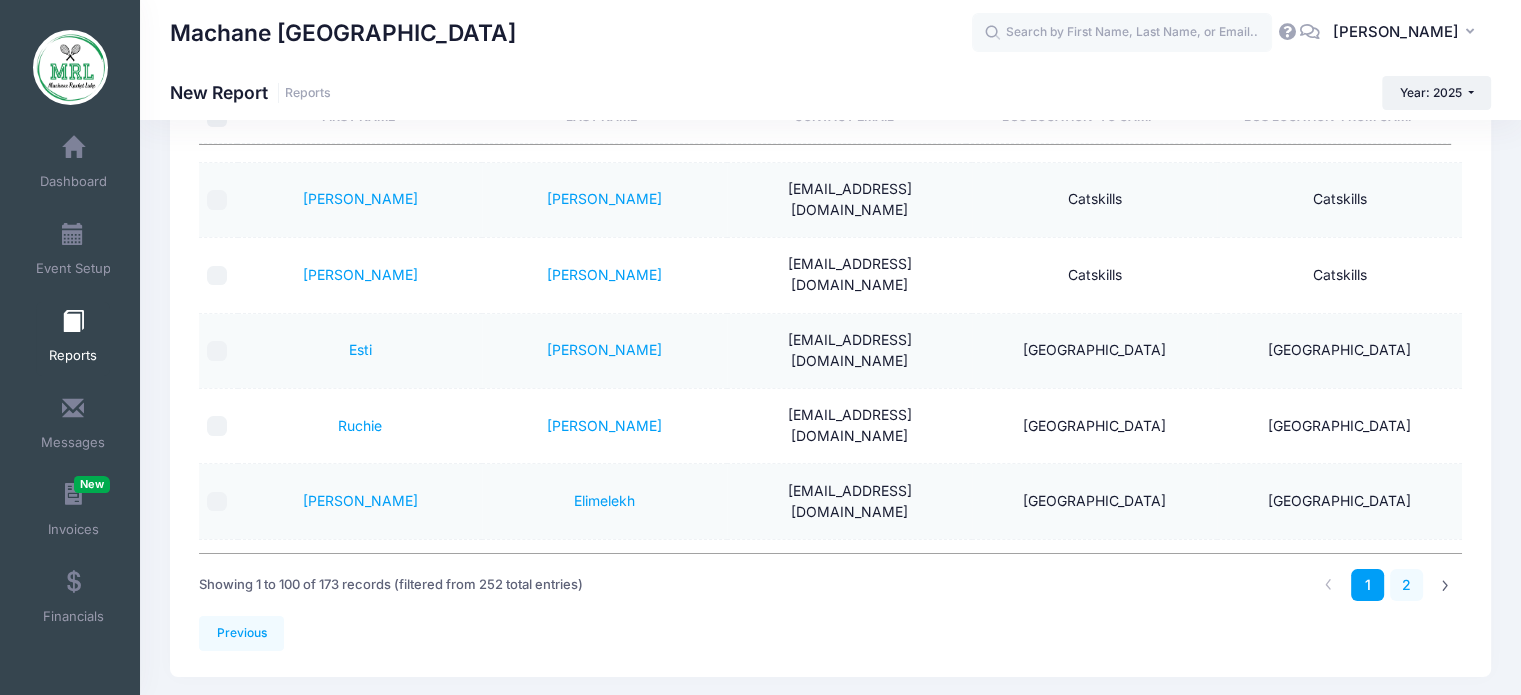 click on "2" at bounding box center [1406, 585] 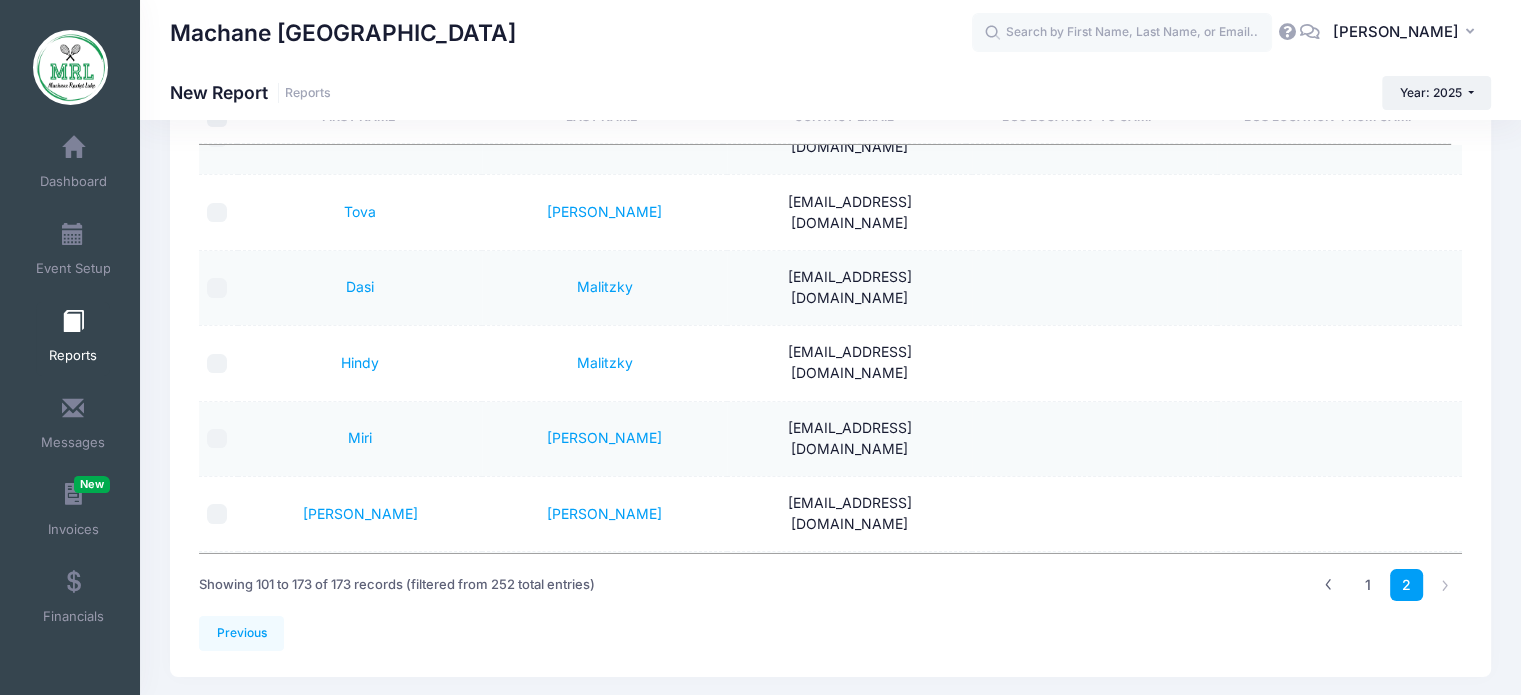 scroll, scrollTop: 3552, scrollLeft: 0, axis: vertical 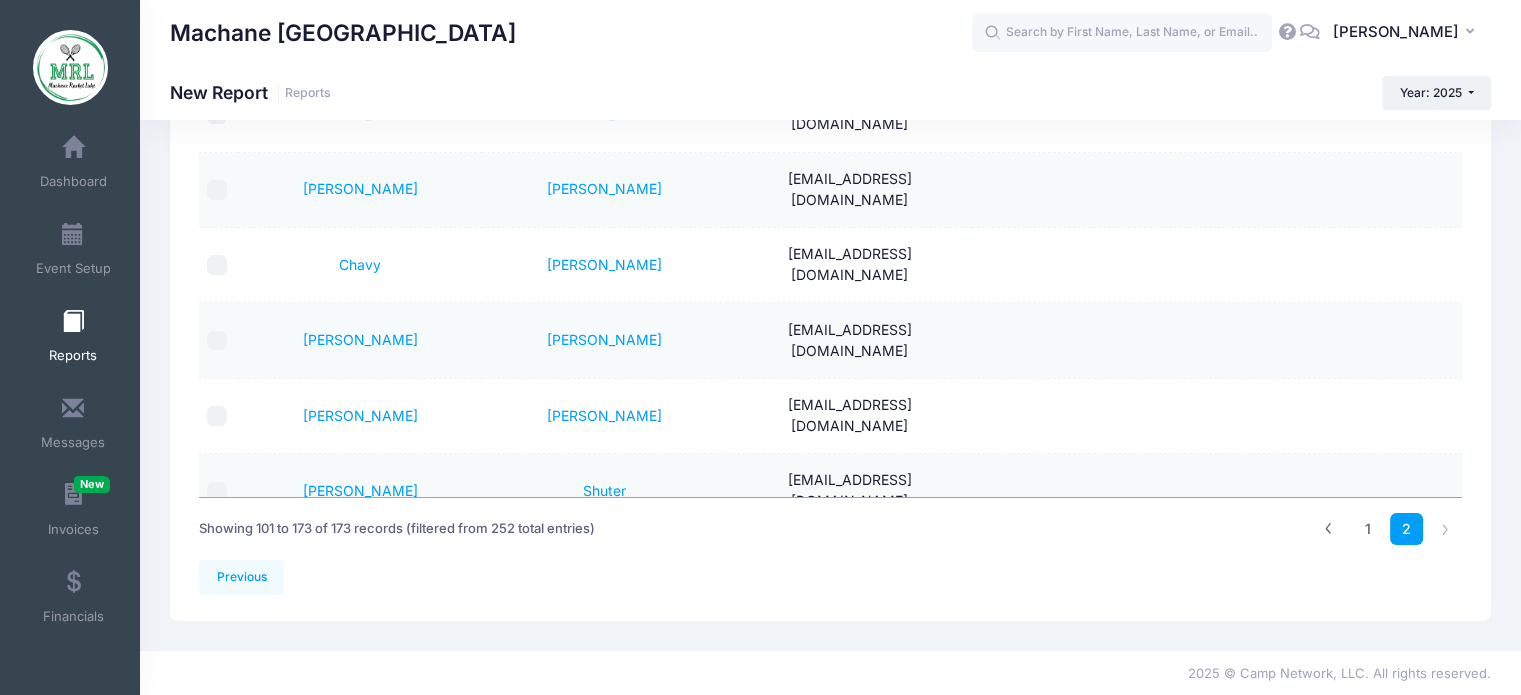 click on "chayalalefkovitz@gmail.com" at bounding box center (849, 1999) 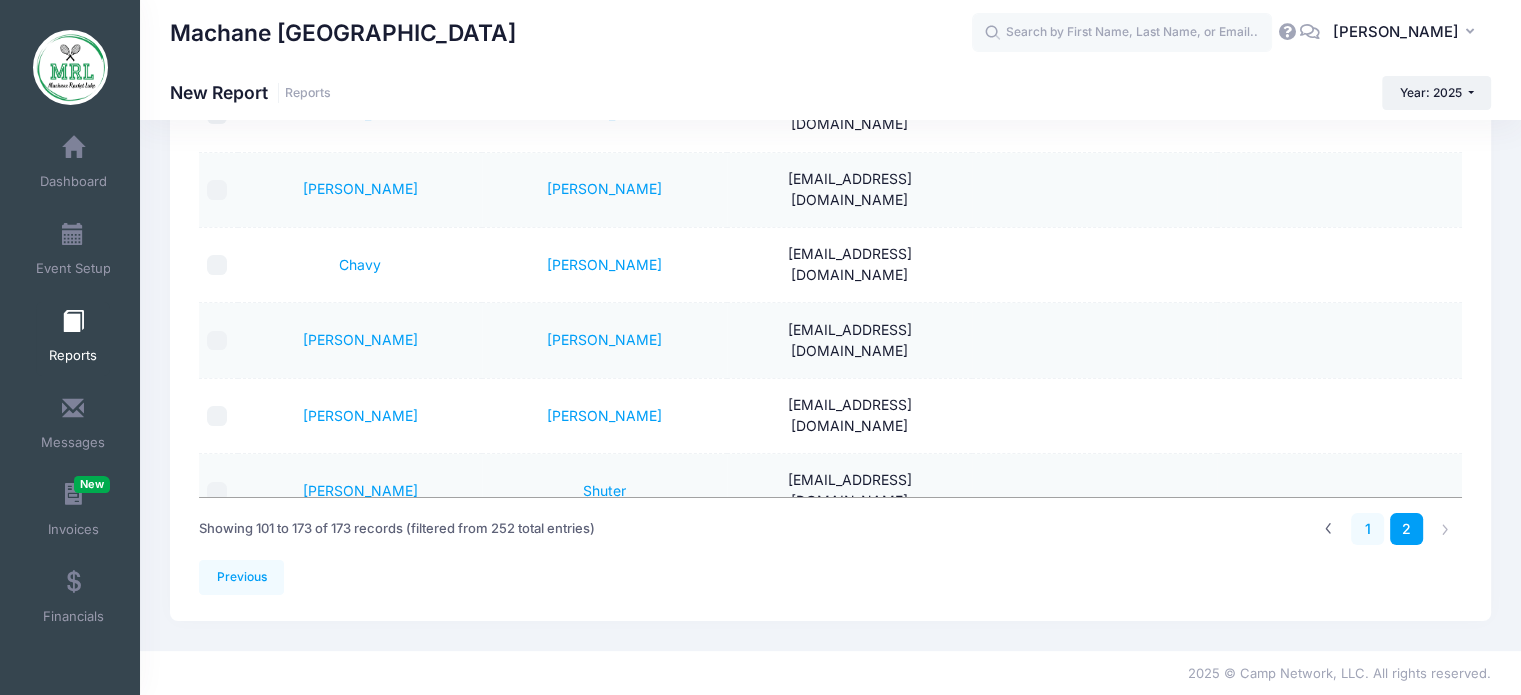 click on "1" at bounding box center [1367, 529] 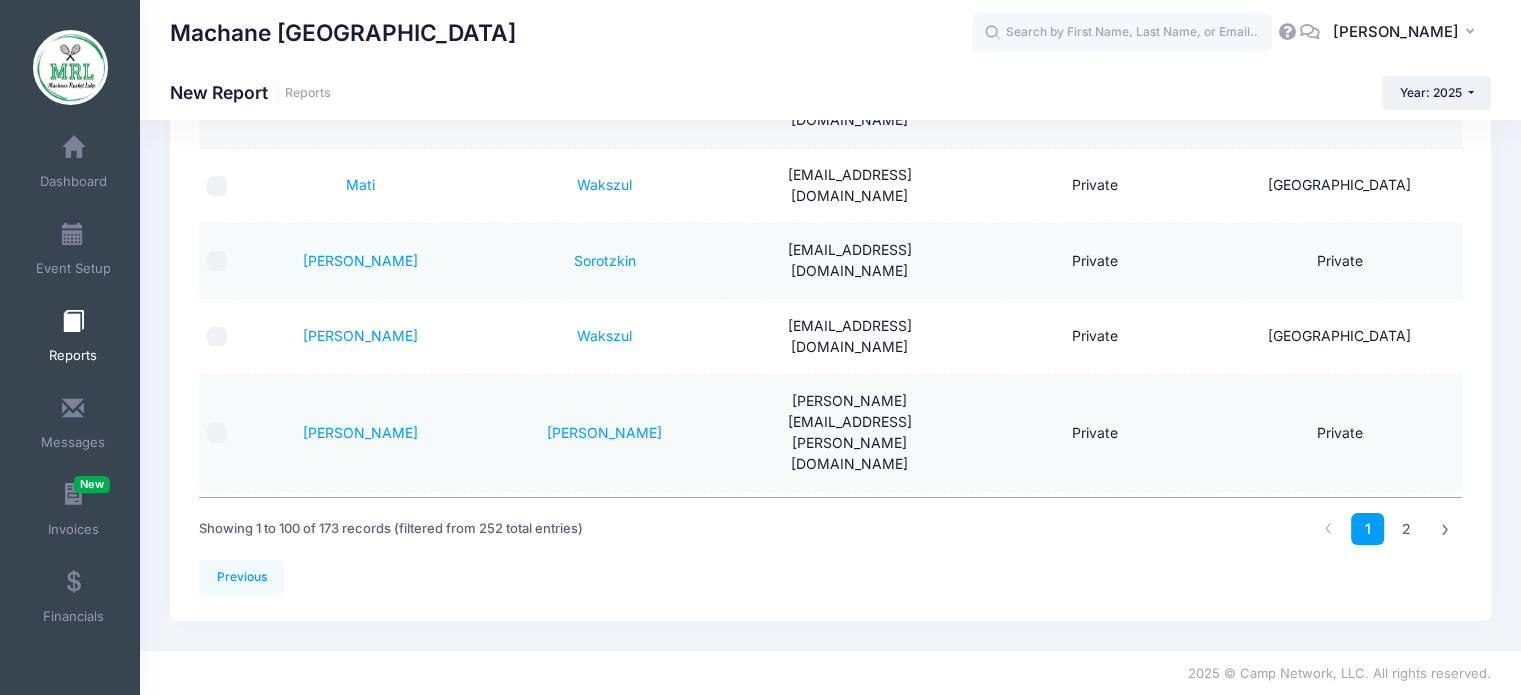 scroll, scrollTop: 0, scrollLeft: 0, axis: both 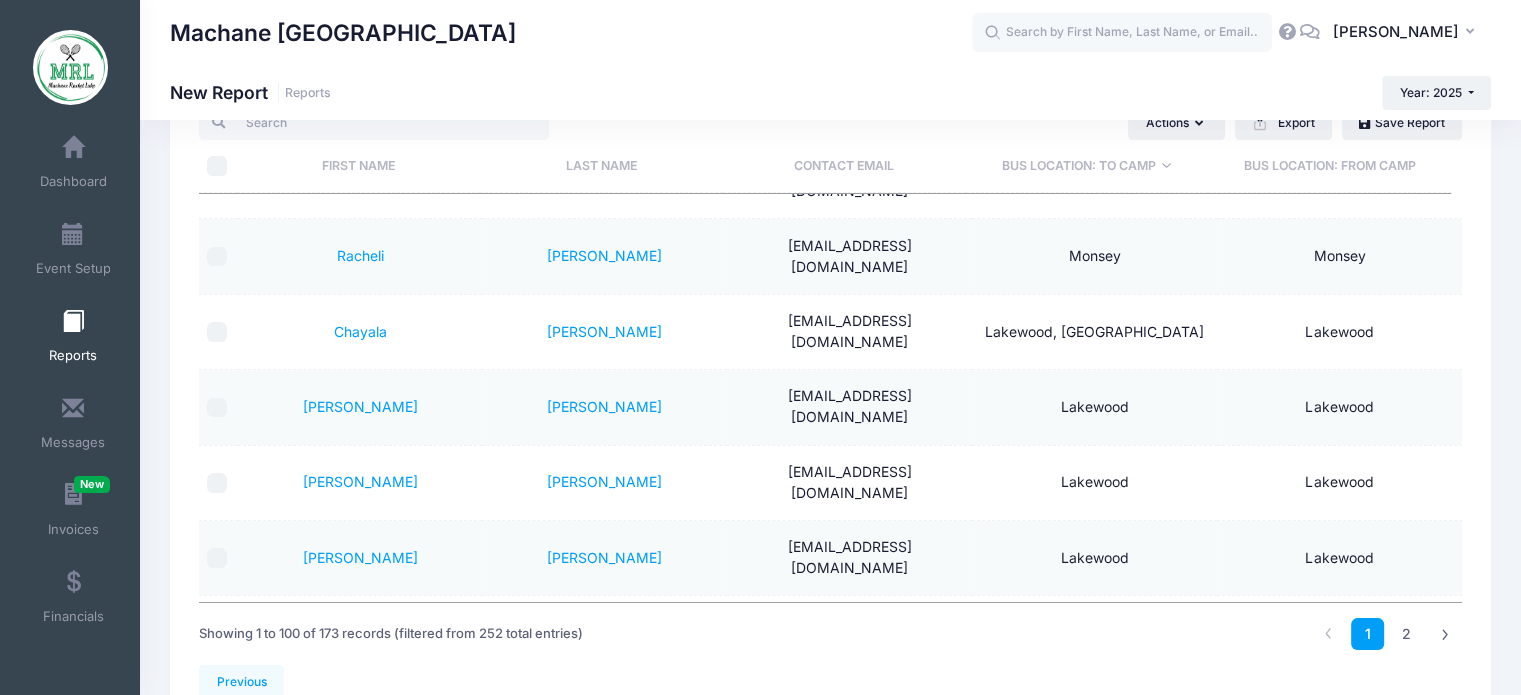 click on "[EMAIL_ADDRESS][DOMAIN_NAME]" at bounding box center (849, 784) 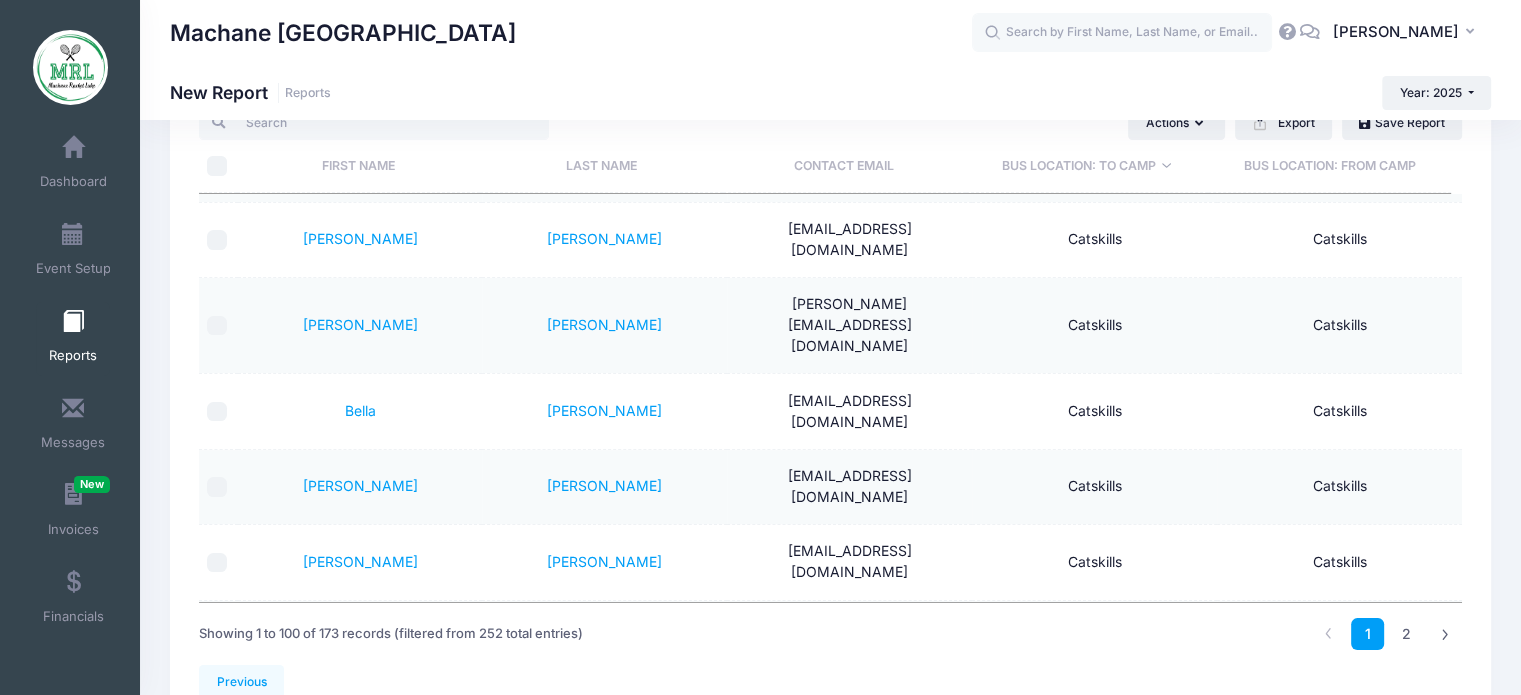 scroll, scrollTop: 5018, scrollLeft: 0, axis: vertical 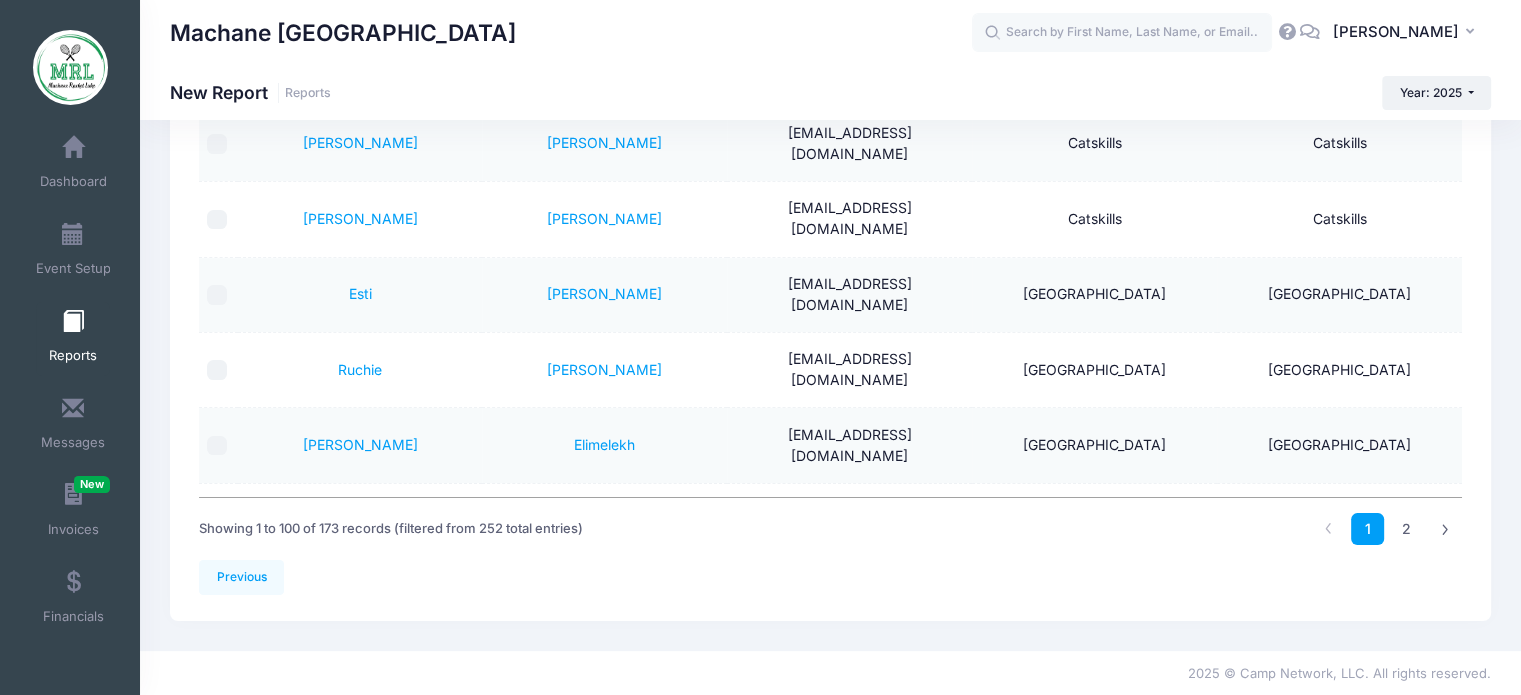 click on "Previous" at bounding box center [830, 577] 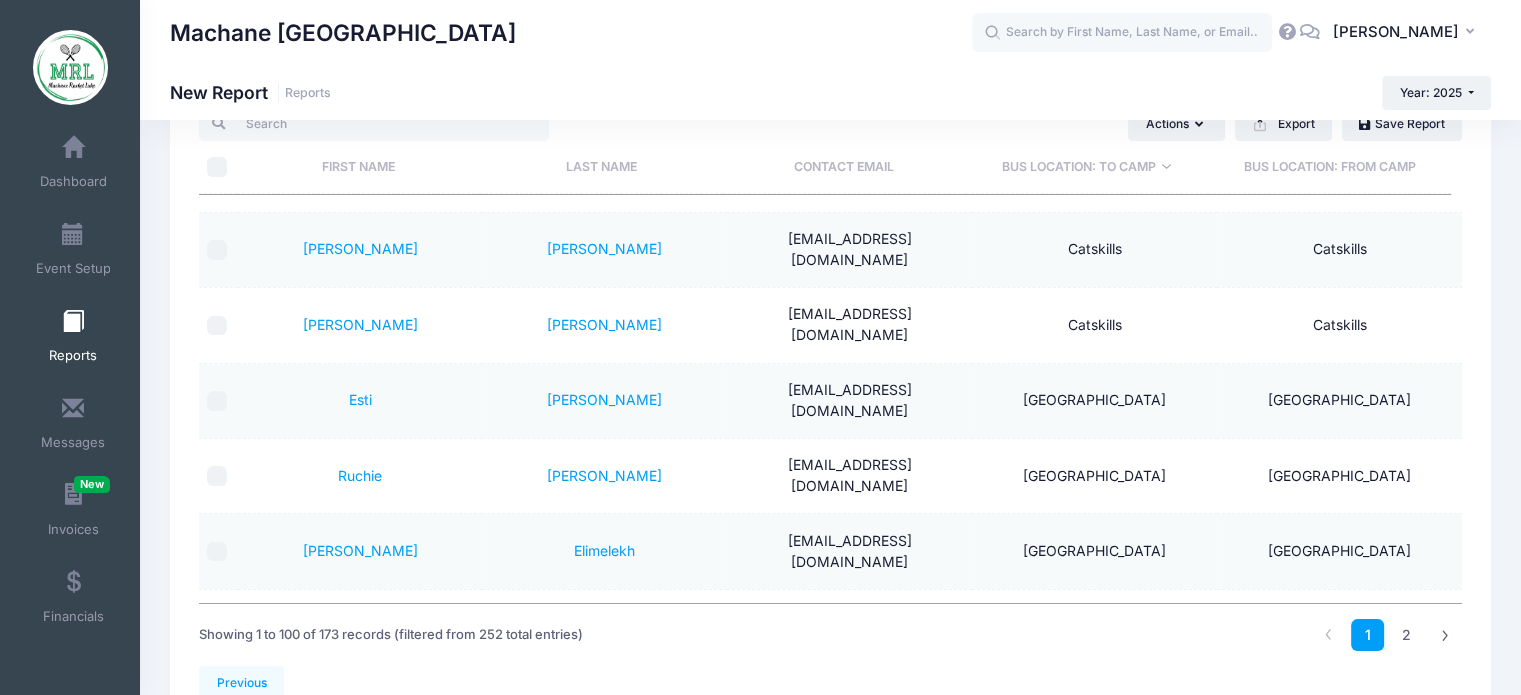 scroll, scrollTop: 0, scrollLeft: 0, axis: both 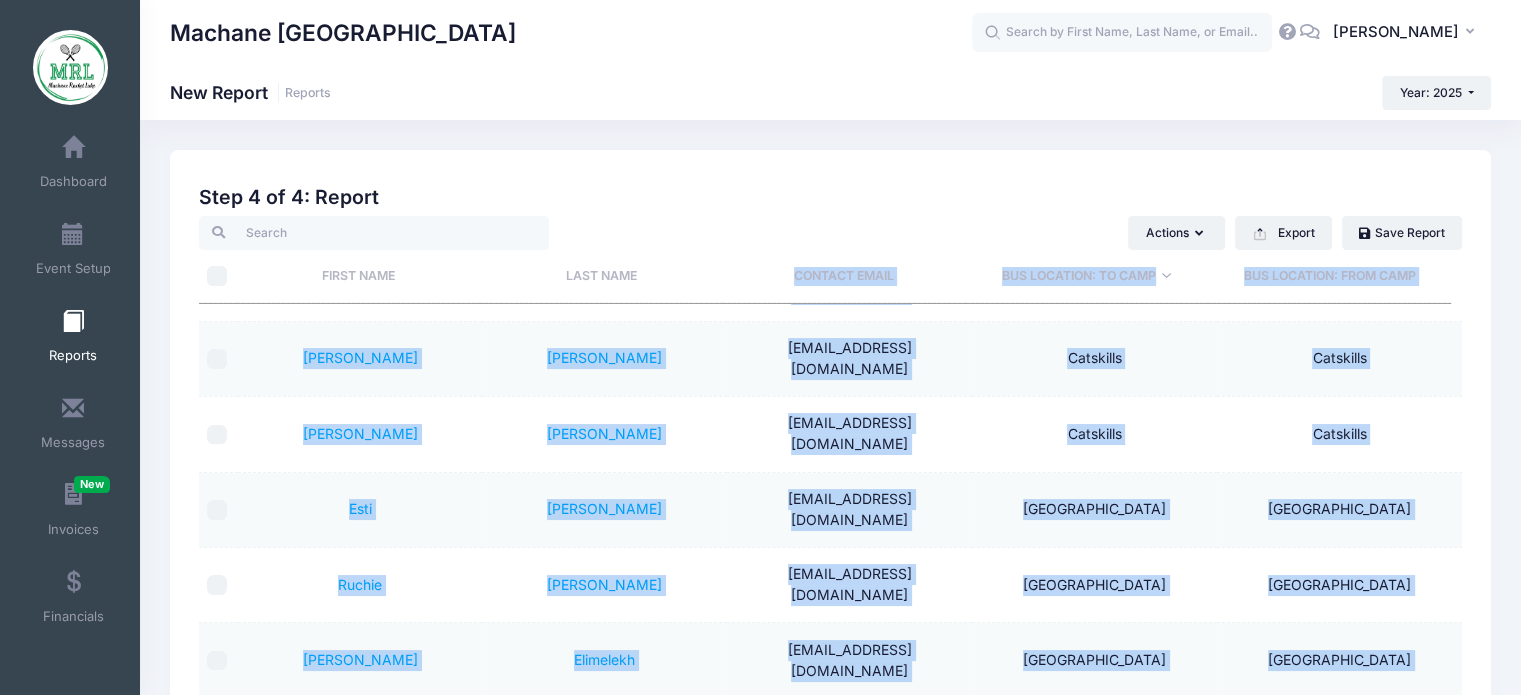 drag, startPoint x: 702, startPoint y: 562, endPoint x: 725, endPoint y: 256, distance: 306.86316 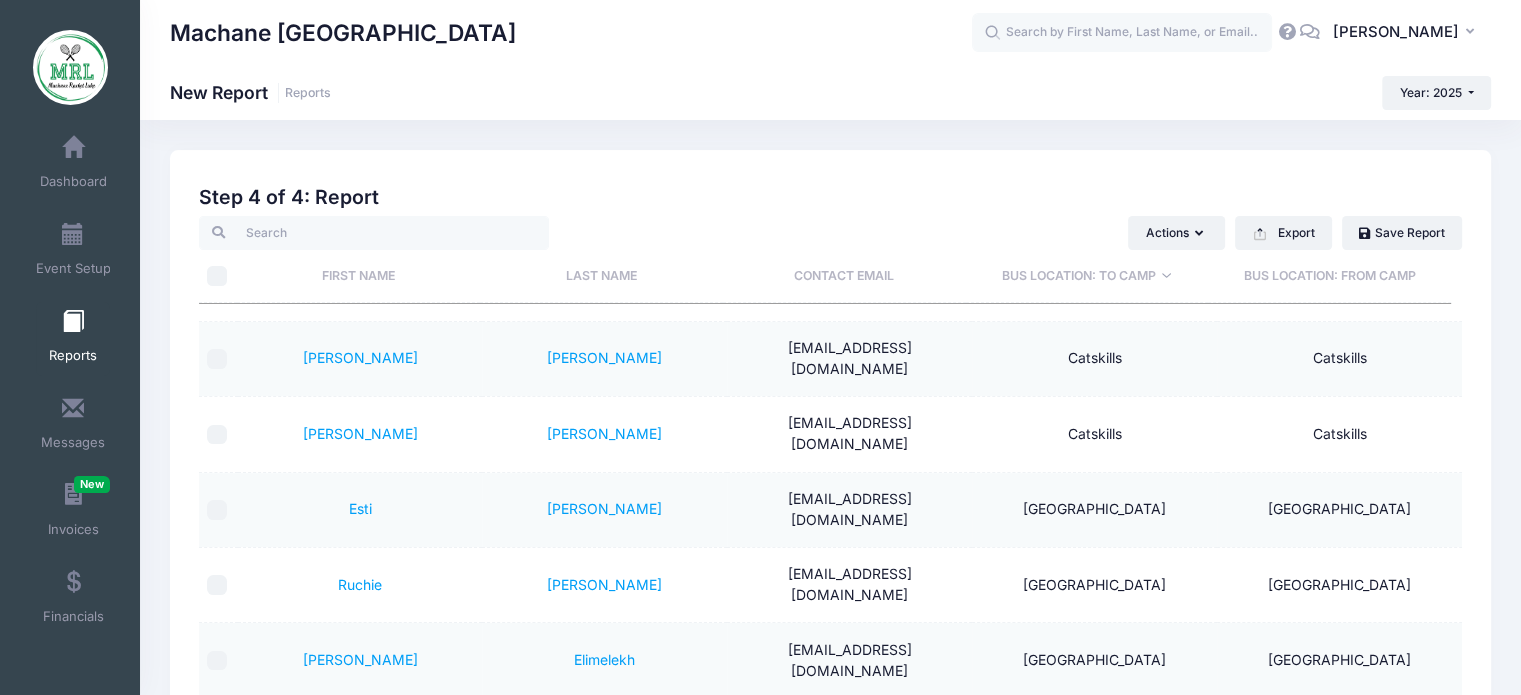 scroll, scrollTop: 0, scrollLeft: 0, axis: both 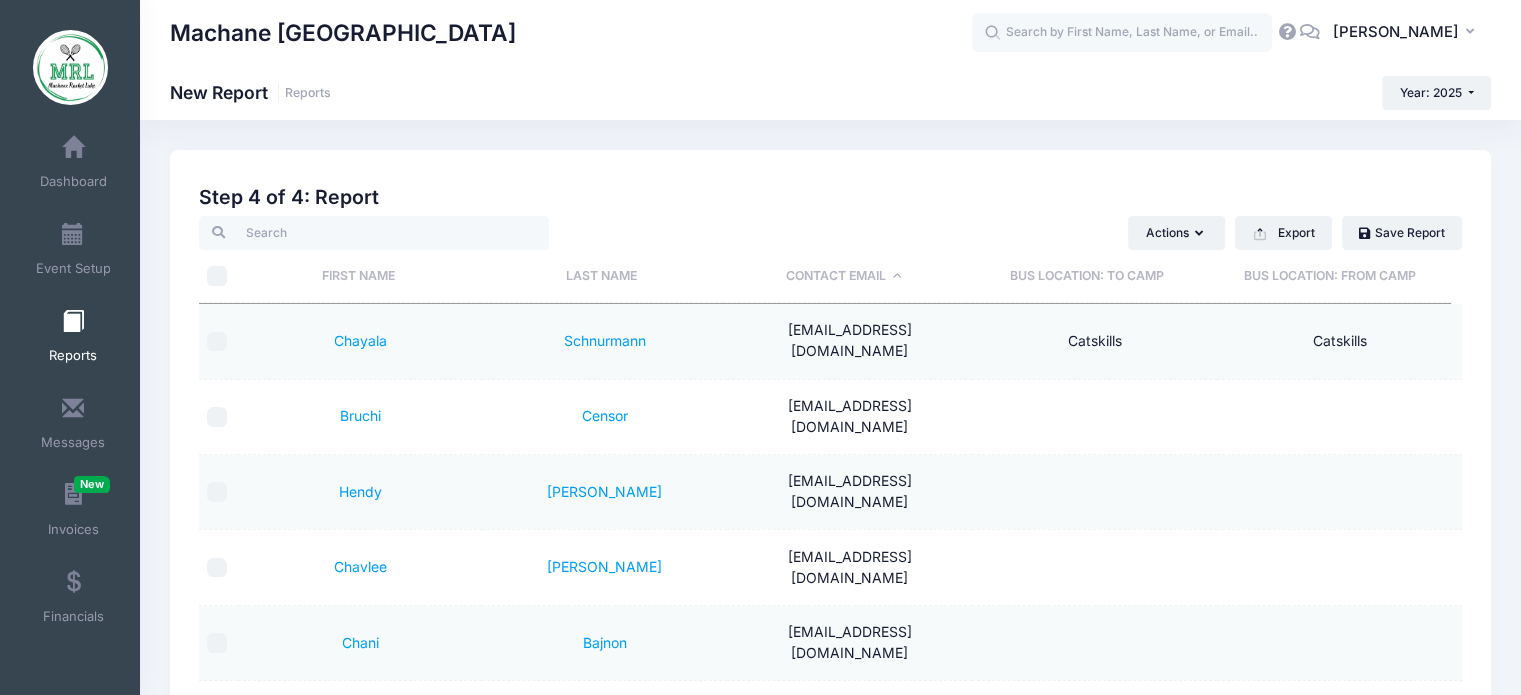 click at bounding box center (486, 233) 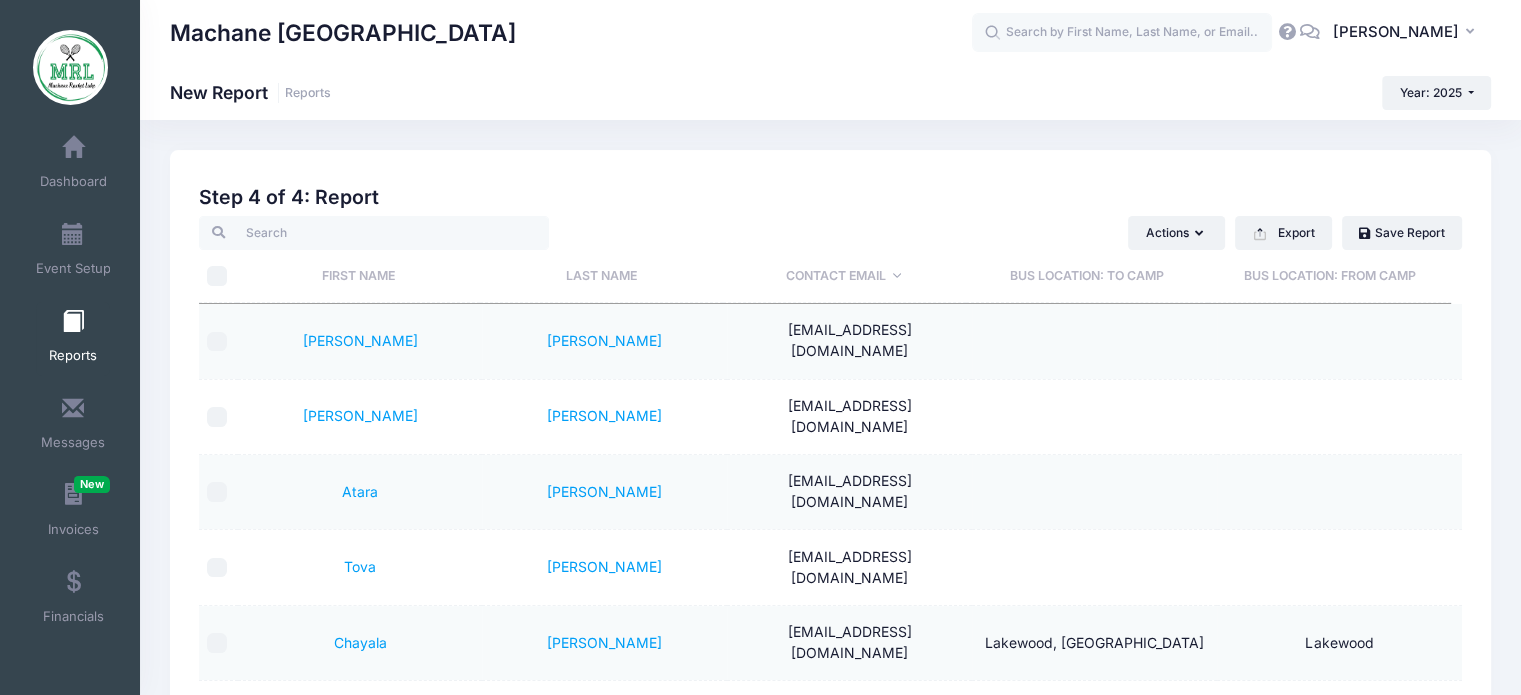 click on "Step 4 of 4: Report" at bounding box center (830, 197) 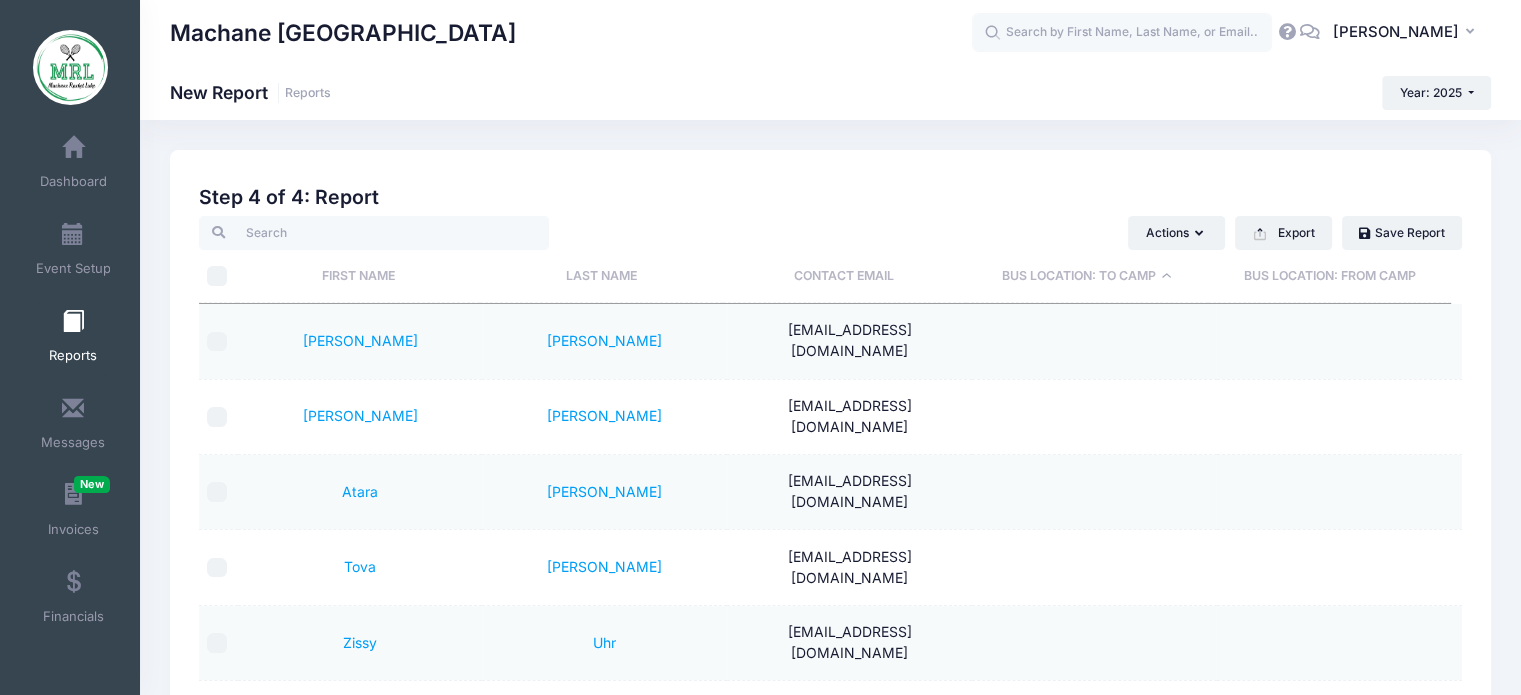 click on "Bus Location: To camp" at bounding box center (1087, 276) 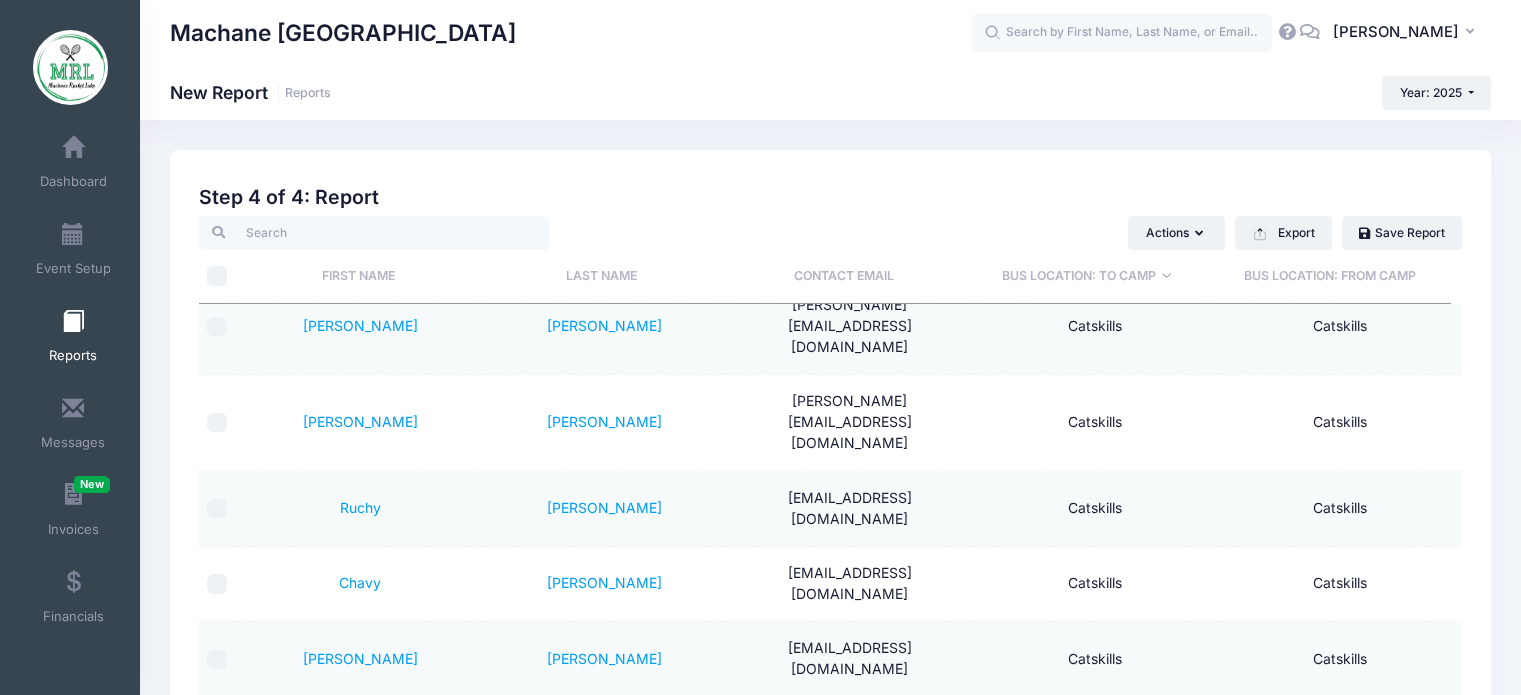 scroll, scrollTop: 4416, scrollLeft: 0, axis: vertical 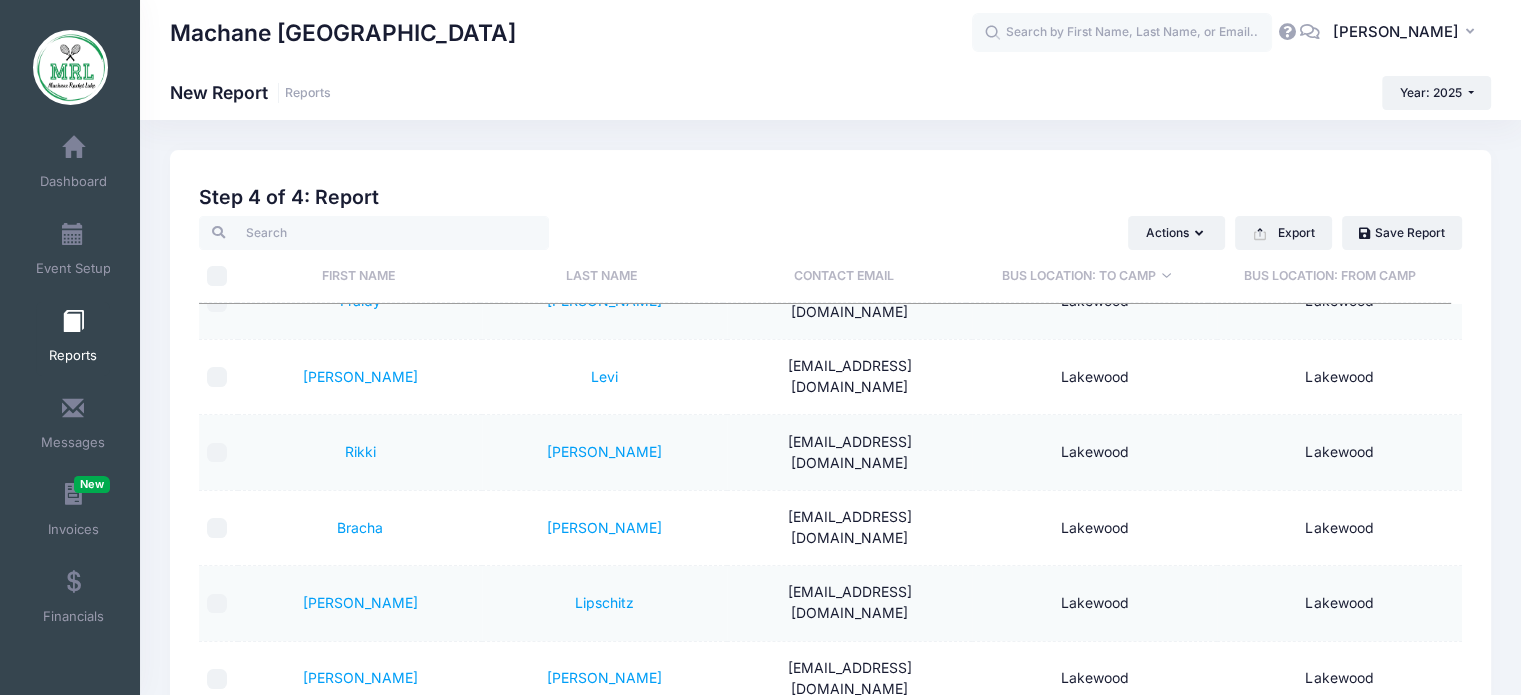 drag, startPoint x: 873, startPoint y: 421, endPoint x: 1008, endPoint y: 463, distance: 141.38246 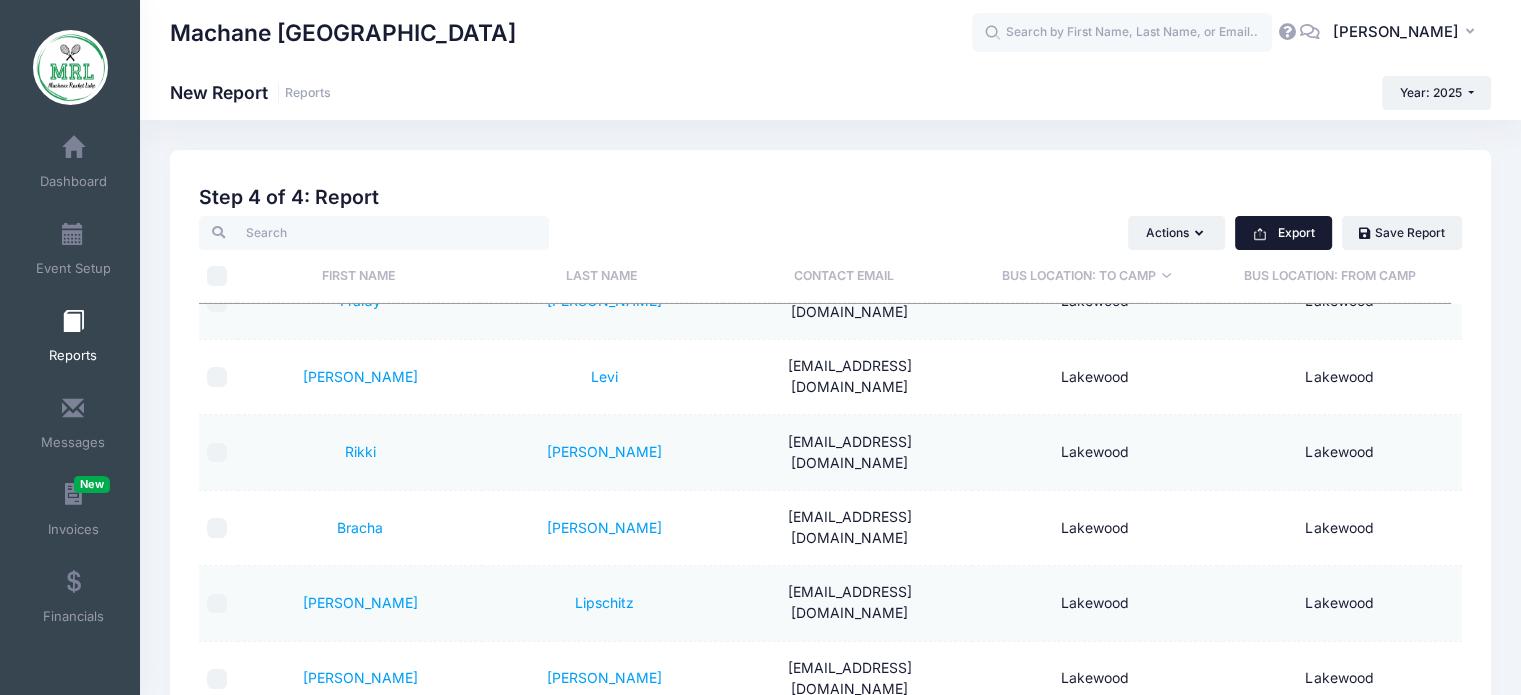 click on "Export" at bounding box center (1283, 233) 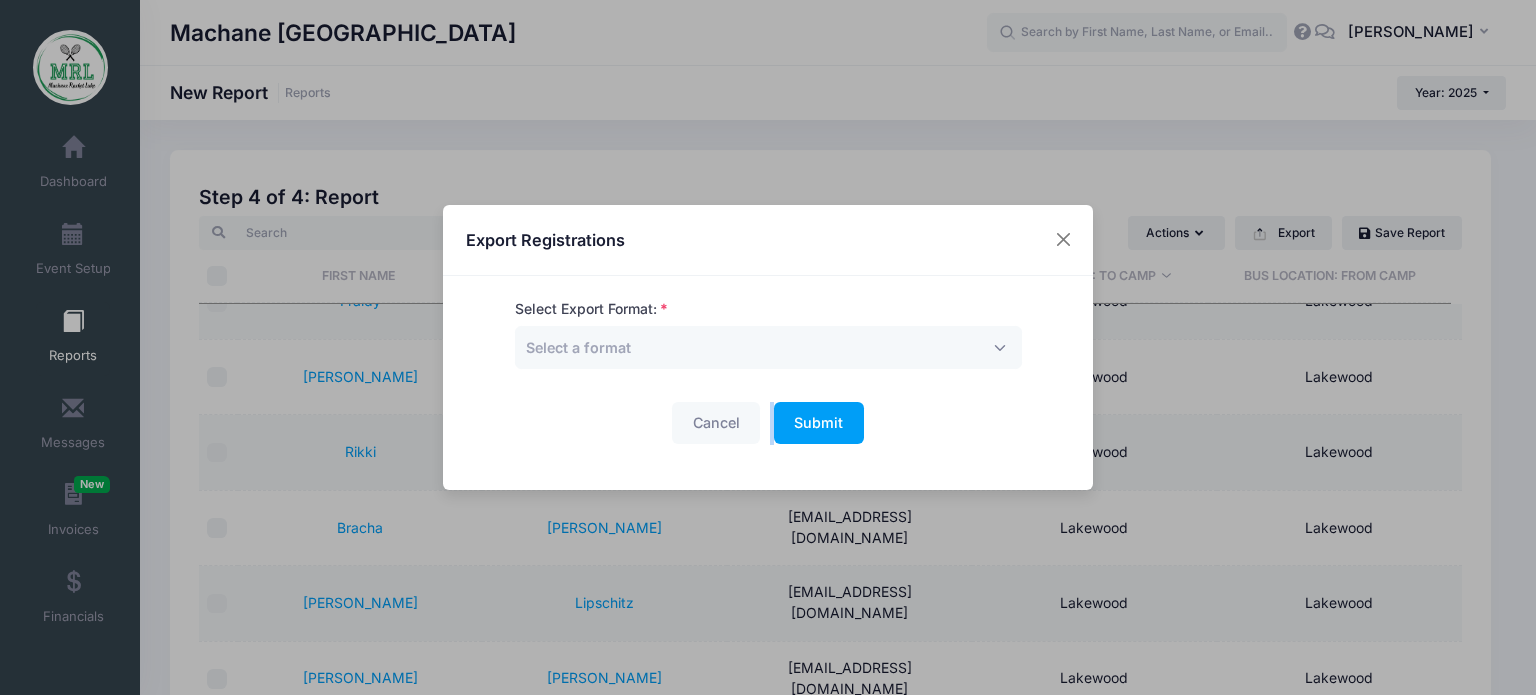 drag, startPoint x: 788, startPoint y: 374, endPoint x: 815, endPoint y: 349, distance: 36.796738 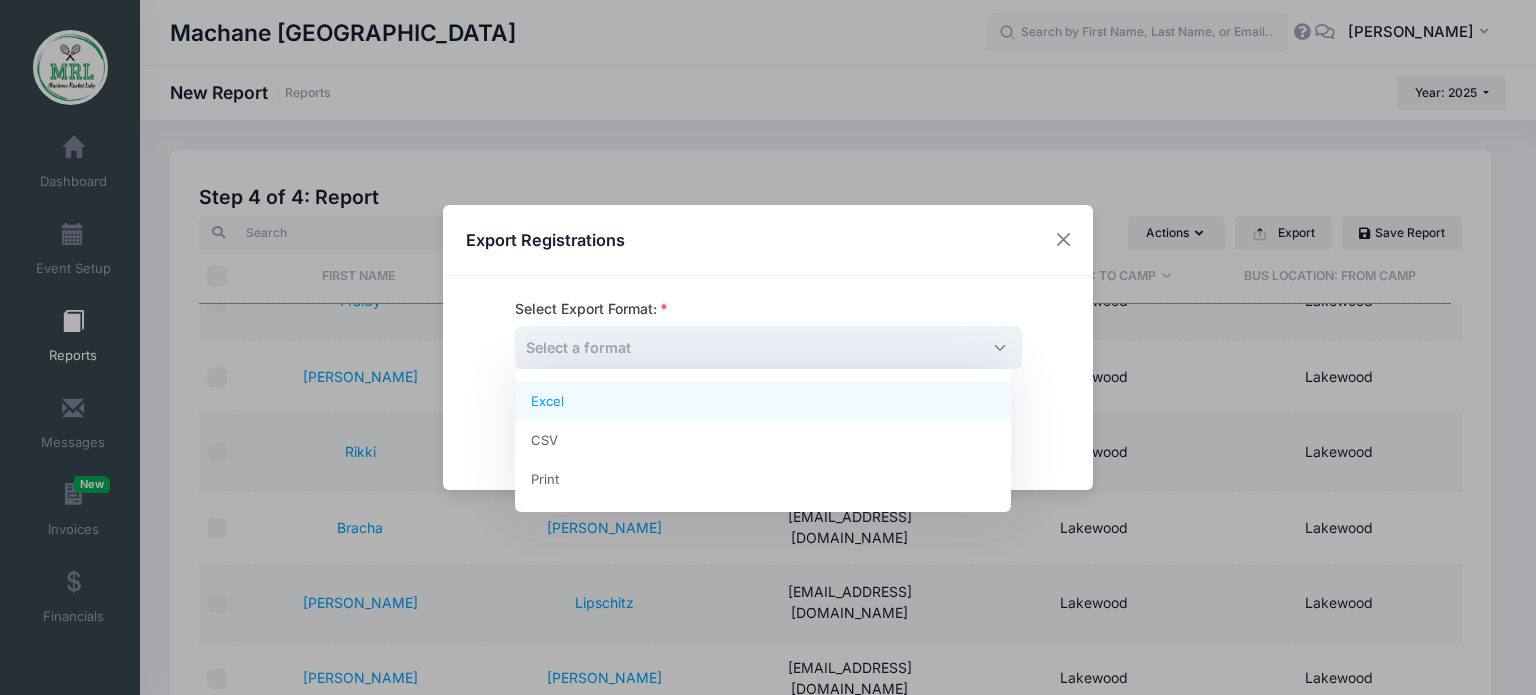 click on "Select a format" at bounding box center (768, 347) 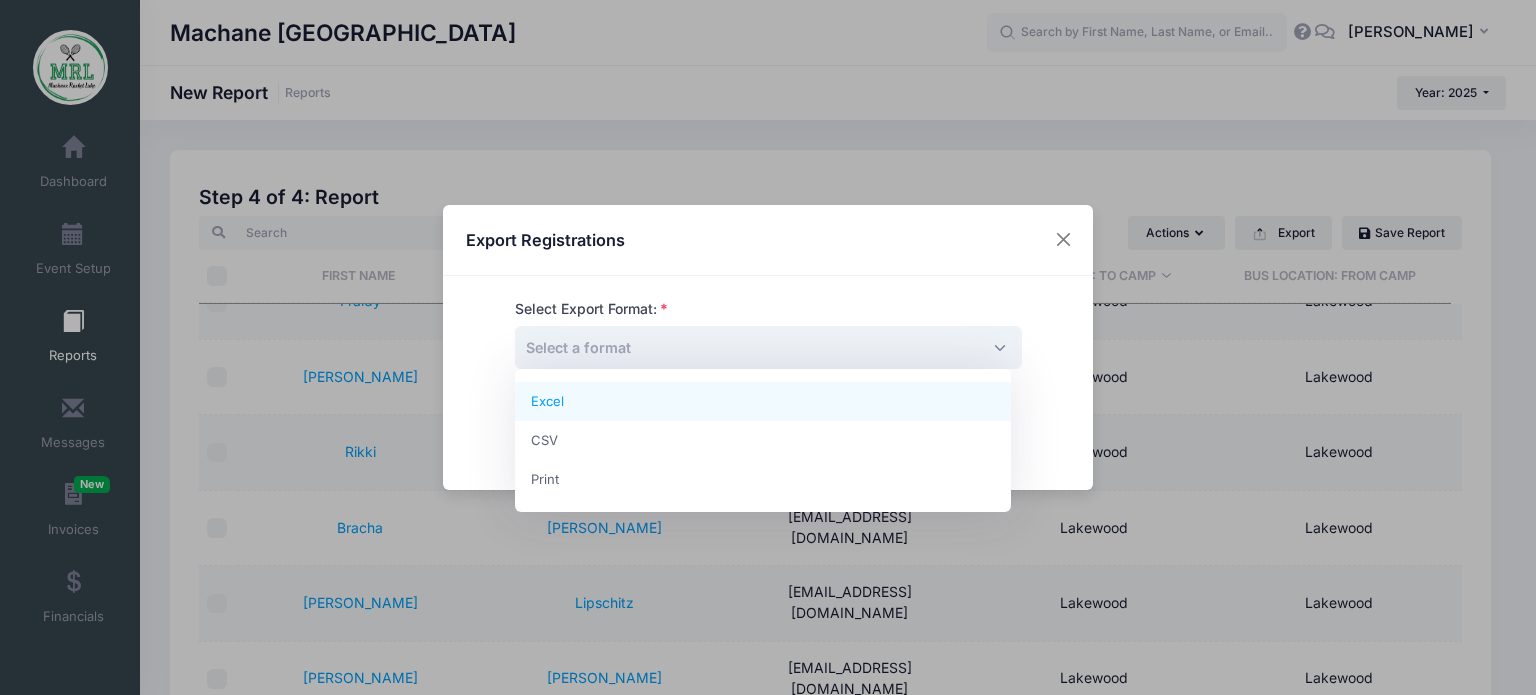 select on "excel" 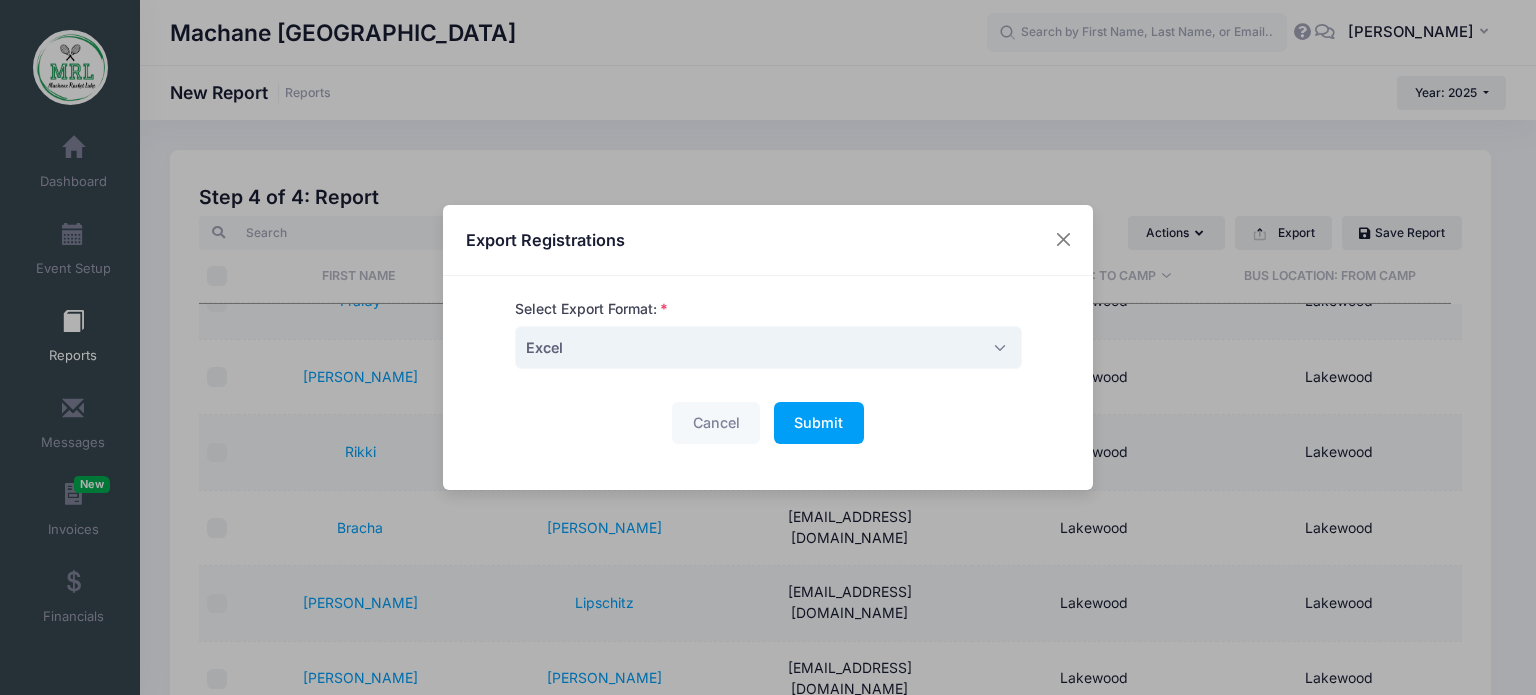 click on "Select Export Format:
Excel CSV Print Excel
Cancel
Submit
Please wait..." at bounding box center (768, 383) 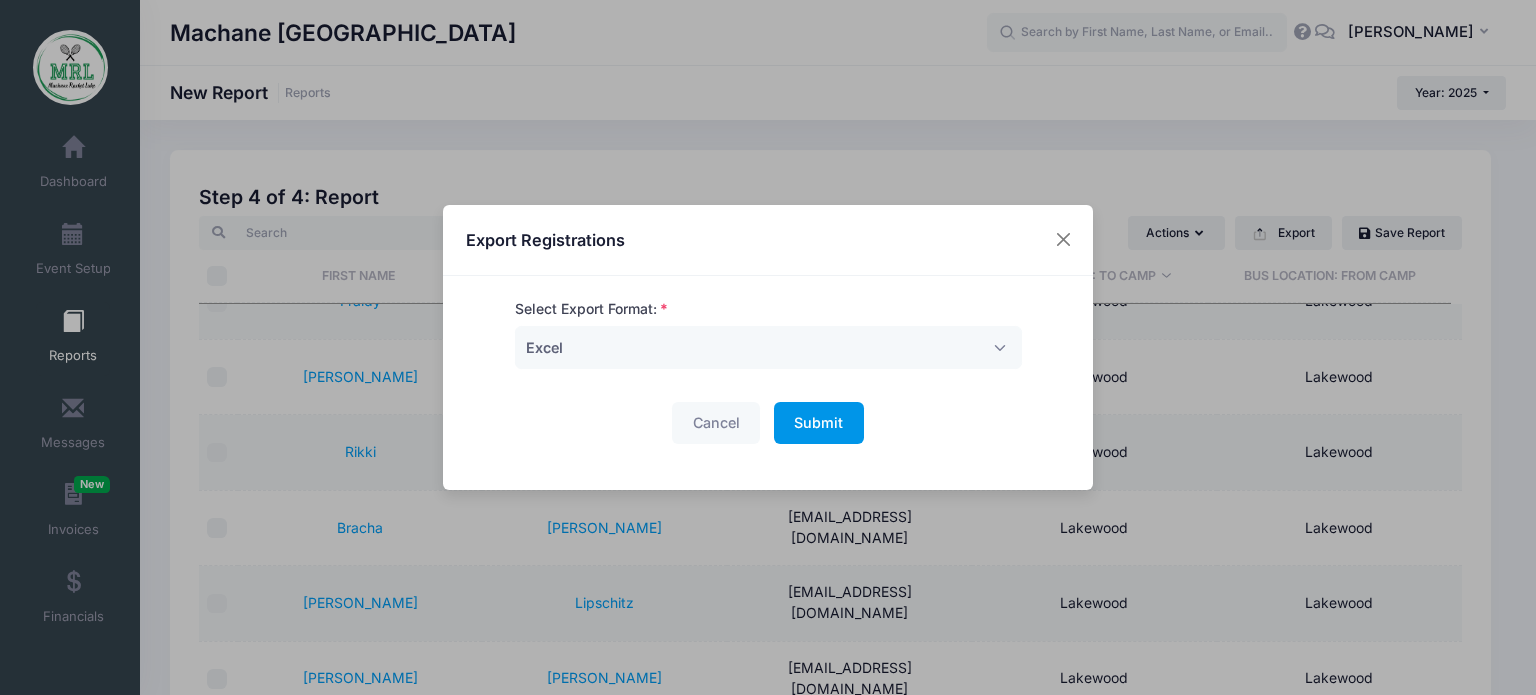 click on "Submit" at bounding box center (818, 422) 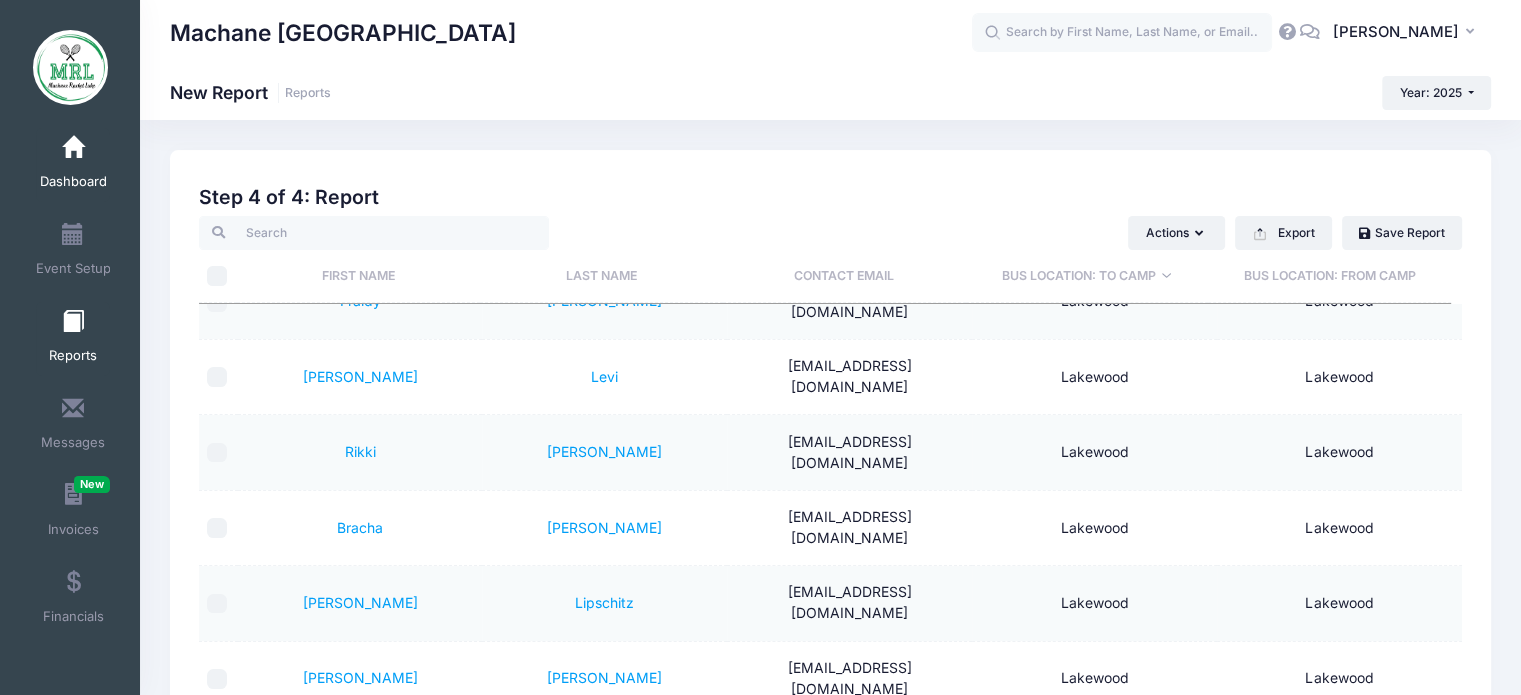 click on "Dashboard" at bounding box center (73, 182) 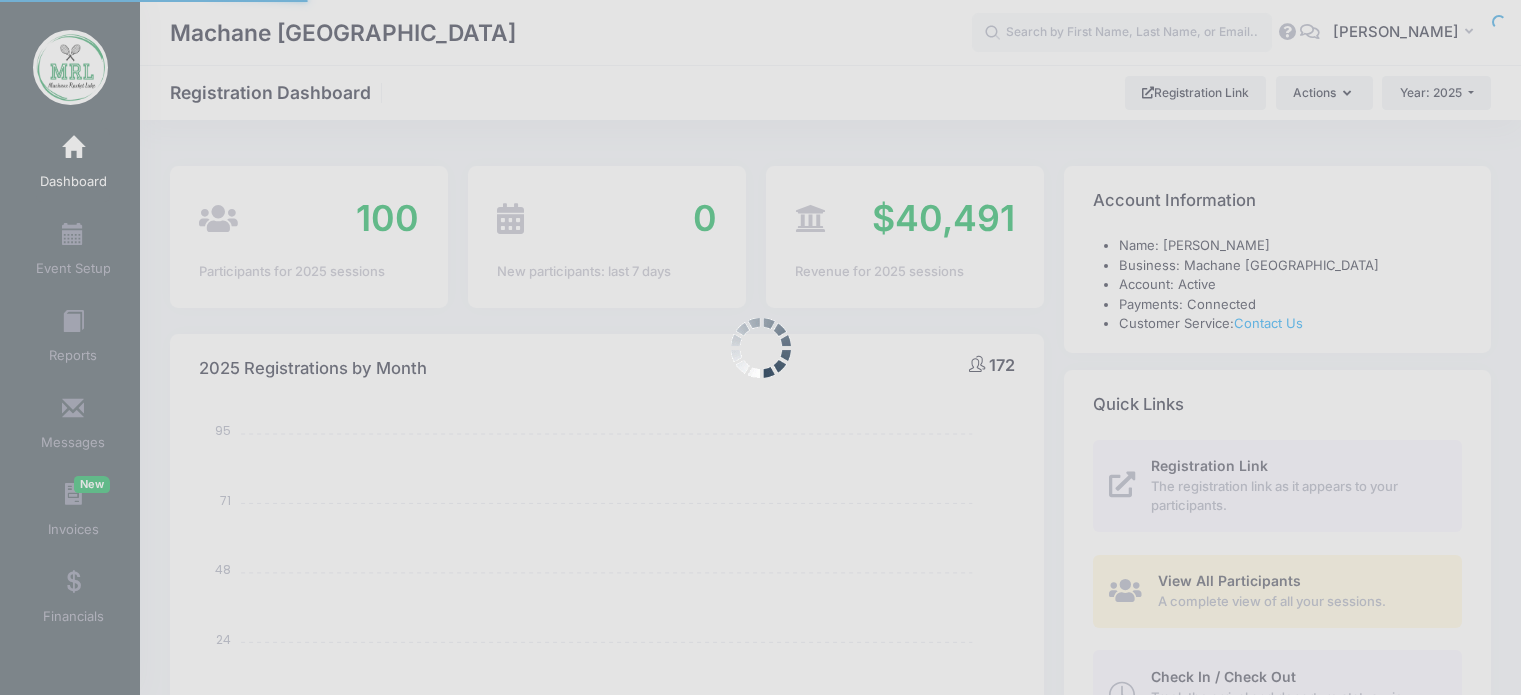 select 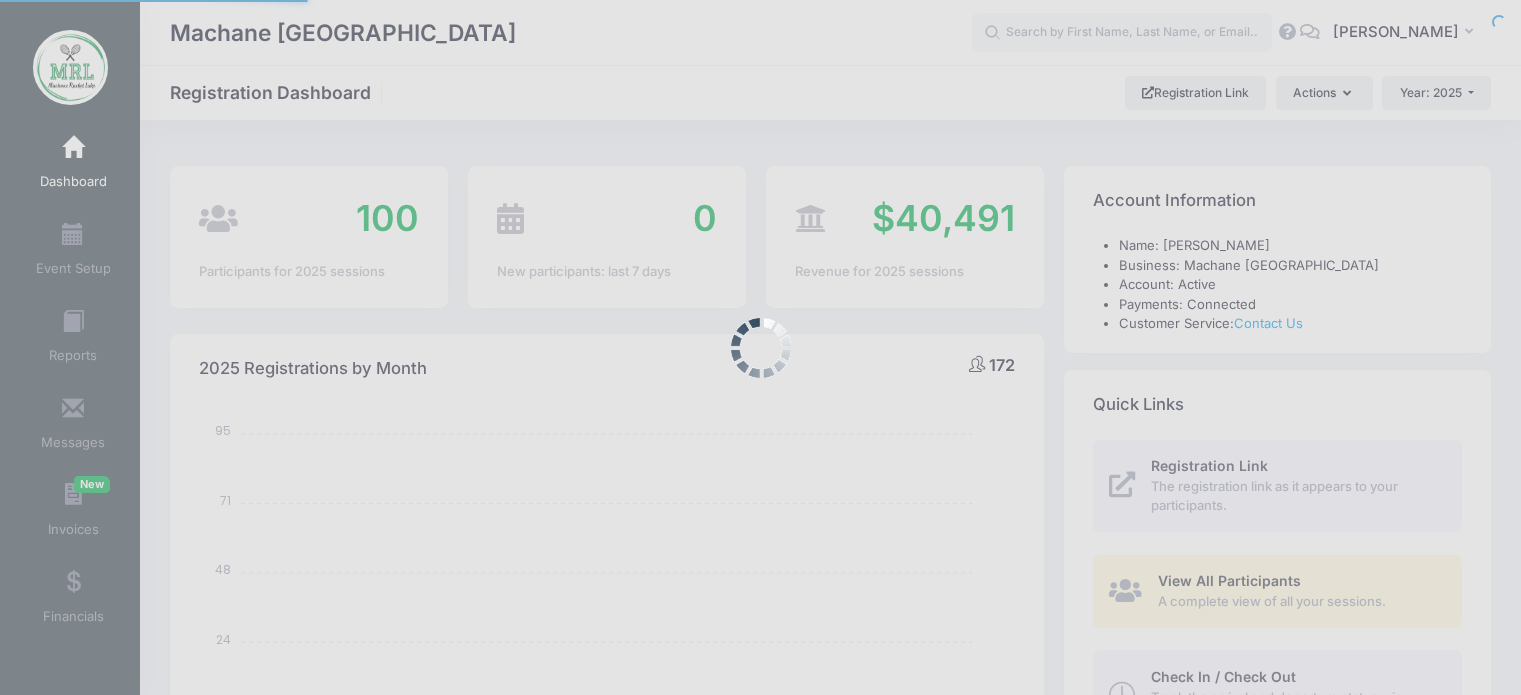 scroll, scrollTop: 0, scrollLeft: 0, axis: both 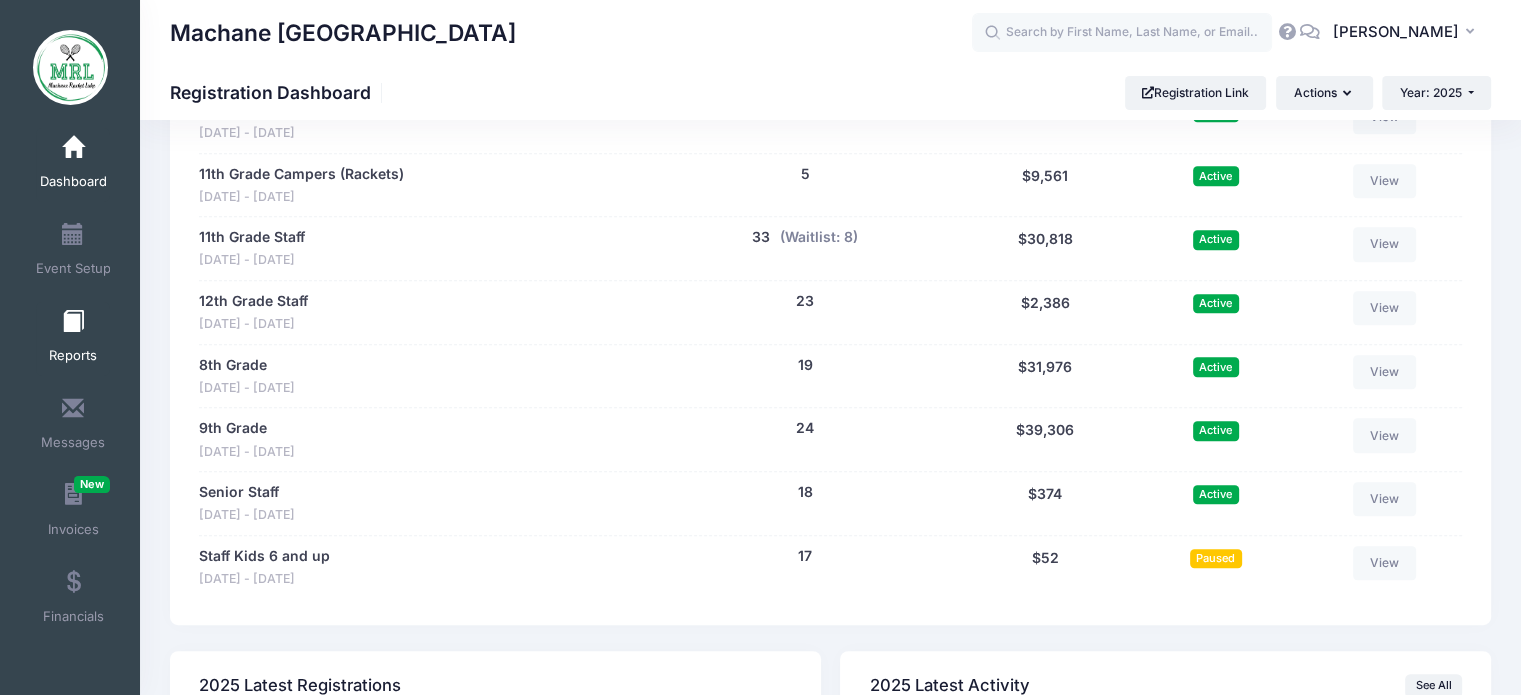 click at bounding box center (73, 322) 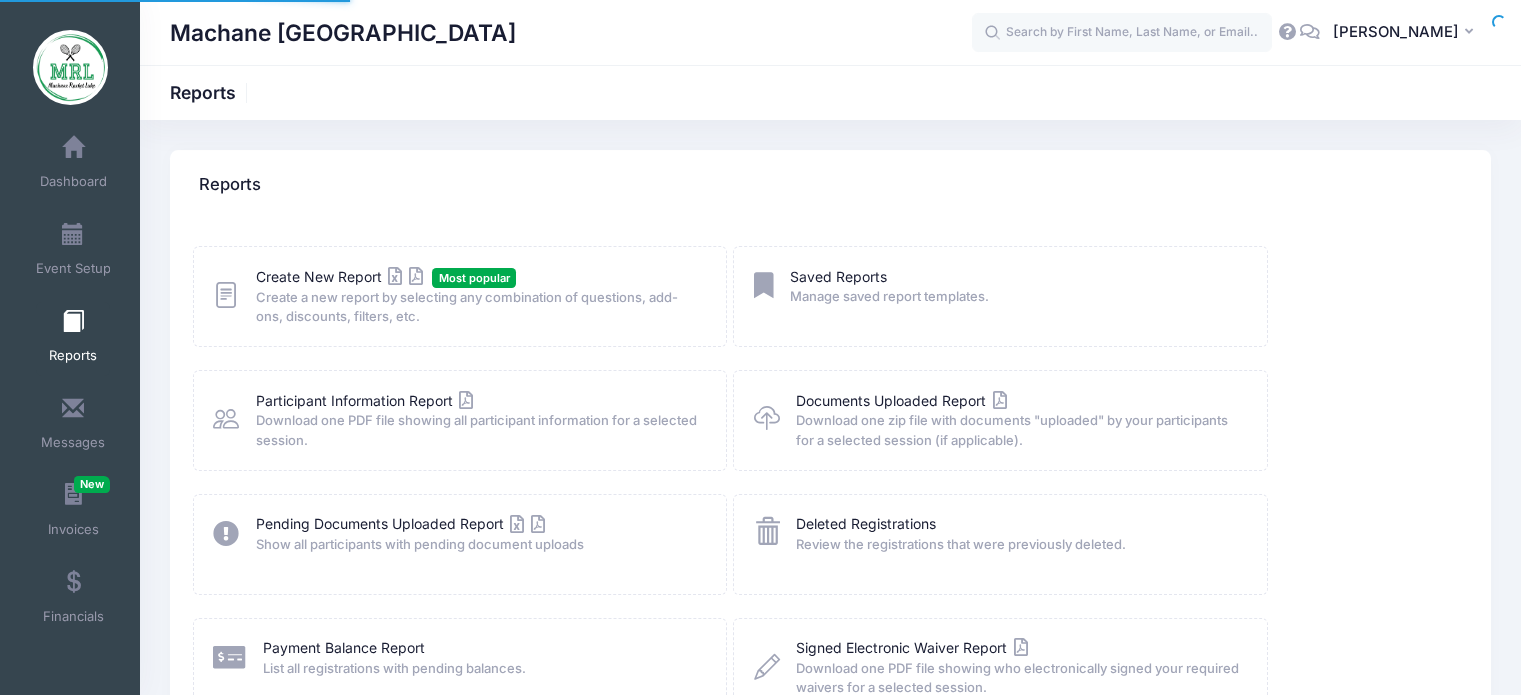 scroll, scrollTop: 0, scrollLeft: 0, axis: both 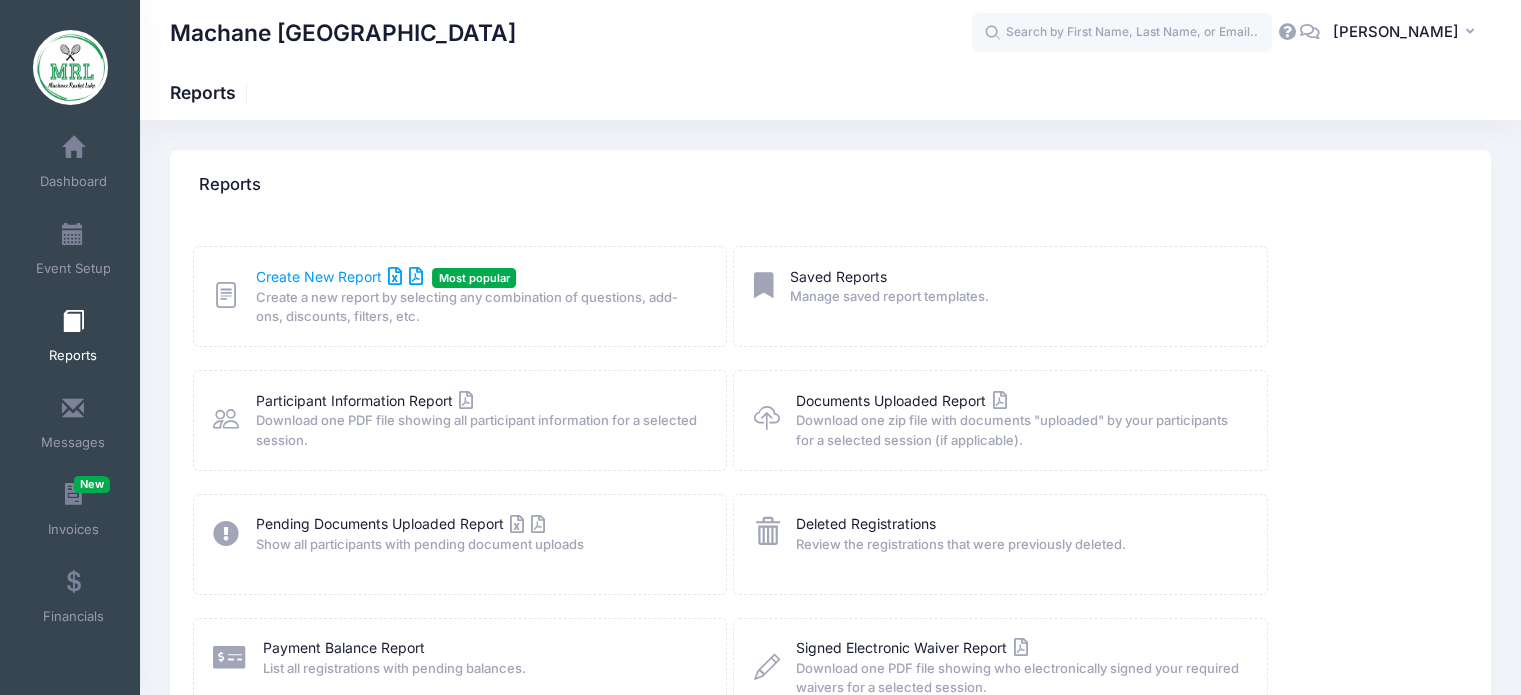 click on "Create New Report" at bounding box center (339, 276) 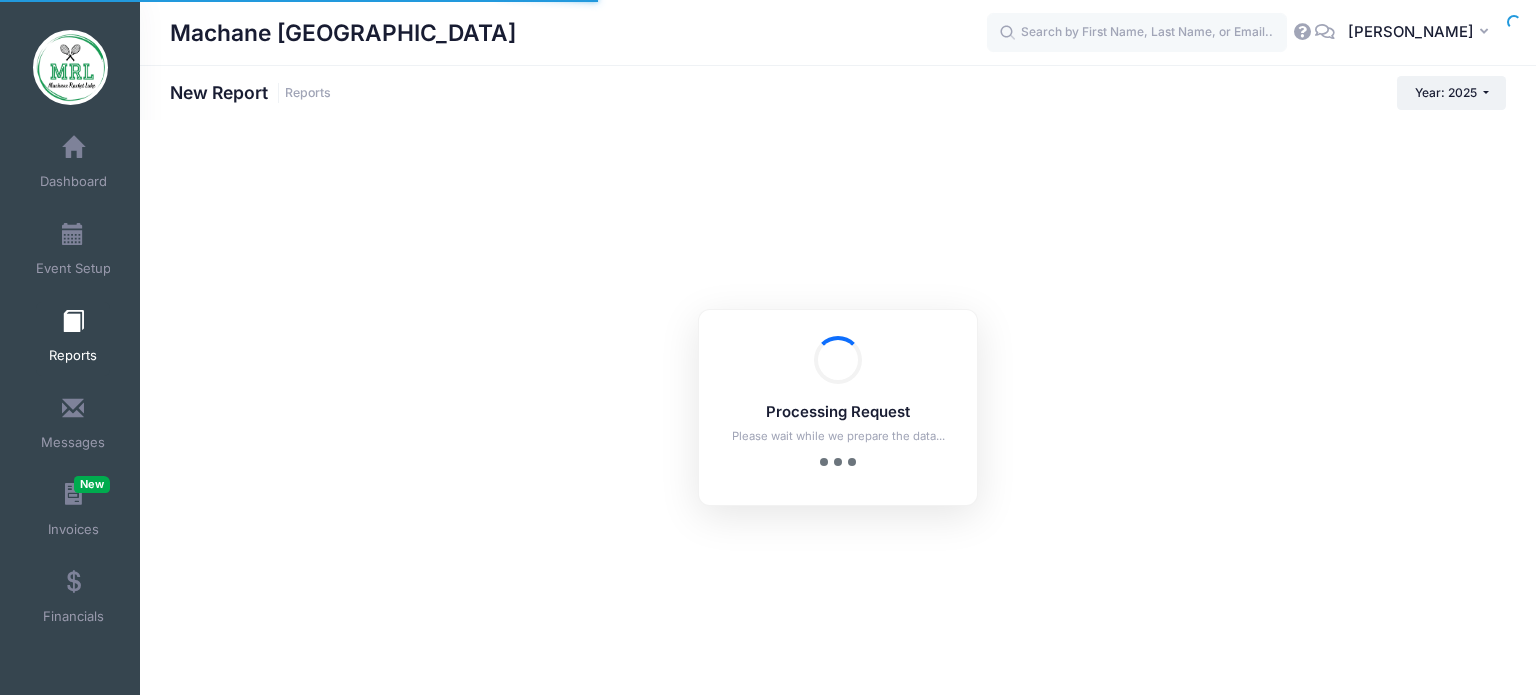 scroll, scrollTop: 0, scrollLeft: 0, axis: both 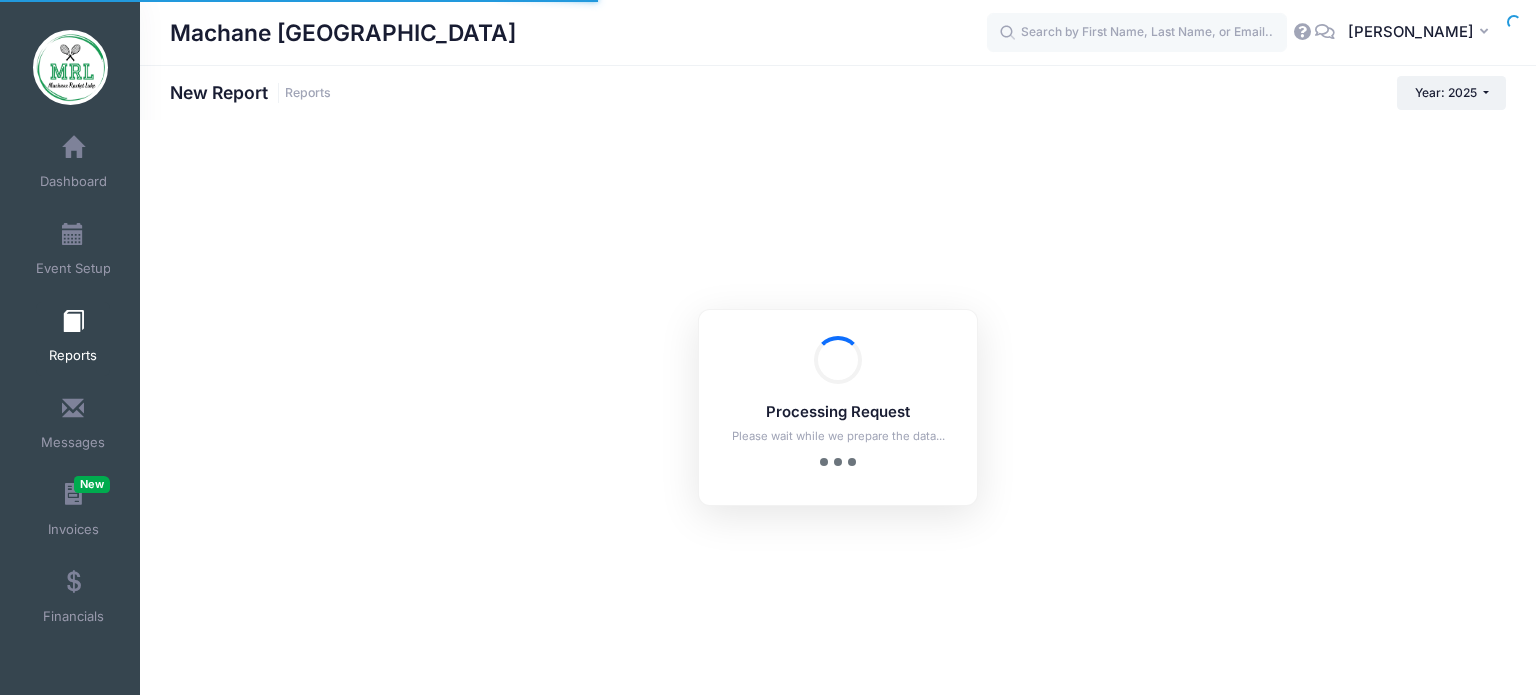 checkbox on "true" 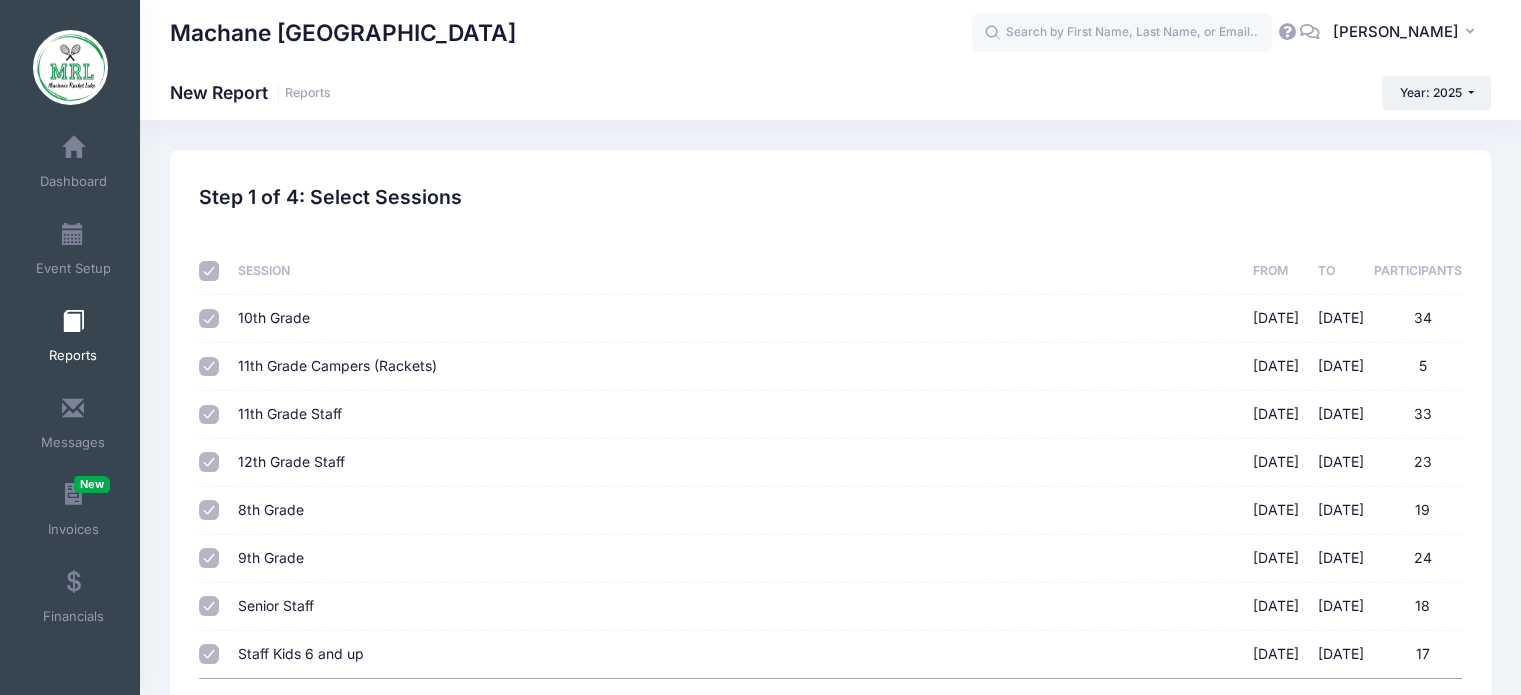 scroll, scrollTop: 182, scrollLeft: 0, axis: vertical 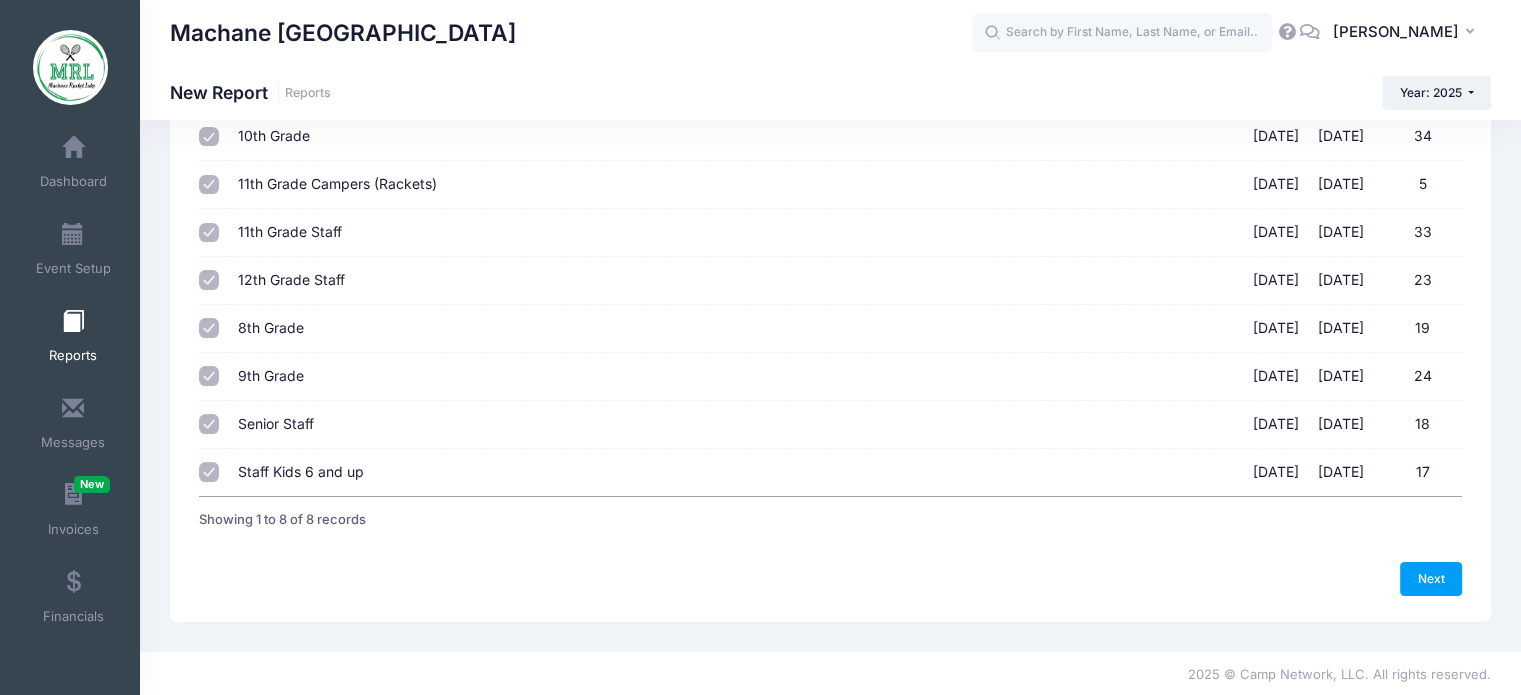 click on "Staff Kids 6 and up" at bounding box center [301, 471] 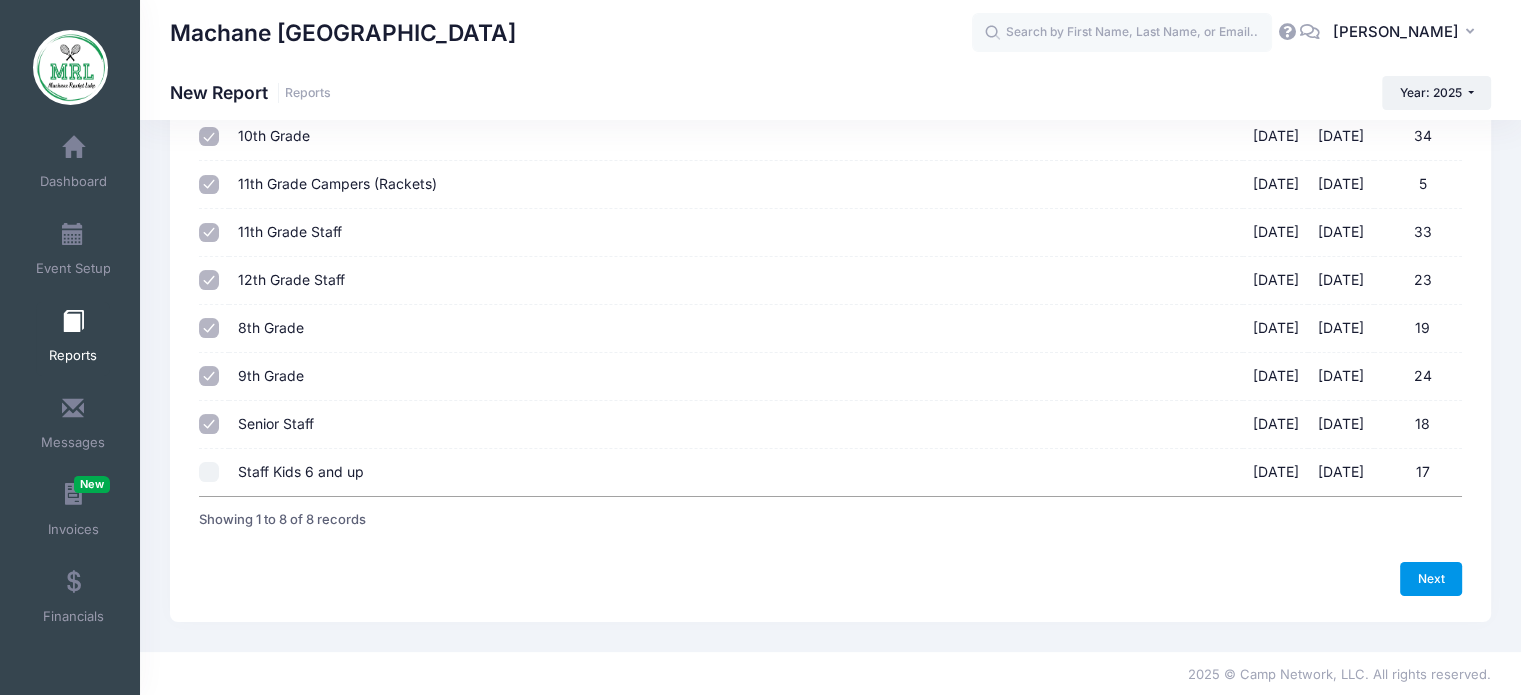 click on "Next" at bounding box center (1431, 579) 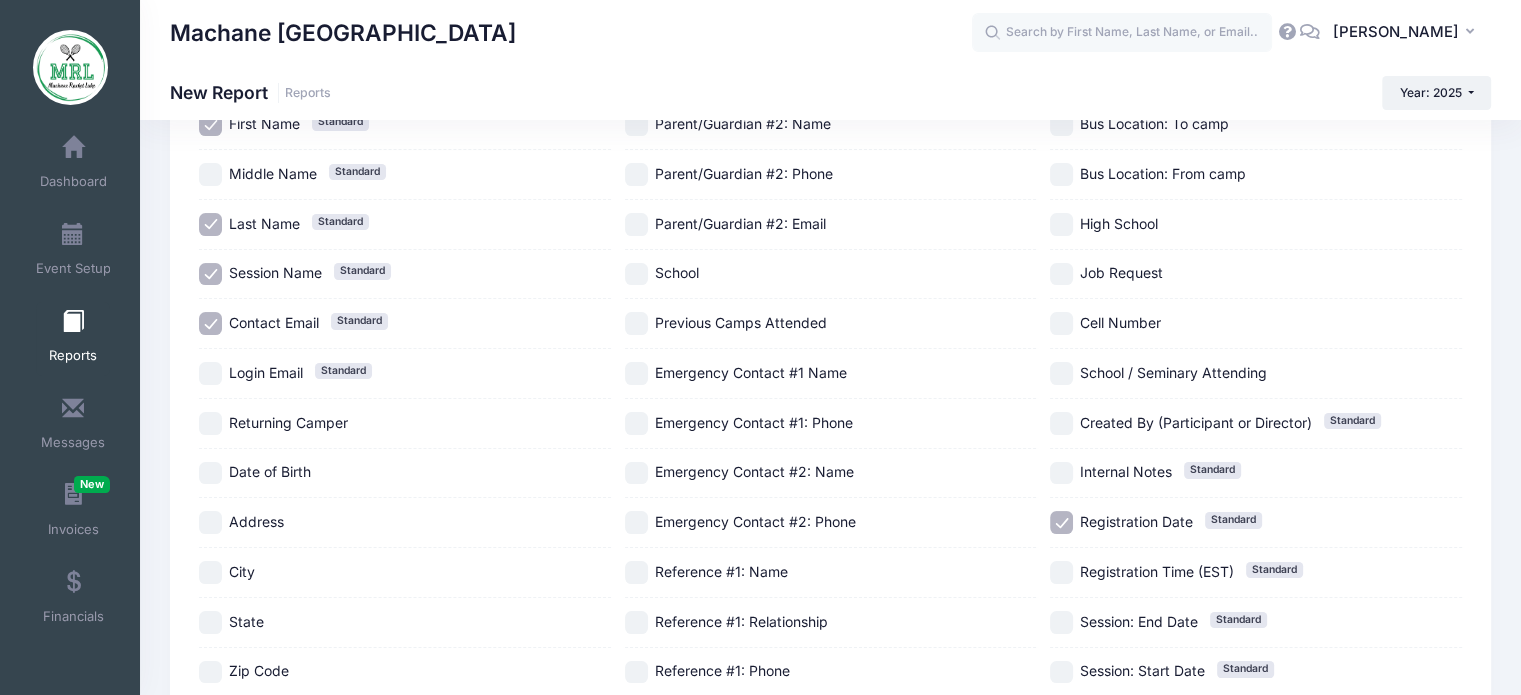 scroll, scrollTop: 0, scrollLeft: 0, axis: both 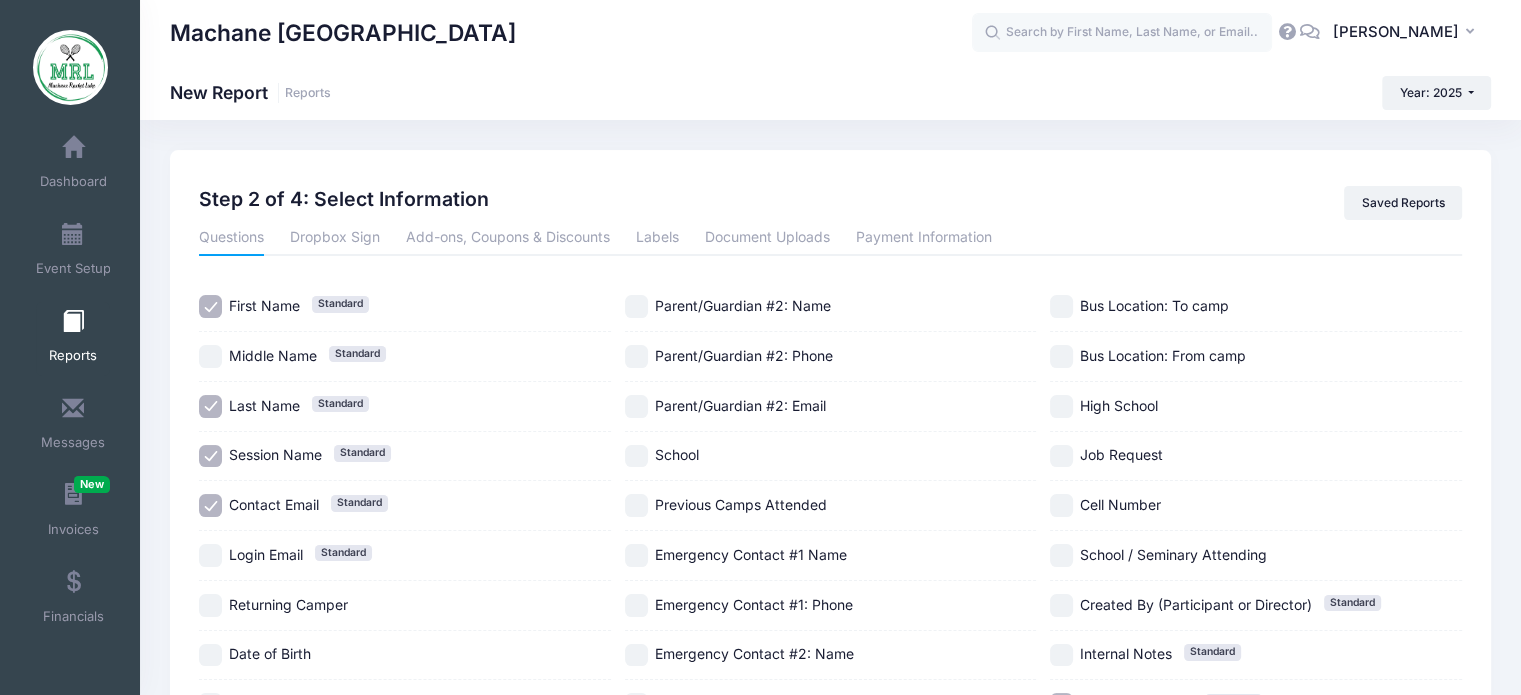 click on "Session Name" at bounding box center [275, 454] 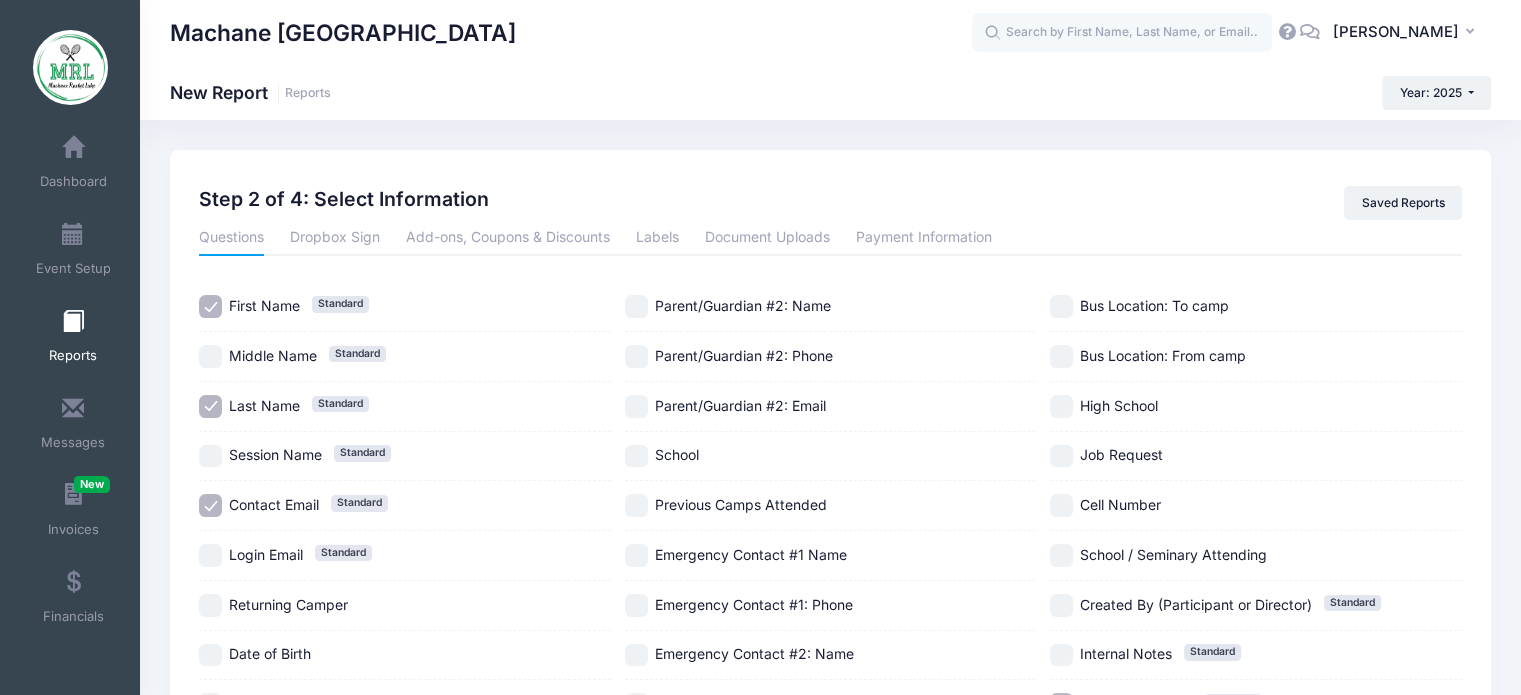 click on "Bus Location: To camp" at bounding box center (1256, 307) 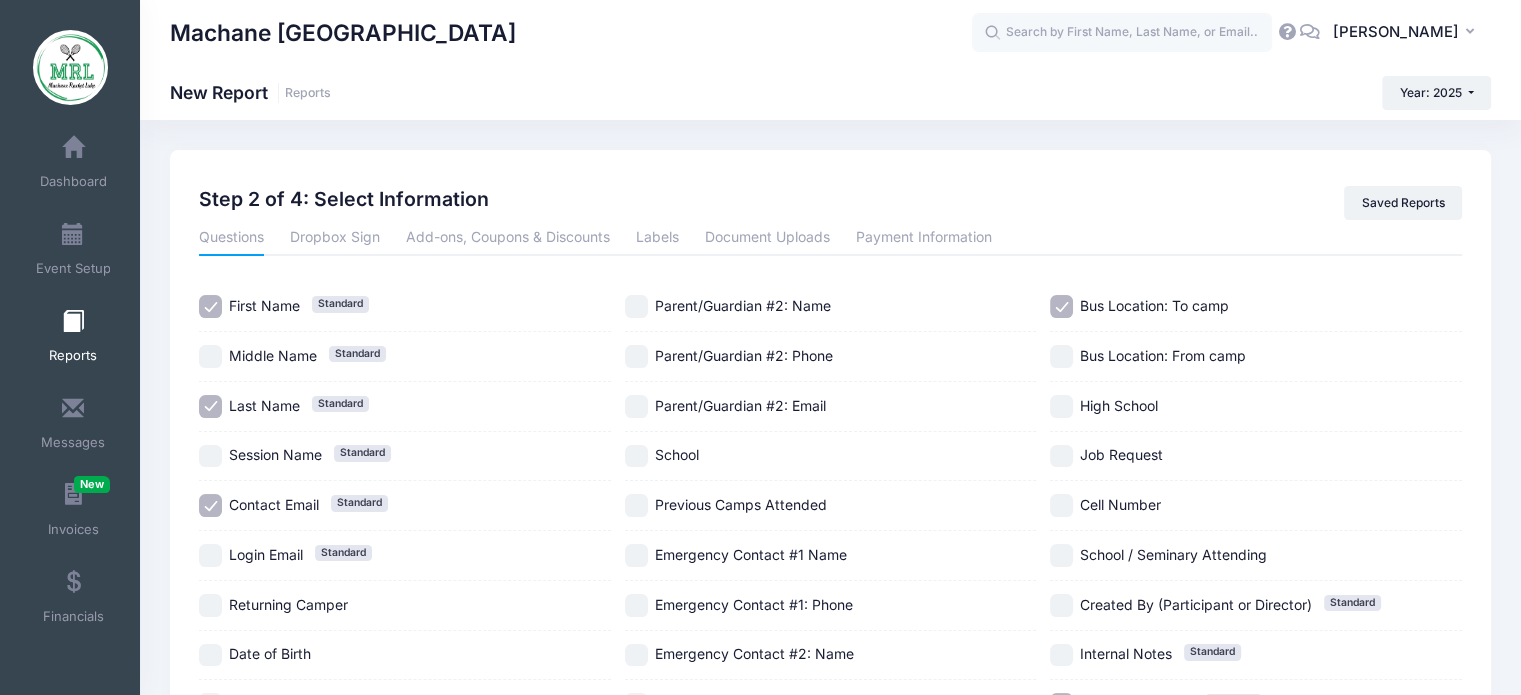 click on "Bus Location: From camp" at bounding box center [1256, 356] 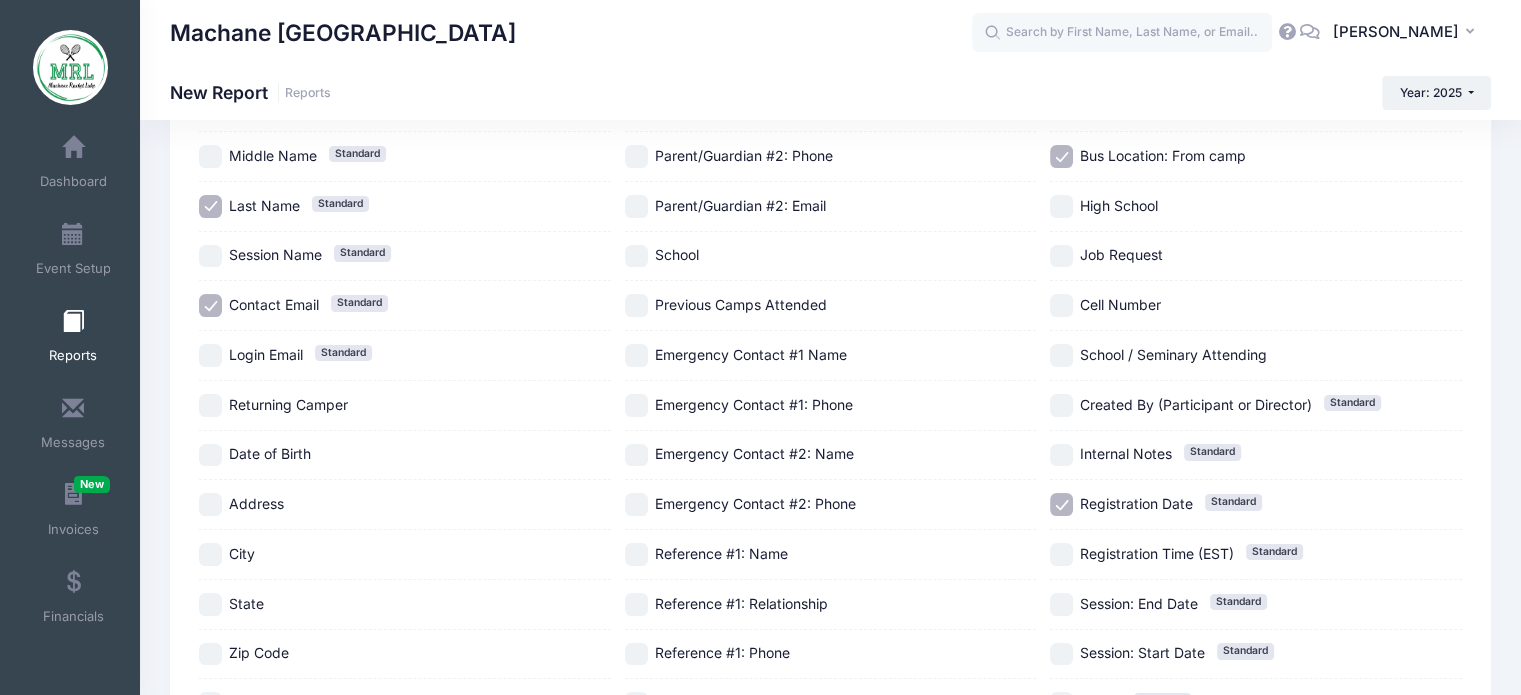 click on "Registration Date" at bounding box center (1136, 503) 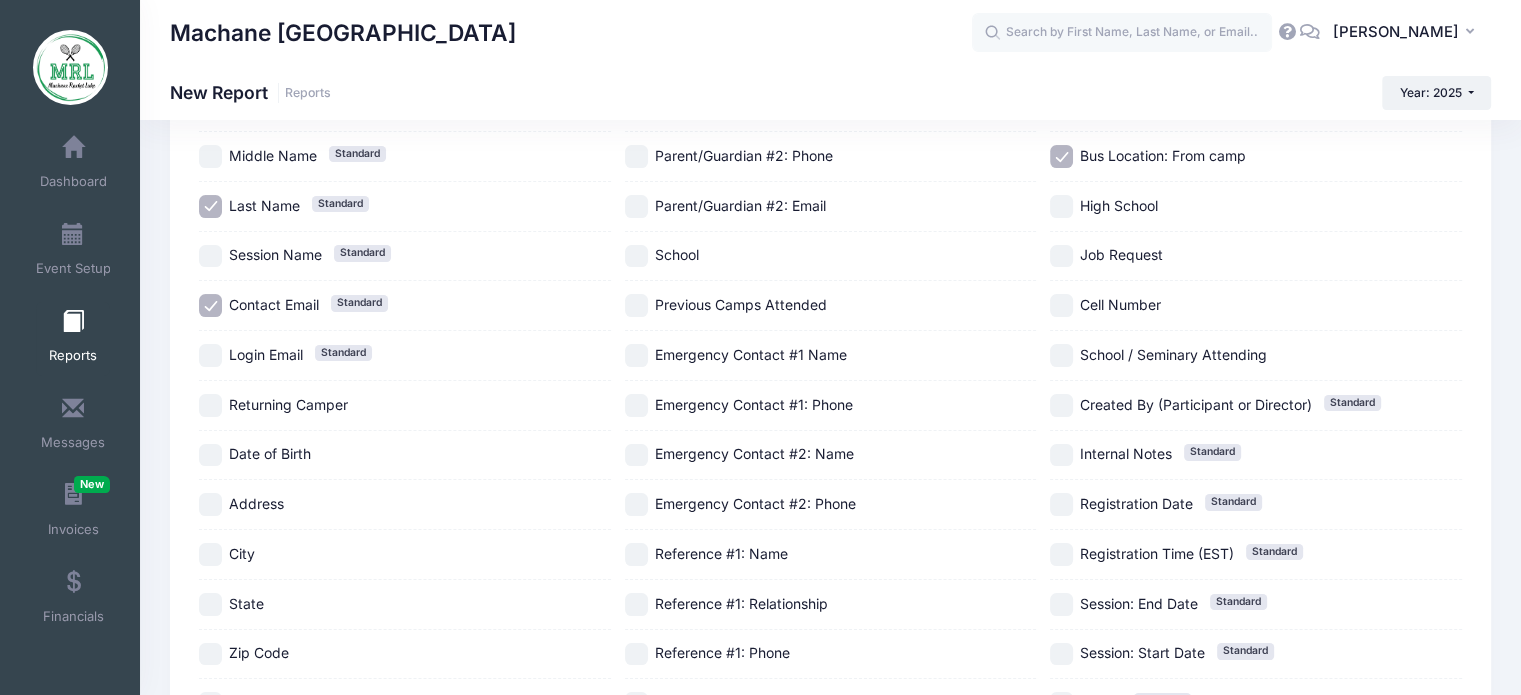 scroll, scrollTop: 633, scrollLeft: 0, axis: vertical 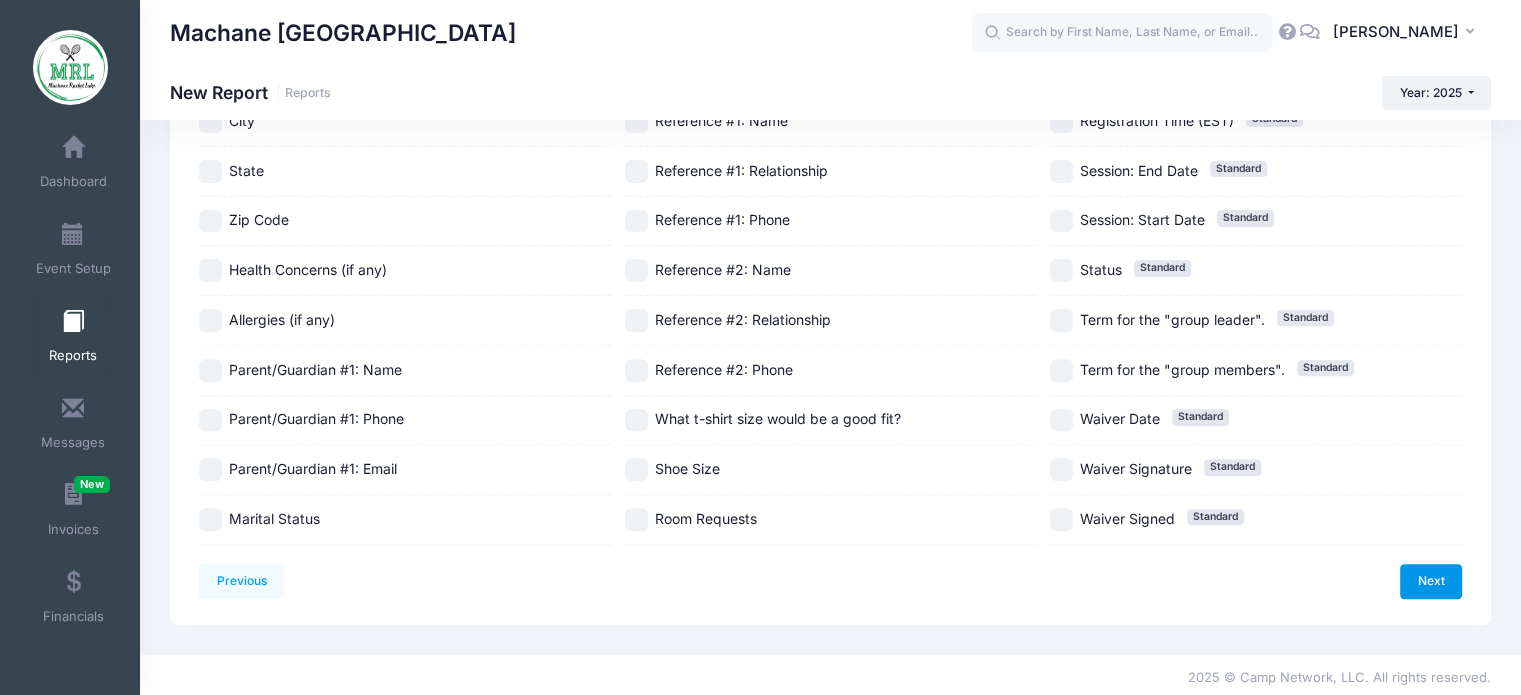 click on "Next" at bounding box center (1431, 581) 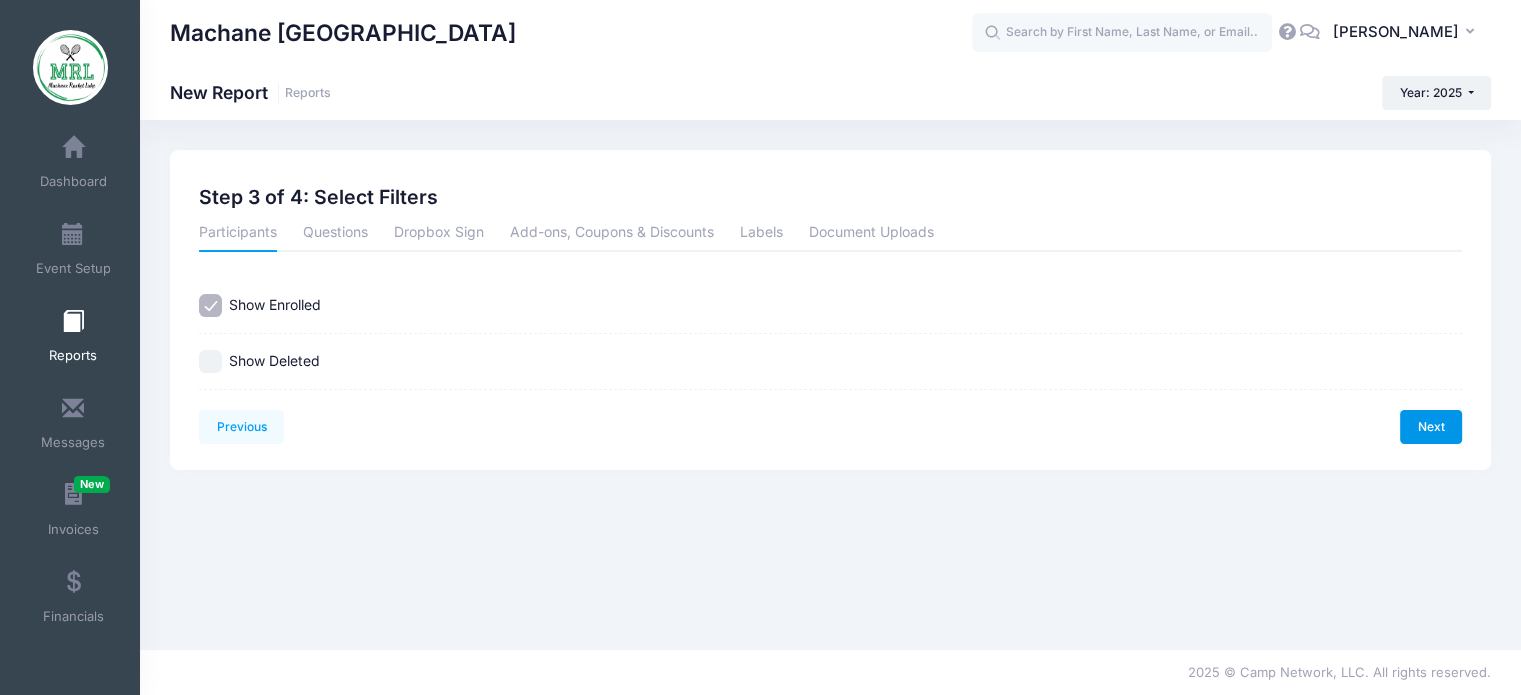 scroll, scrollTop: 0, scrollLeft: 0, axis: both 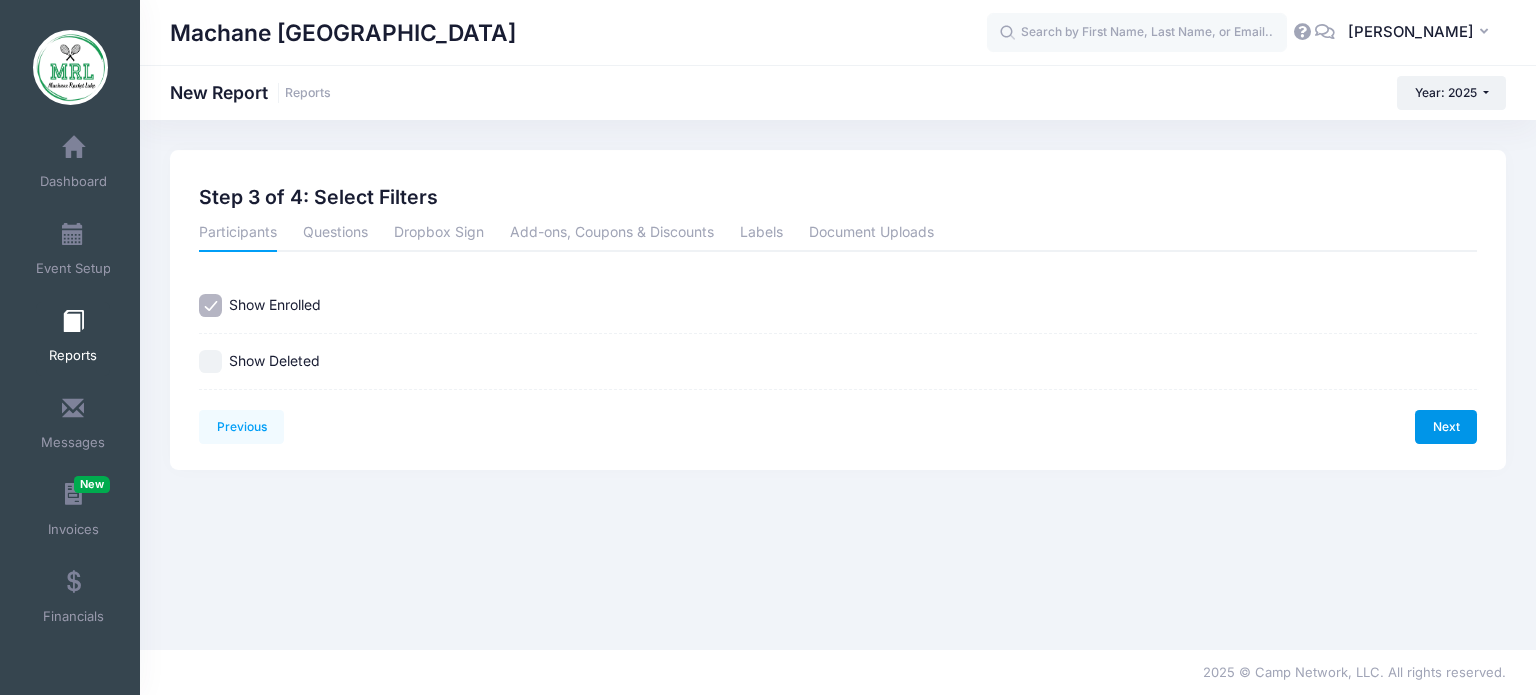 click on "Next" at bounding box center [1446, 427] 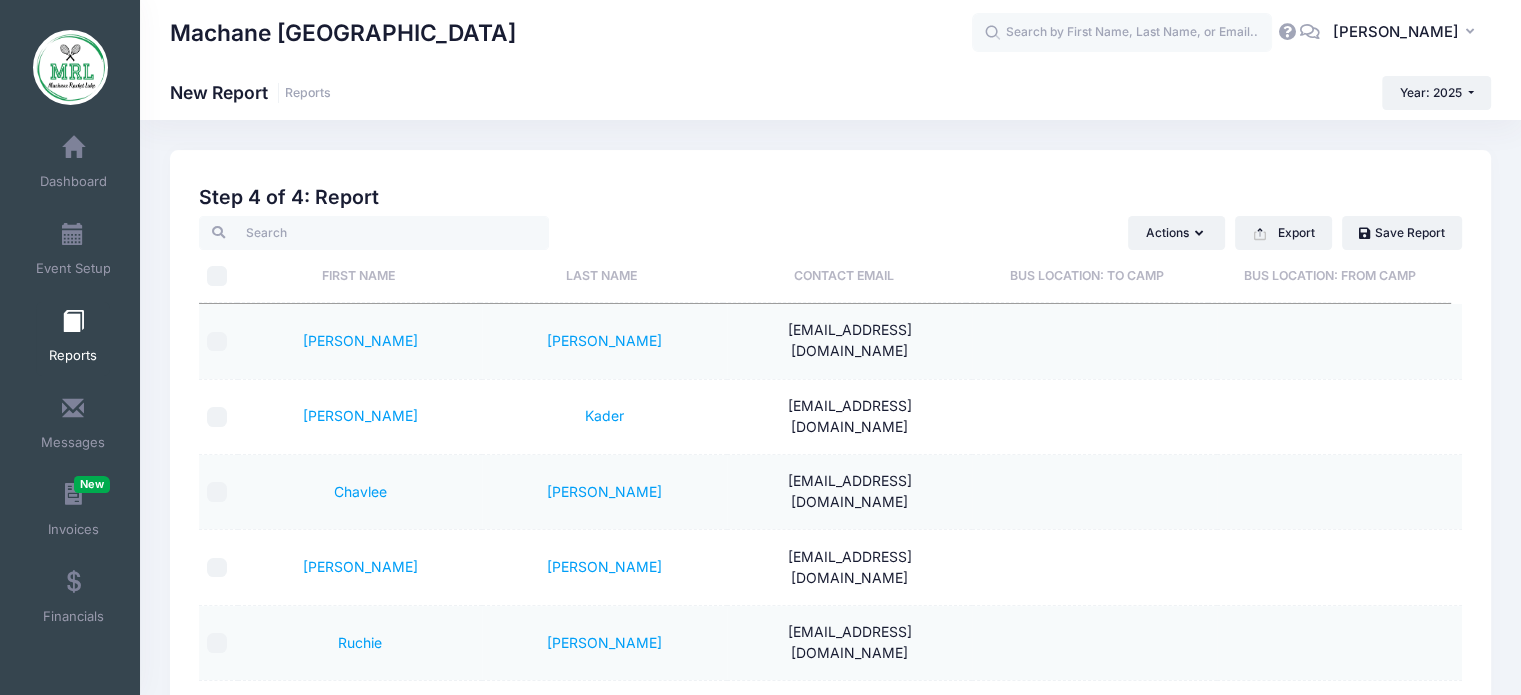 click on "Bus Location: To camp" at bounding box center (1087, 276) 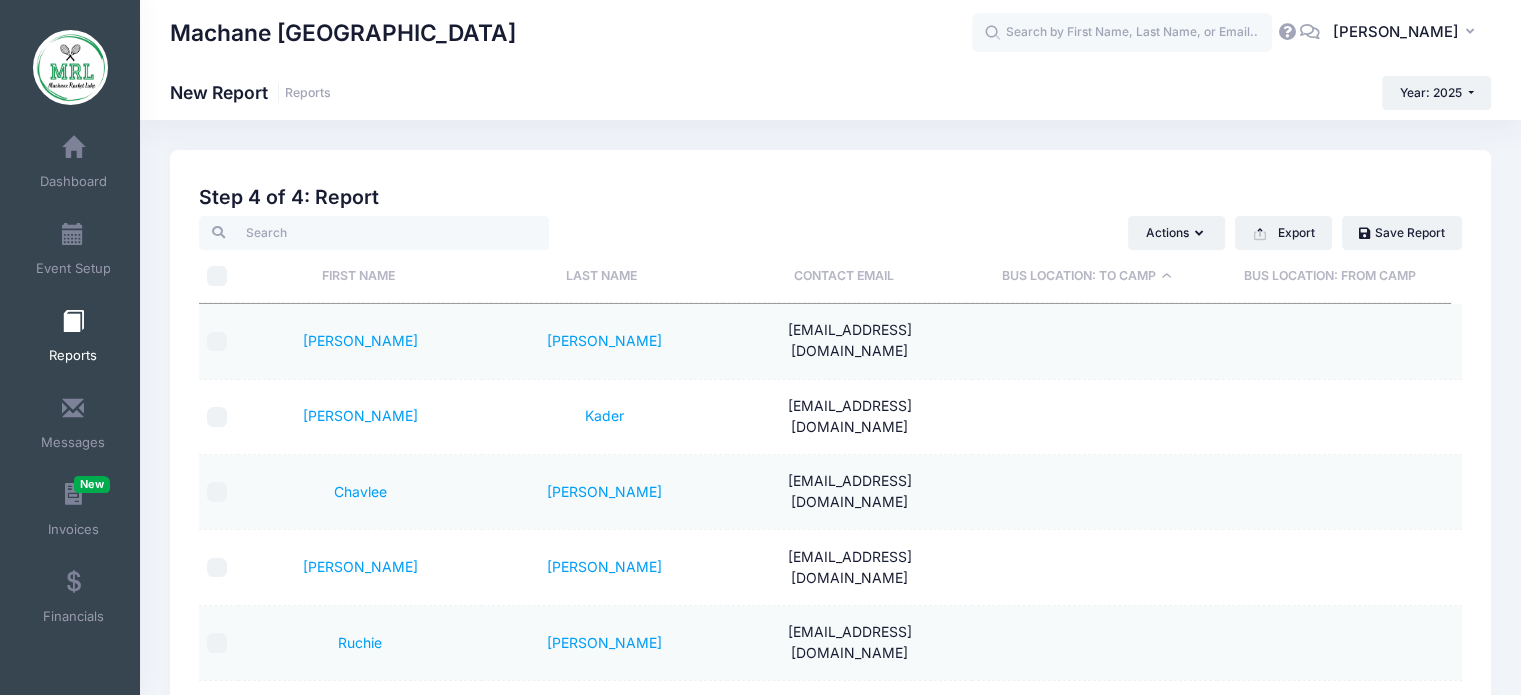 click on "Bus Location: To camp" at bounding box center [1087, 276] 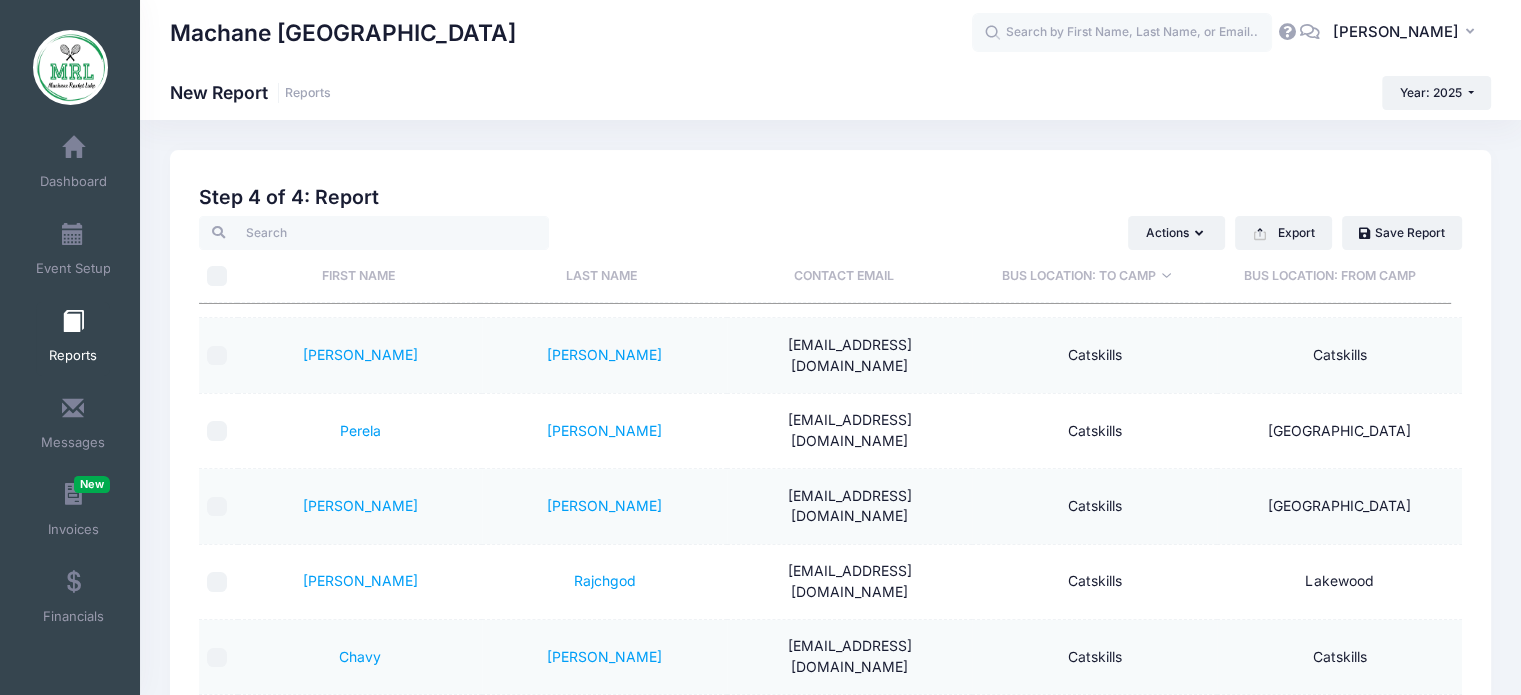 scroll, scrollTop: 3692, scrollLeft: 0, axis: vertical 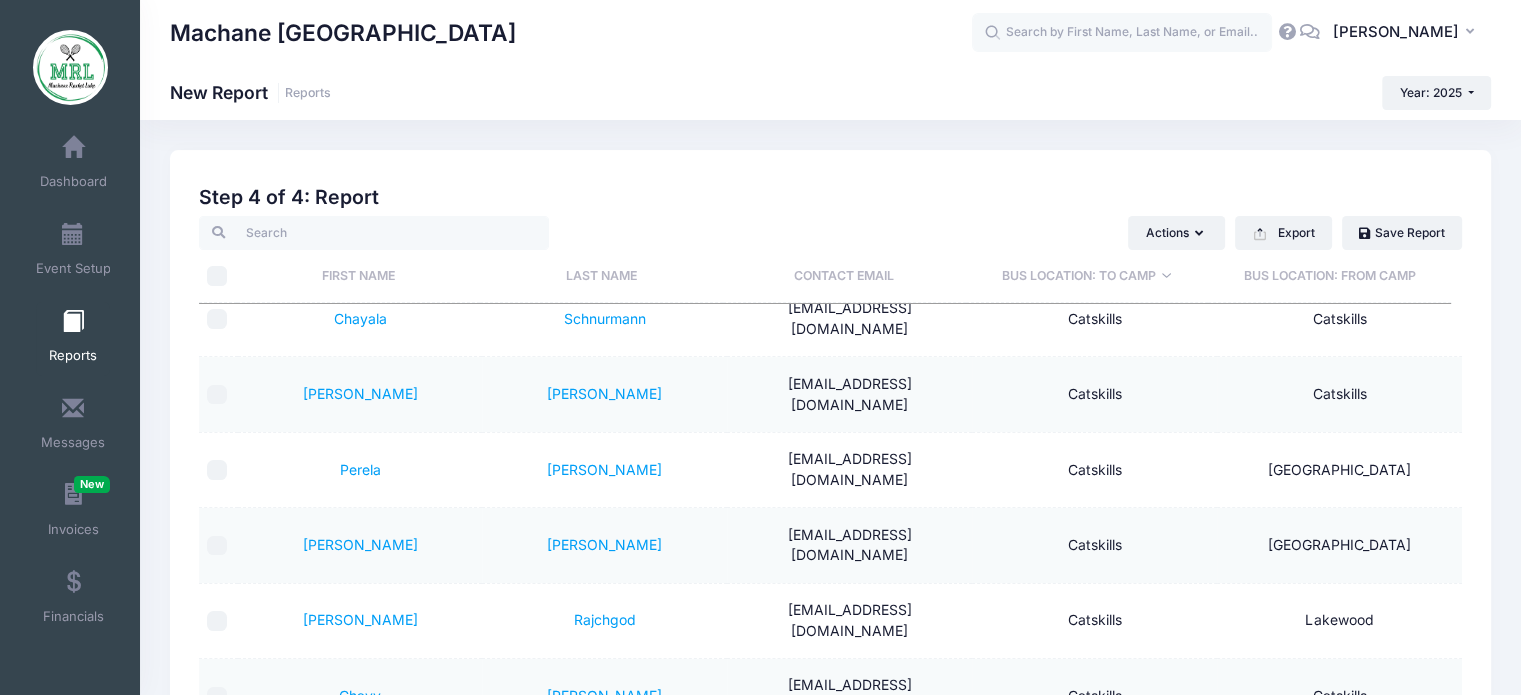 click at bounding box center (217, 2096) 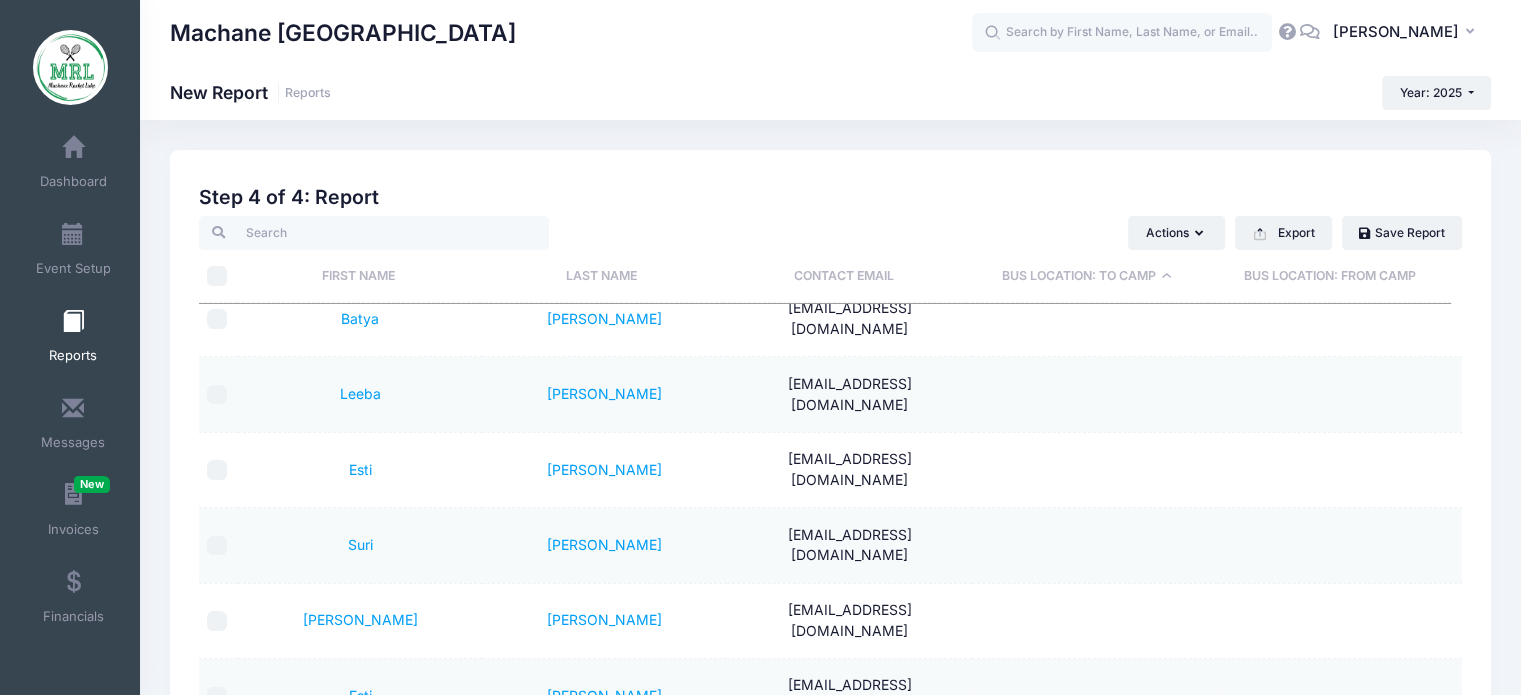 scroll, scrollTop: 0, scrollLeft: 0, axis: both 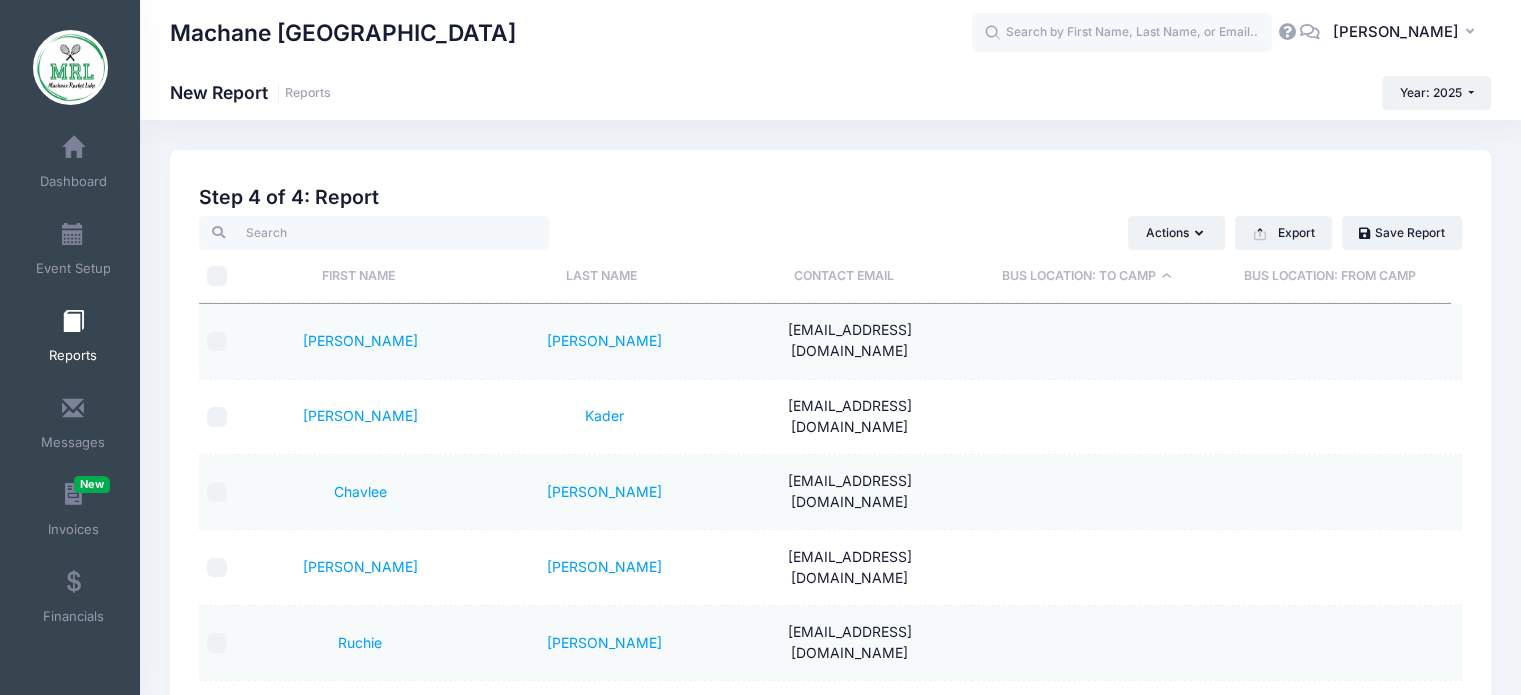 click at bounding box center [218, 341] 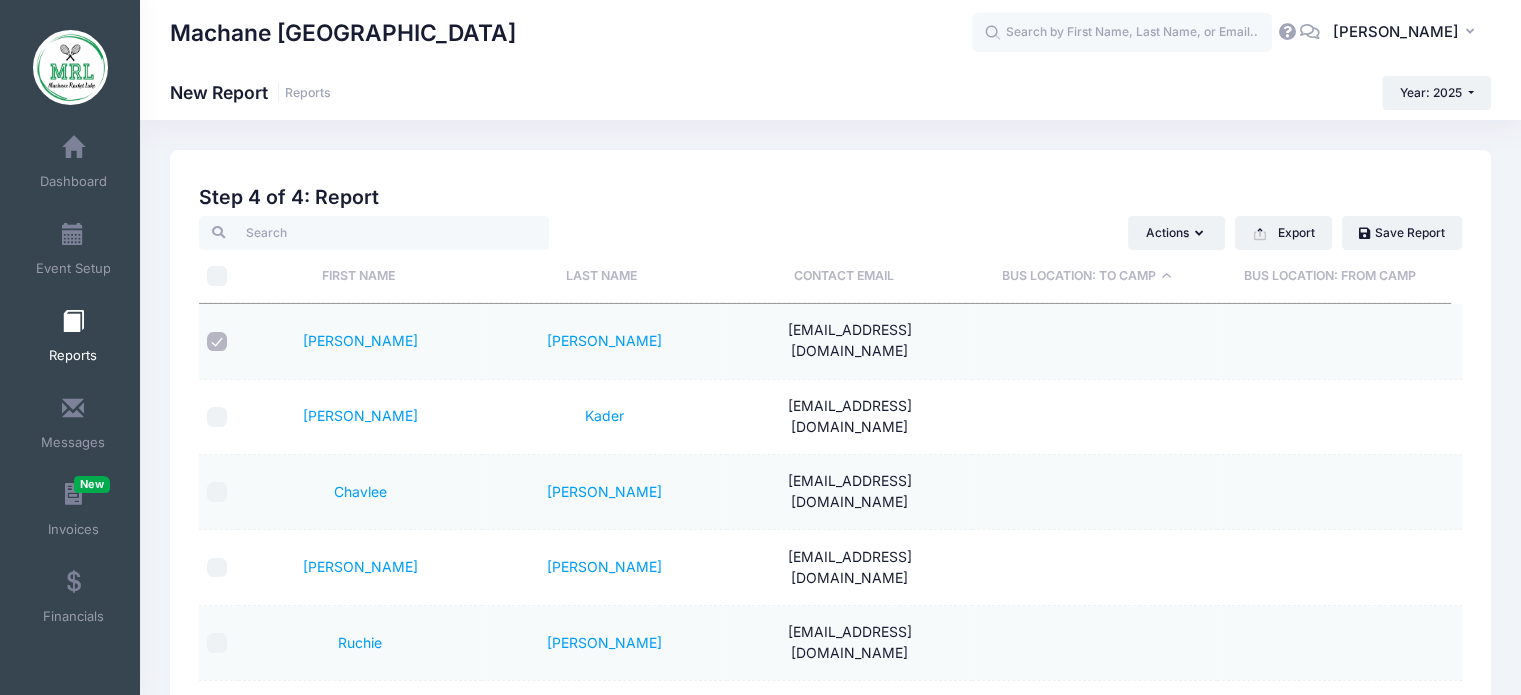 click at bounding box center [217, 417] 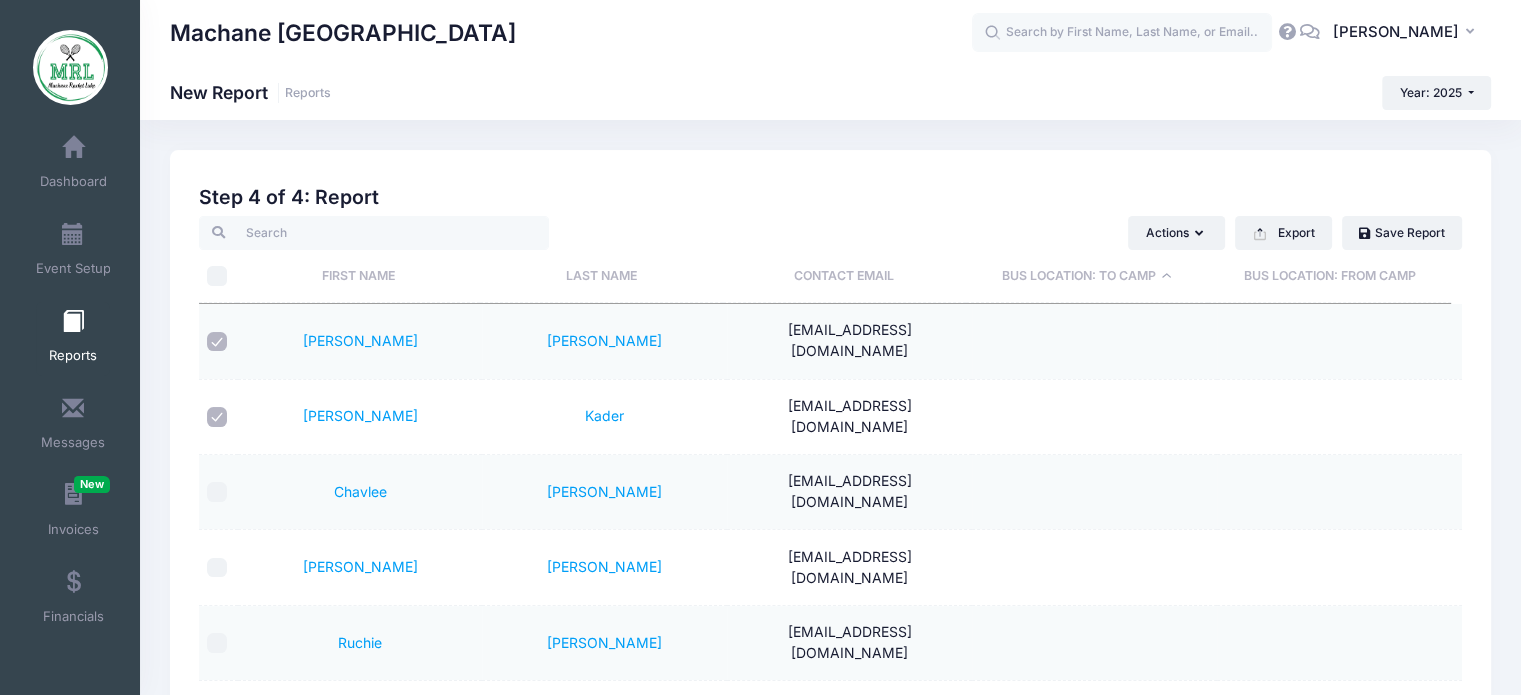click at bounding box center [218, 492] 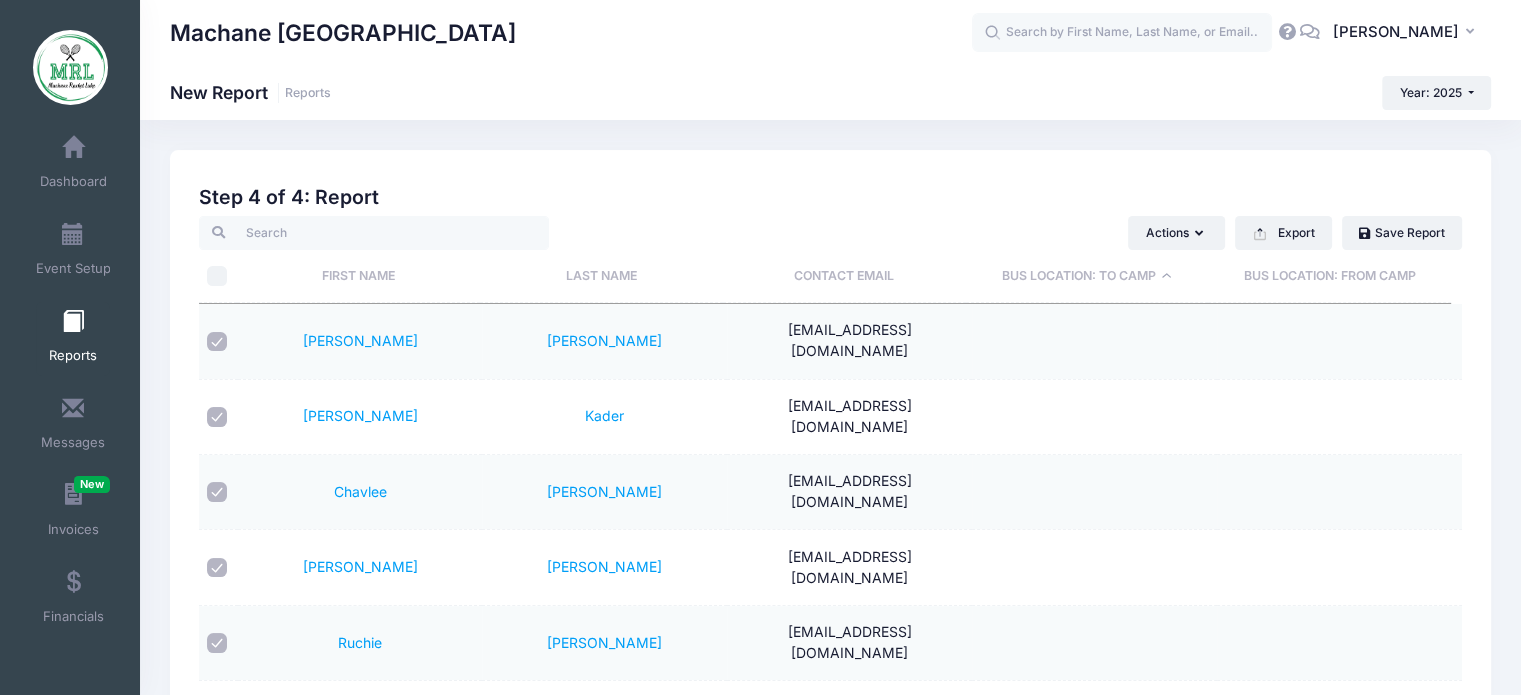 checkbox on "true" 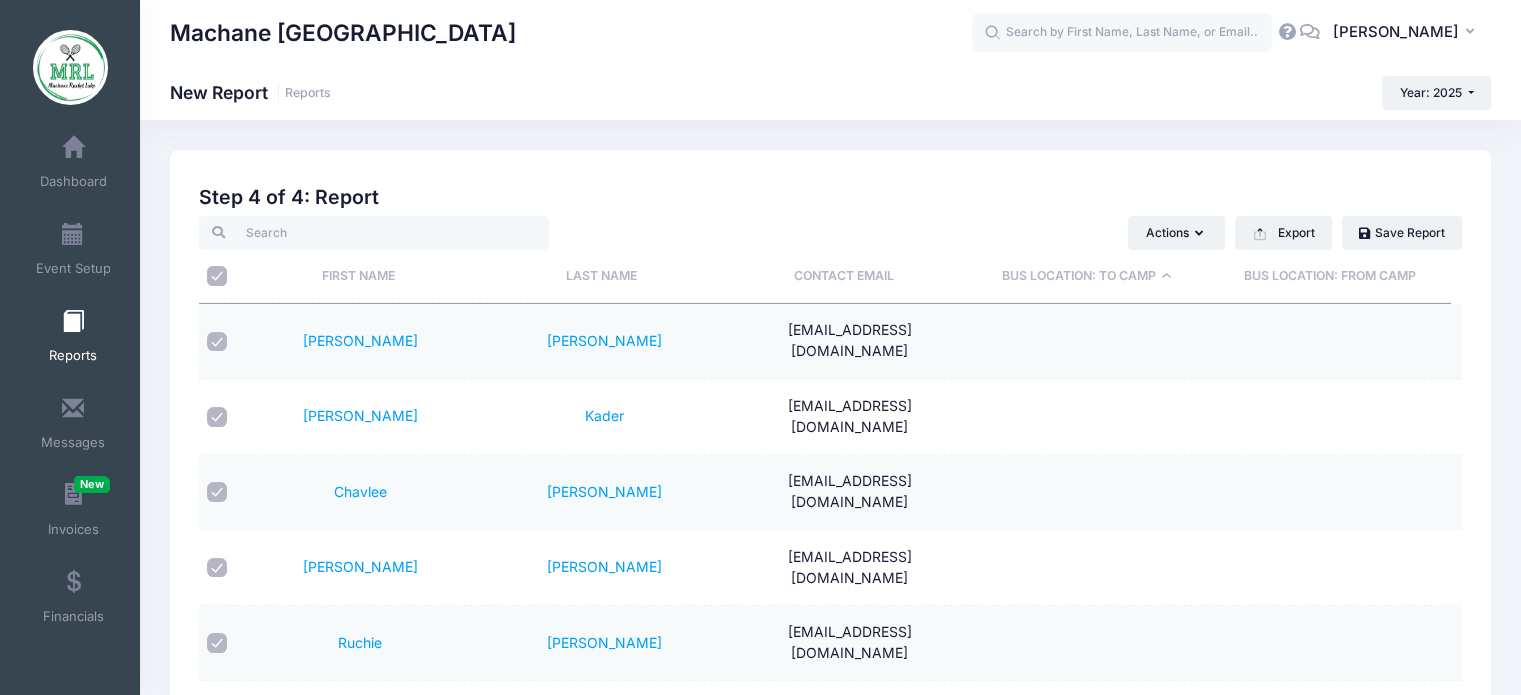 checkbox on "true" 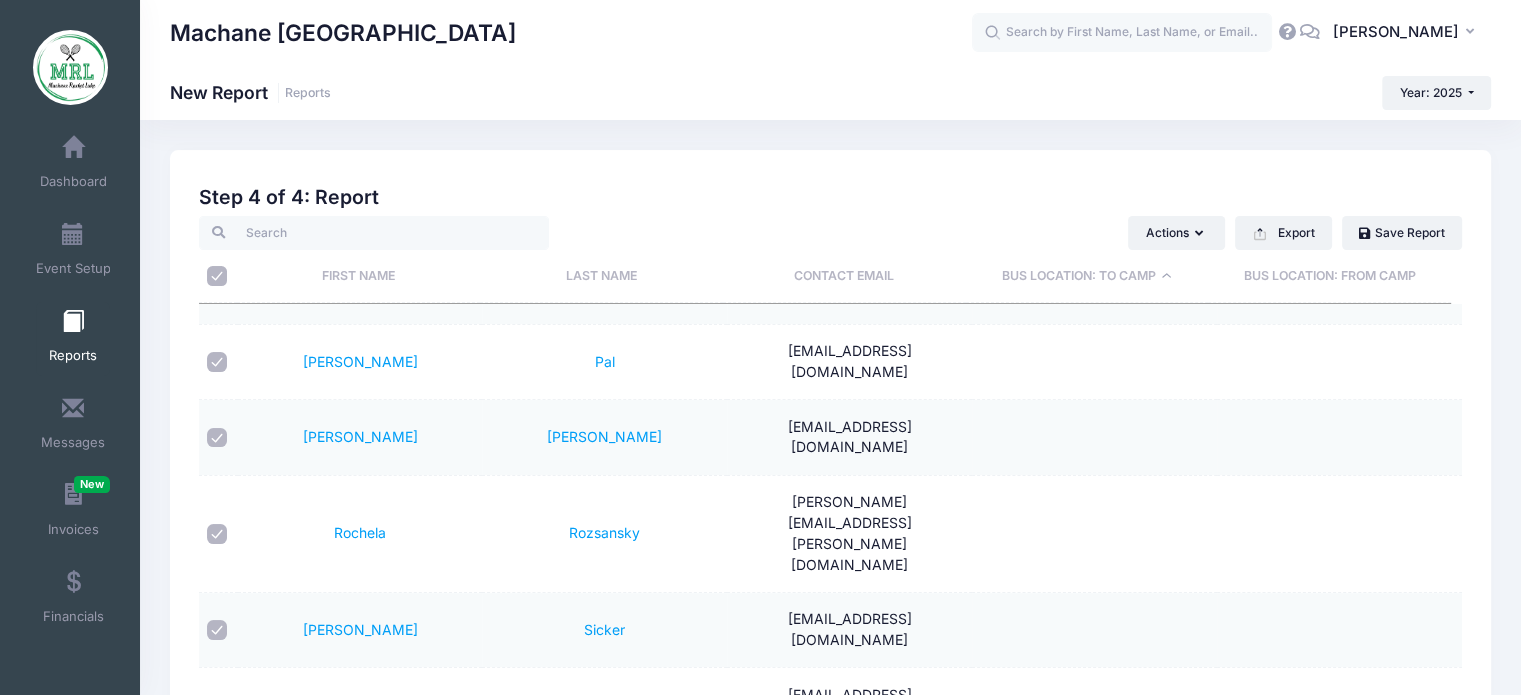 scroll, scrollTop: 4572, scrollLeft: 0, axis: vertical 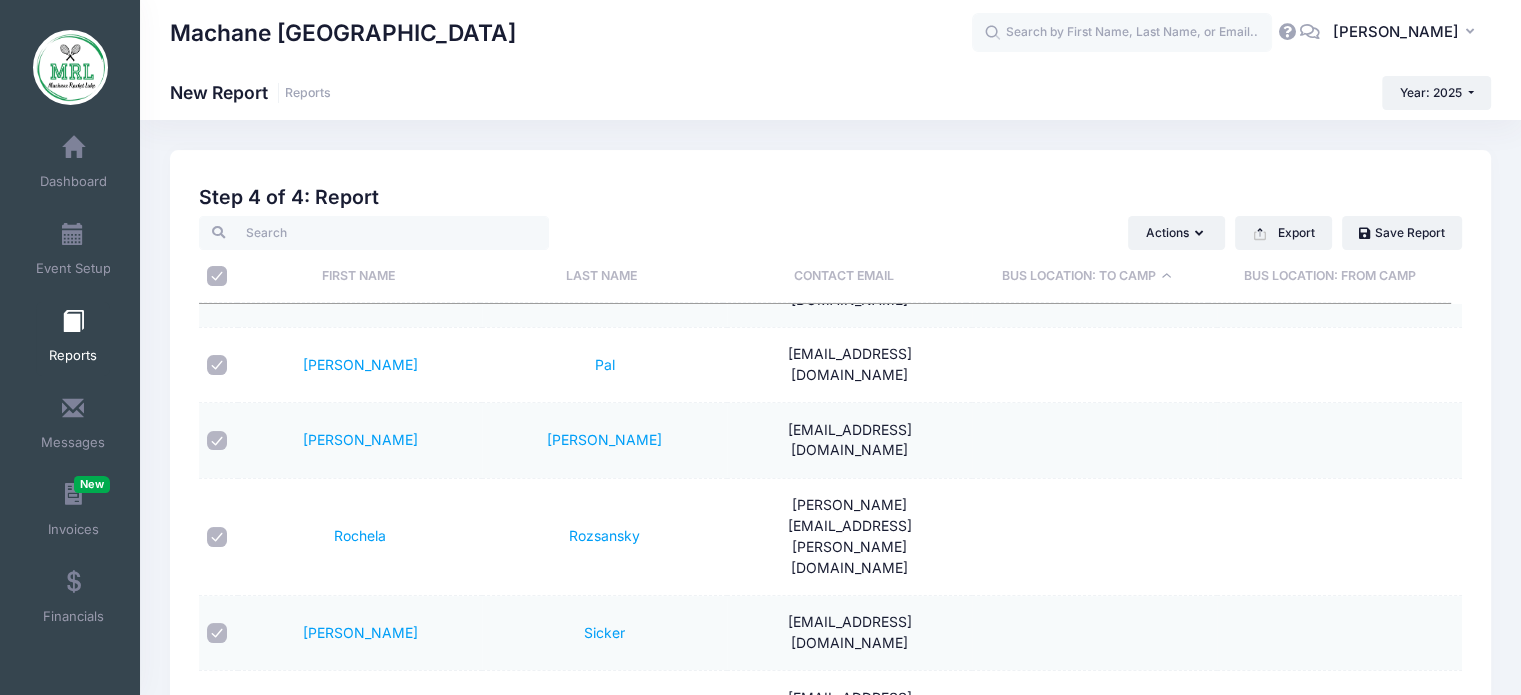 click at bounding box center (217, 2443) 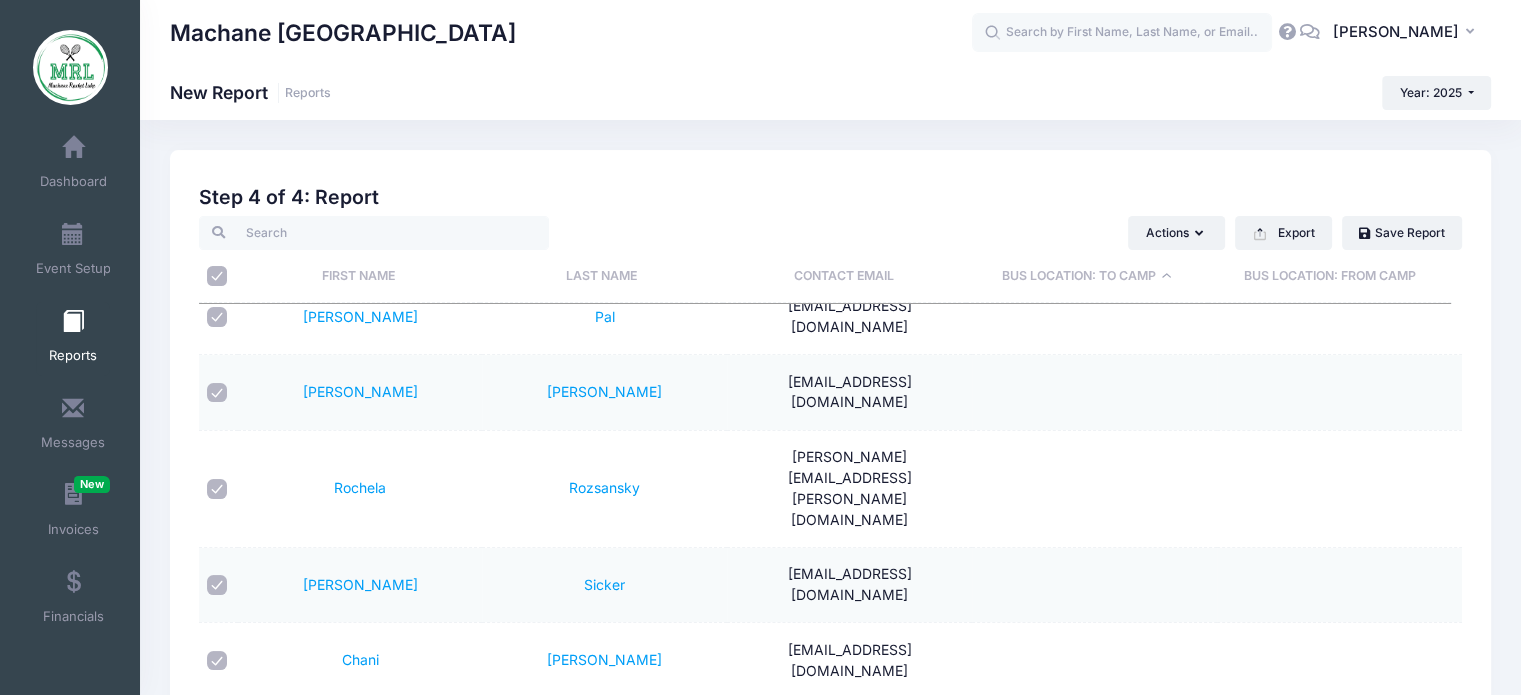 scroll, scrollTop: 4628, scrollLeft: 0, axis: vertical 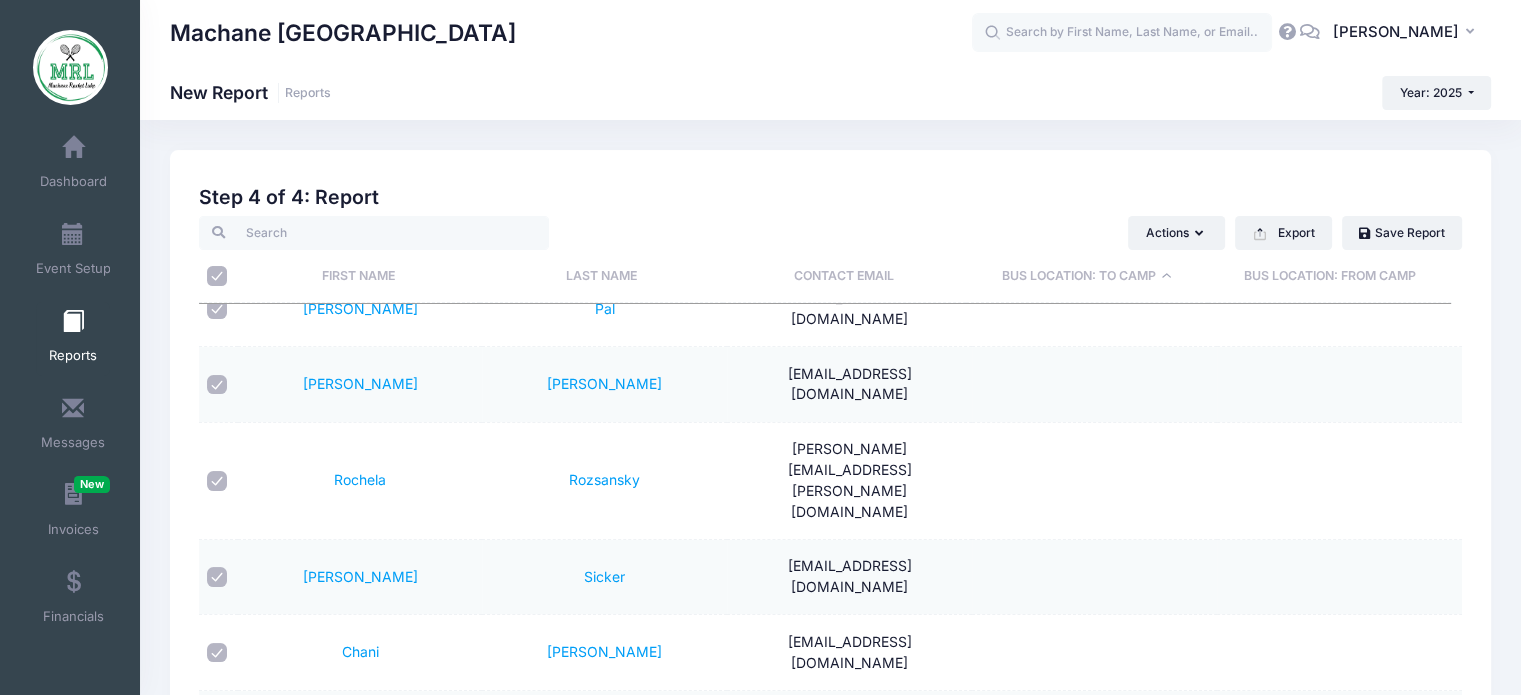 click at bounding box center [218, 2538] 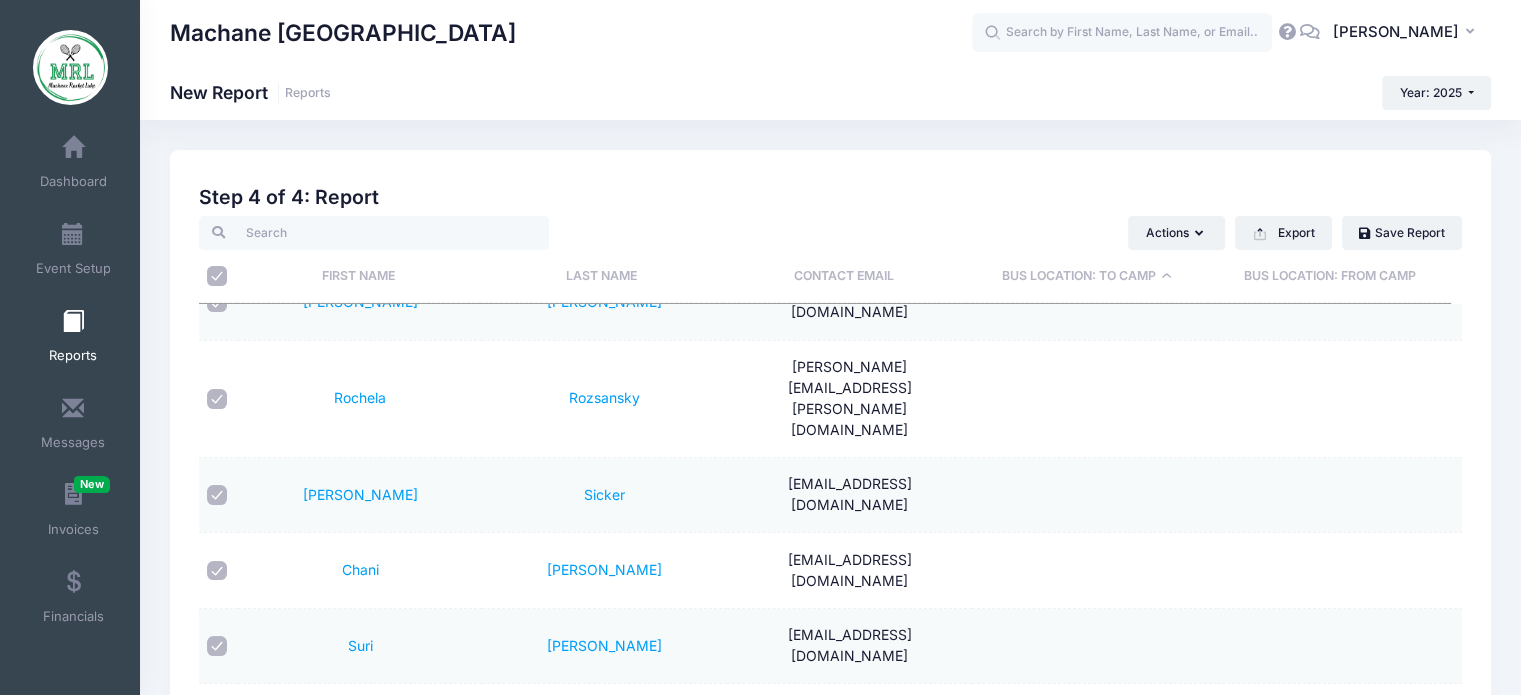 scroll, scrollTop: 4712, scrollLeft: 0, axis: vertical 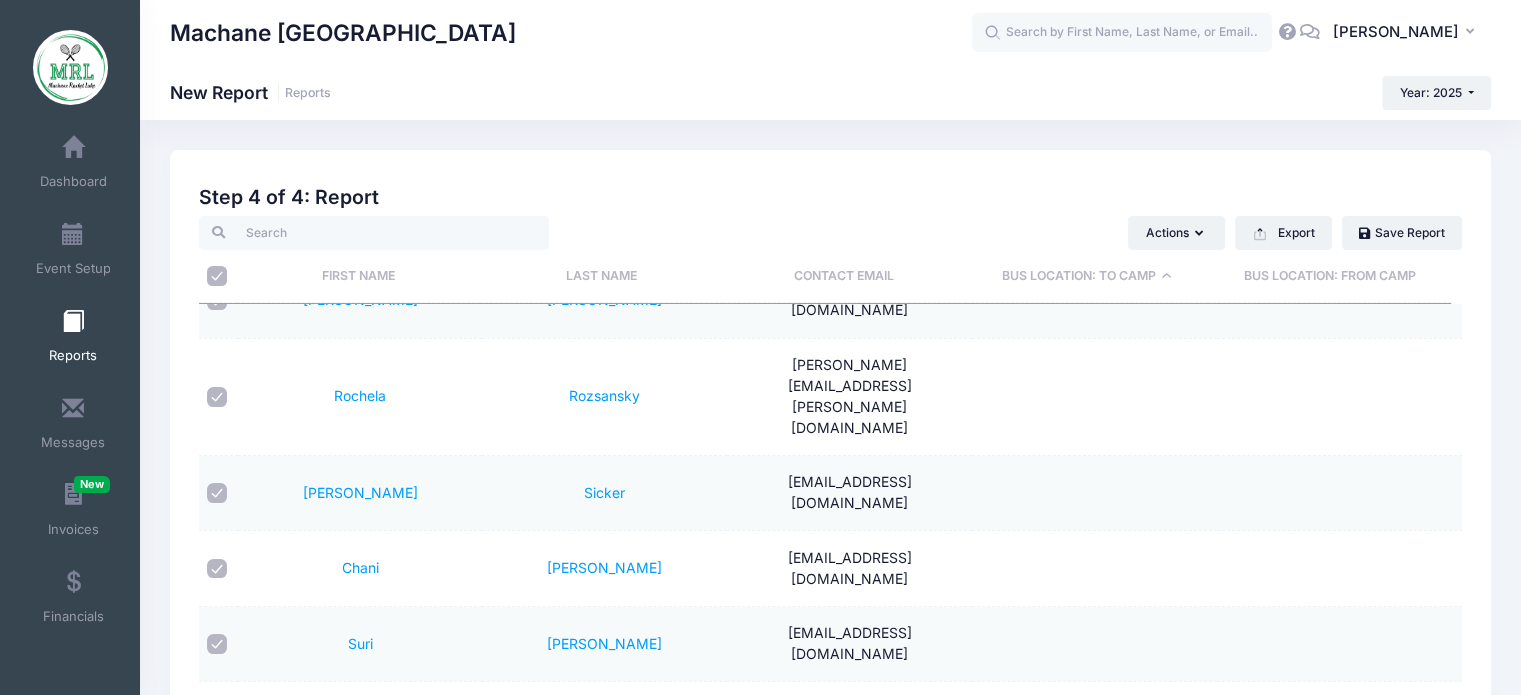 click at bounding box center (217, 2605) 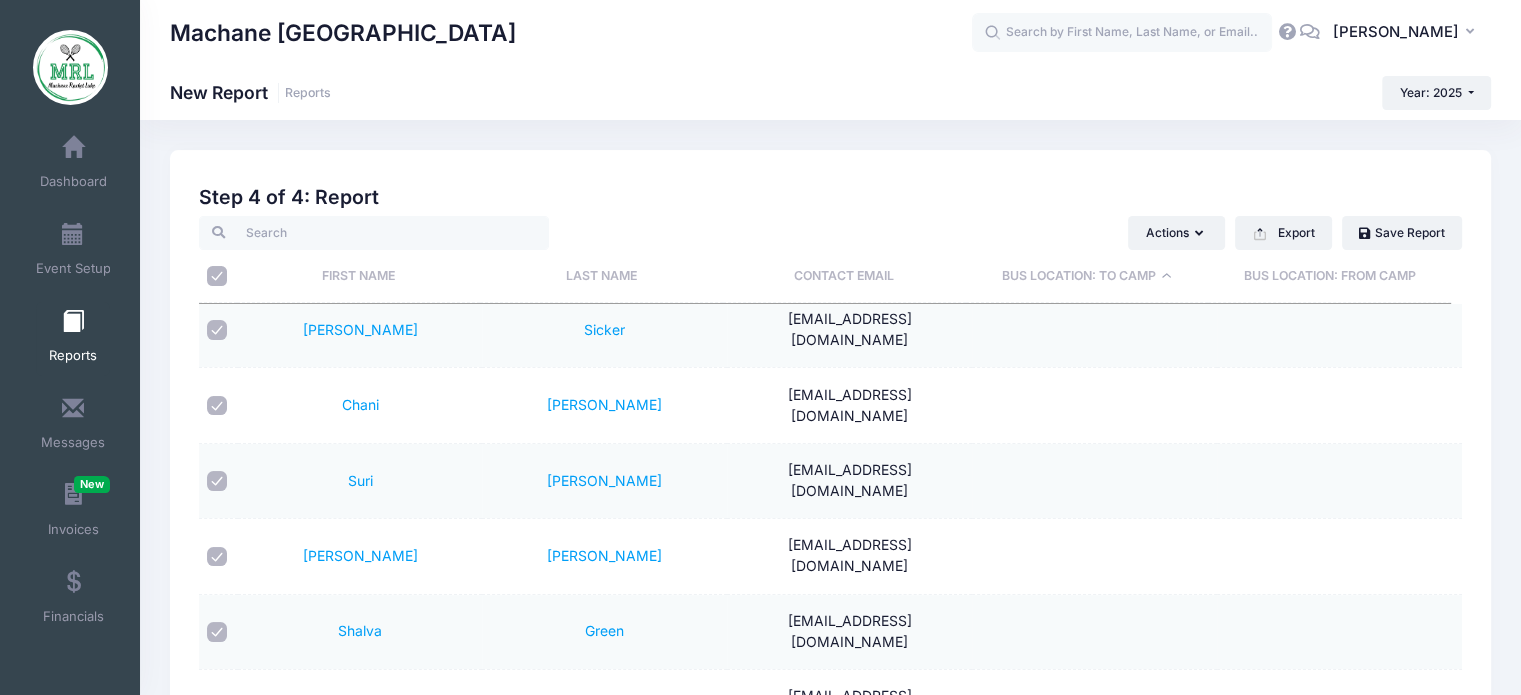 scroll, scrollTop: 4876, scrollLeft: 0, axis: vertical 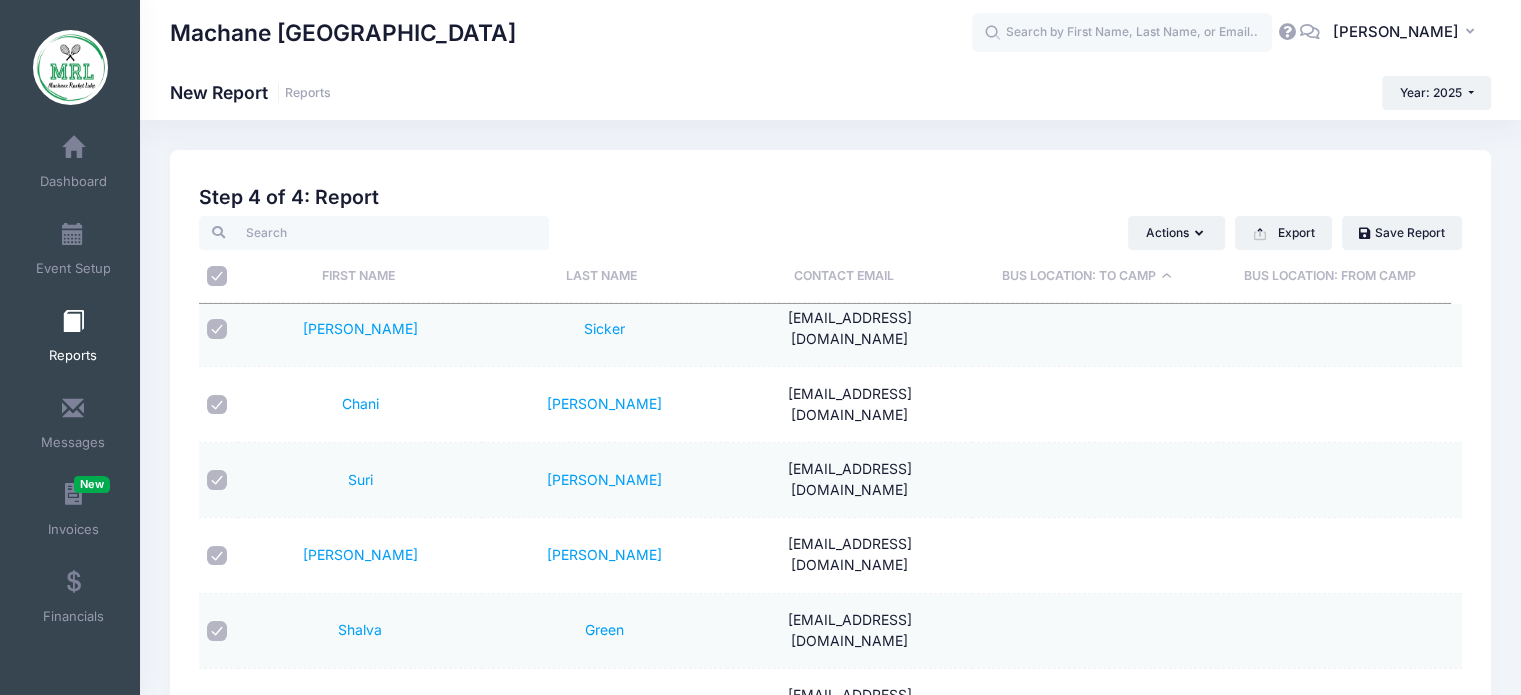 click at bounding box center (217, 2592) 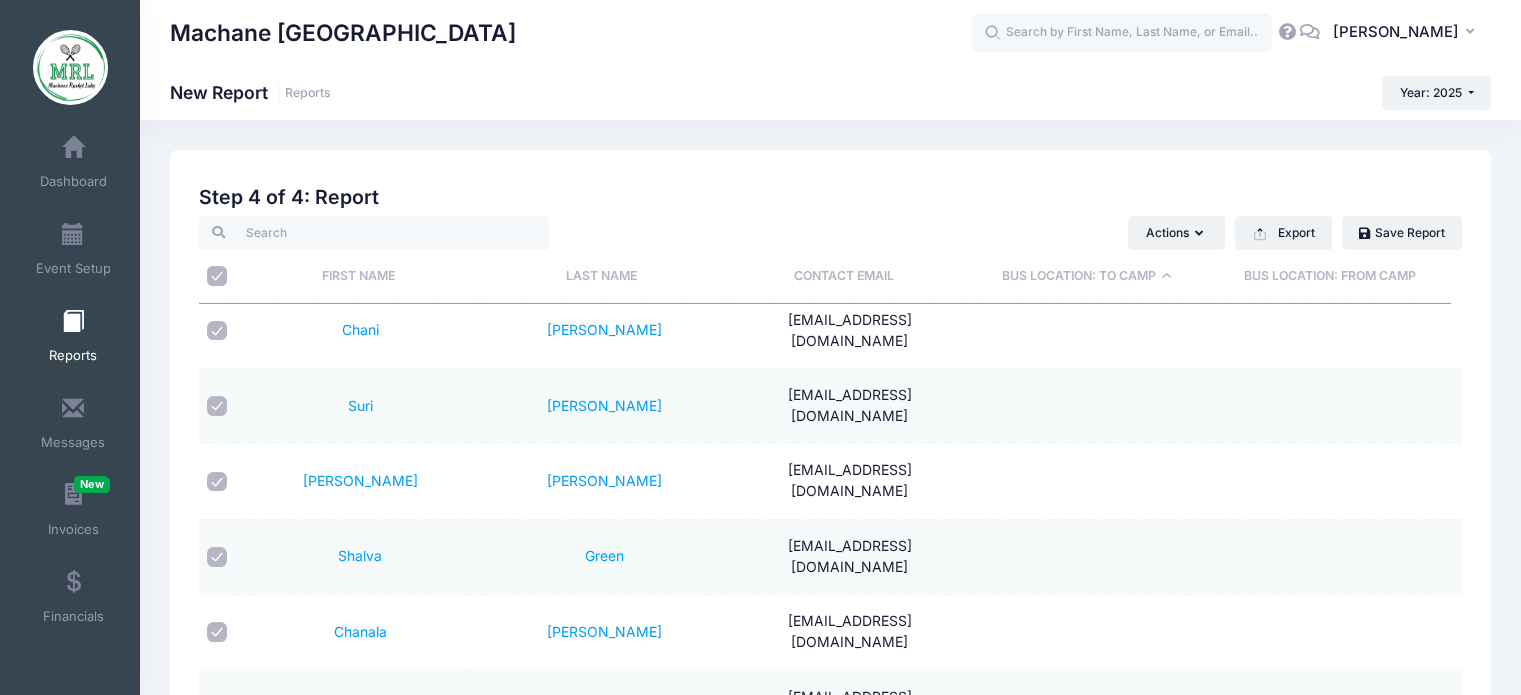 click at bounding box center [217, 2744] 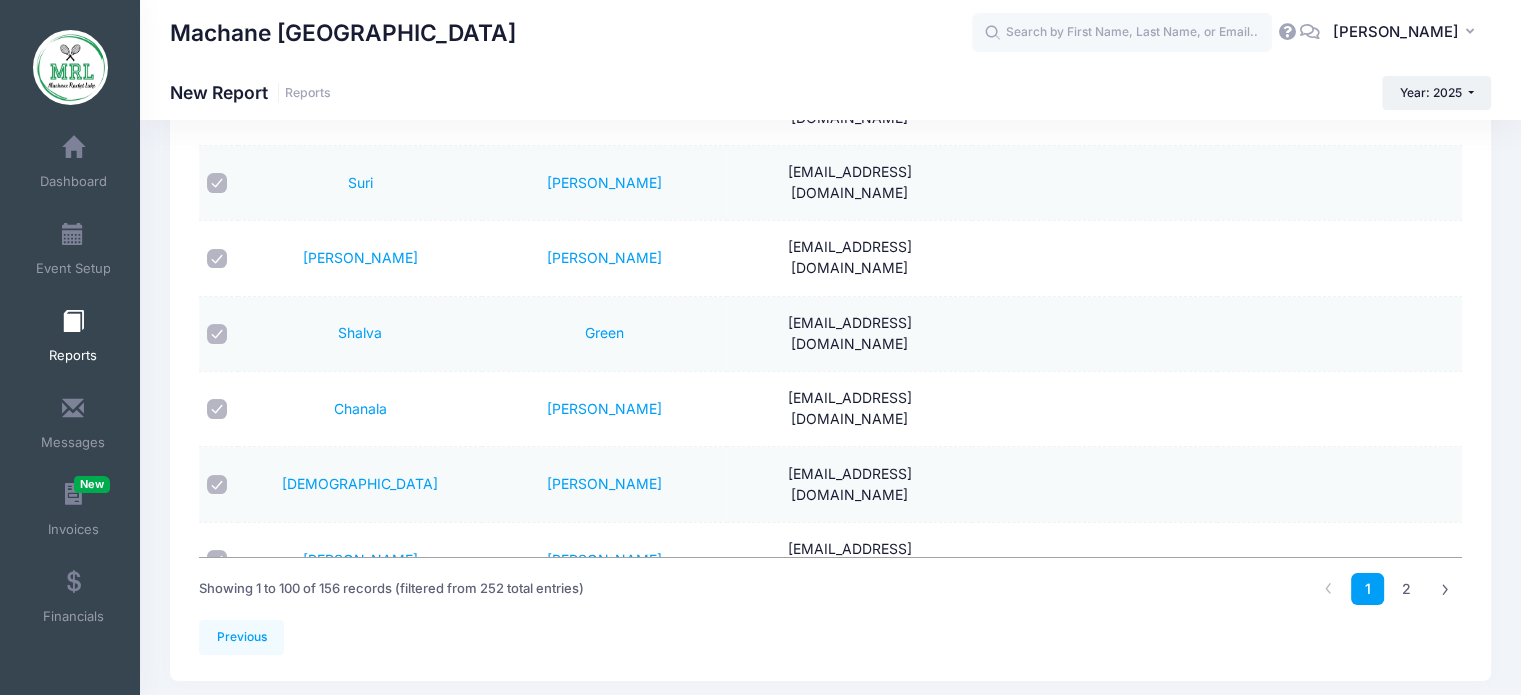 scroll, scrollTop: 228, scrollLeft: 0, axis: vertical 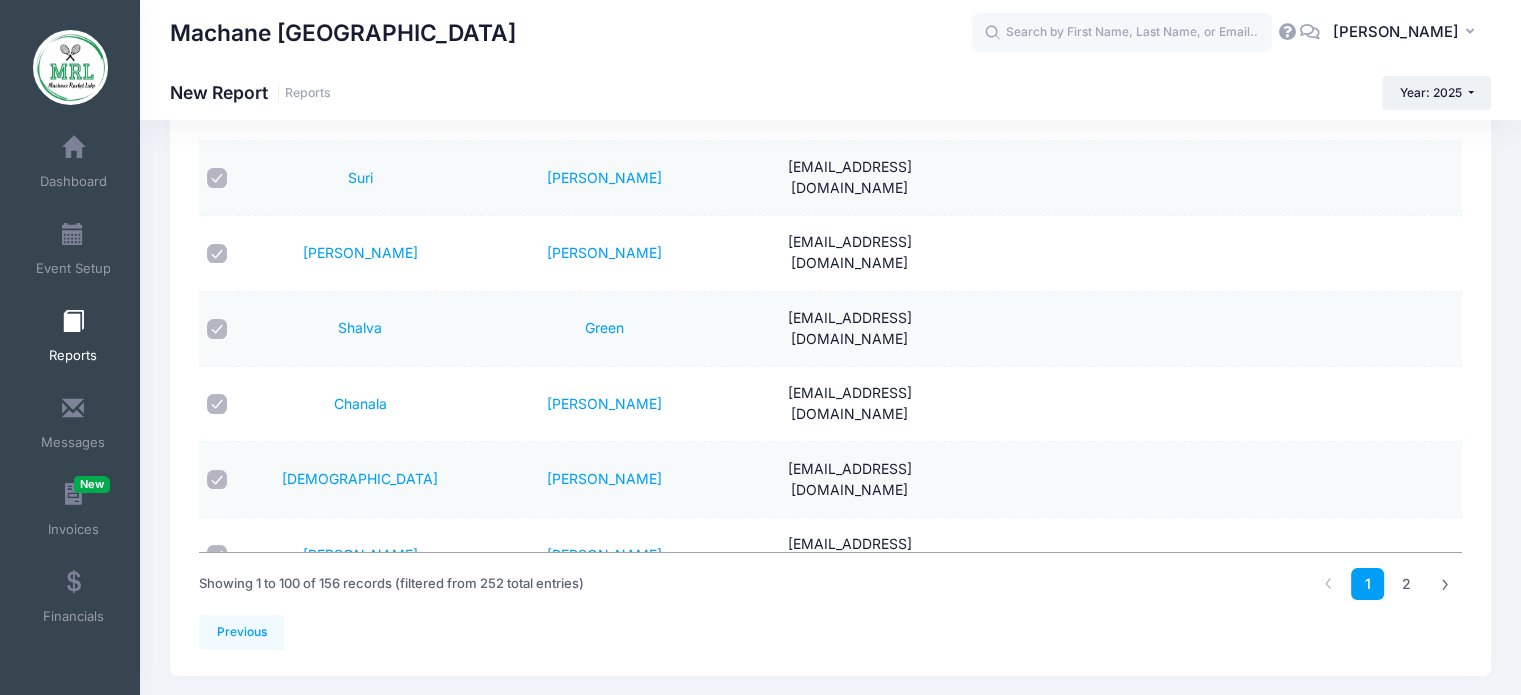 click at bounding box center [217, 2667] 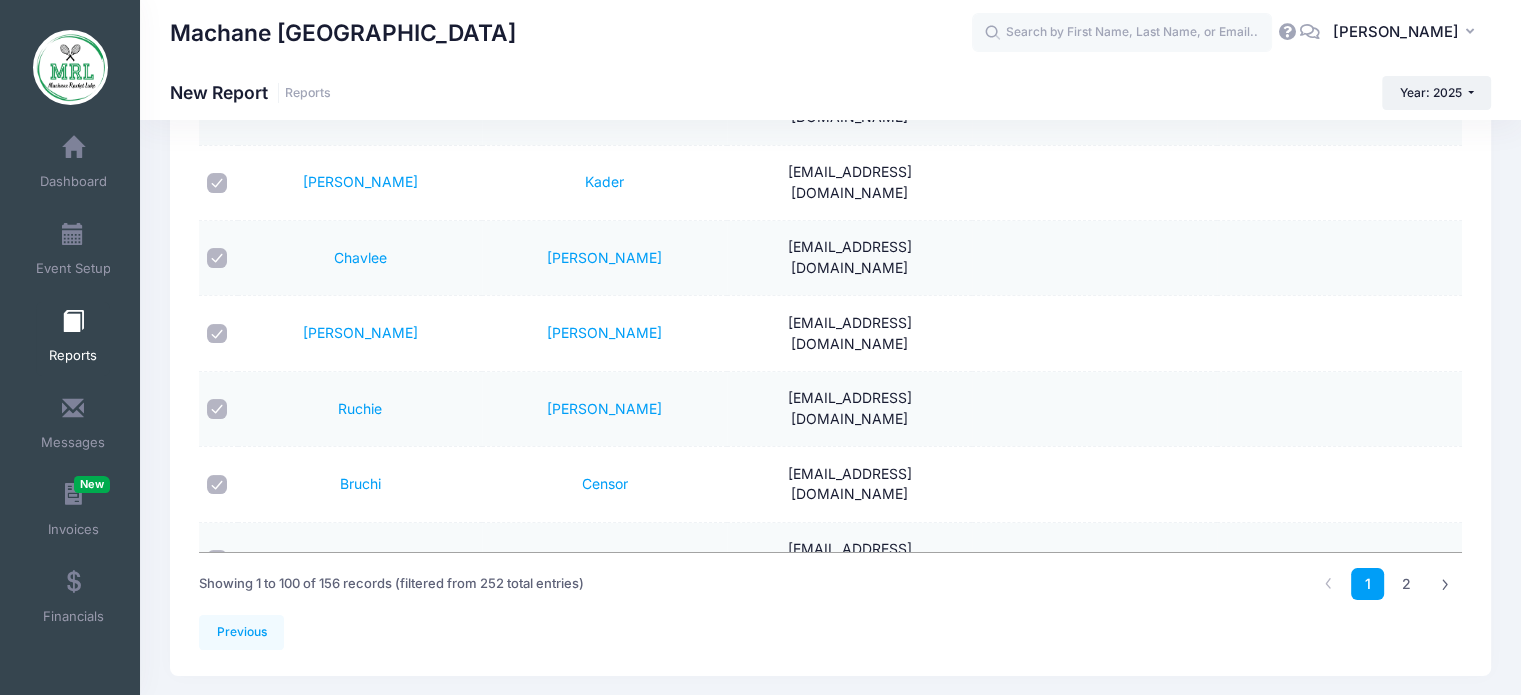 scroll, scrollTop: 0, scrollLeft: 0, axis: both 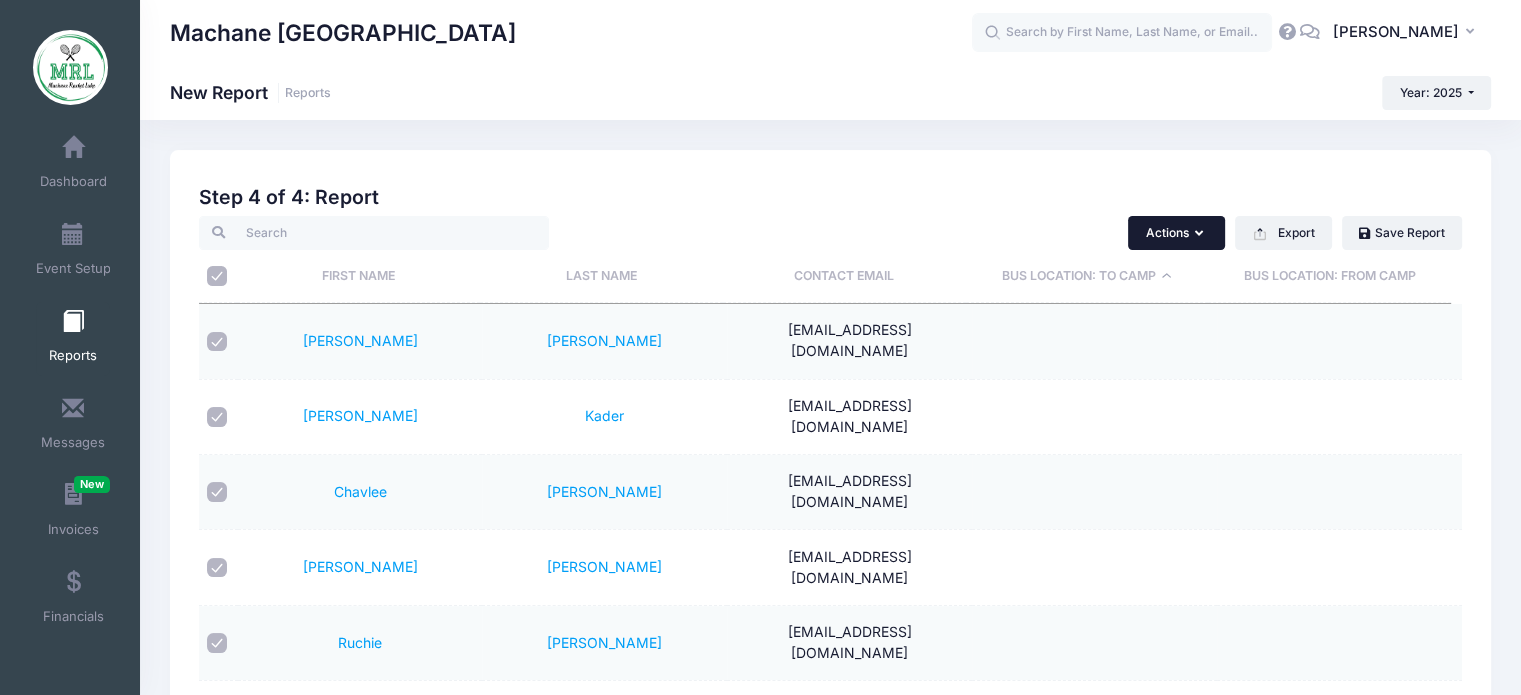 click on "Actions" at bounding box center (1176, 233) 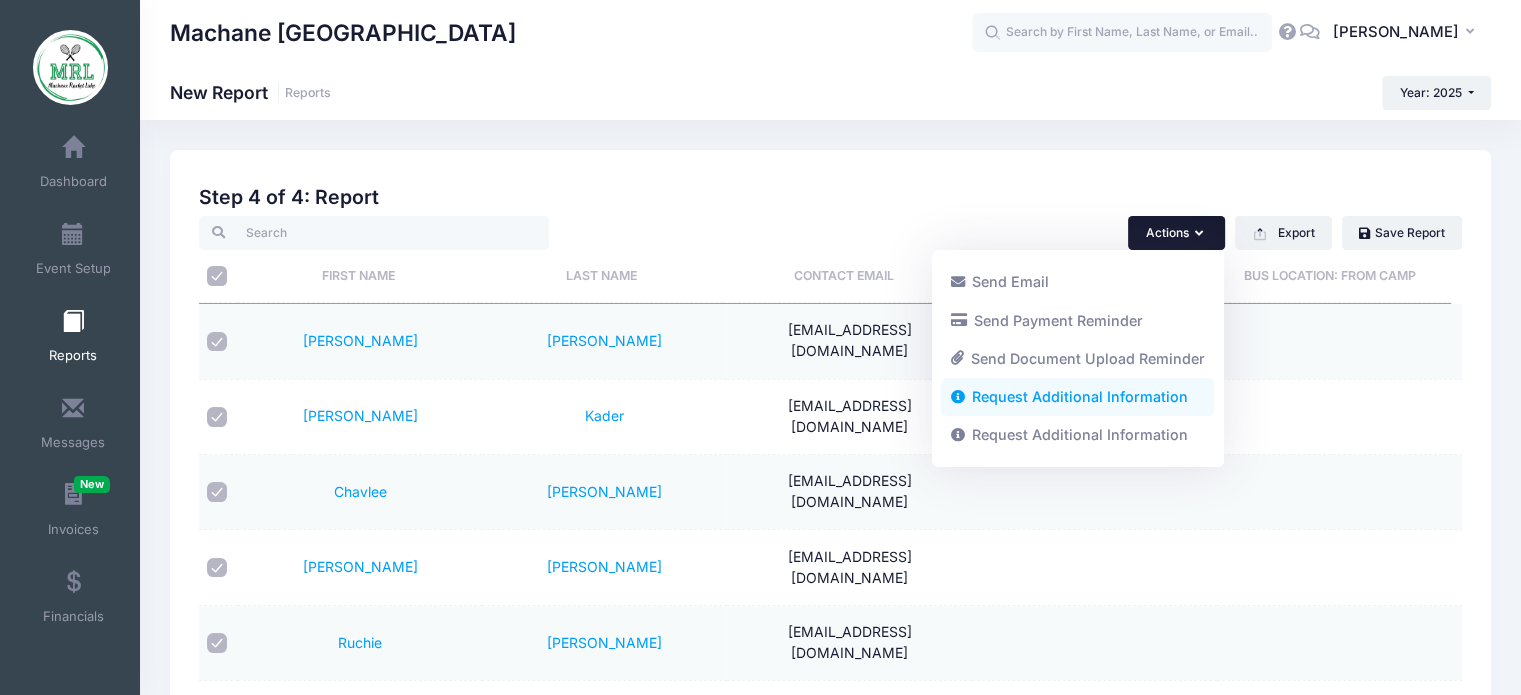 click on "Request Additional Information" at bounding box center (1077, 397) 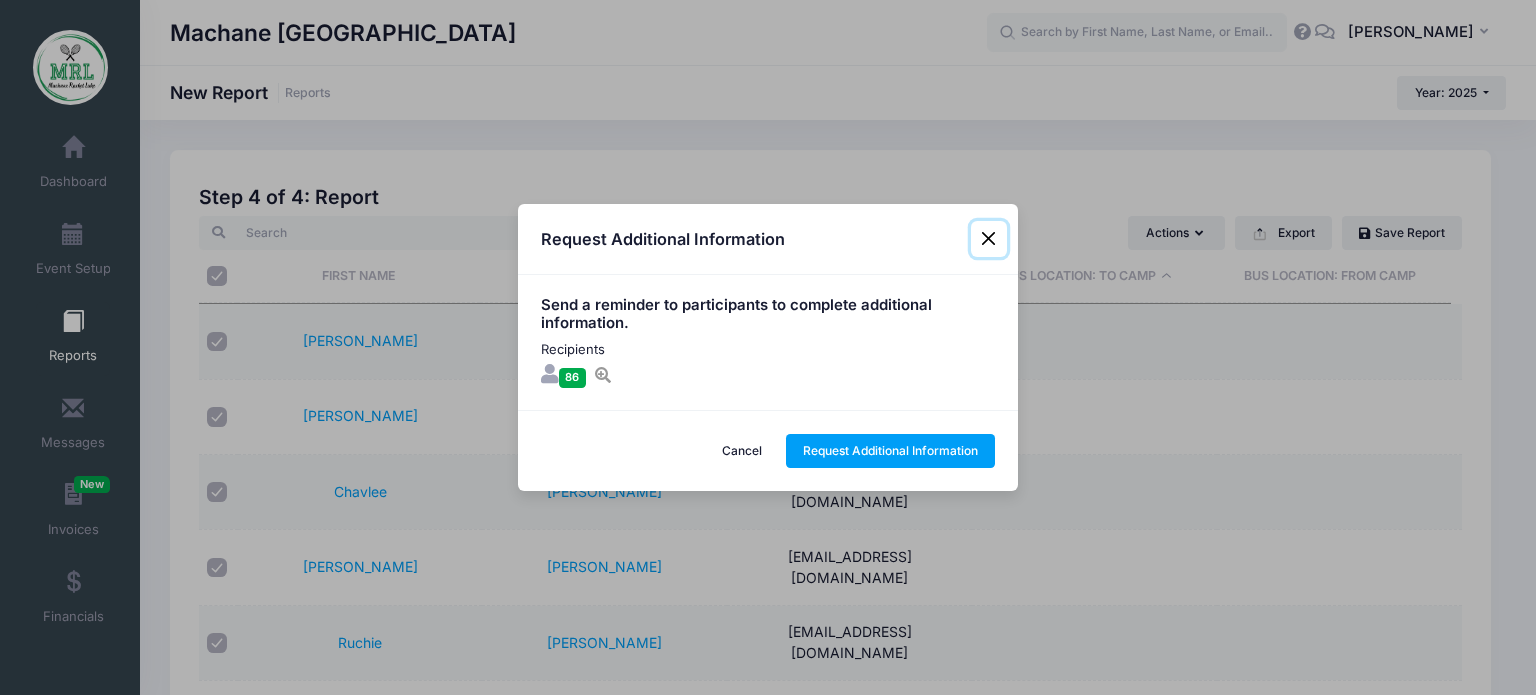 click at bounding box center [989, 239] 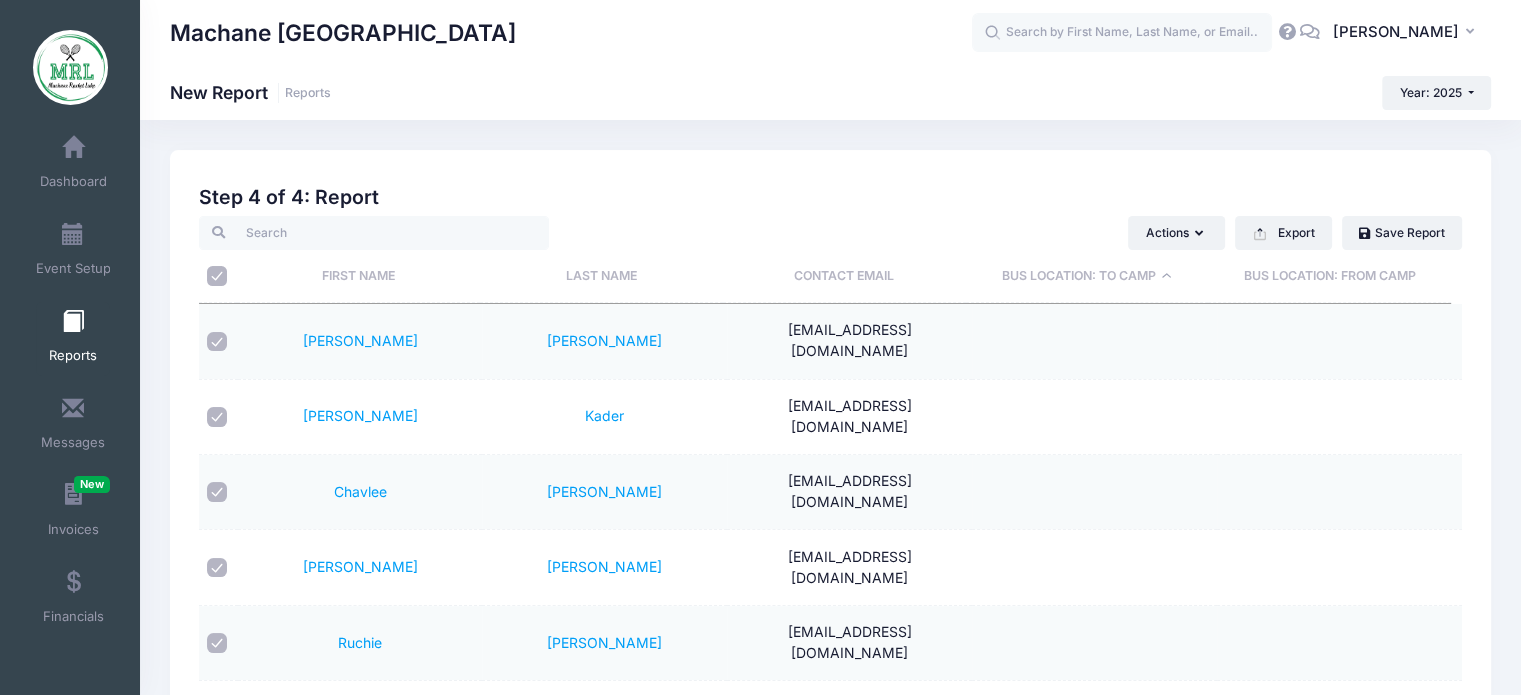 click at bounding box center [217, 276] 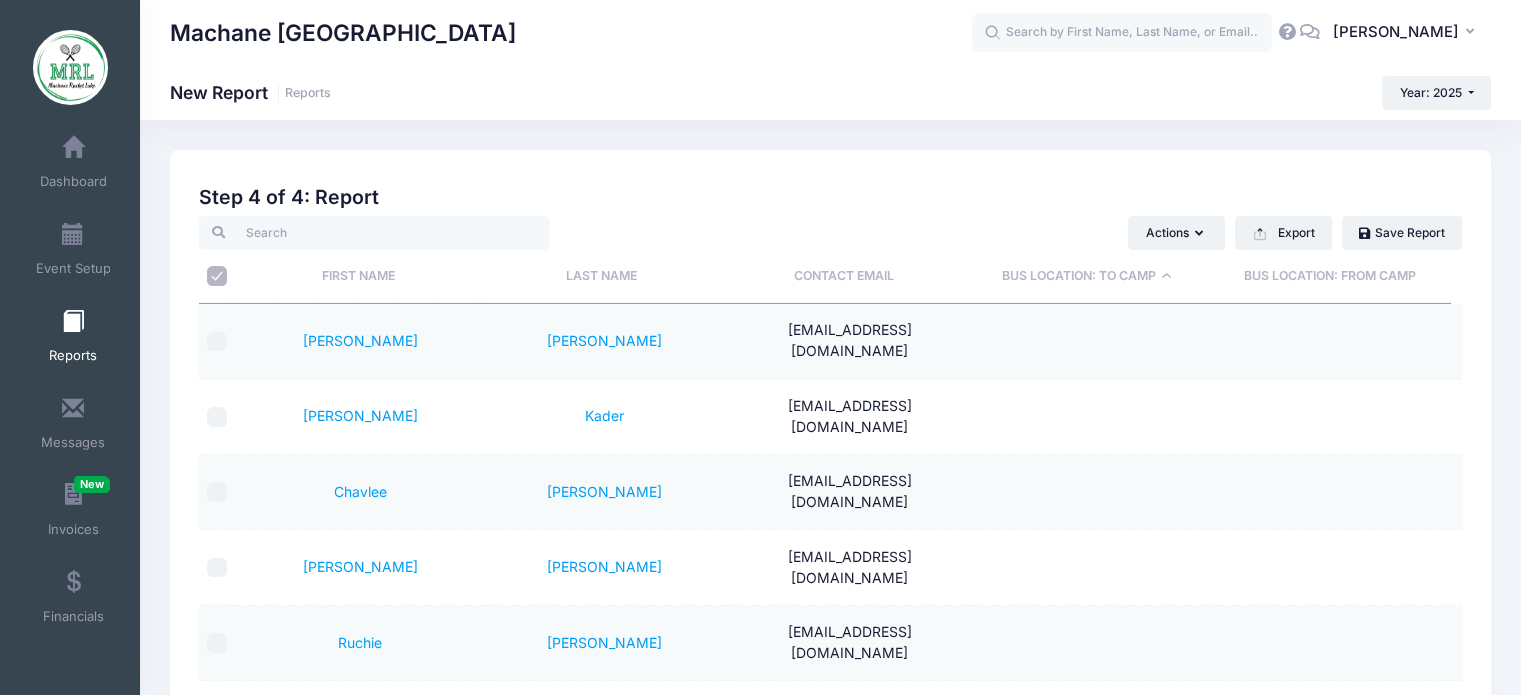 checkbox on "false" 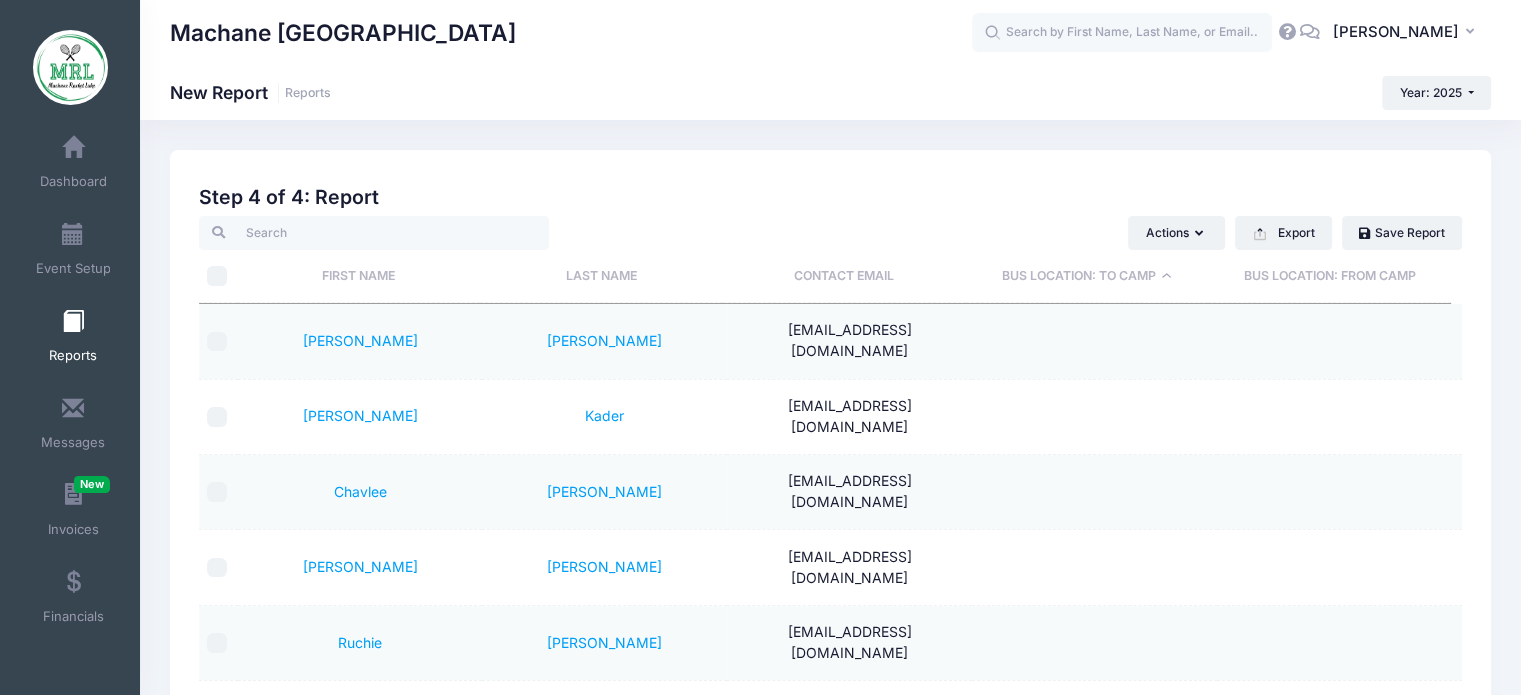 checkbox on "false" 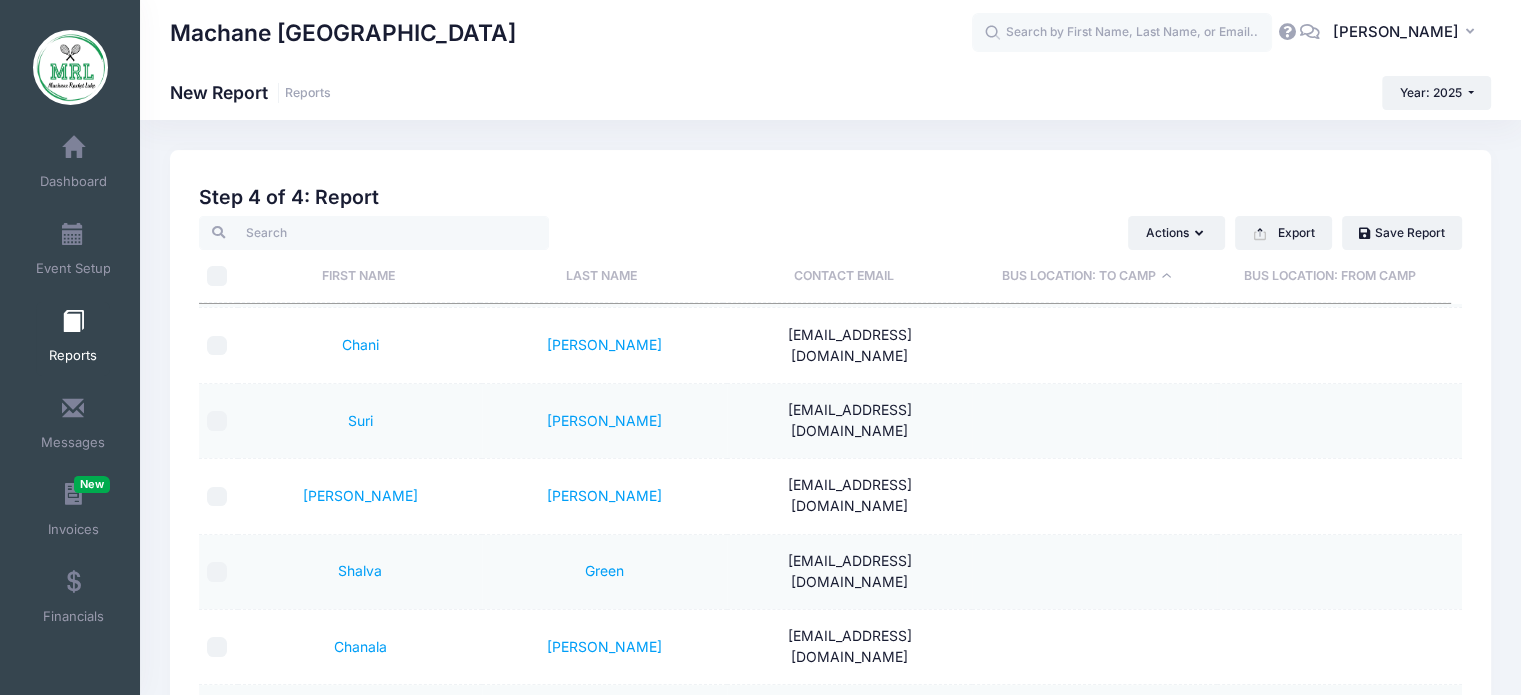 scroll, scrollTop: 4950, scrollLeft: 0, axis: vertical 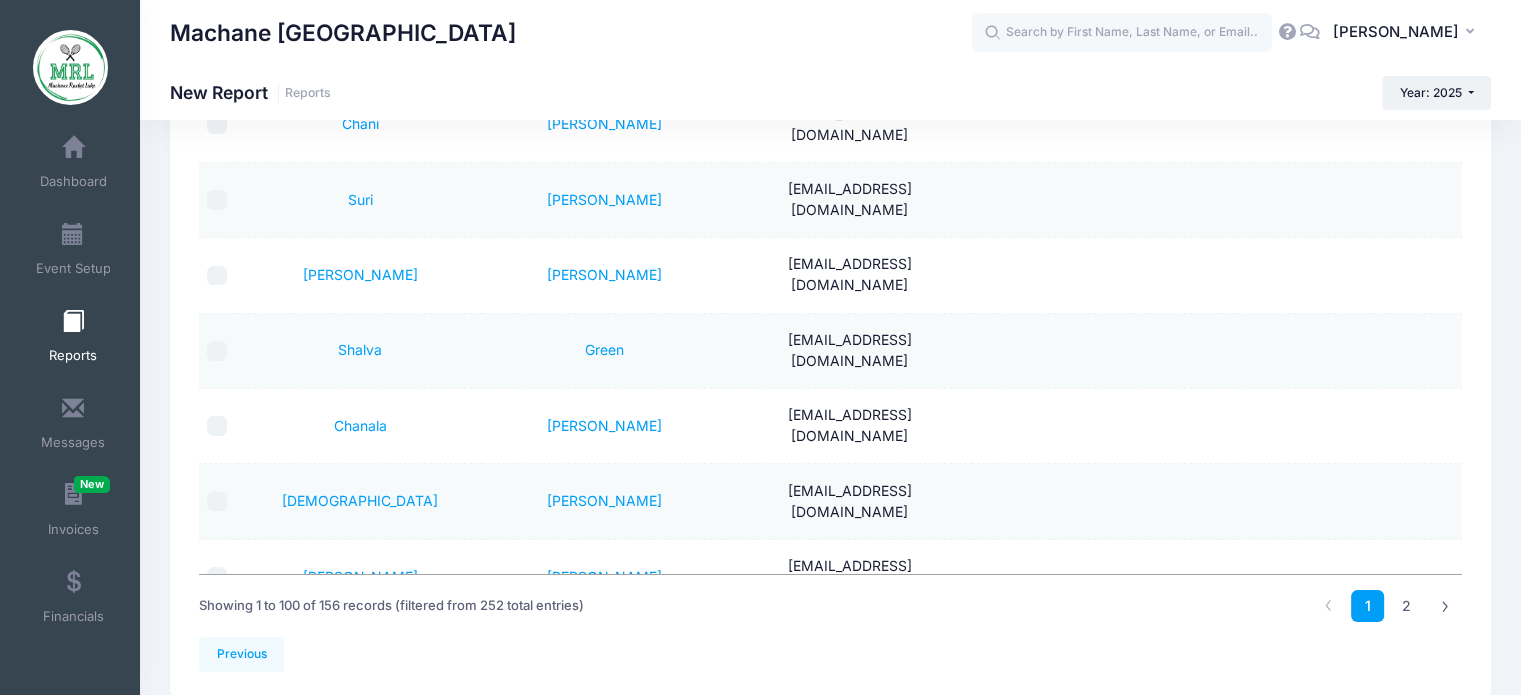 click at bounding box center [73, 322] 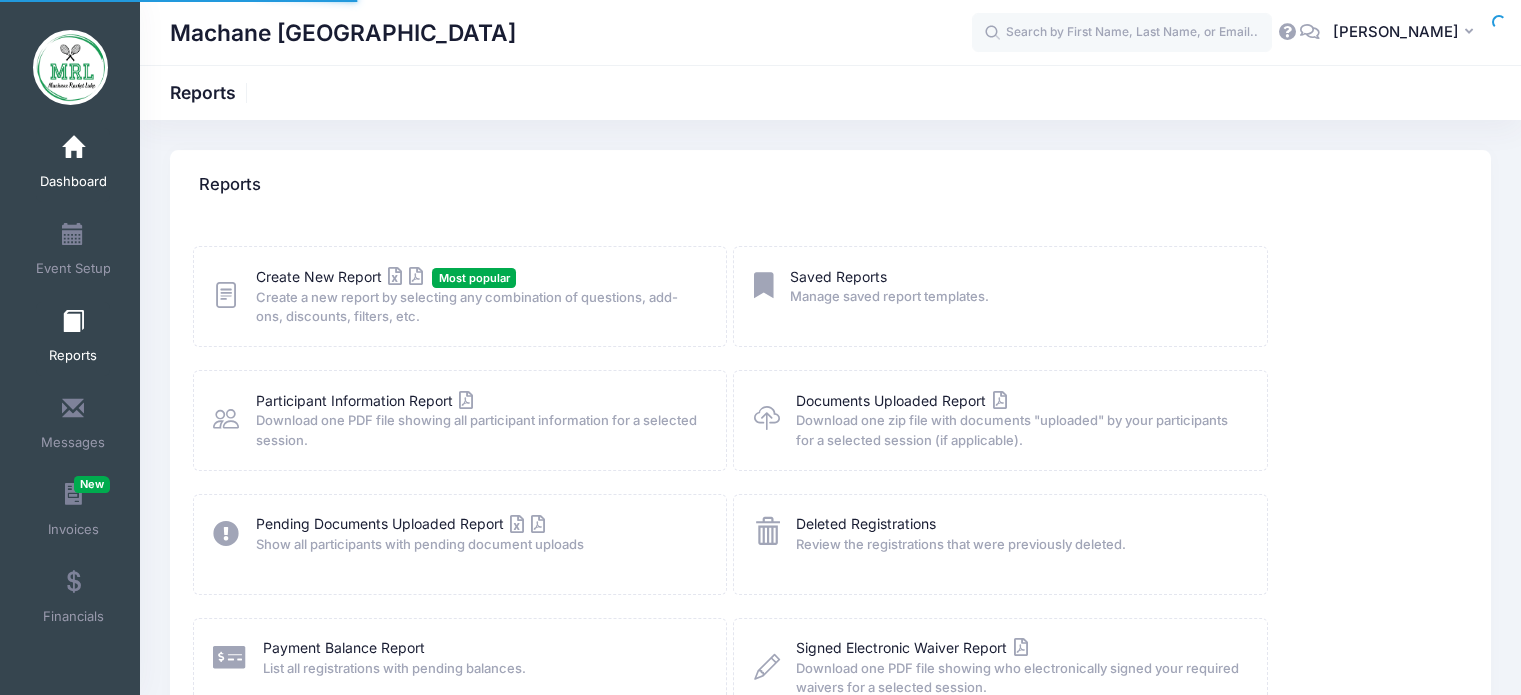 scroll, scrollTop: 0, scrollLeft: 0, axis: both 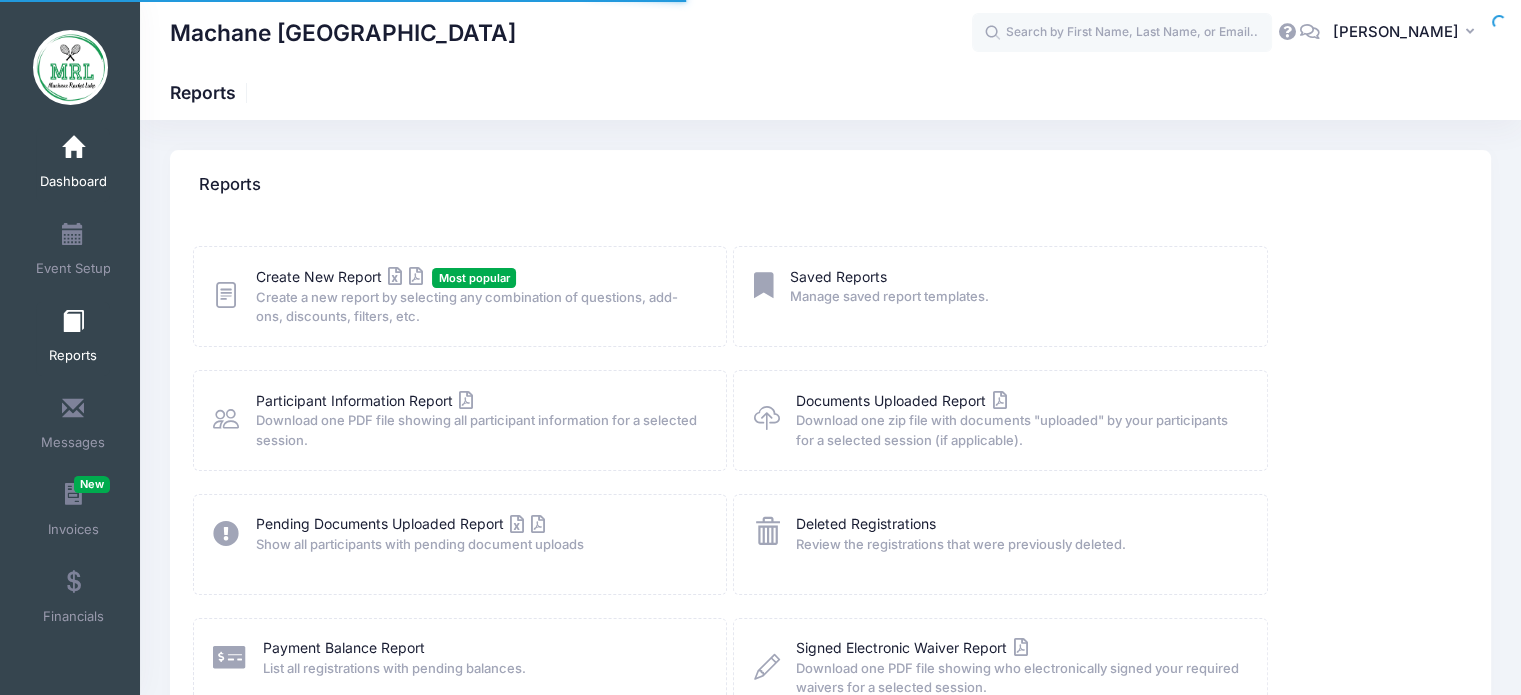 click on "Dashboard" at bounding box center [73, 165] 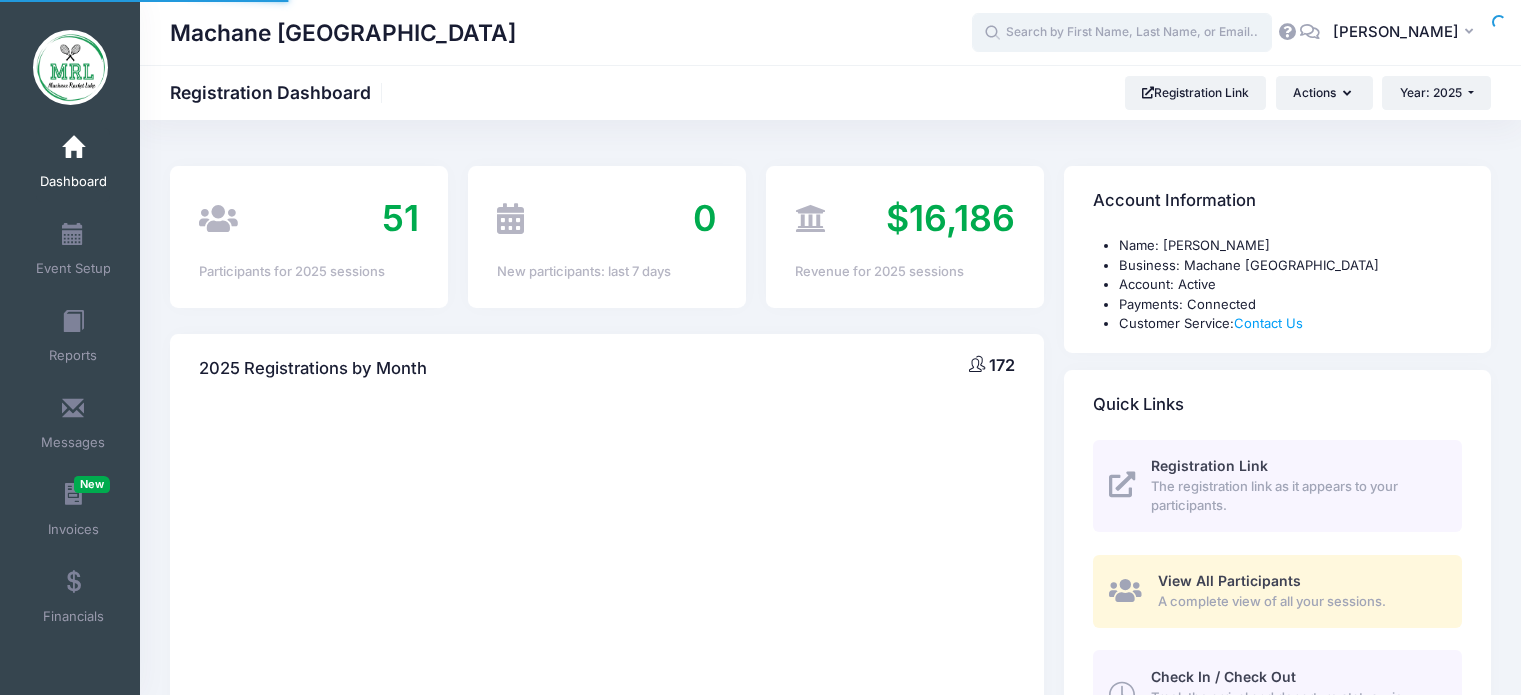 scroll, scrollTop: 0, scrollLeft: 0, axis: both 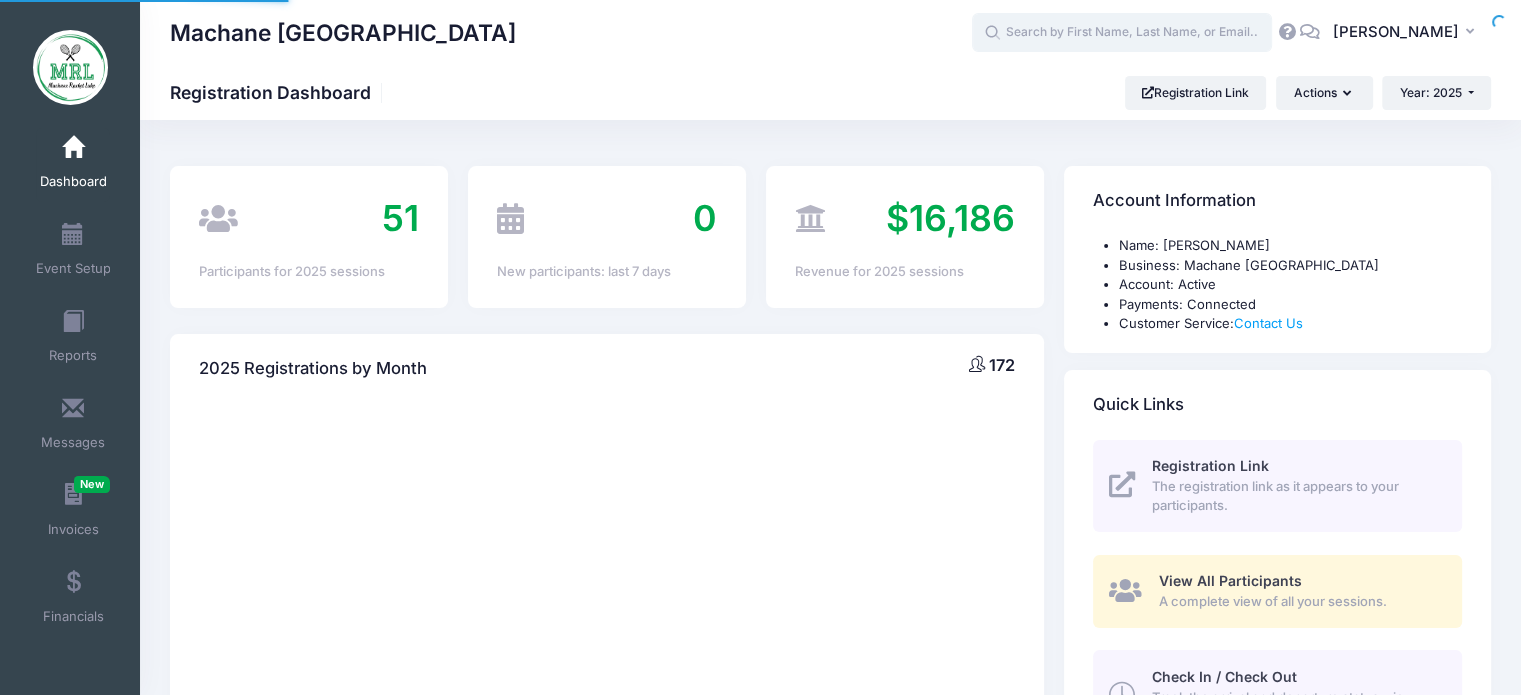 click on "Processing Request
Please wait...
Processing Request
Please wait...
Processing Request
Please wait...
Processing Request
Please wait...
My Events" at bounding box center [760, 347] 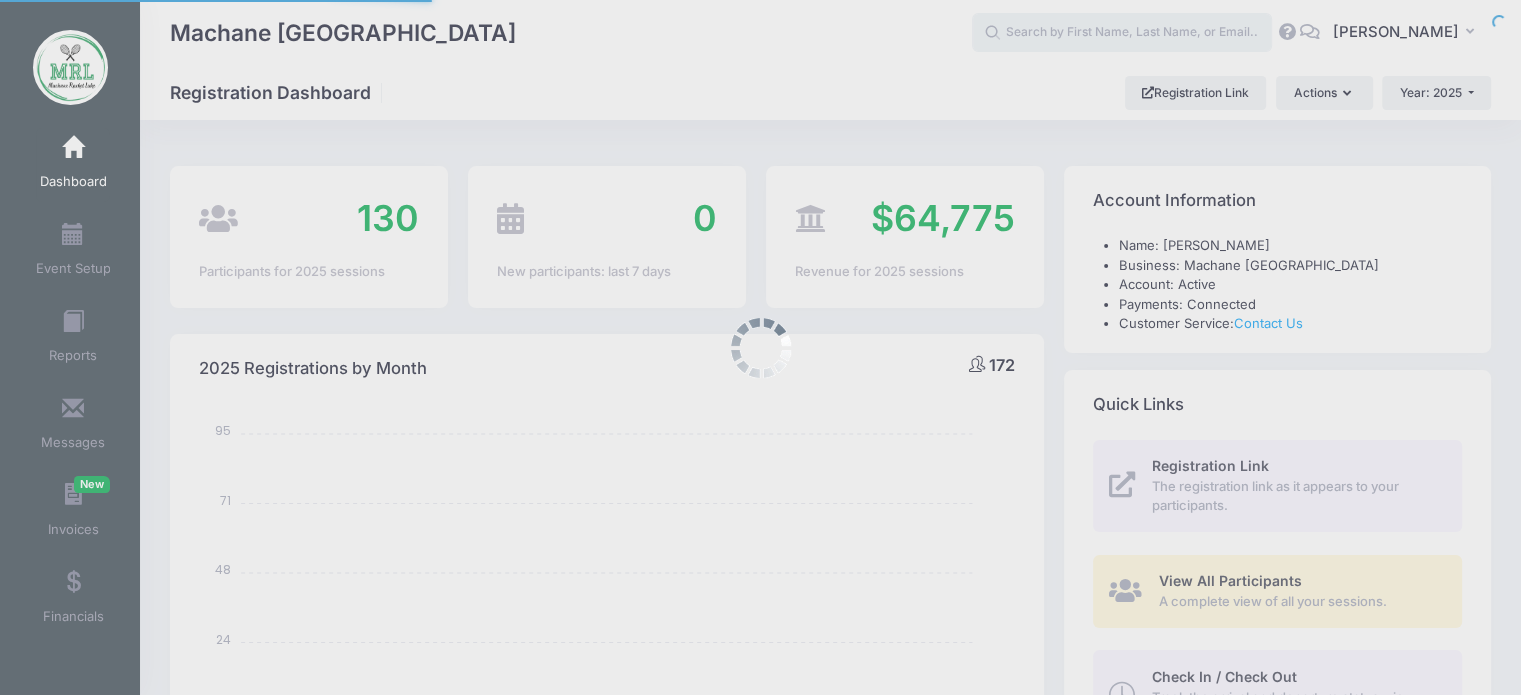 scroll, scrollTop: 0, scrollLeft: 0, axis: both 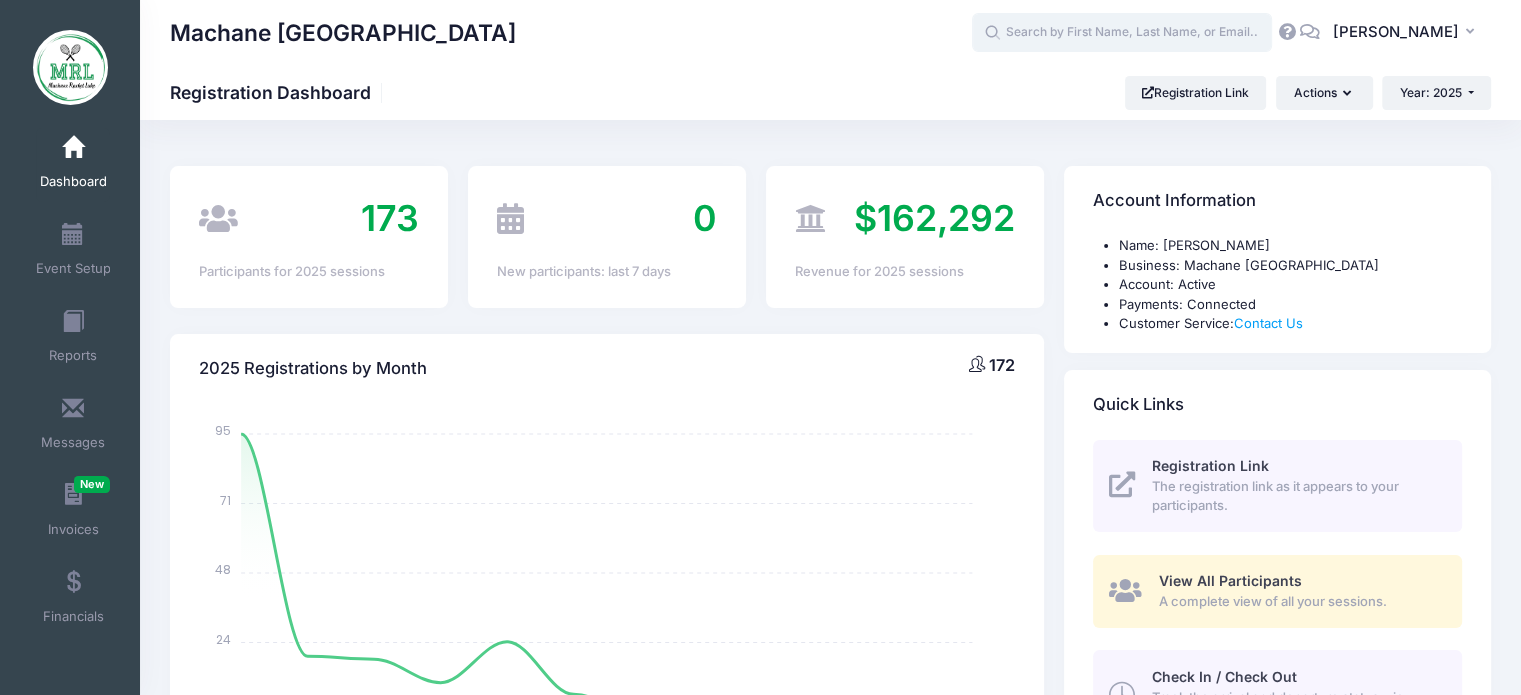 click at bounding box center [1122, 33] 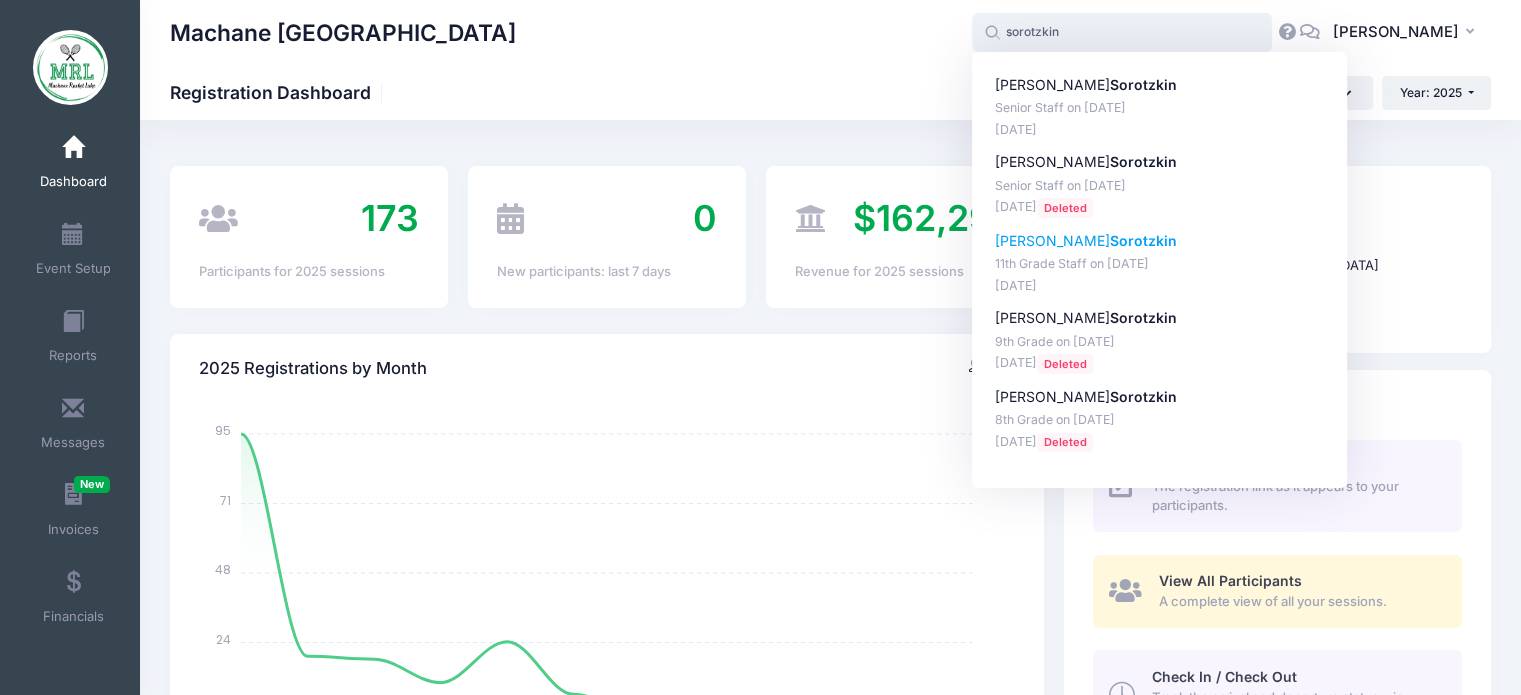 click on "Sorotzkin" at bounding box center [1143, 240] 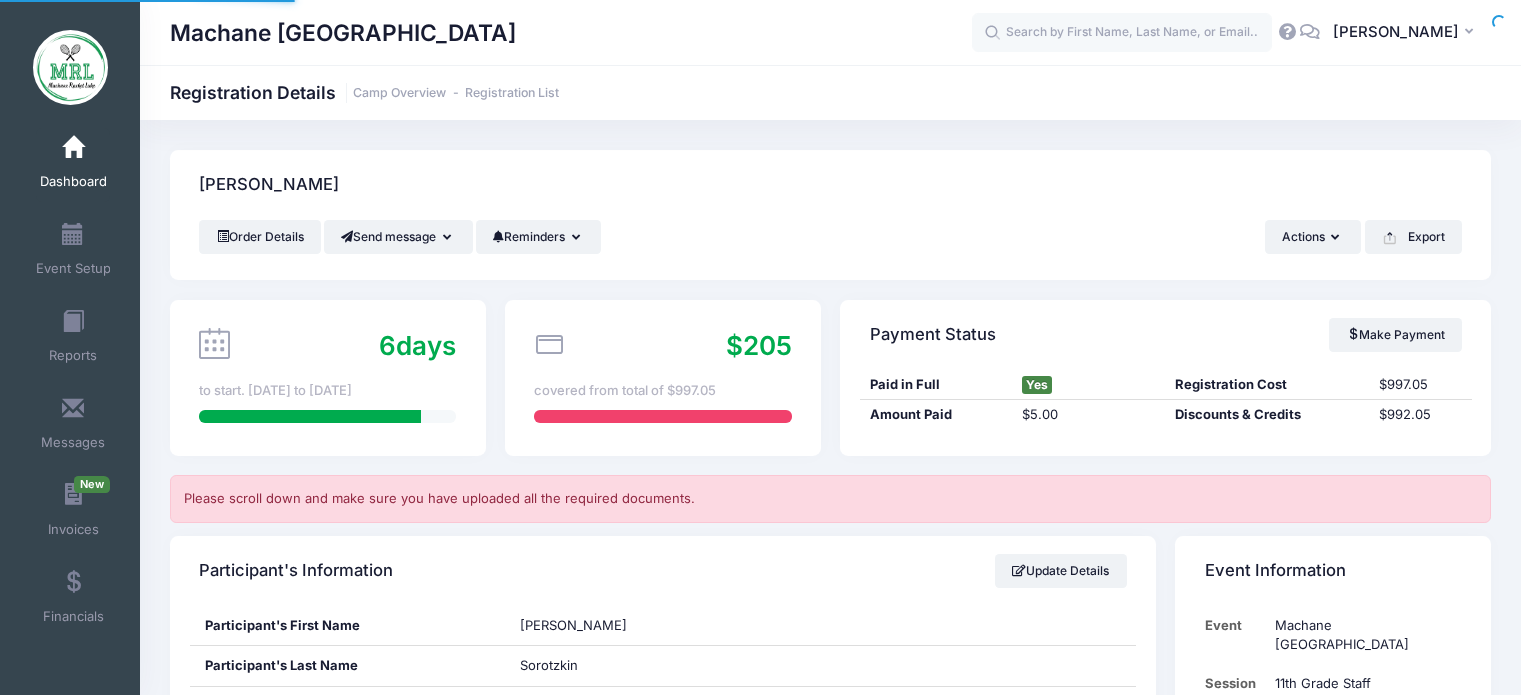 scroll, scrollTop: 0, scrollLeft: 0, axis: both 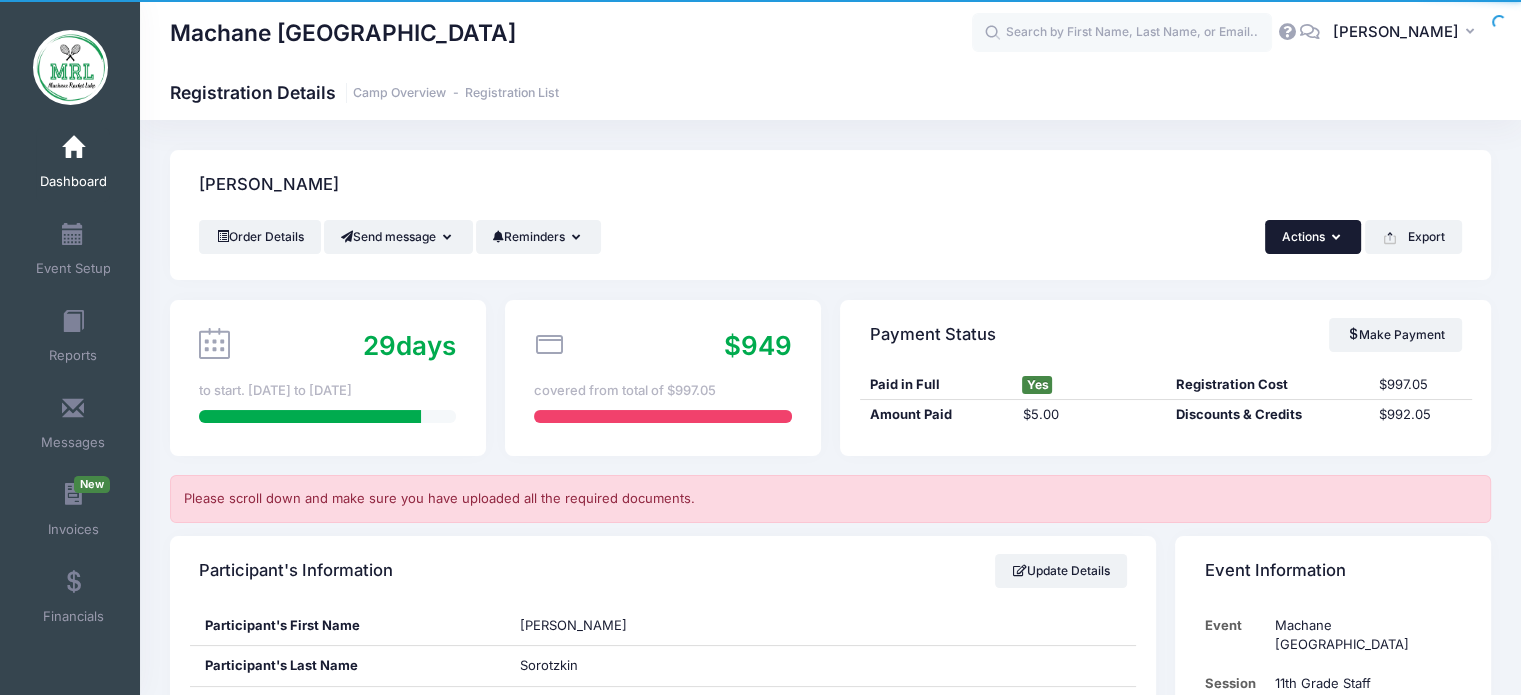 click on "Actions" at bounding box center [1313, 237] 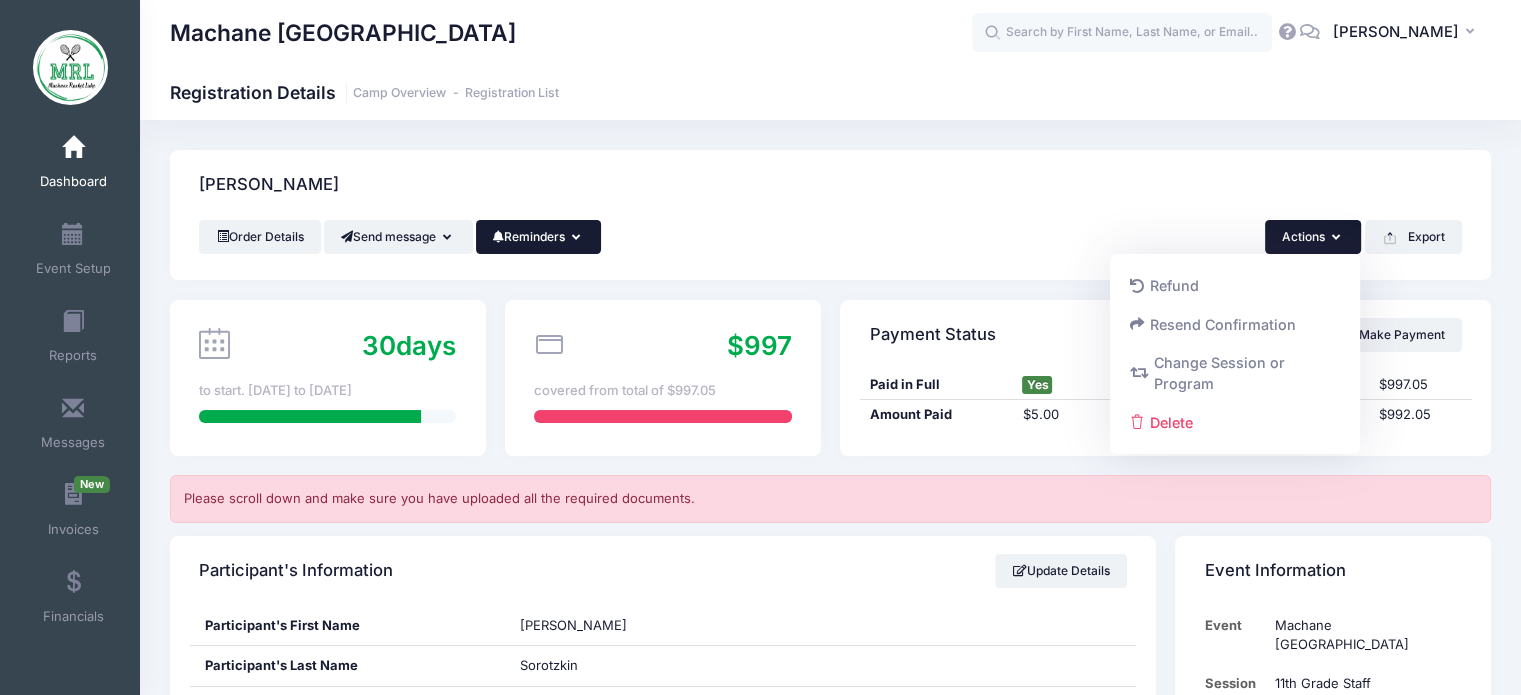 click on "Reminders" at bounding box center [539, 237] 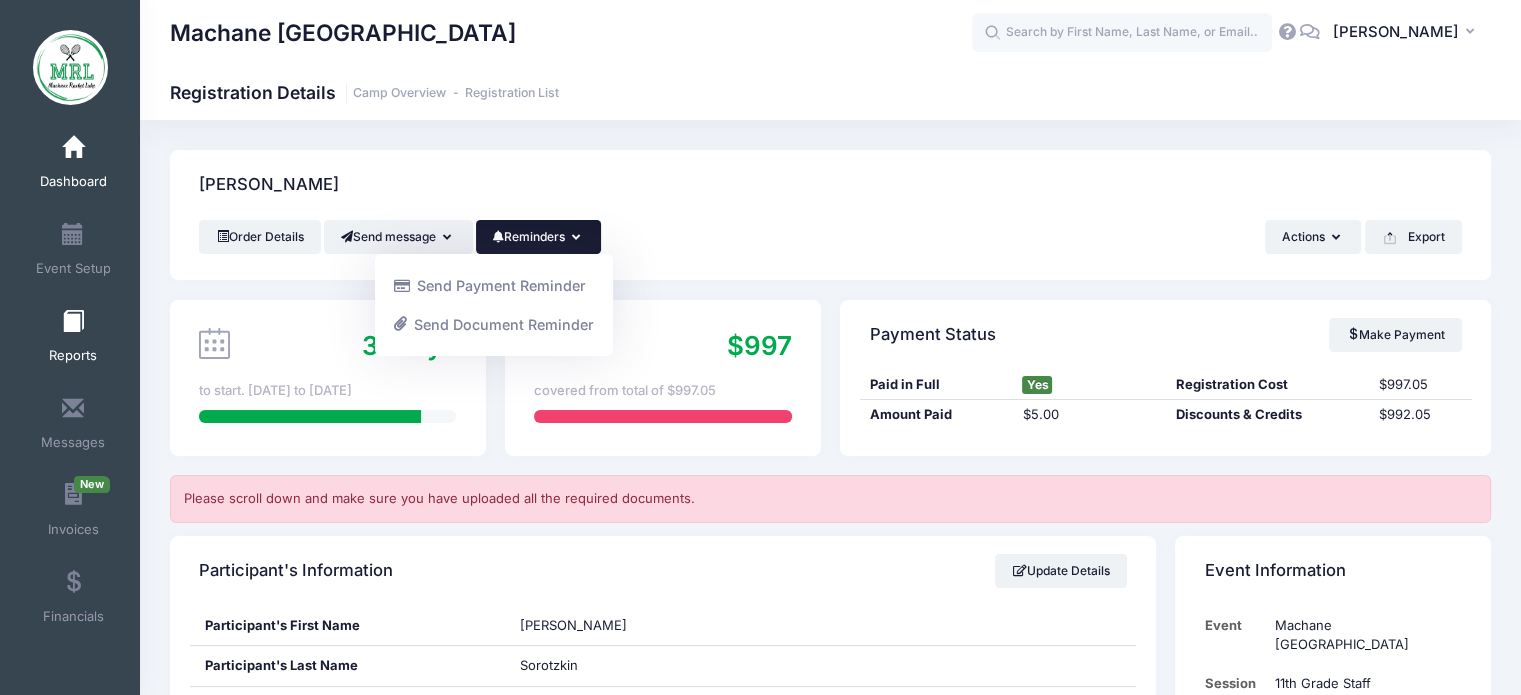 click on "Reports" at bounding box center (73, 339) 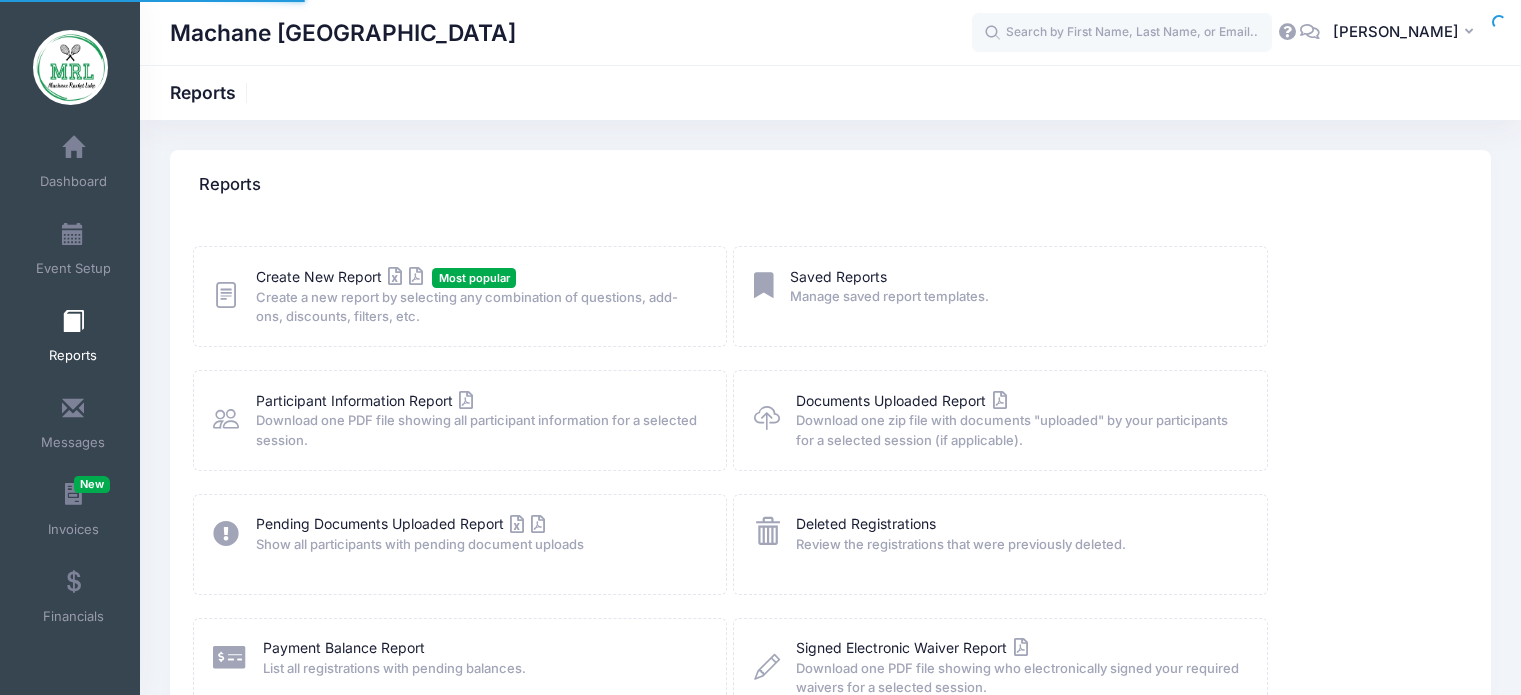 scroll, scrollTop: 0, scrollLeft: 0, axis: both 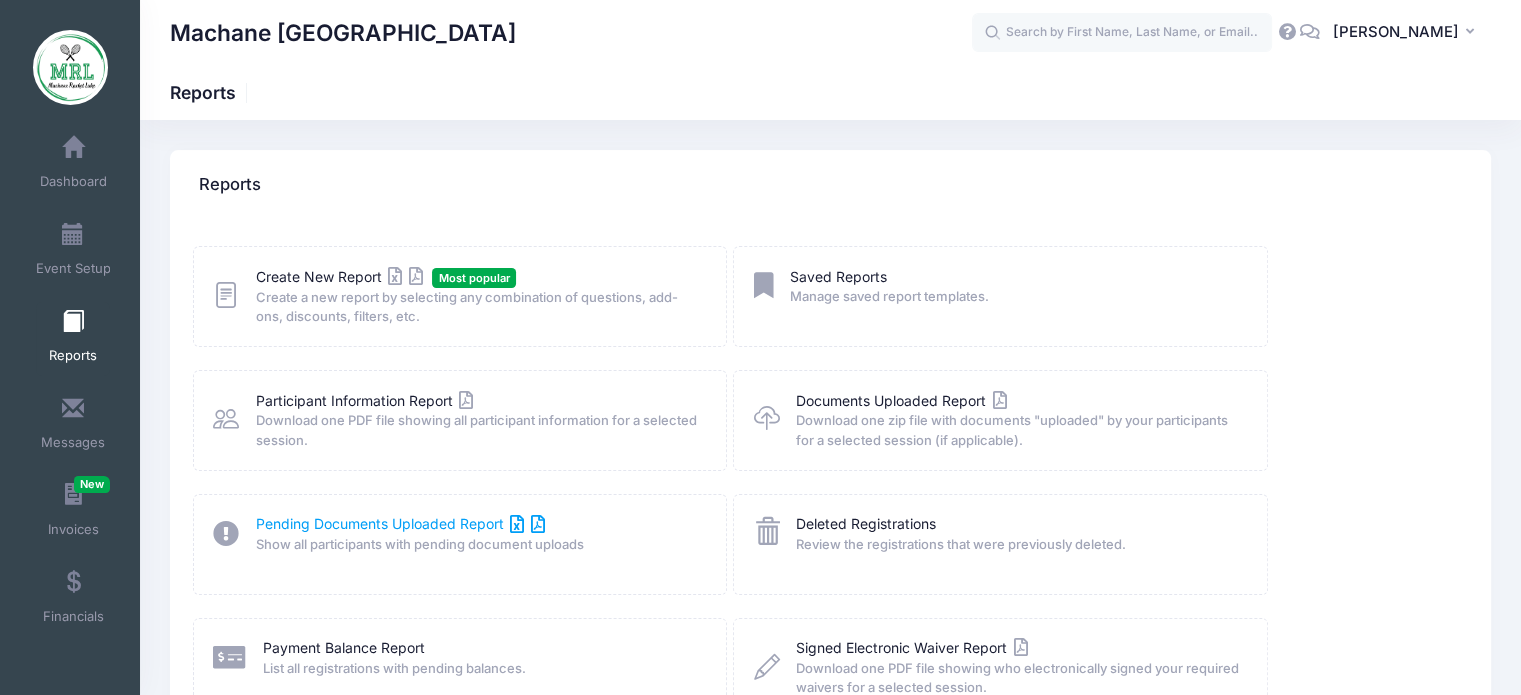 click on "Pending Documents Uploaded Report" at bounding box center (400, 523) 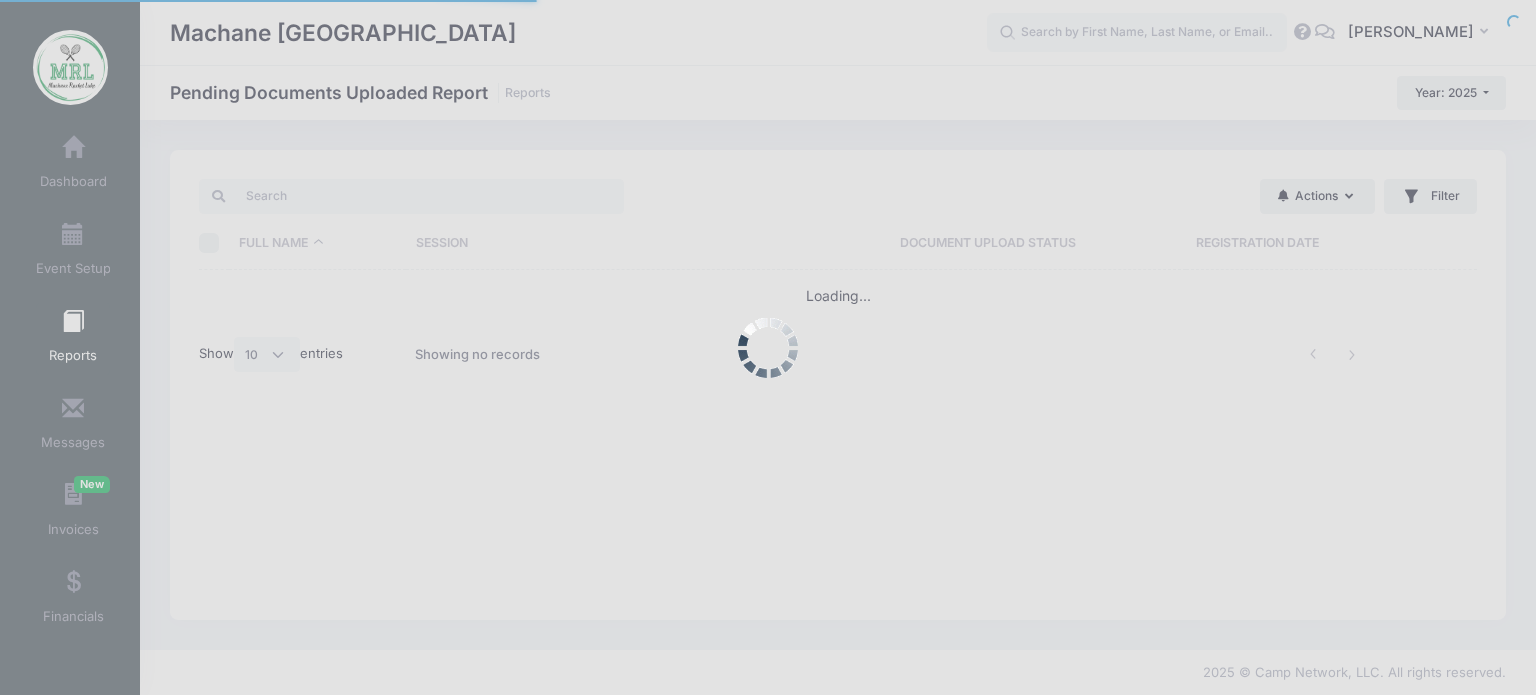 scroll, scrollTop: 0, scrollLeft: 0, axis: both 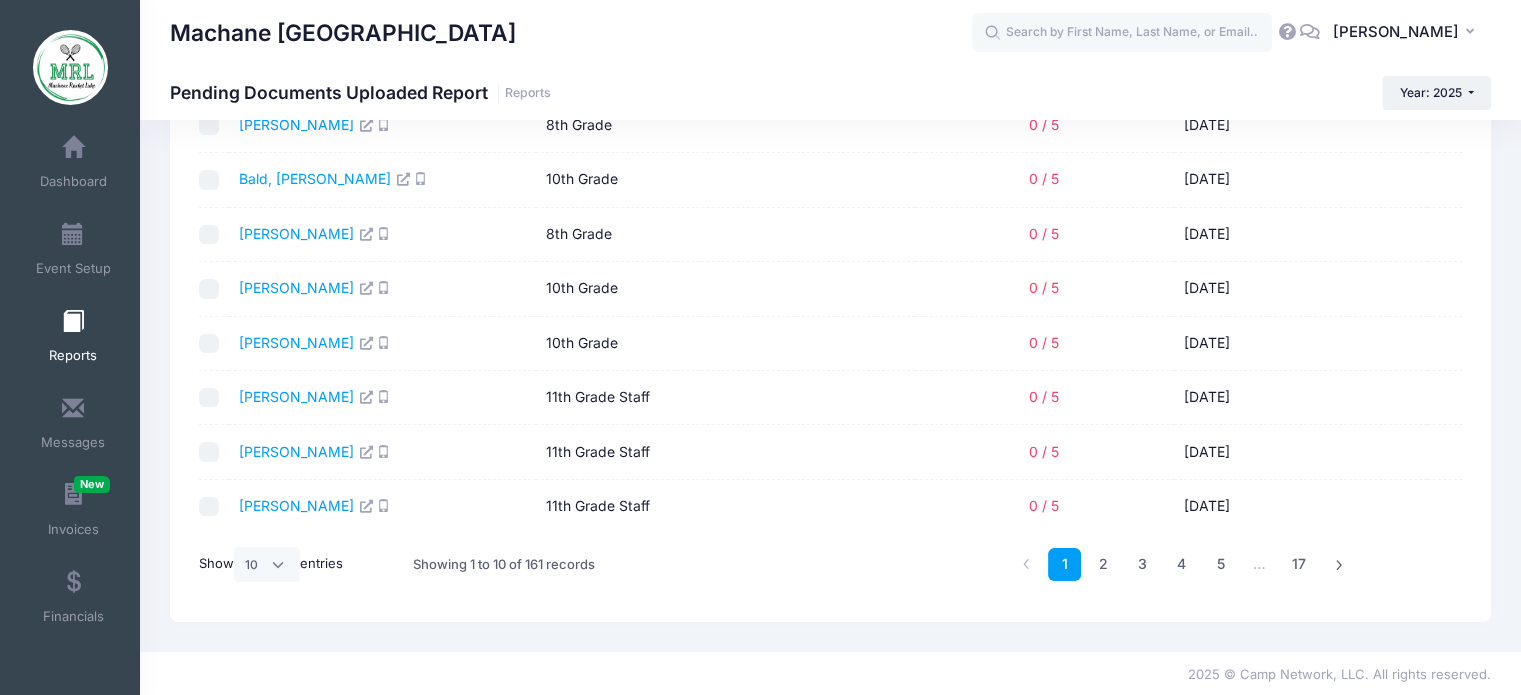 click on "Show  All 10 25 50  entries" at bounding box center [271, 564] 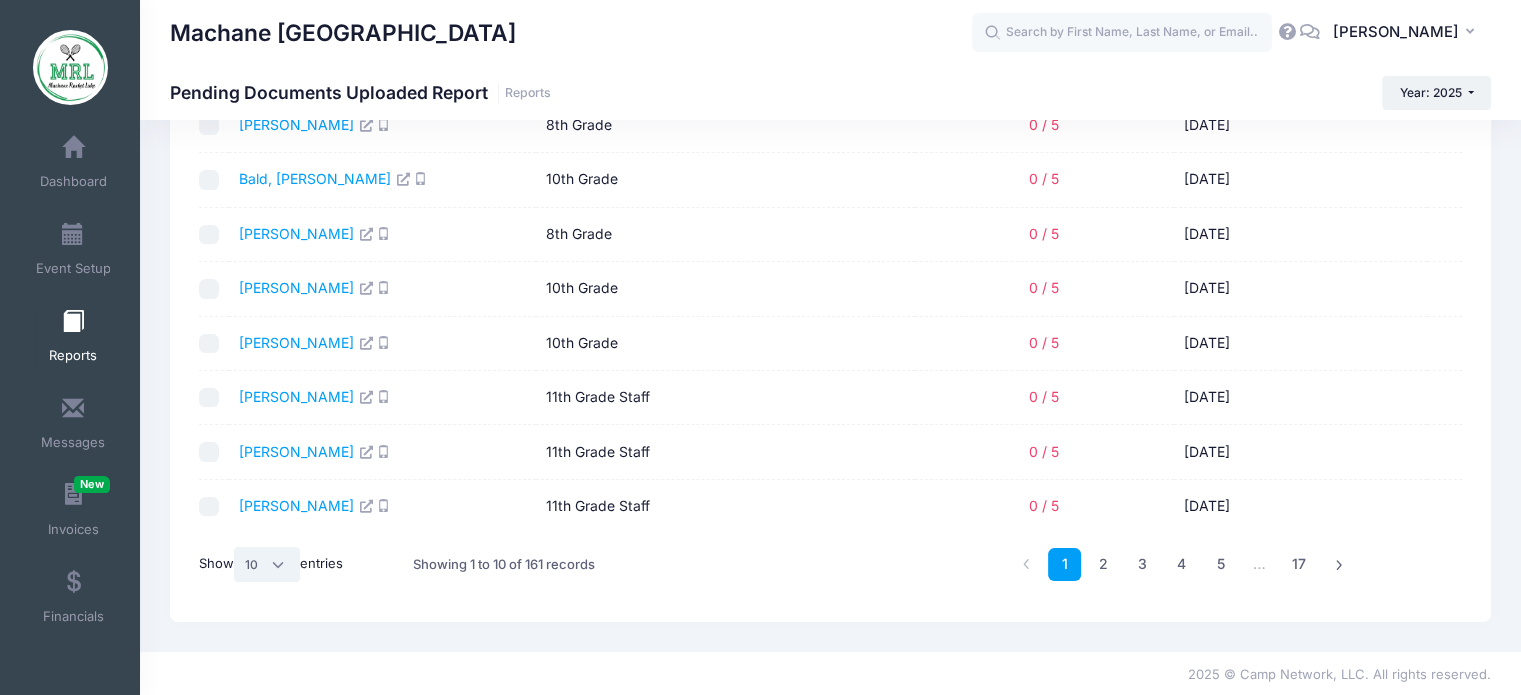click on "All 10 25 50" at bounding box center (267, 564) 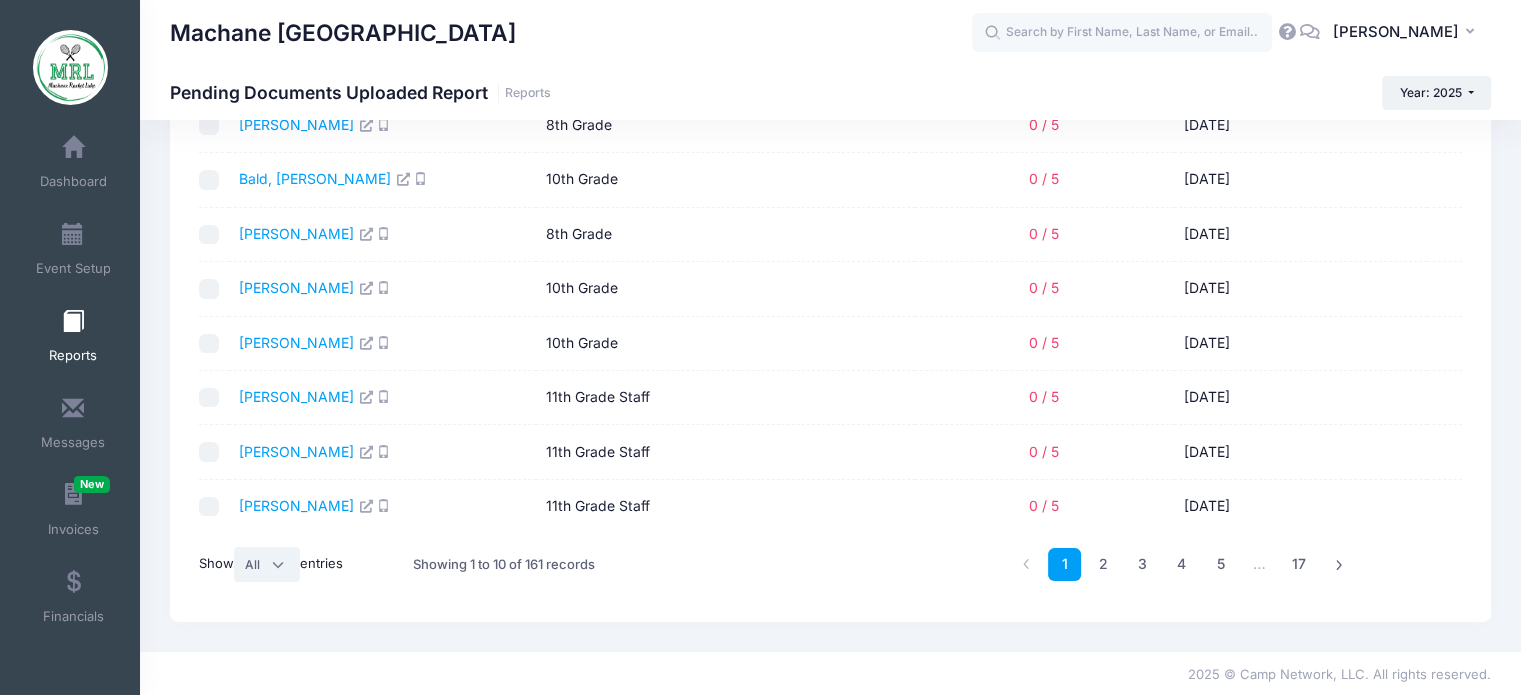 click on "All 10 25 50" at bounding box center (267, 564) 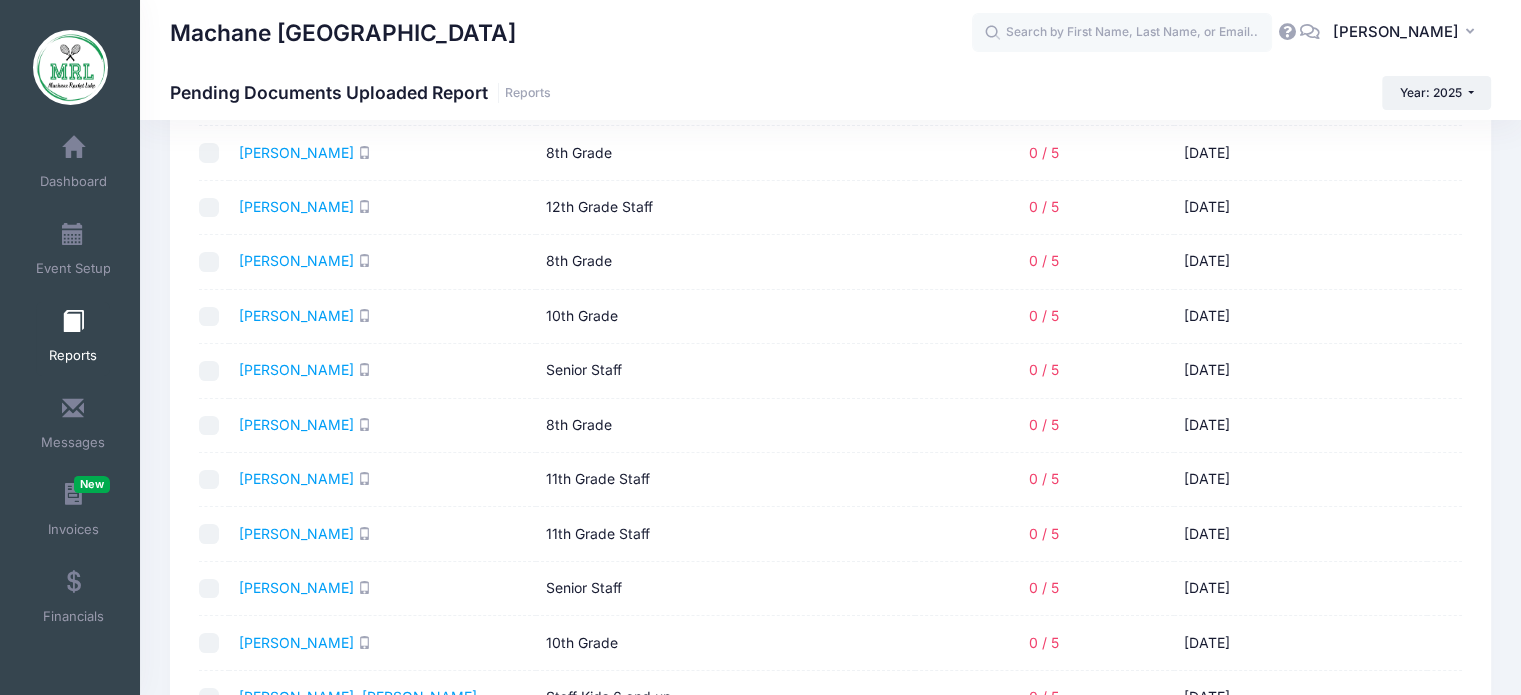 scroll, scrollTop: 7172, scrollLeft: 0, axis: vertical 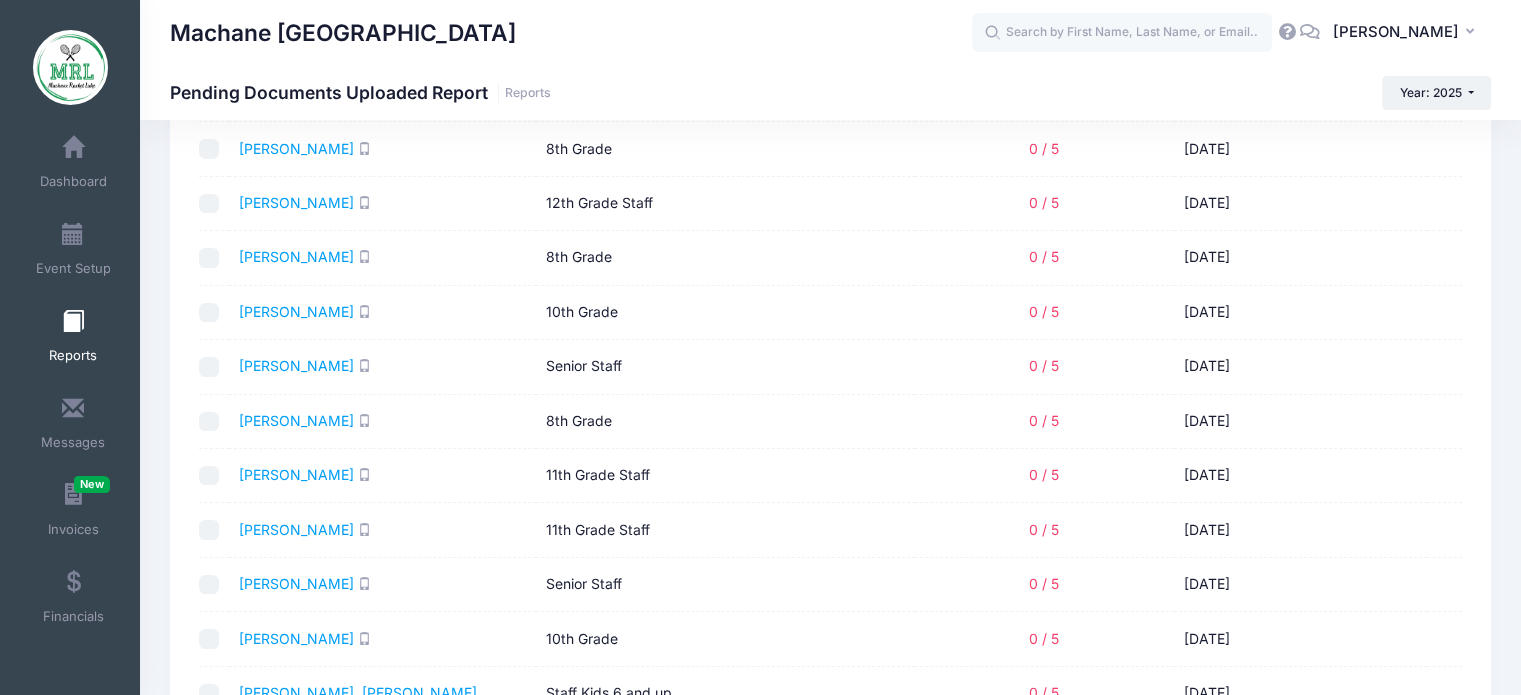 click at bounding box center (209, 530) 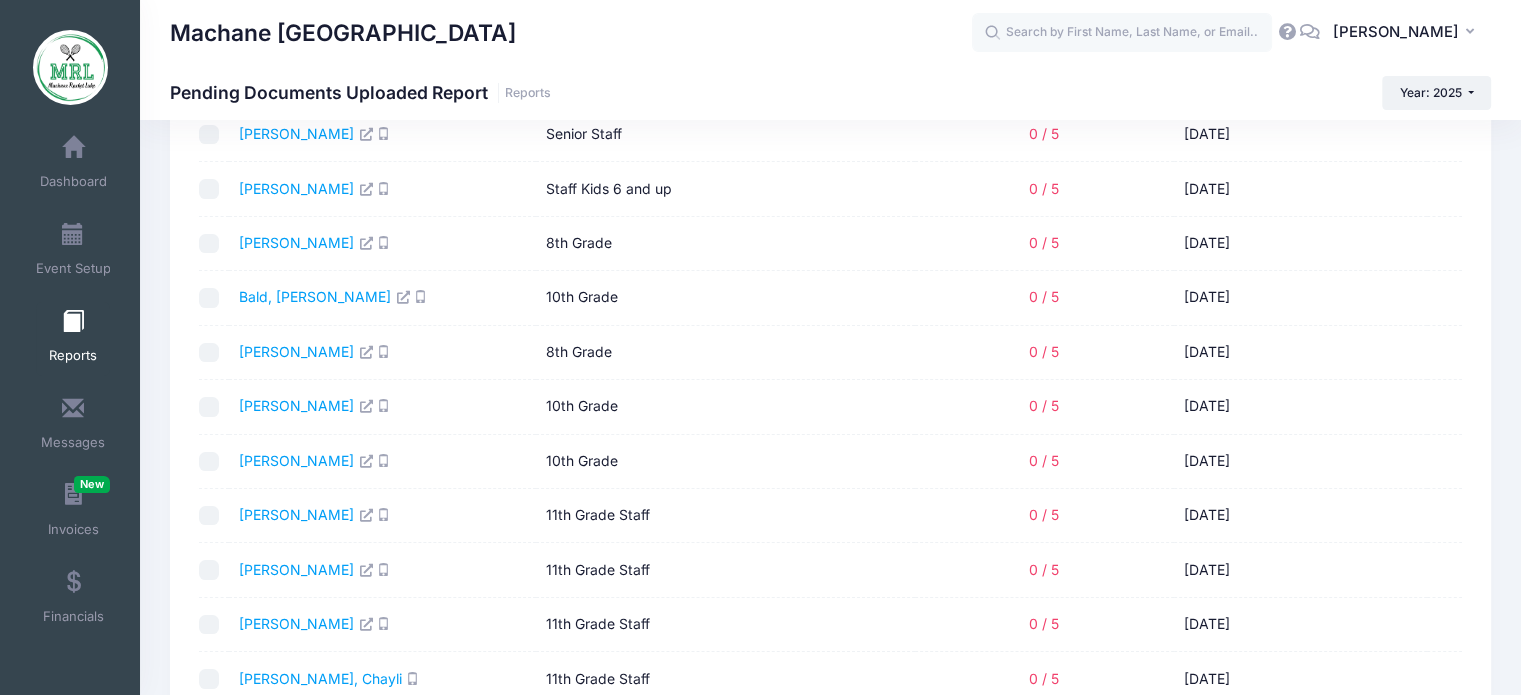 scroll, scrollTop: 0, scrollLeft: 0, axis: both 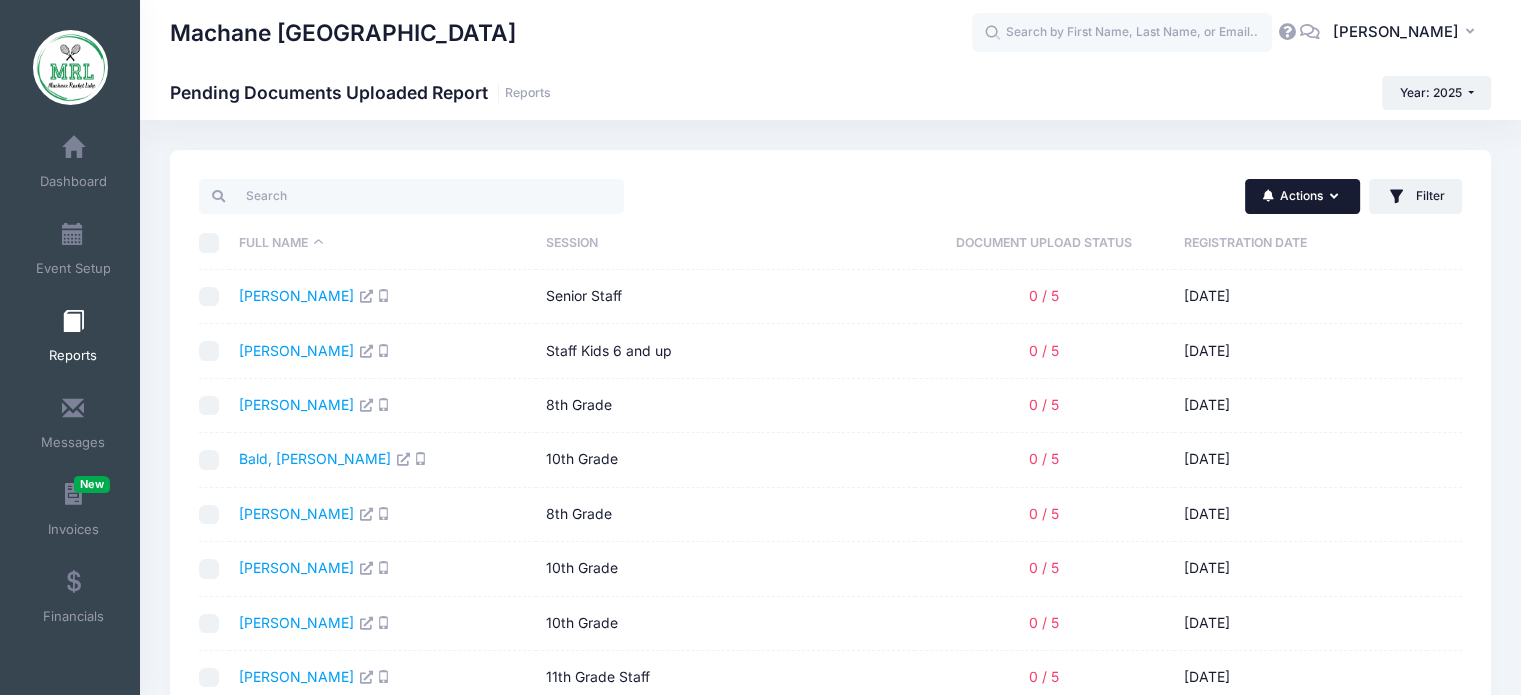 click at bounding box center [1336, 197] 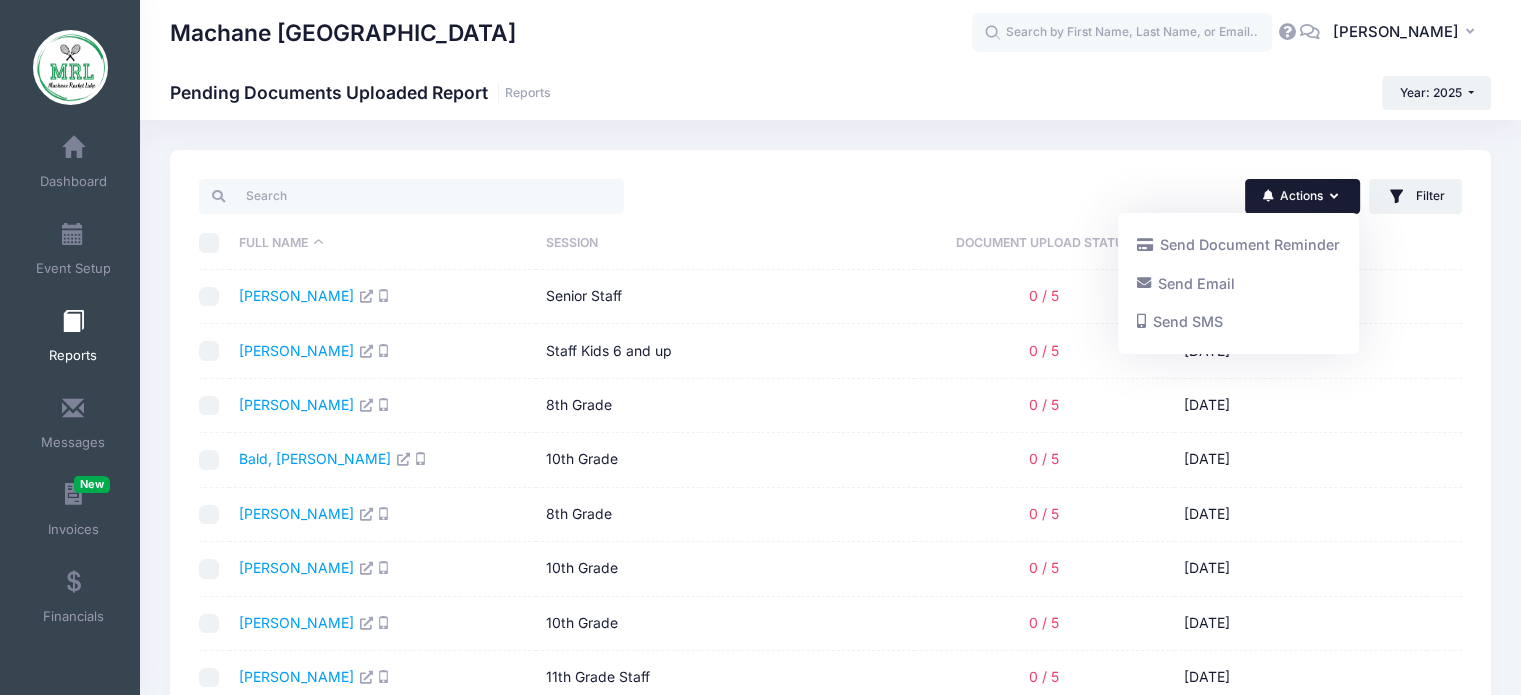 click at bounding box center [73, 322] 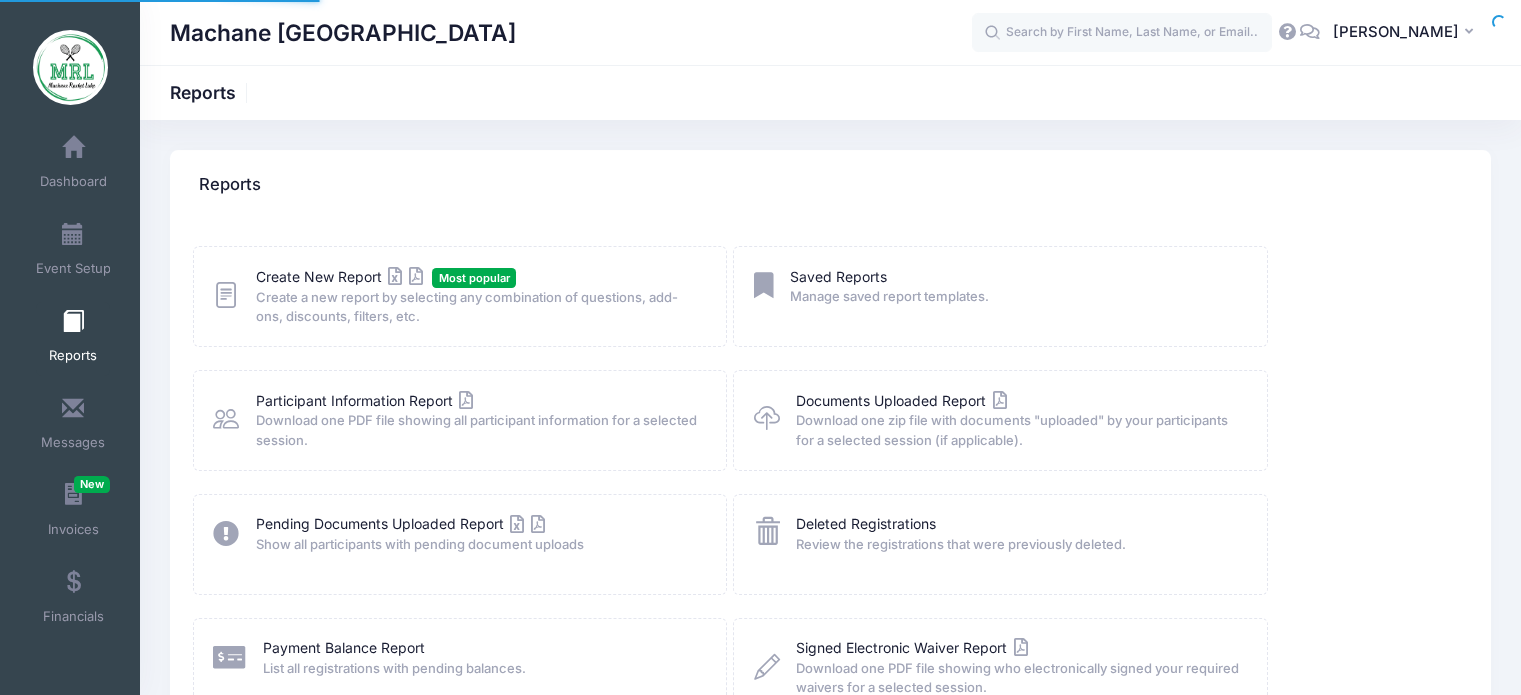 scroll, scrollTop: 0, scrollLeft: 0, axis: both 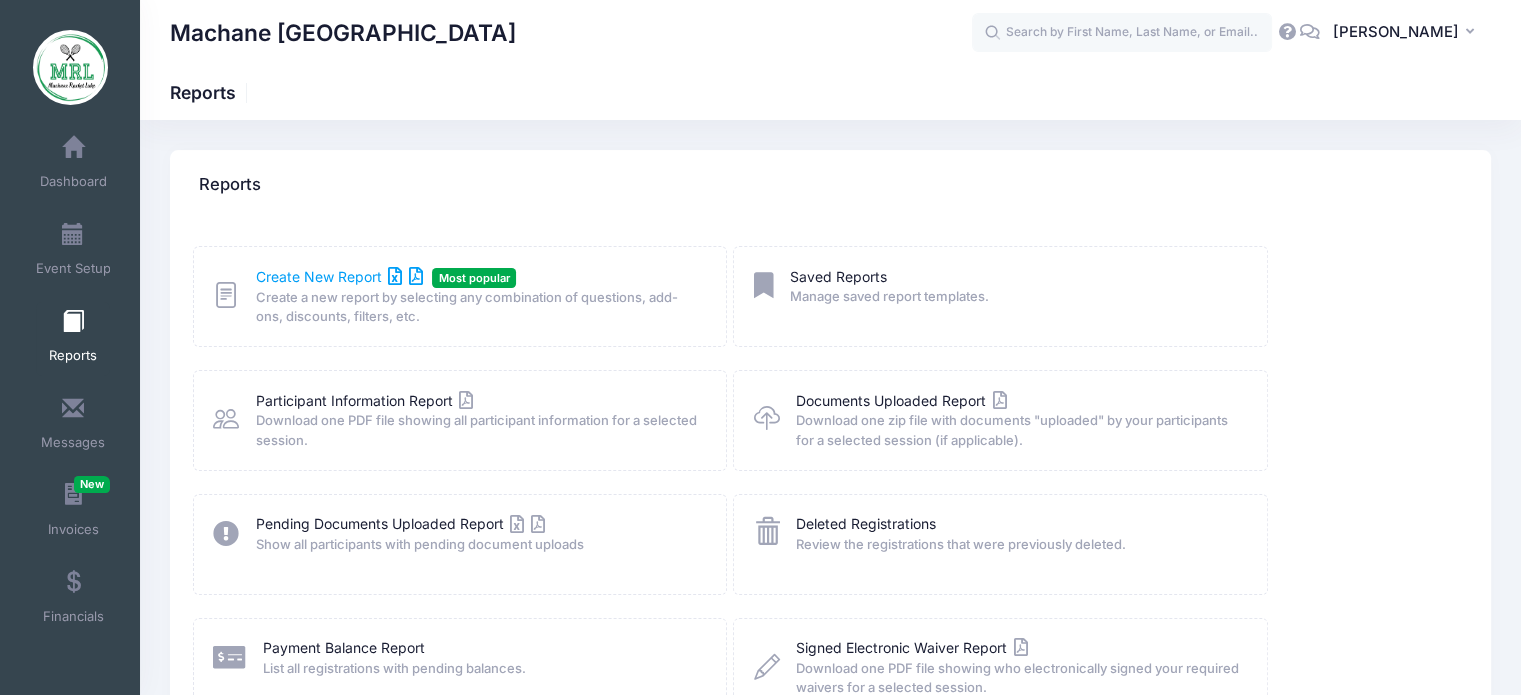 click on "Create New Report" at bounding box center [339, 276] 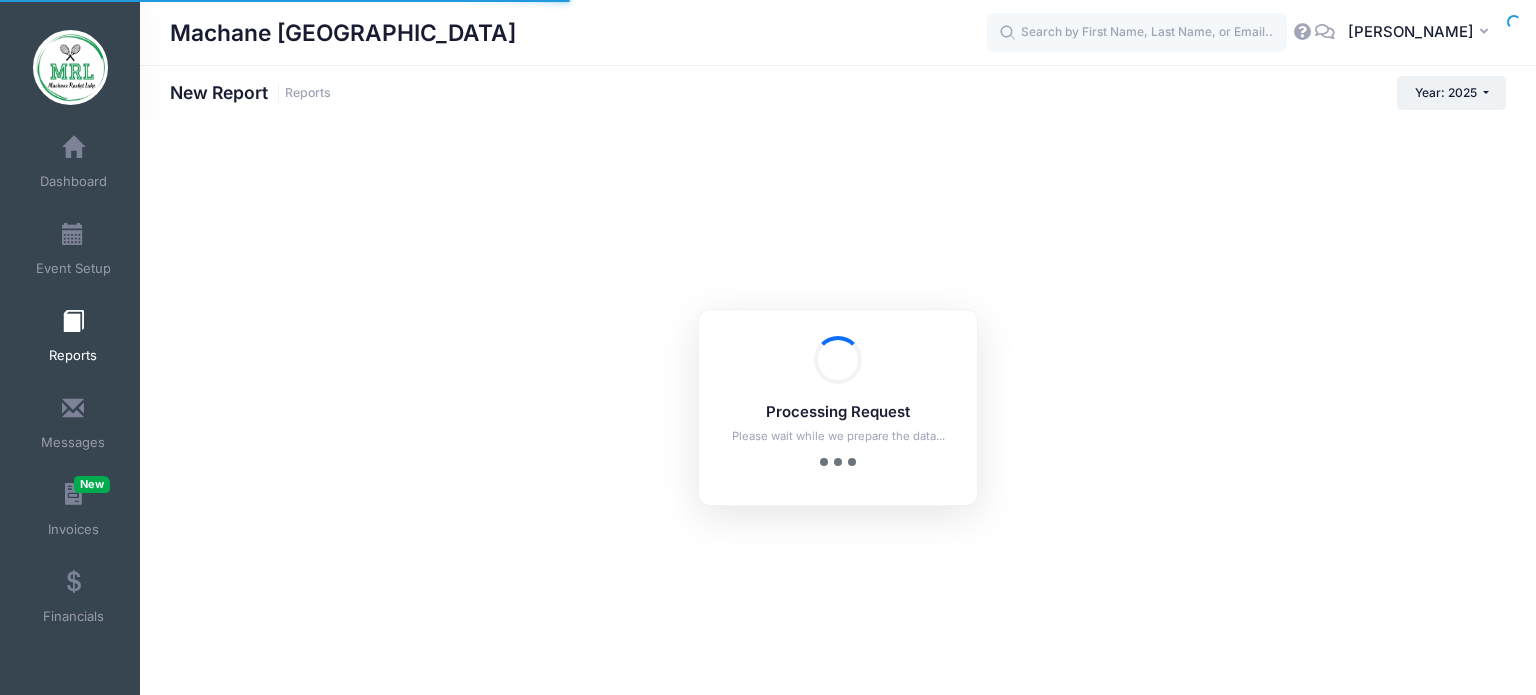 scroll, scrollTop: 0, scrollLeft: 0, axis: both 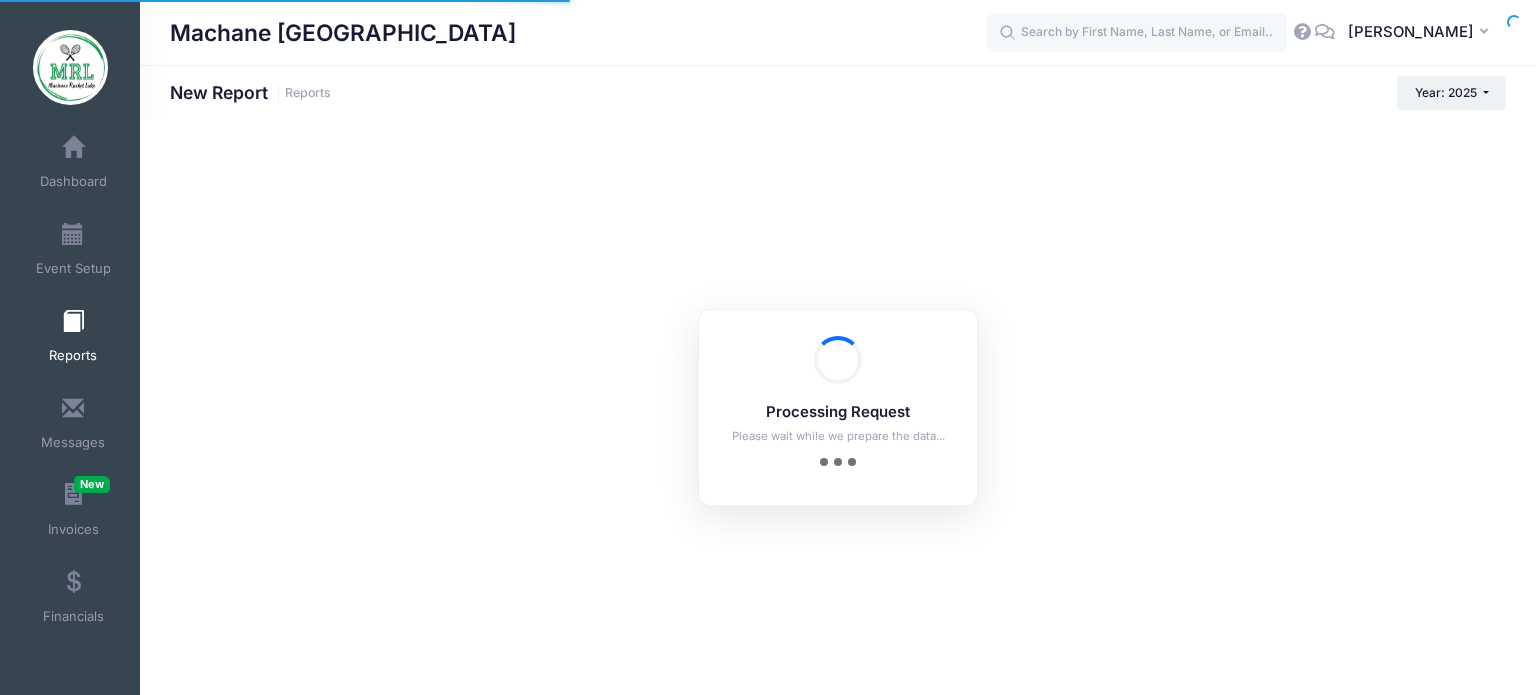 checkbox on "true" 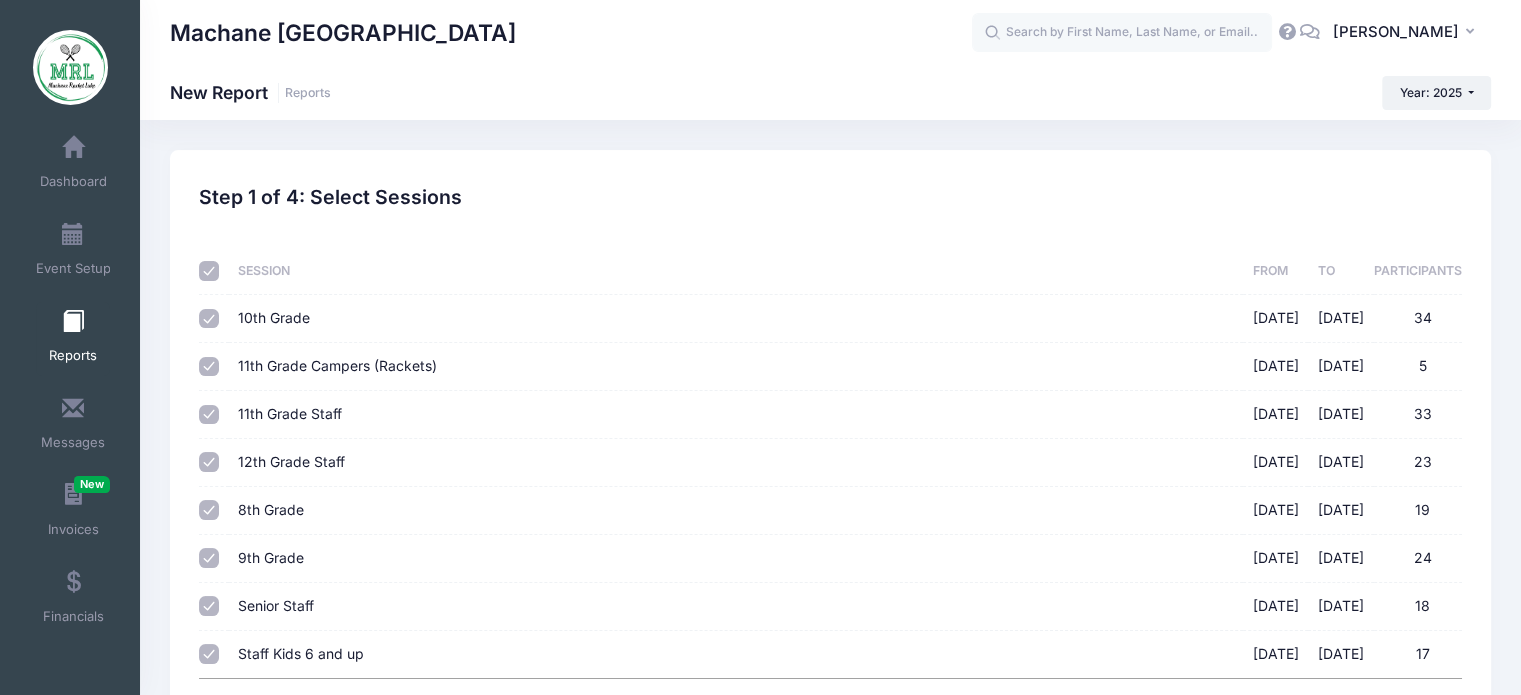 scroll, scrollTop: 182, scrollLeft: 0, axis: vertical 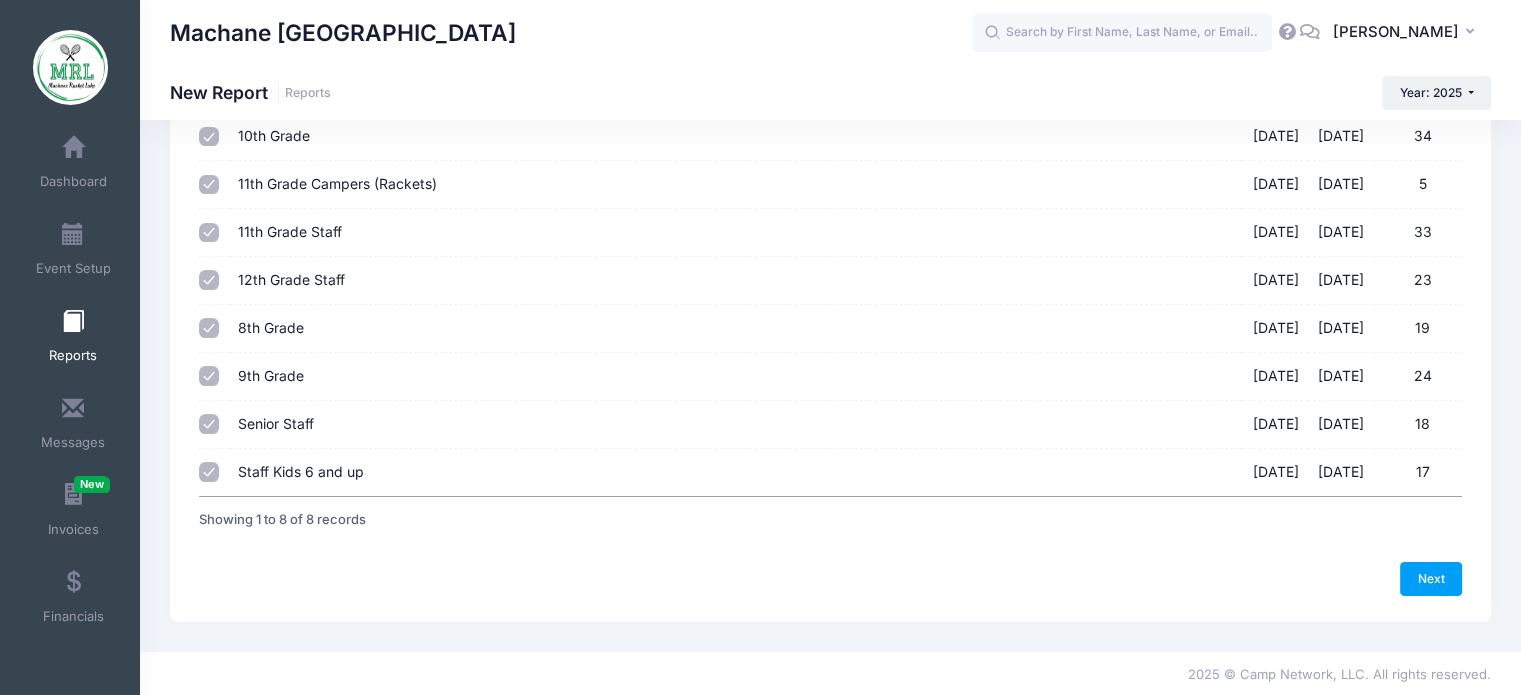 click on "Staff Kids 6 and up" at bounding box center (301, 471) 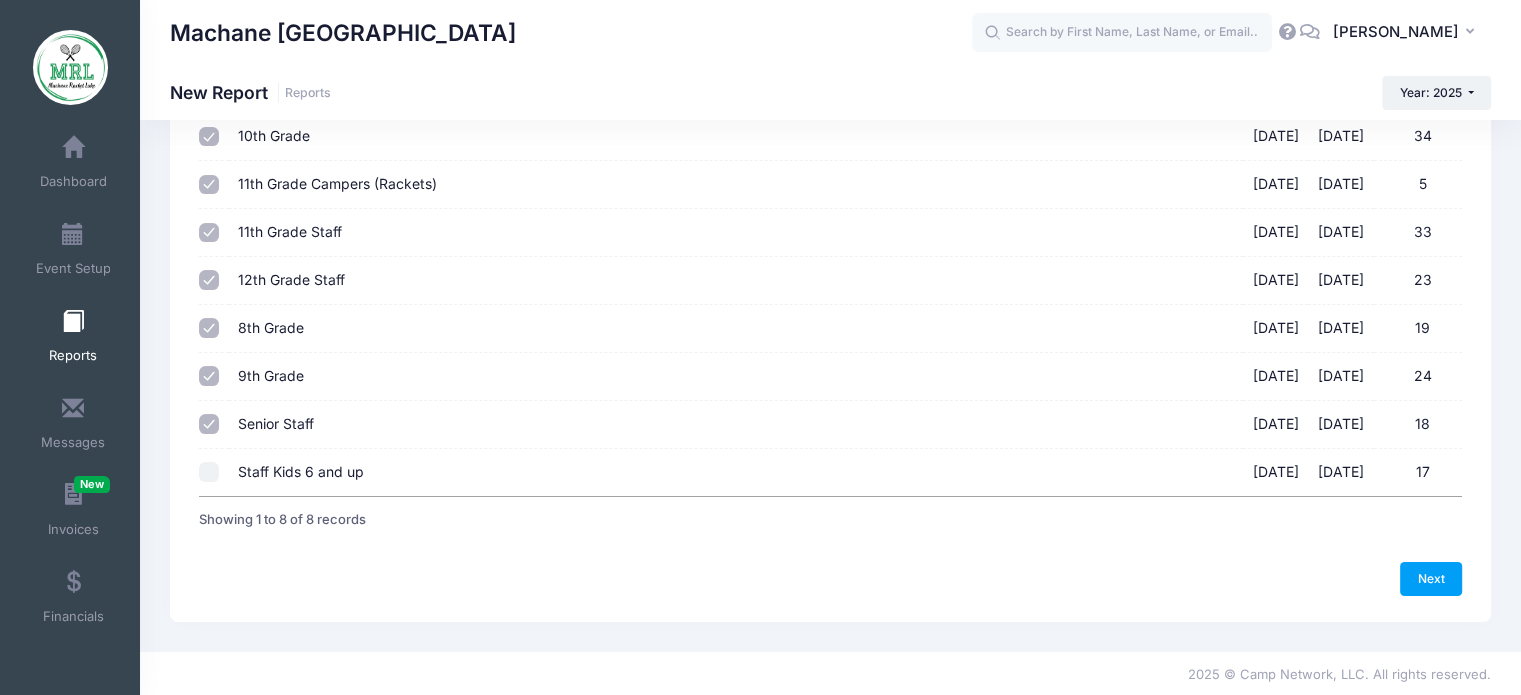 click on "Previous
Next
Step  1  of 4:  Select Sessions
1  Select Sessions
2 Select Information
3  Select Filters
4 Create Report
Created By Participant
Added by Director
Step 1 of 4: Select Sessions
Sessions" at bounding box center (830, 295) 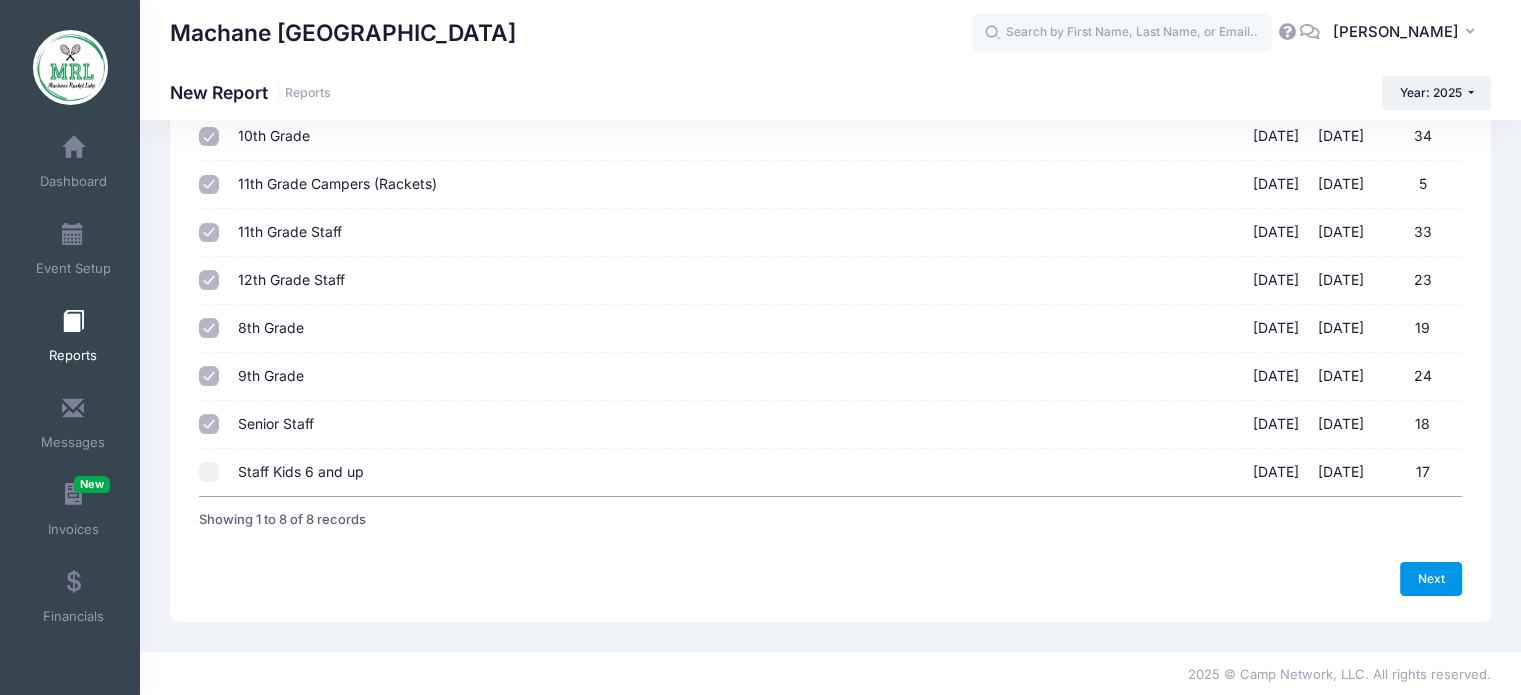 click on "Next" at bounding box center (1431, 579) 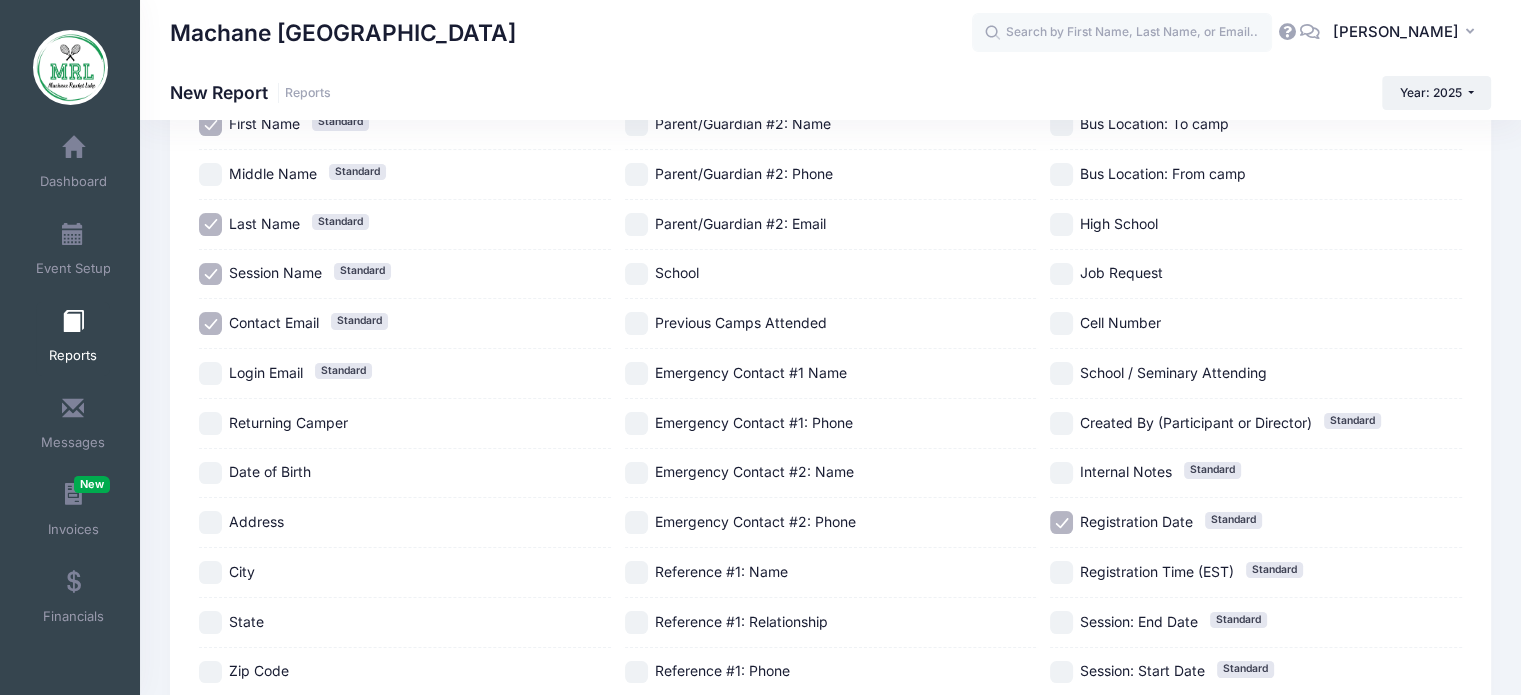 scroll, scrollTop: 0, scrollLeft: 0, axis: both 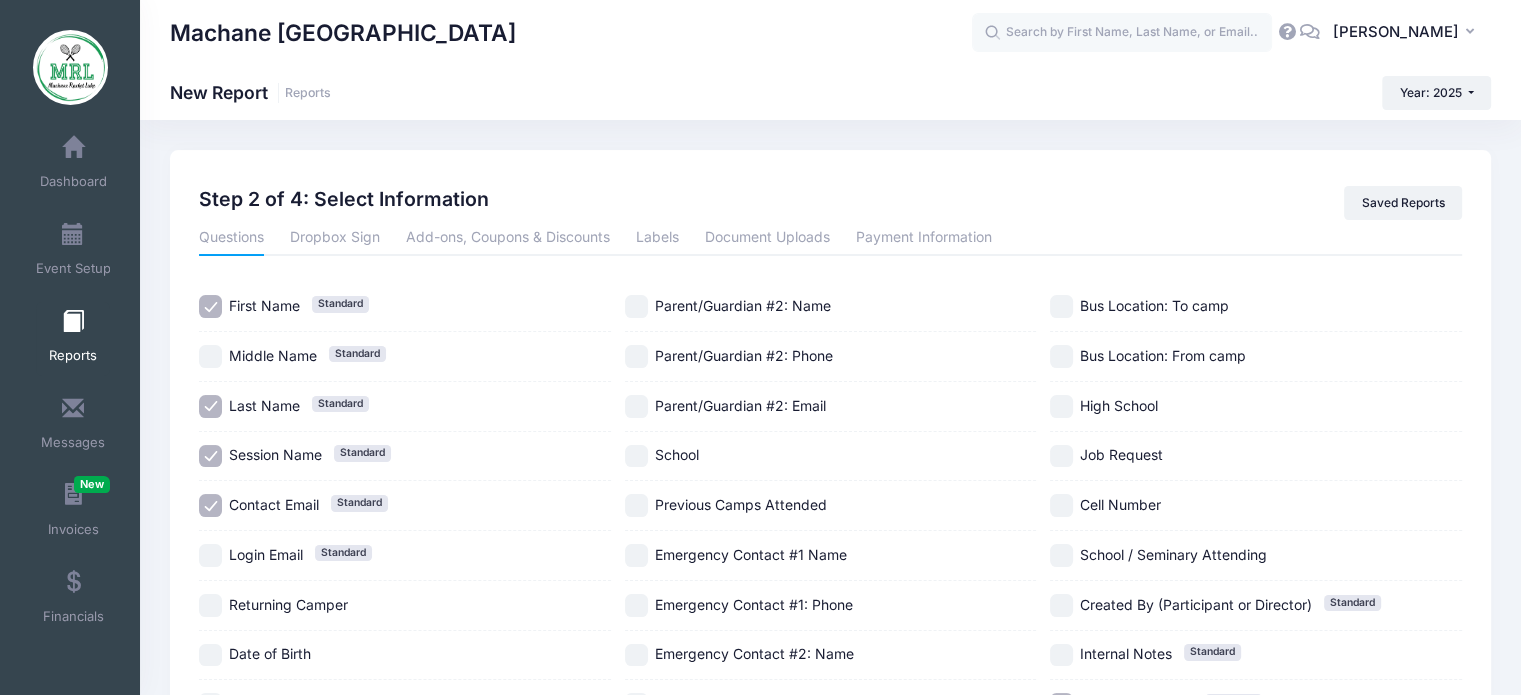 click on "Session Name" at bounding box center (275, 454) 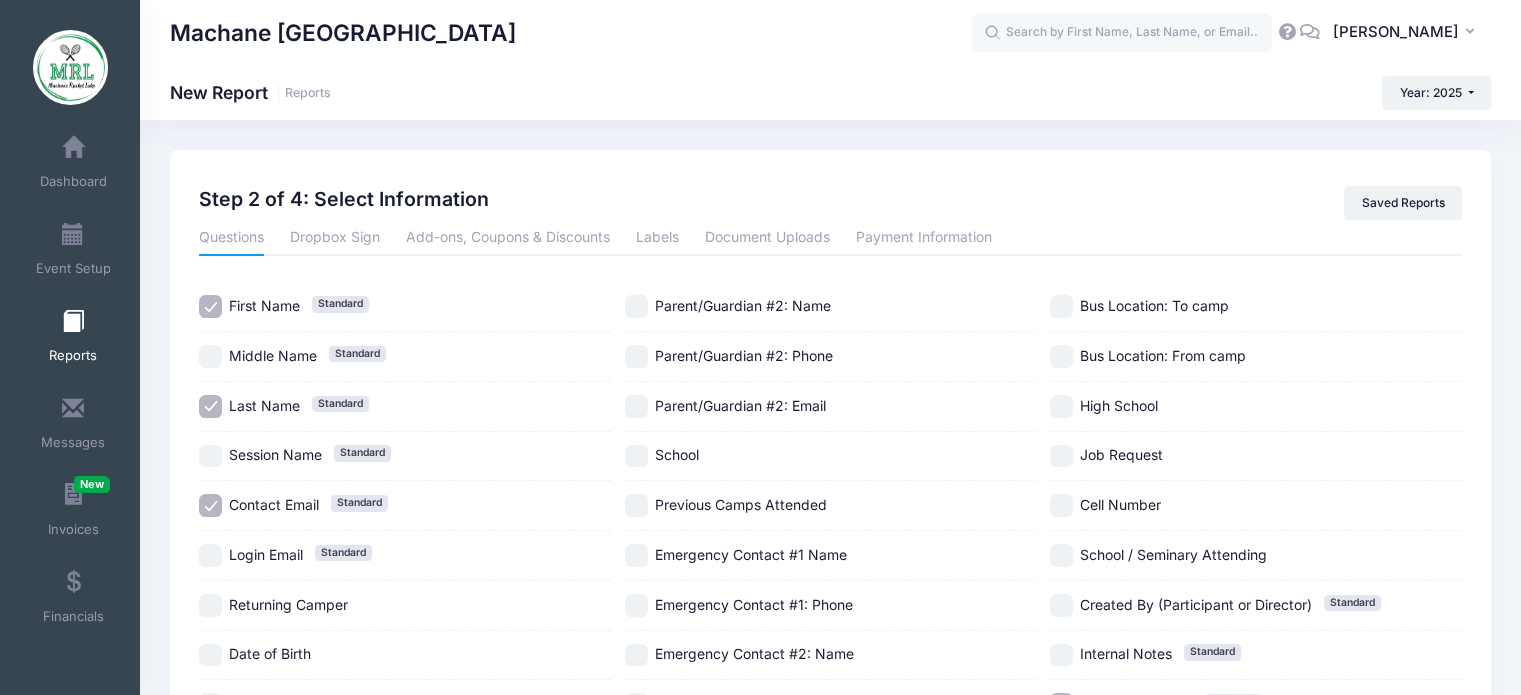click on "Bus Location: To camp" at bounding box center (1256, 307) 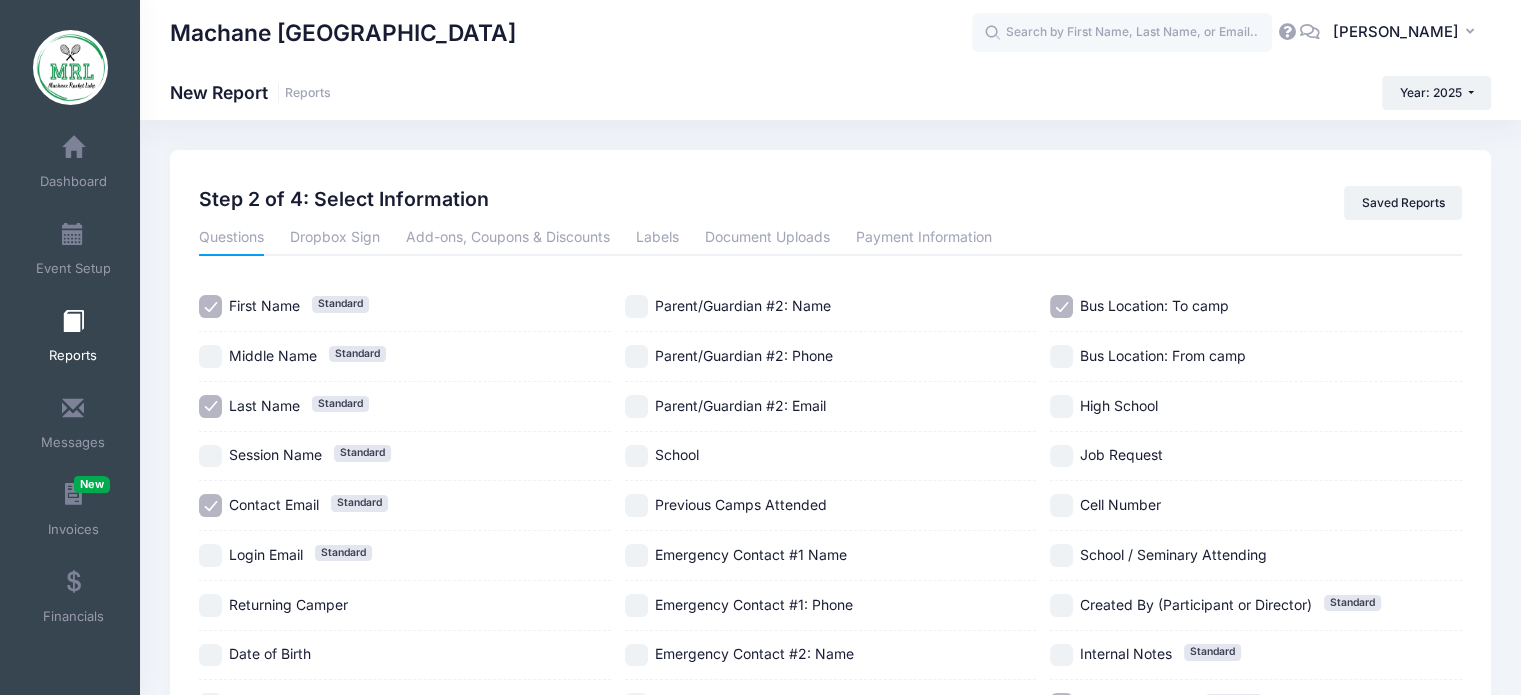 click on "Bus Location: From camp" at bounding box center (1256, 357) 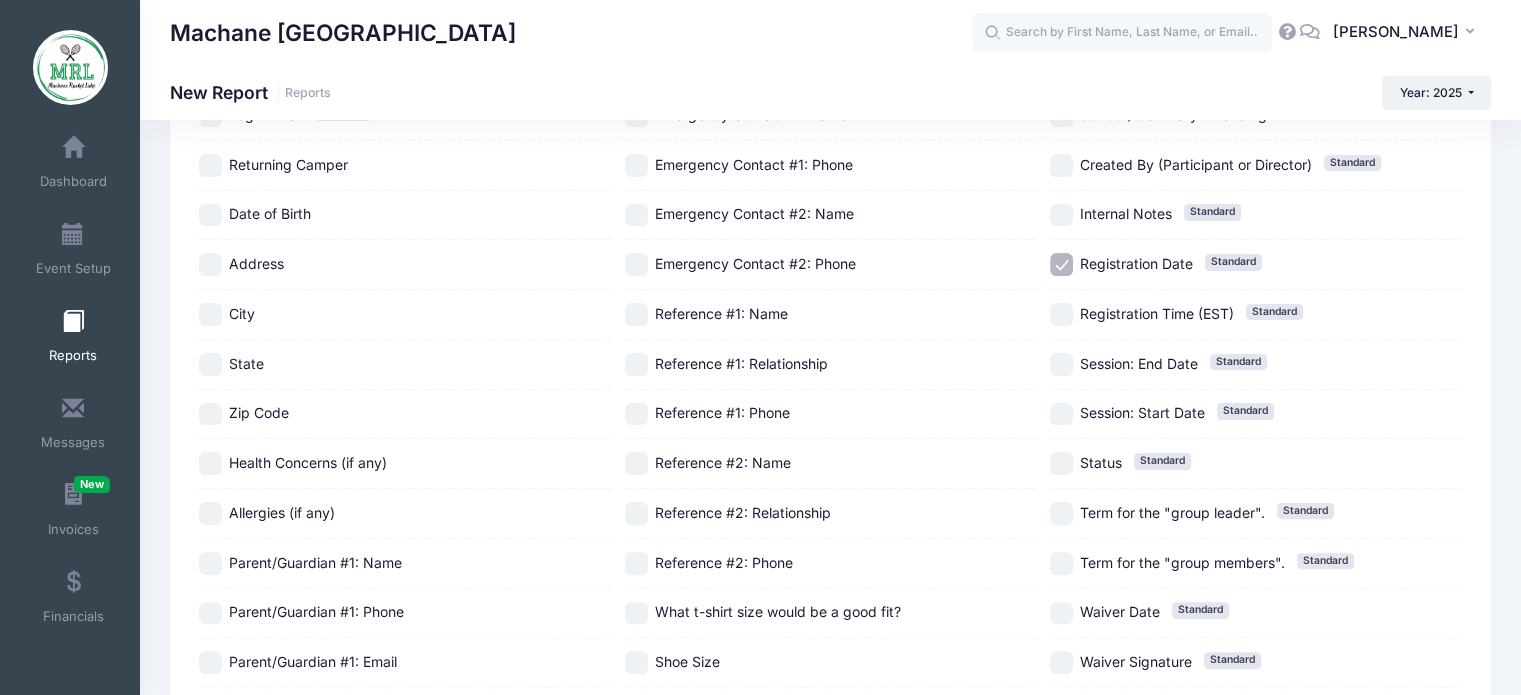scroll, scrollTop: 633, scrollLeft: 0, axis: vertical 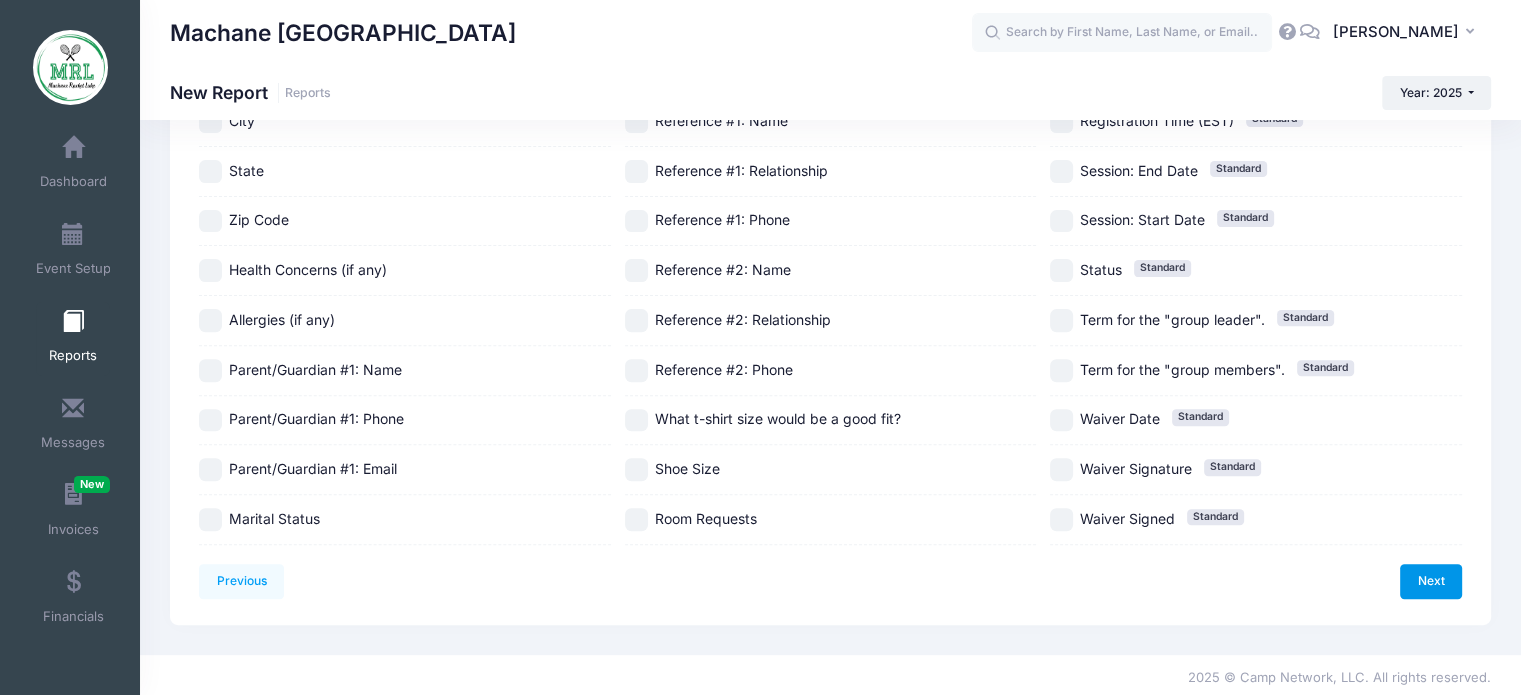 click on "Next" at bounding box center [1431, 581] 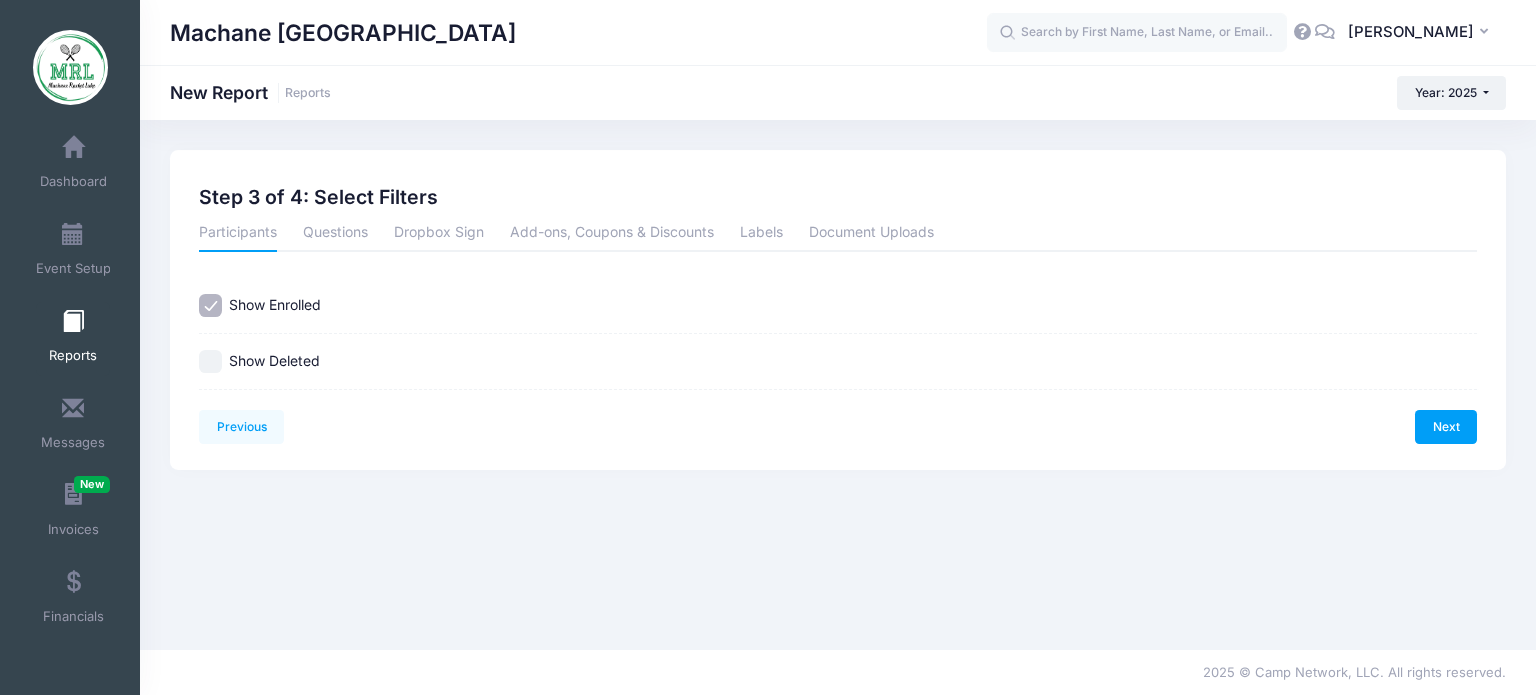 click on "Next" at bounding box center (1157, 427) 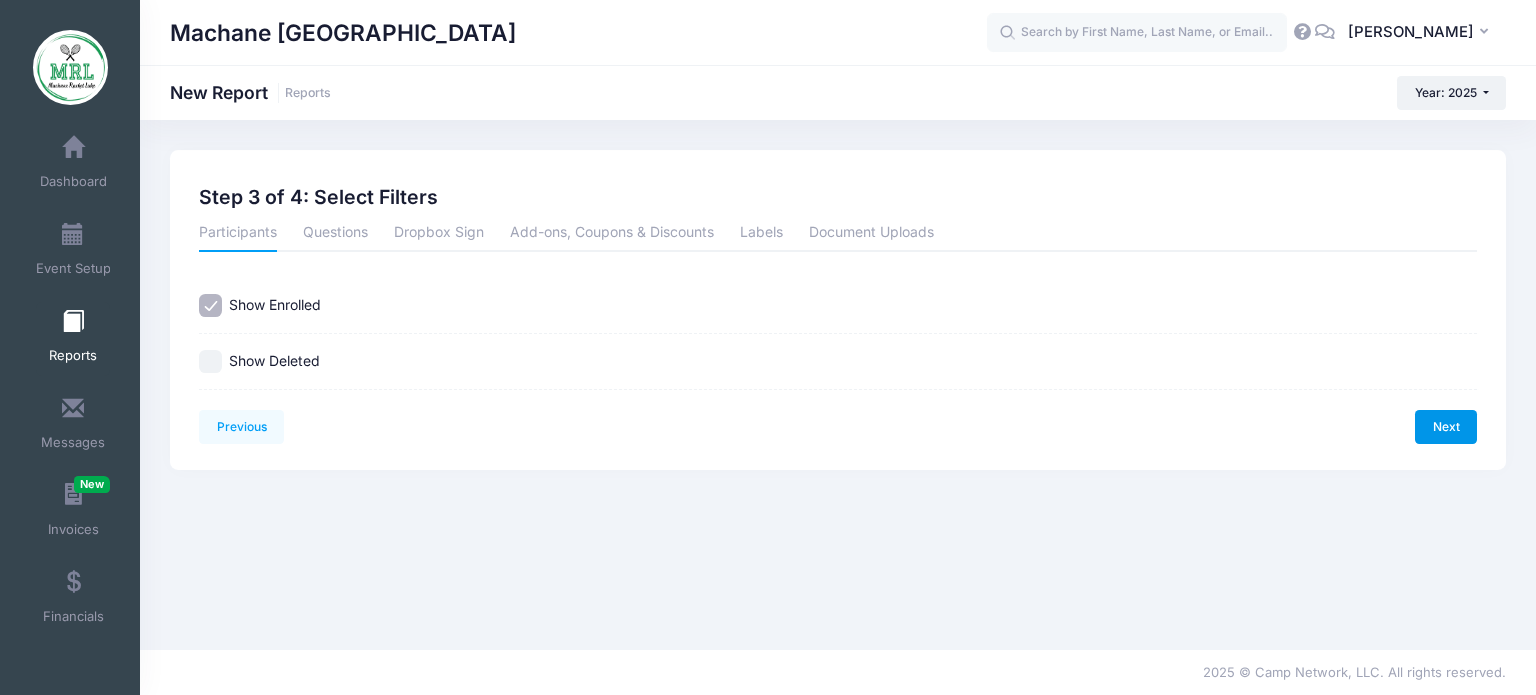 click on "Next" at bounding box center (1446, 427) 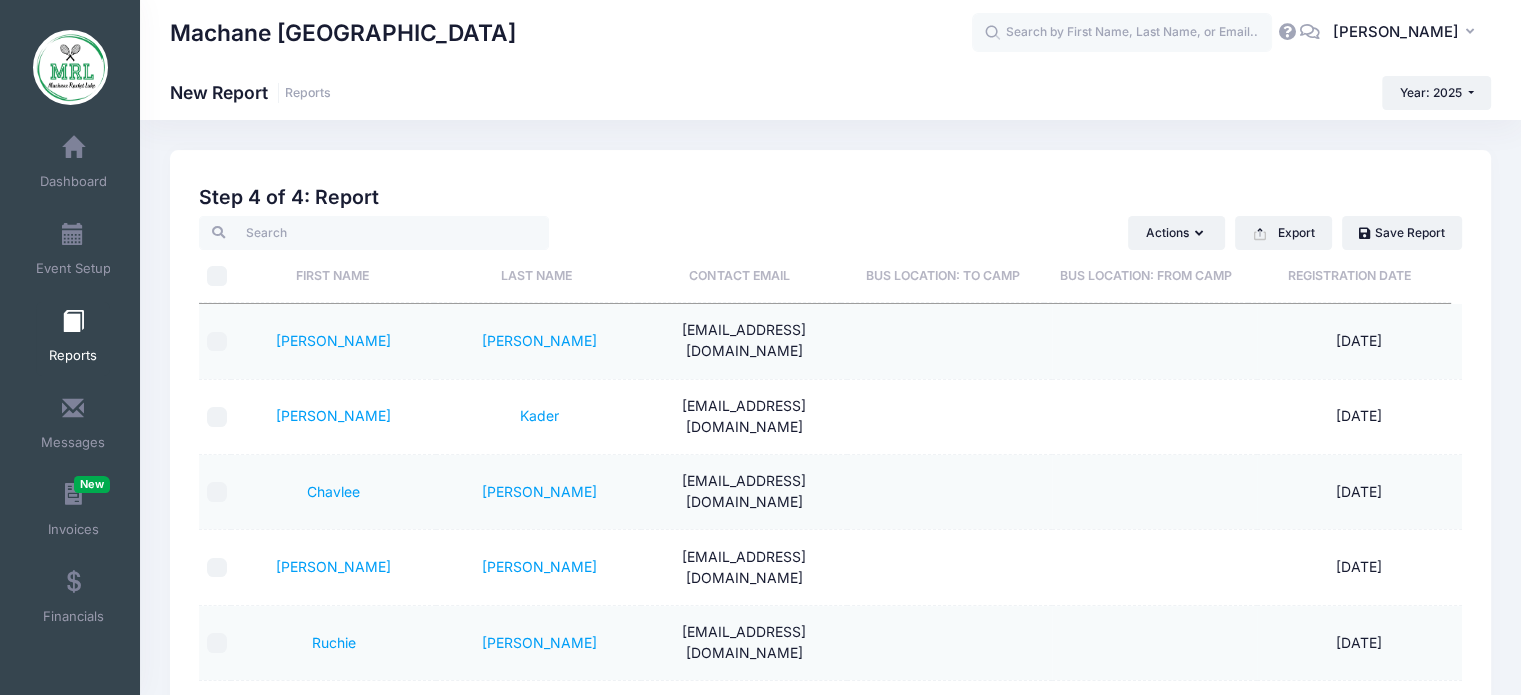 click on "Last Name" at bounding box center (535, 276) 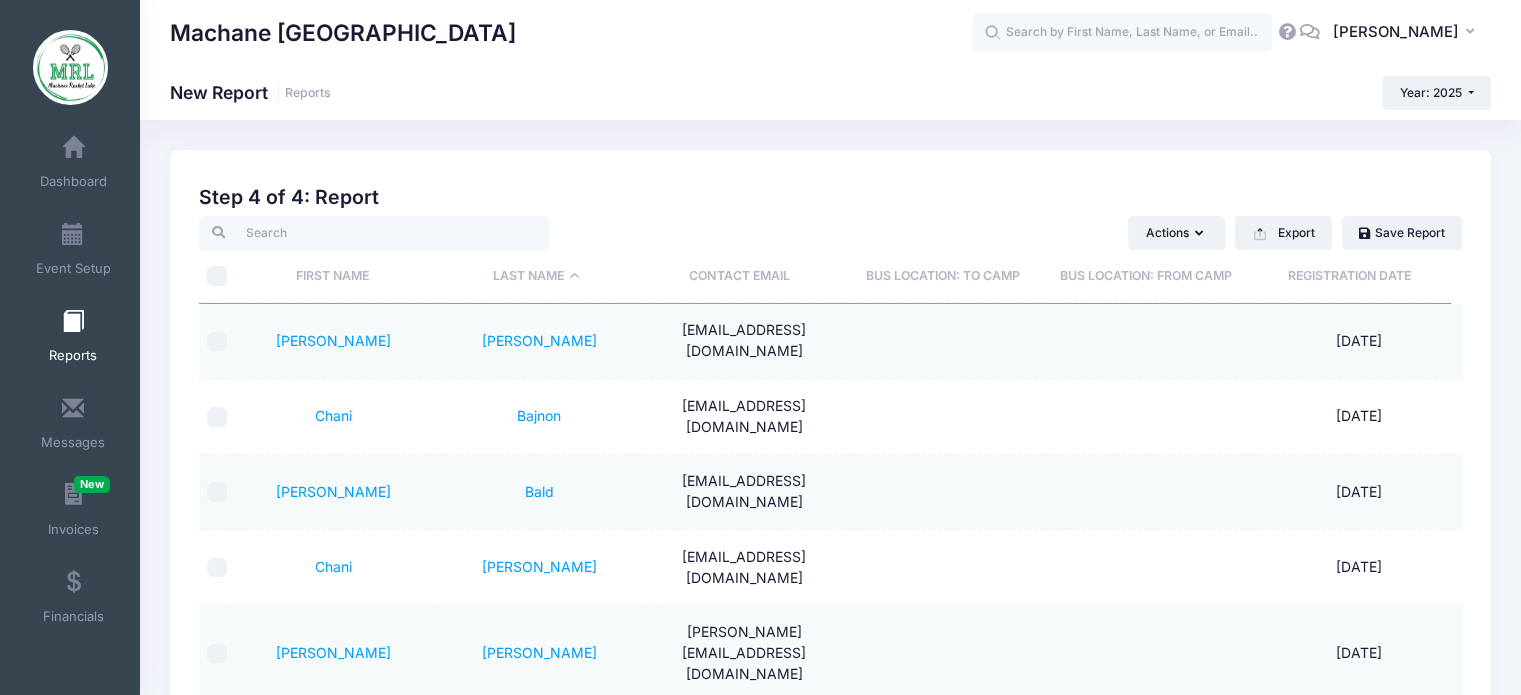 click on "Last Name" at bounding box center (535, 276) 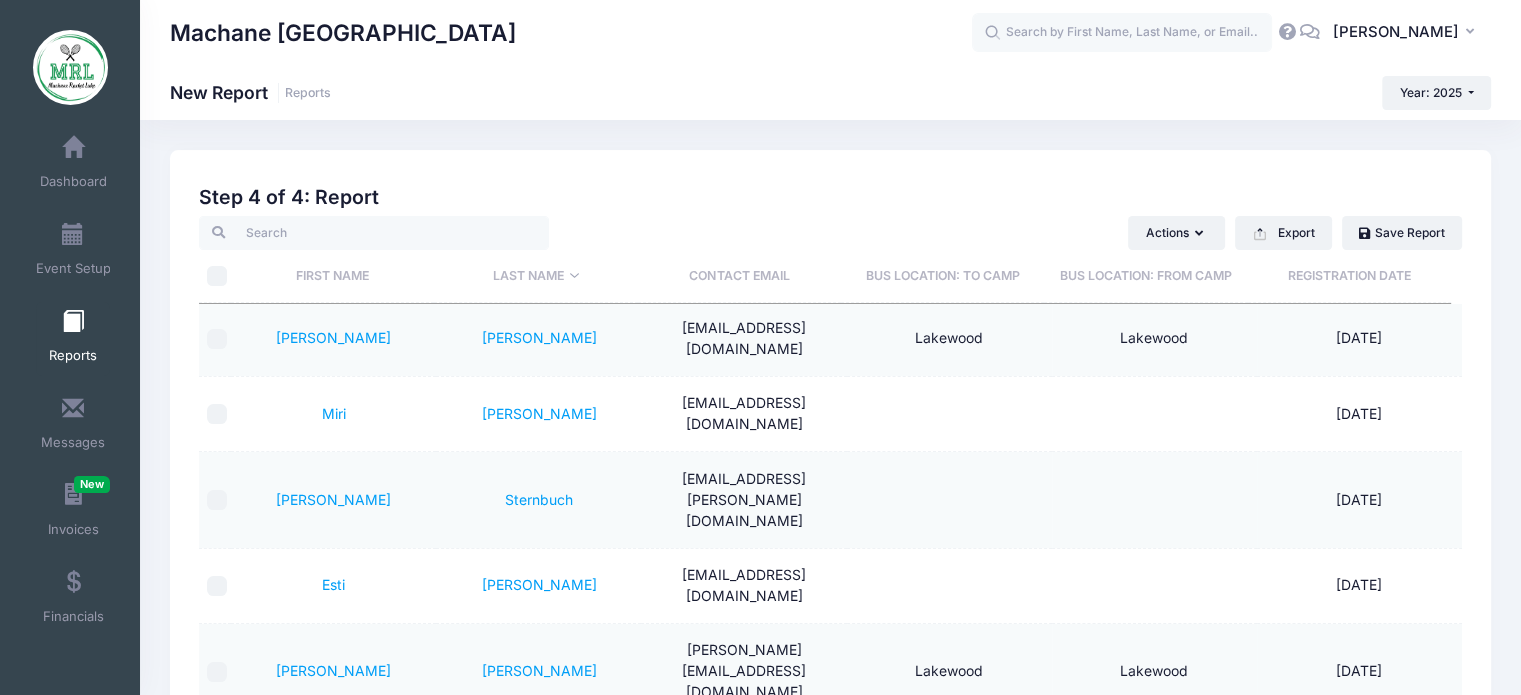 scroll, scrollTop: 1271, scrollLeft: 0, axis: vertical 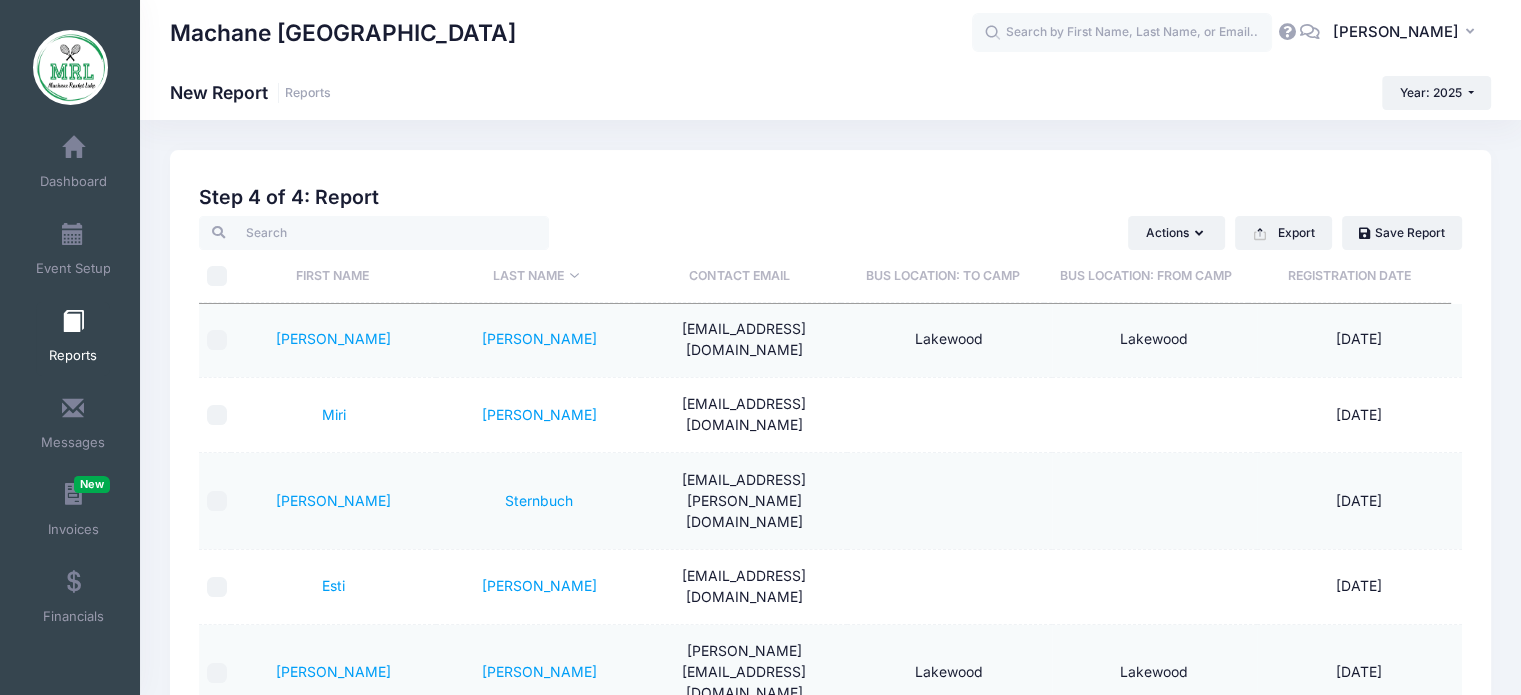 click at bounding box center (217, 985) 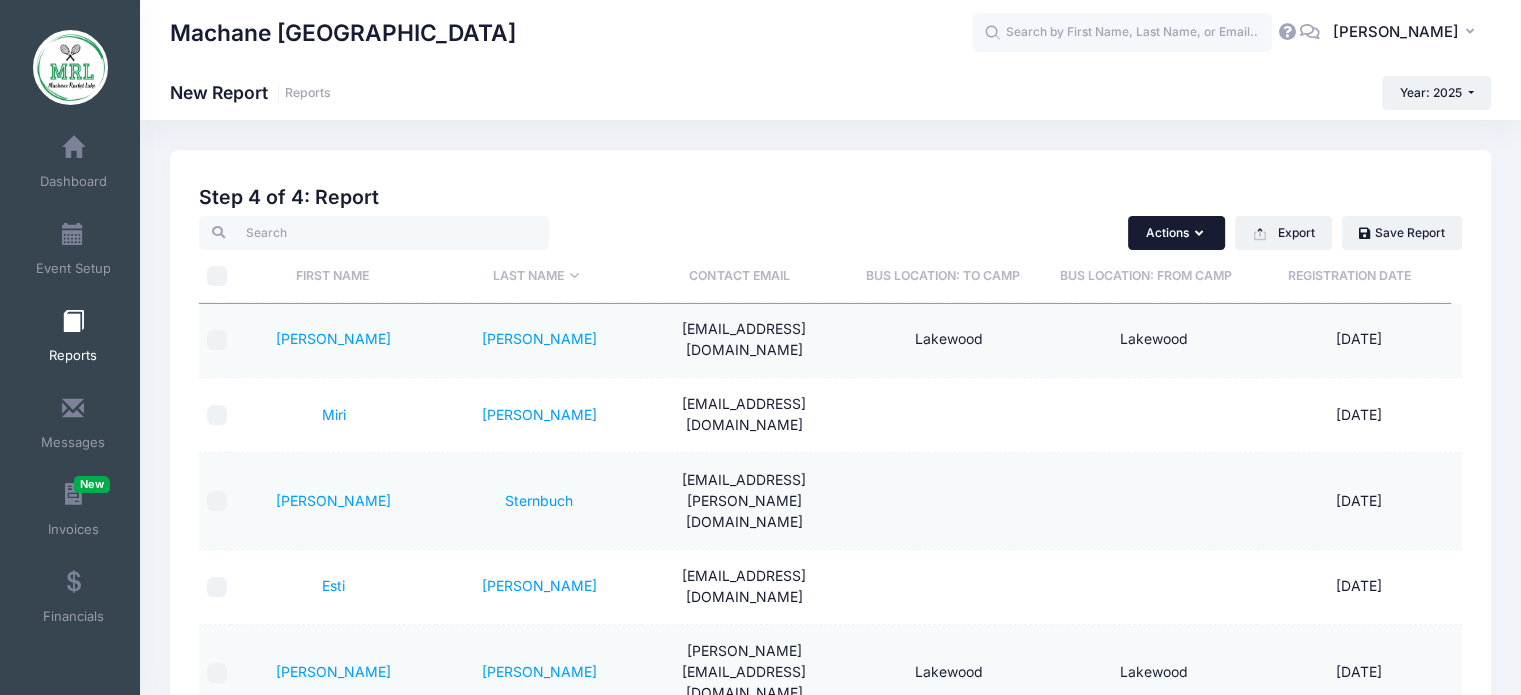 click on "Actions" at bounding box center [1176, 233] 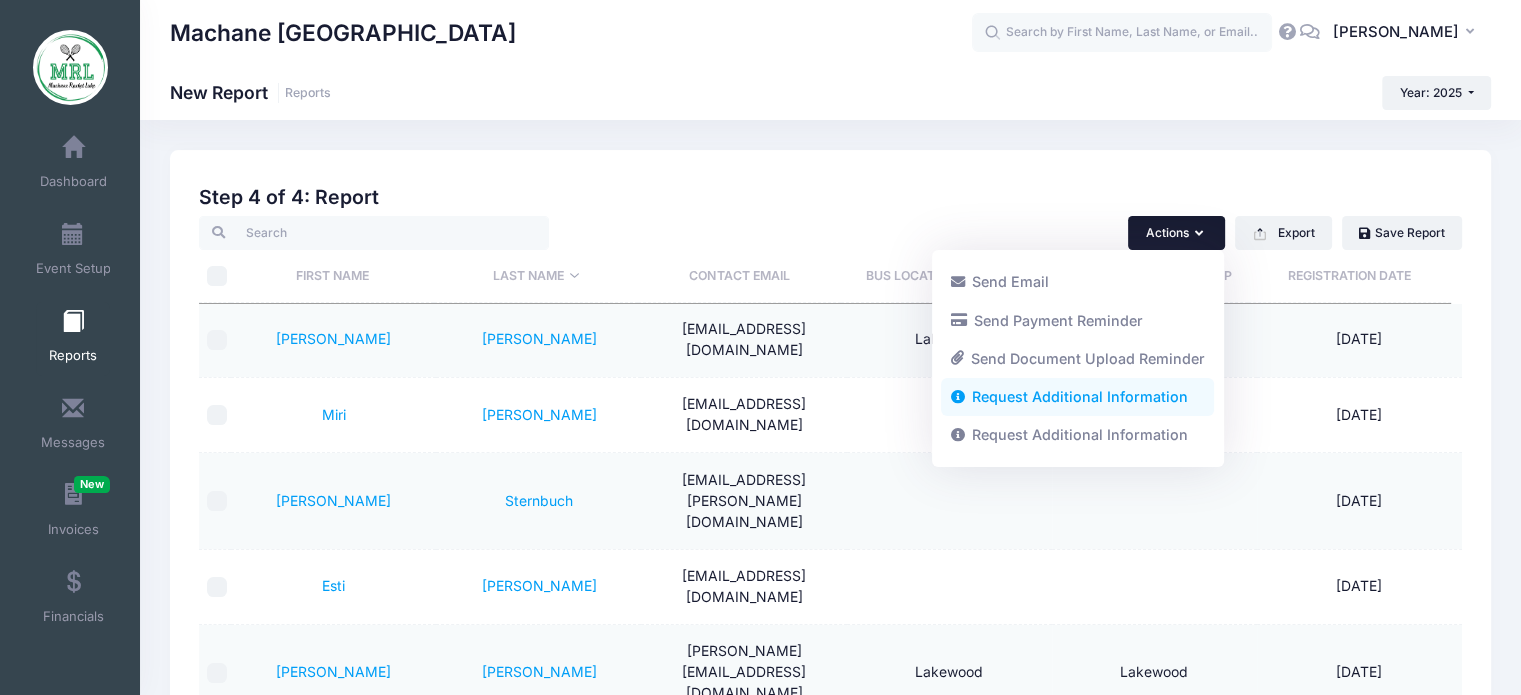 click on "Request Additional Information" at bounding box center [1077, 397] 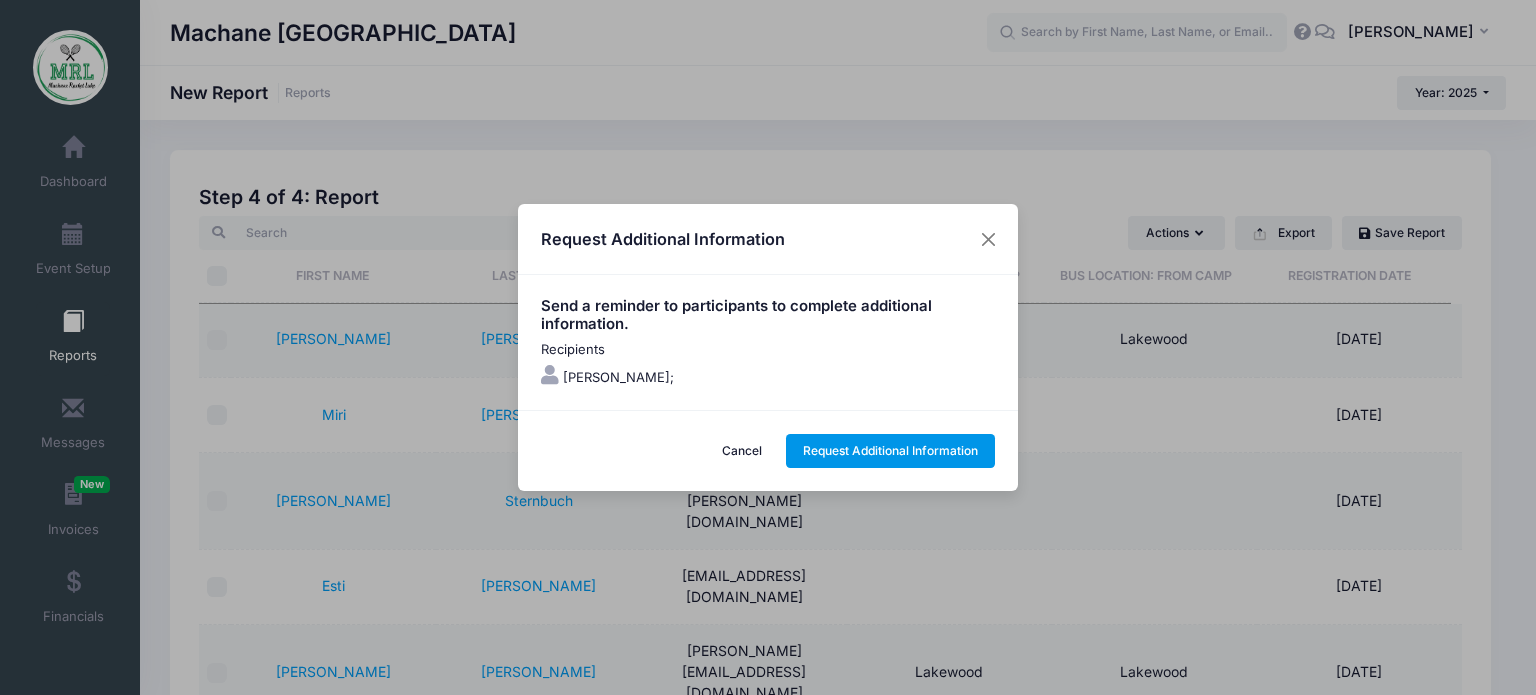 click on "Request Additional Information" at bounding box center (891, 451) 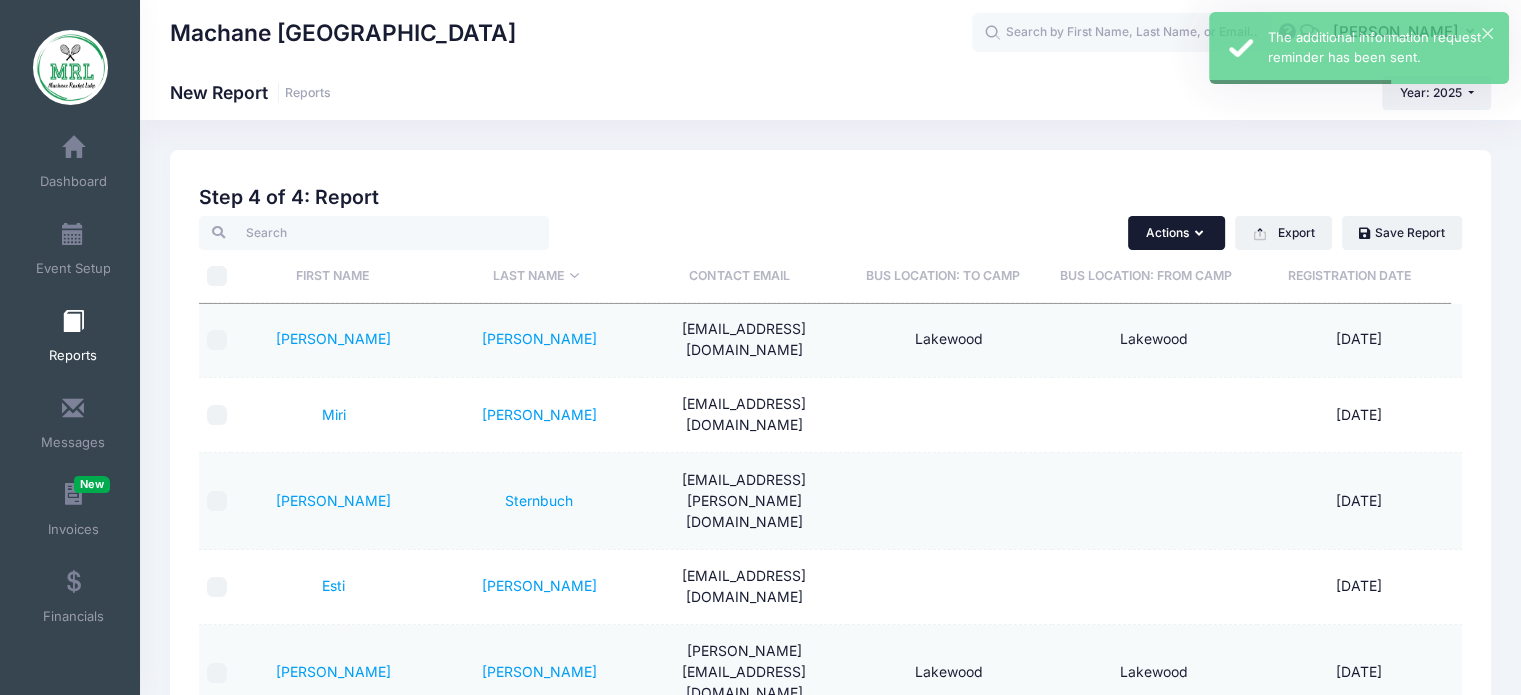 click on "Actions" at bounding box center (1176, 233) 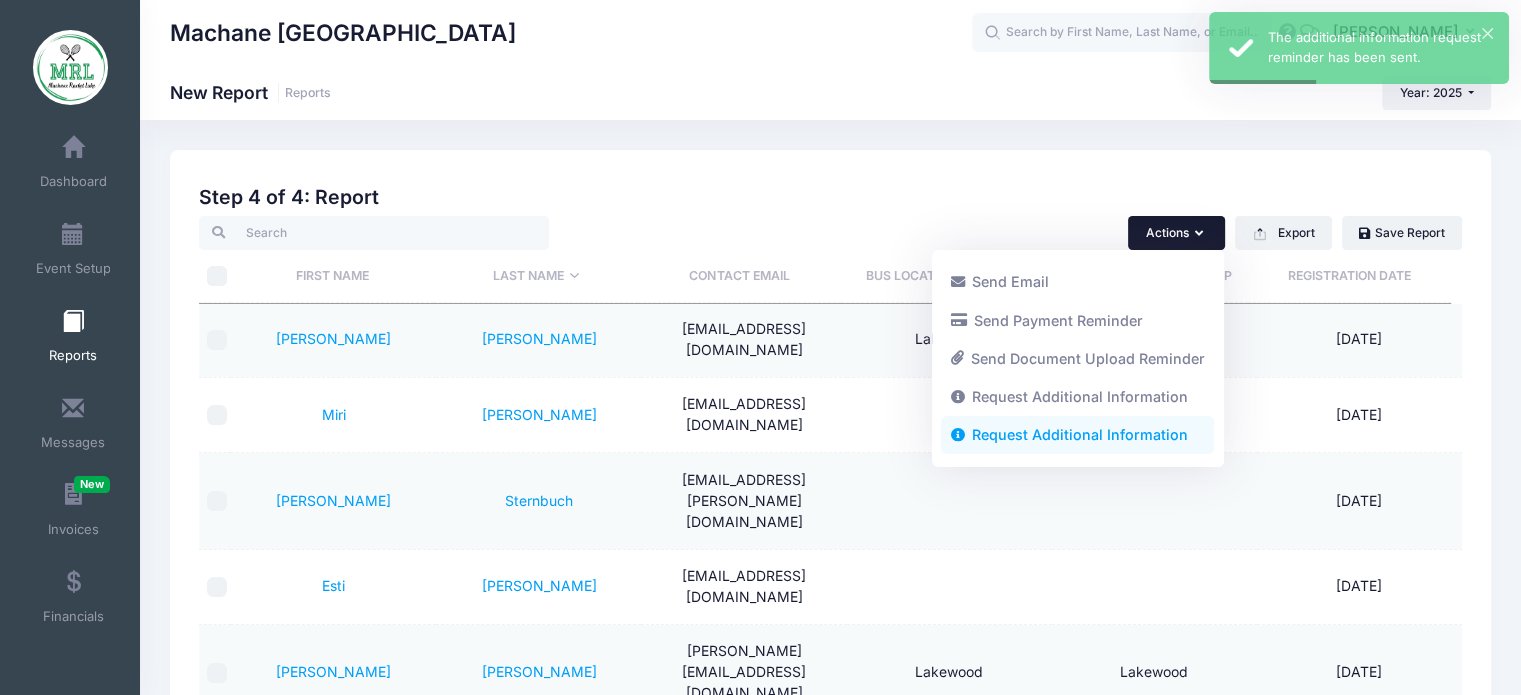 click on "Request Additional Information" at bounding box center (1077, 435) 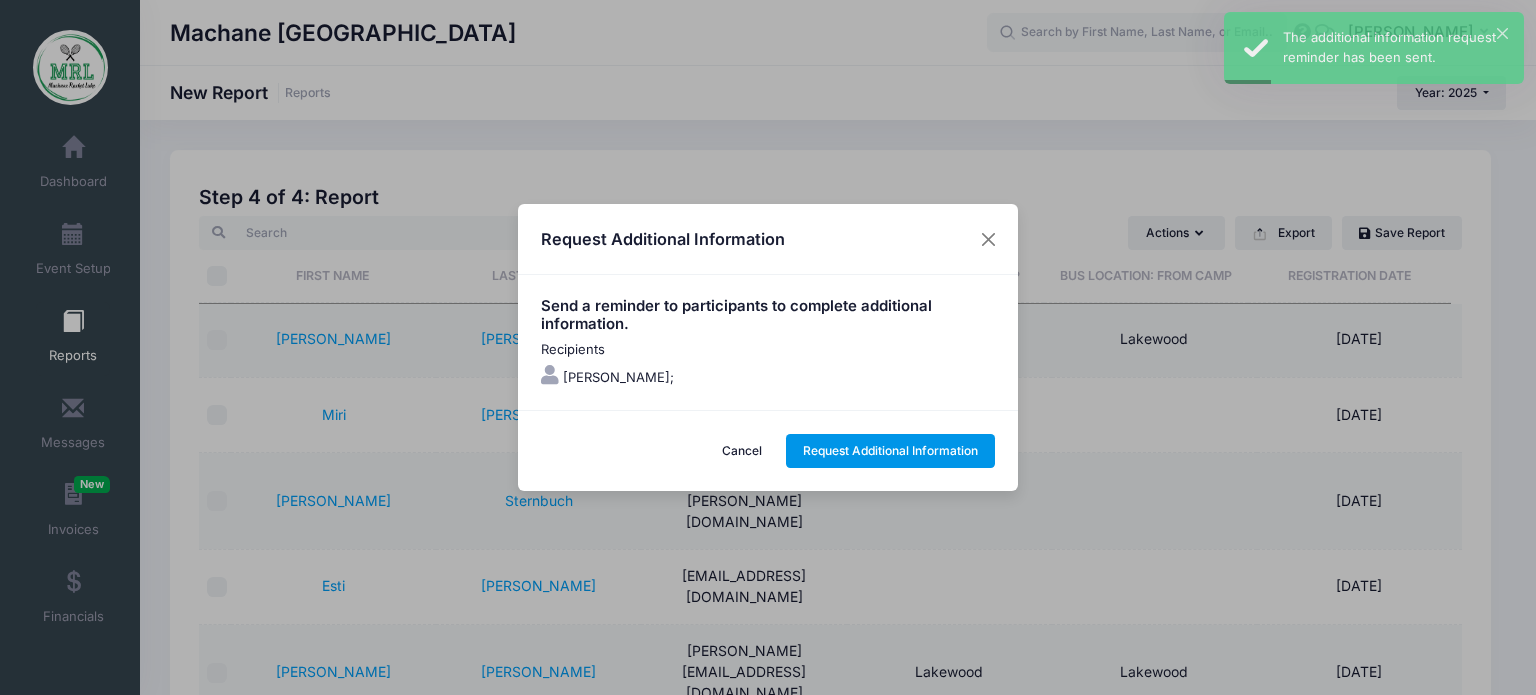 click on "Request Additional Information" at bounding box center (891, 451) 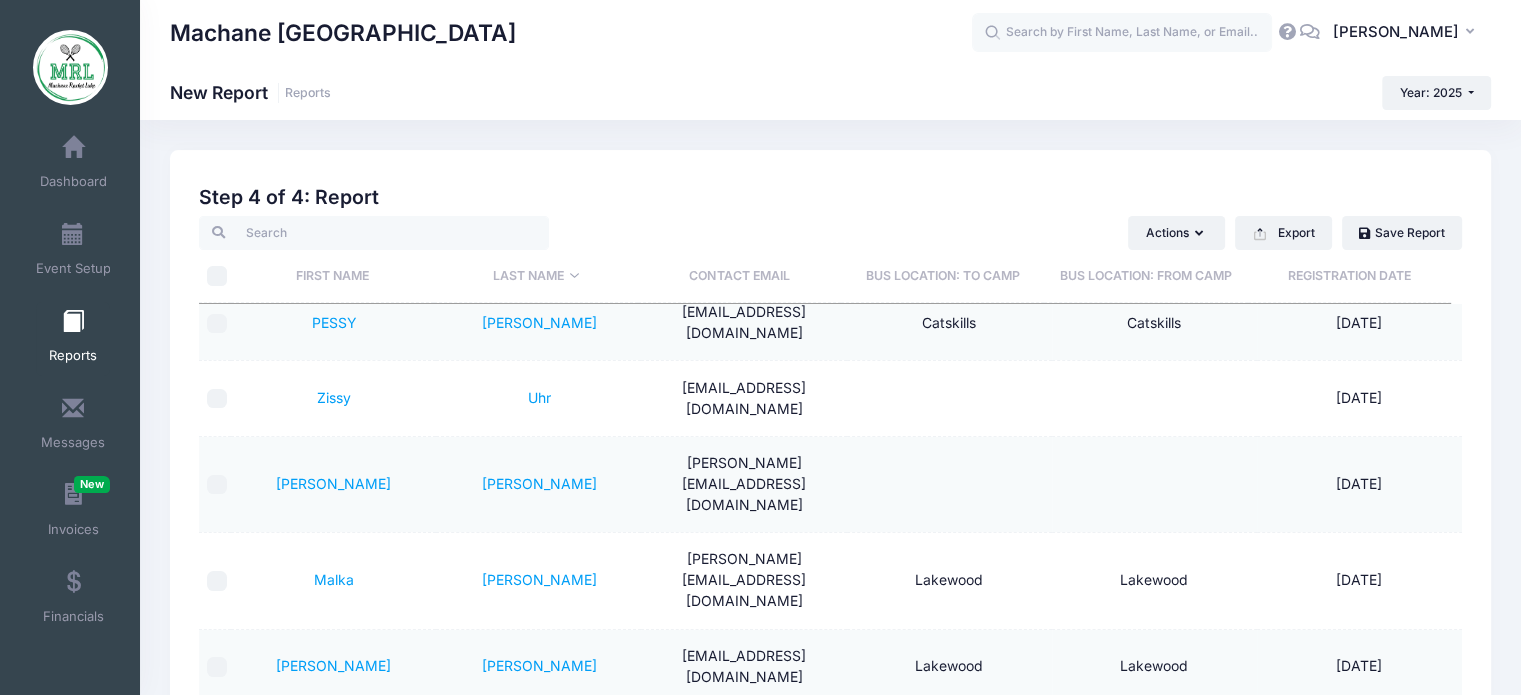 scroll, scrollTop: 1050, scrollLeft: 0, axis: vertical 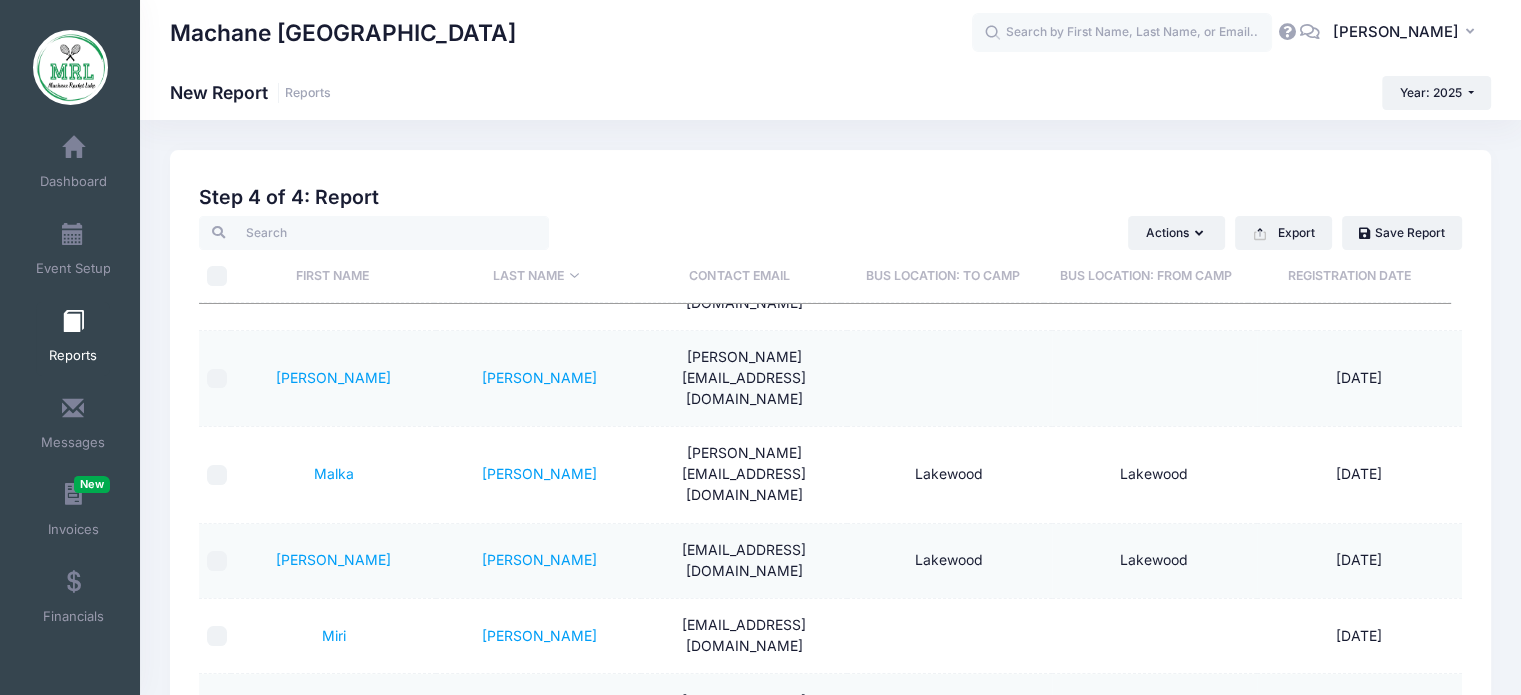 click at bounding box center [217, 1206] 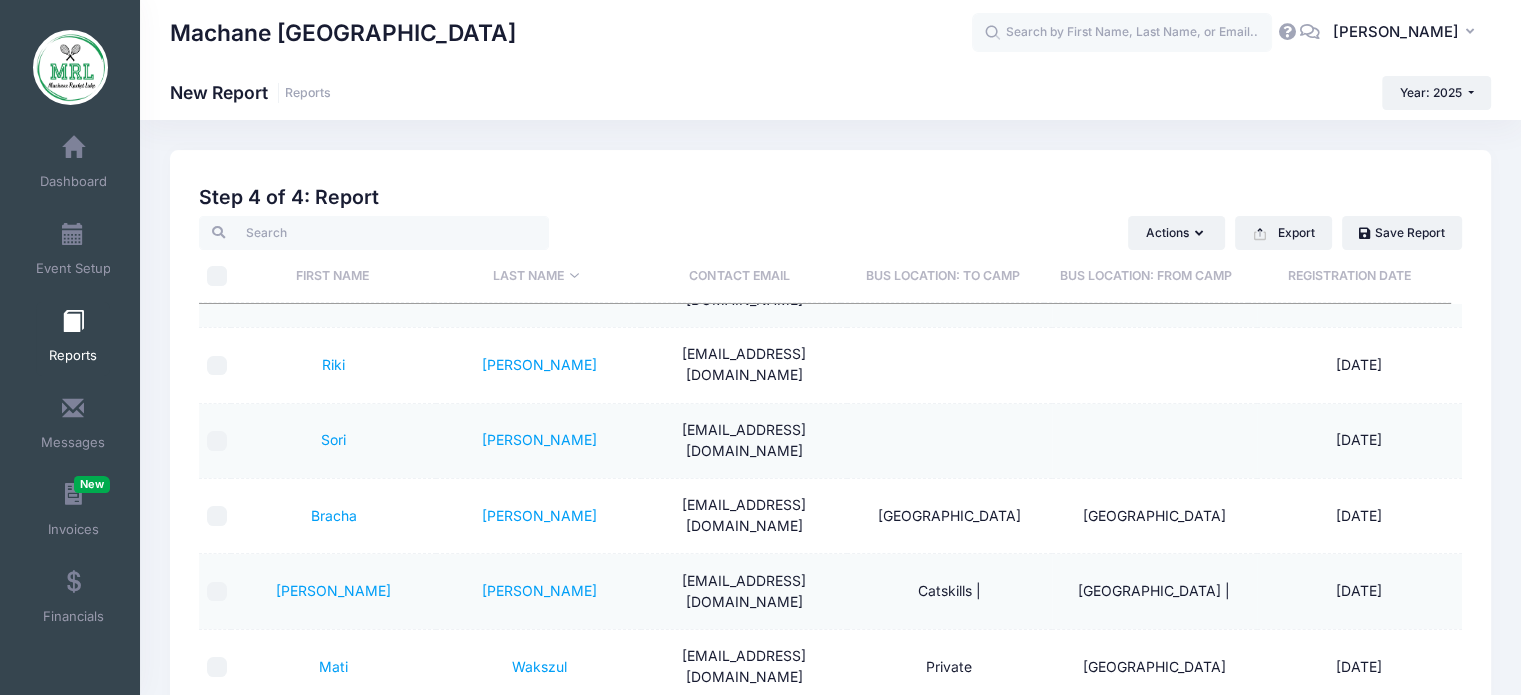 scroll, scrollTop: 0, scrollLeft: 0, axis: both 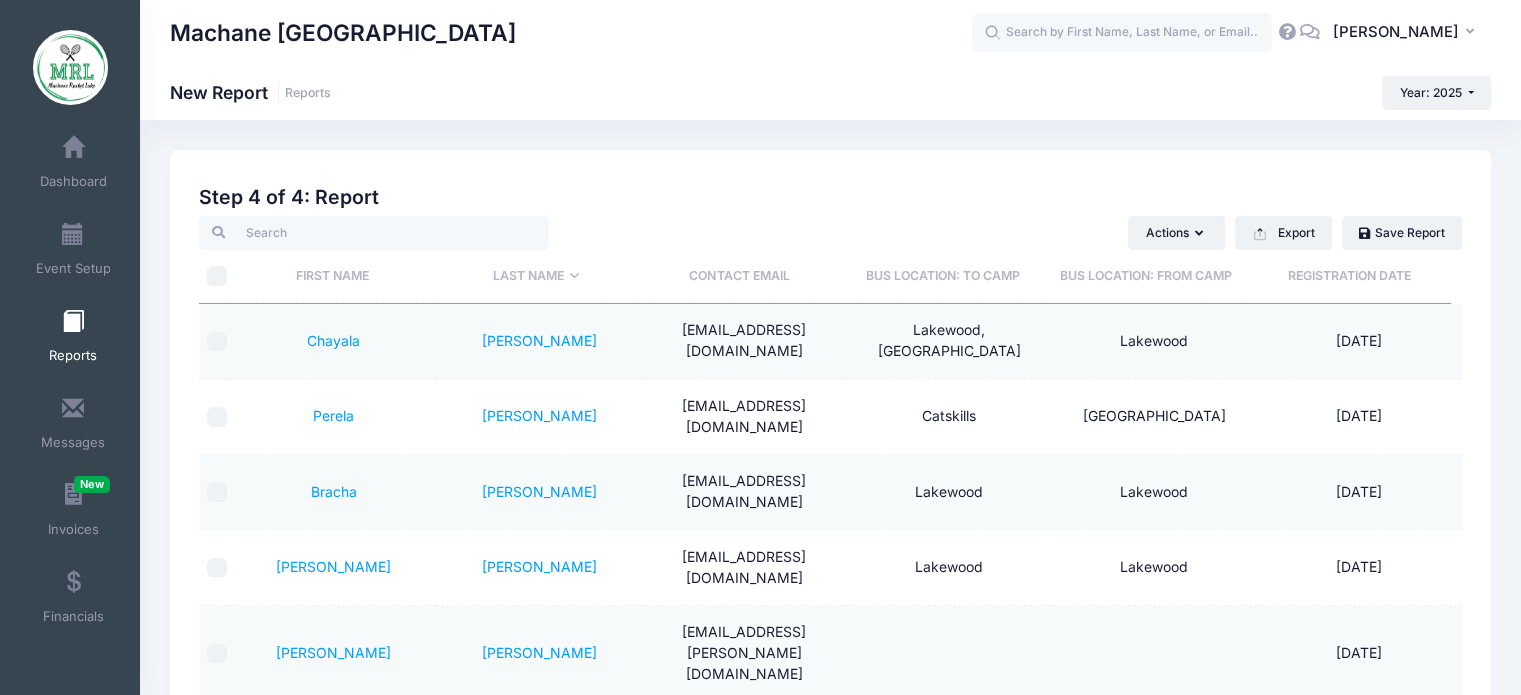 click on "Bus Location: To camp" at bounding box center [942, 276] 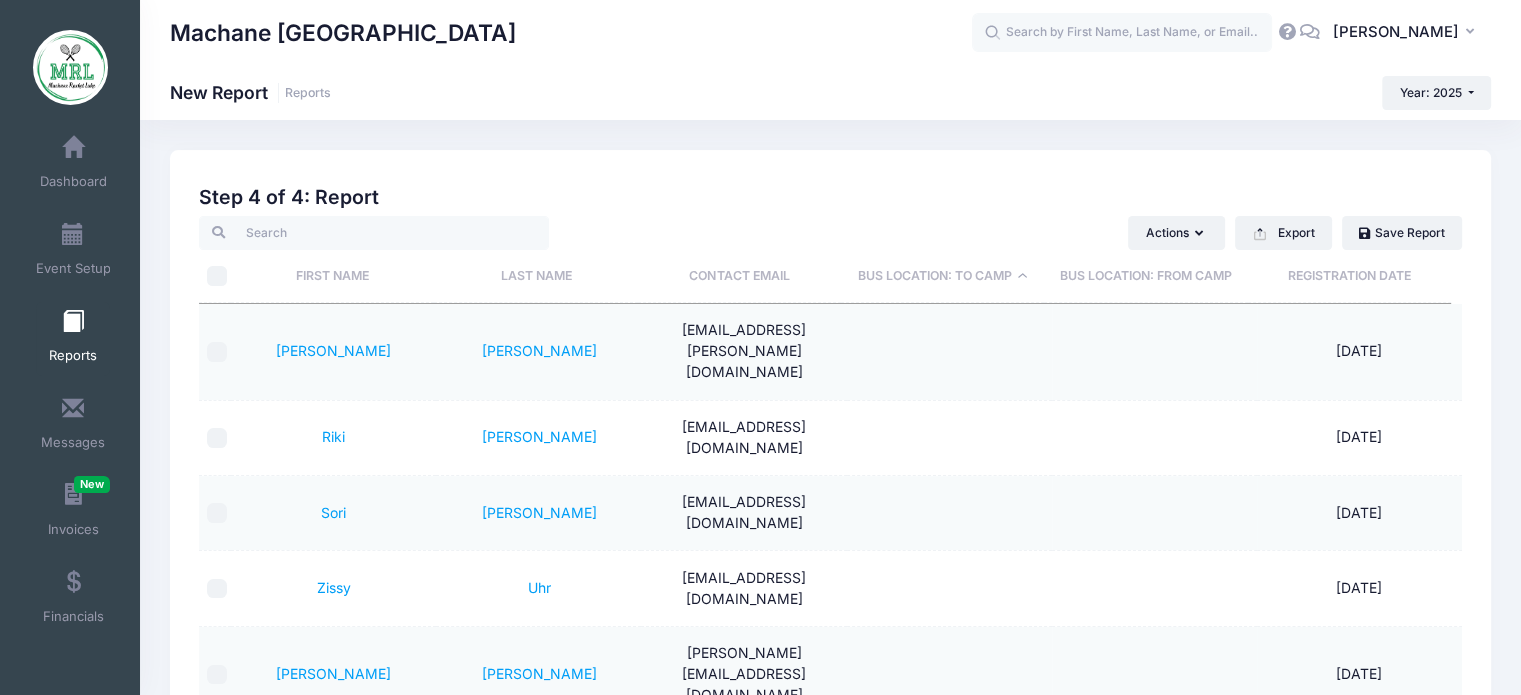 click at bounding box center [217, 276] 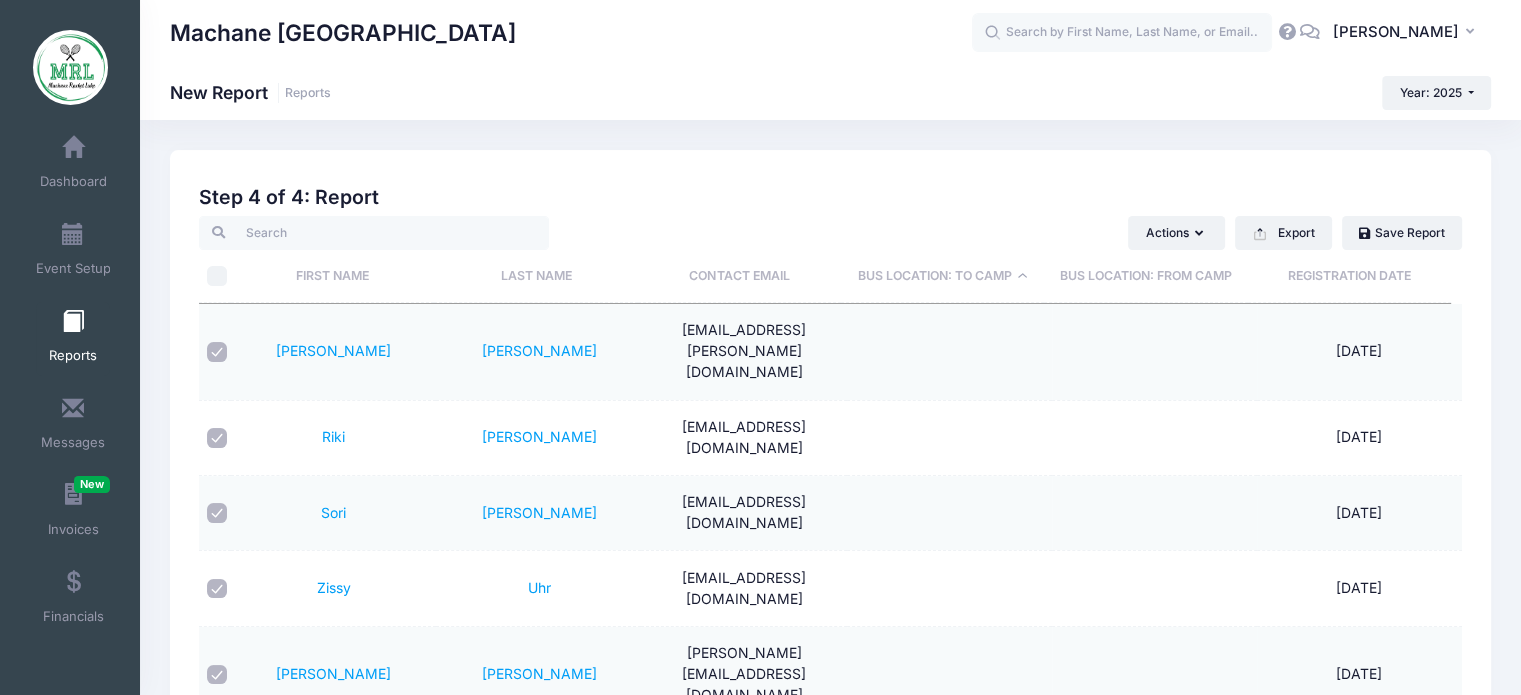 checkbox on "true" 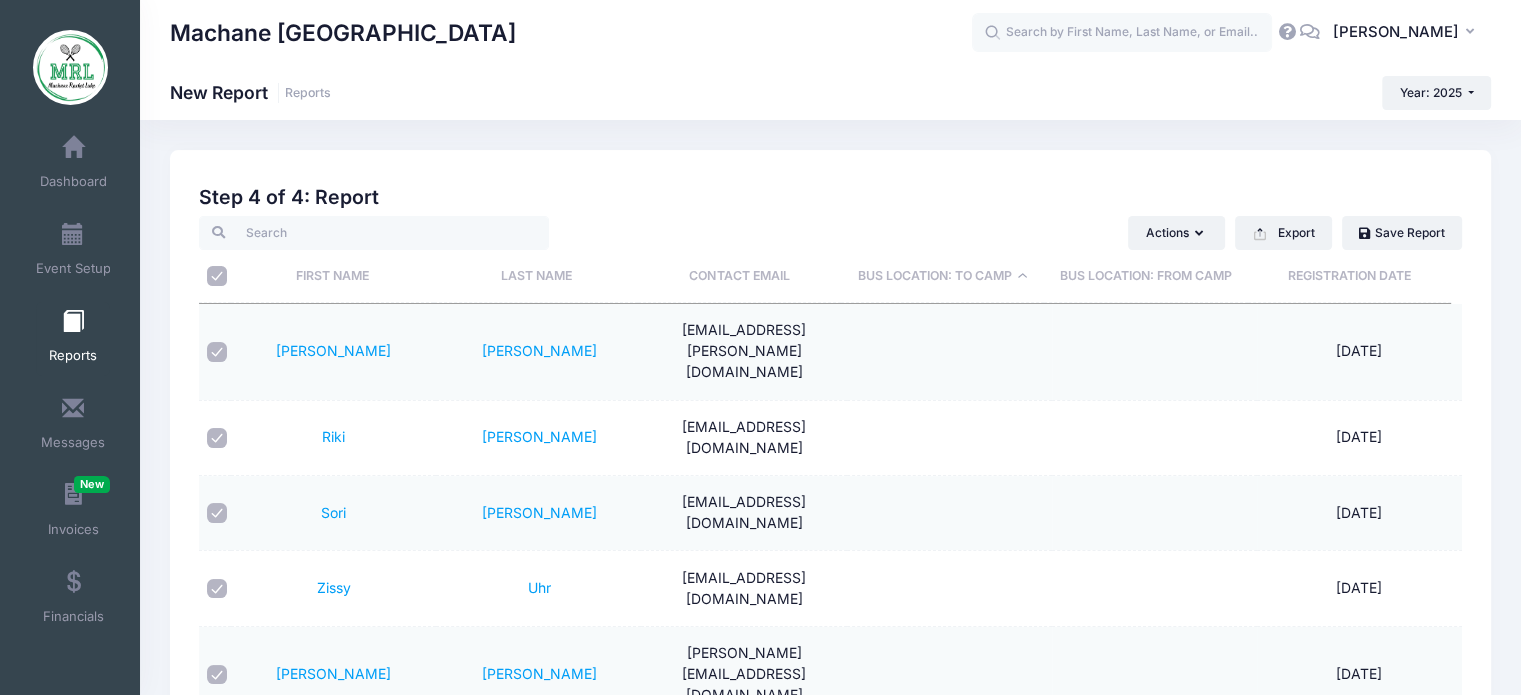 checkbox on "true" 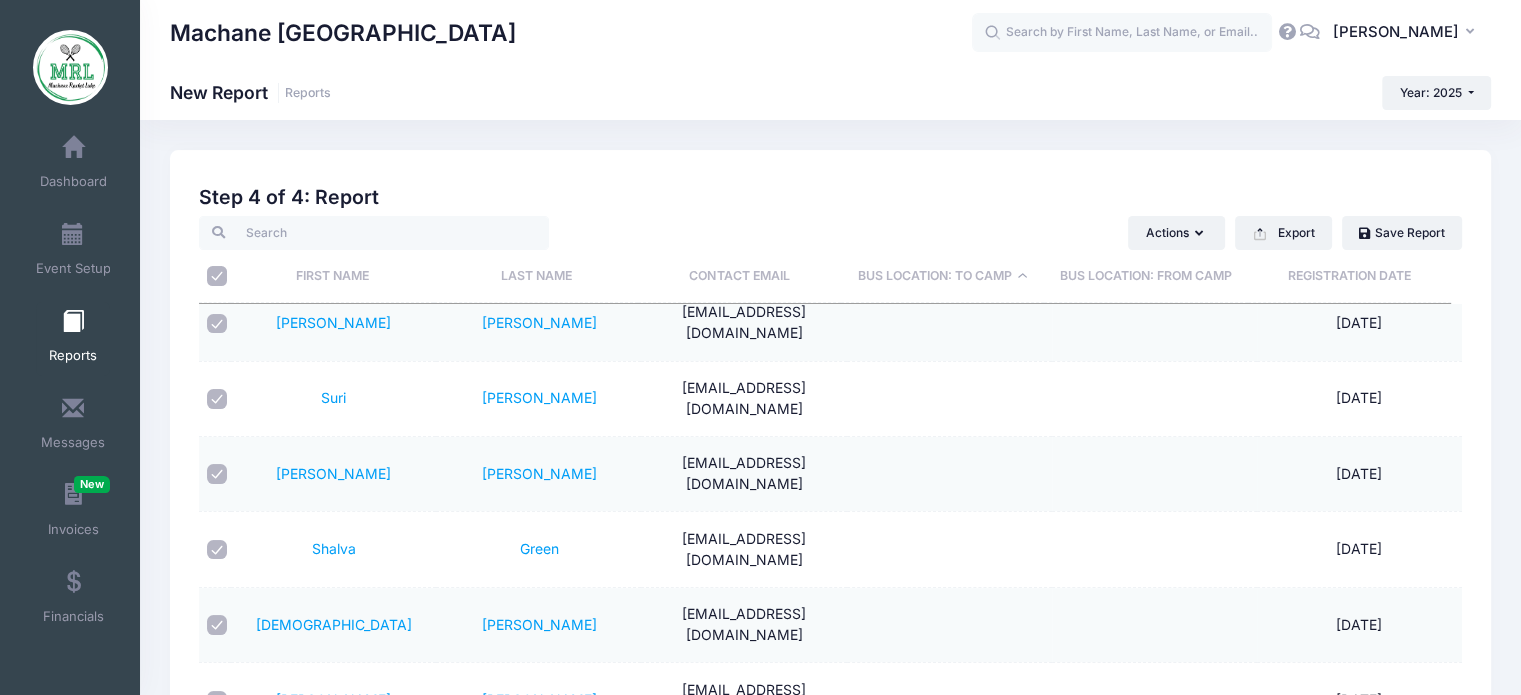 scroll, scrollTop: 4708, scrollLeft: 0, axis: vertical 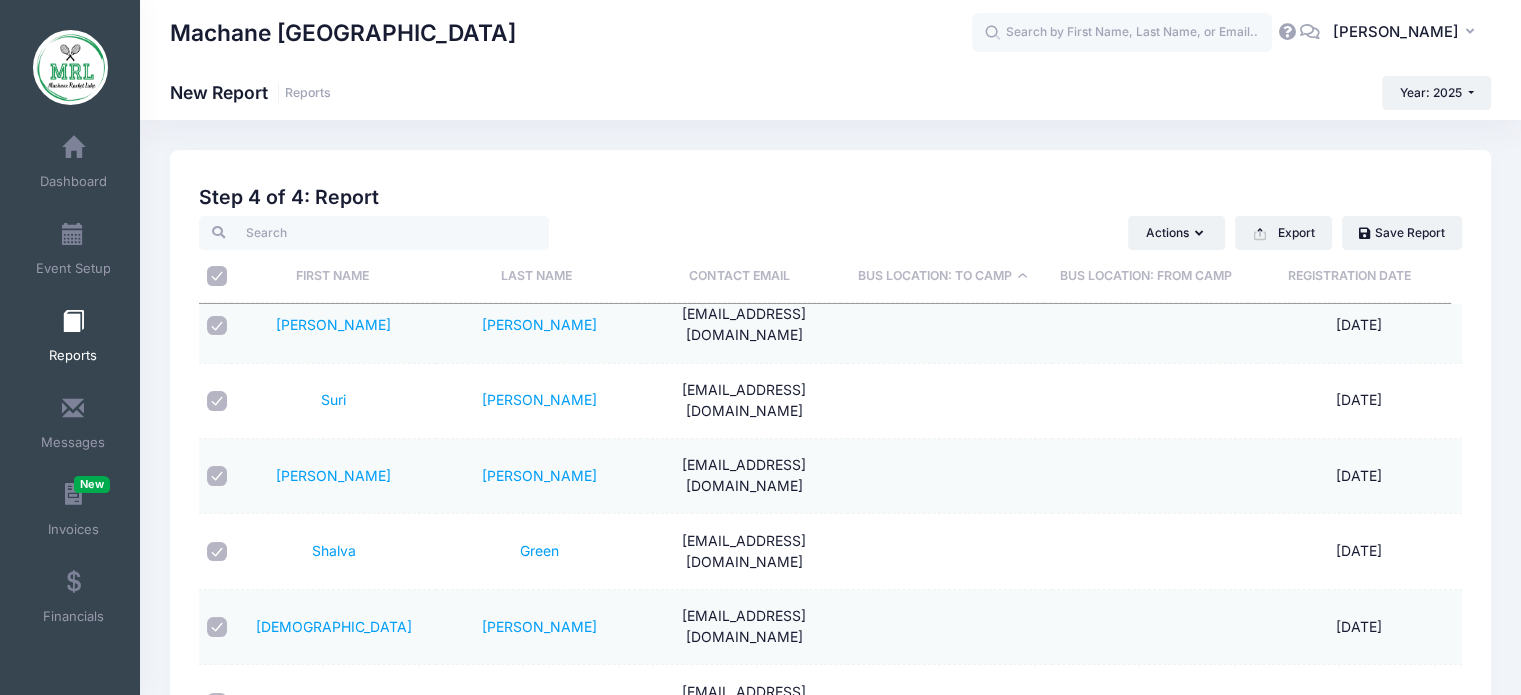 click at bounding box center [217, 2307] 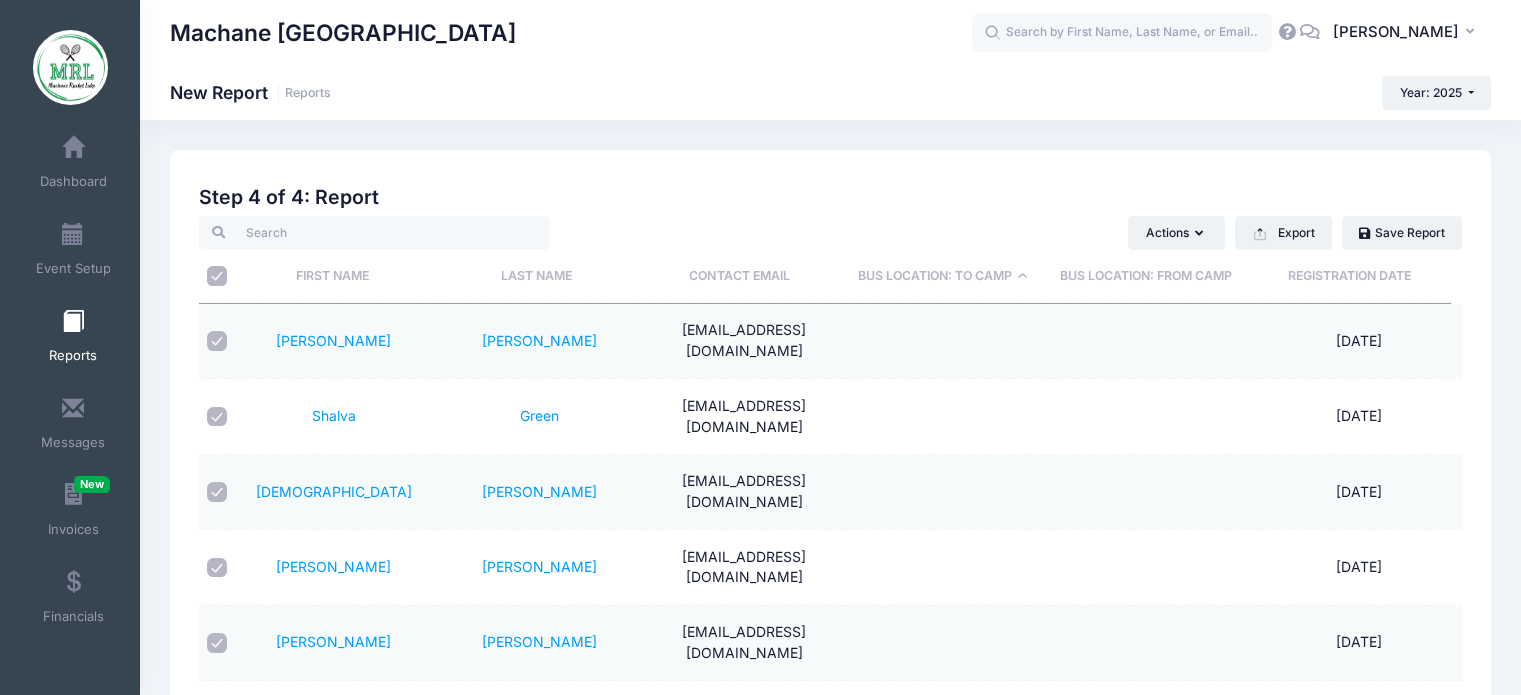 scroll, scrollTop: 4844, scrollLeft: 0, axis: vertical 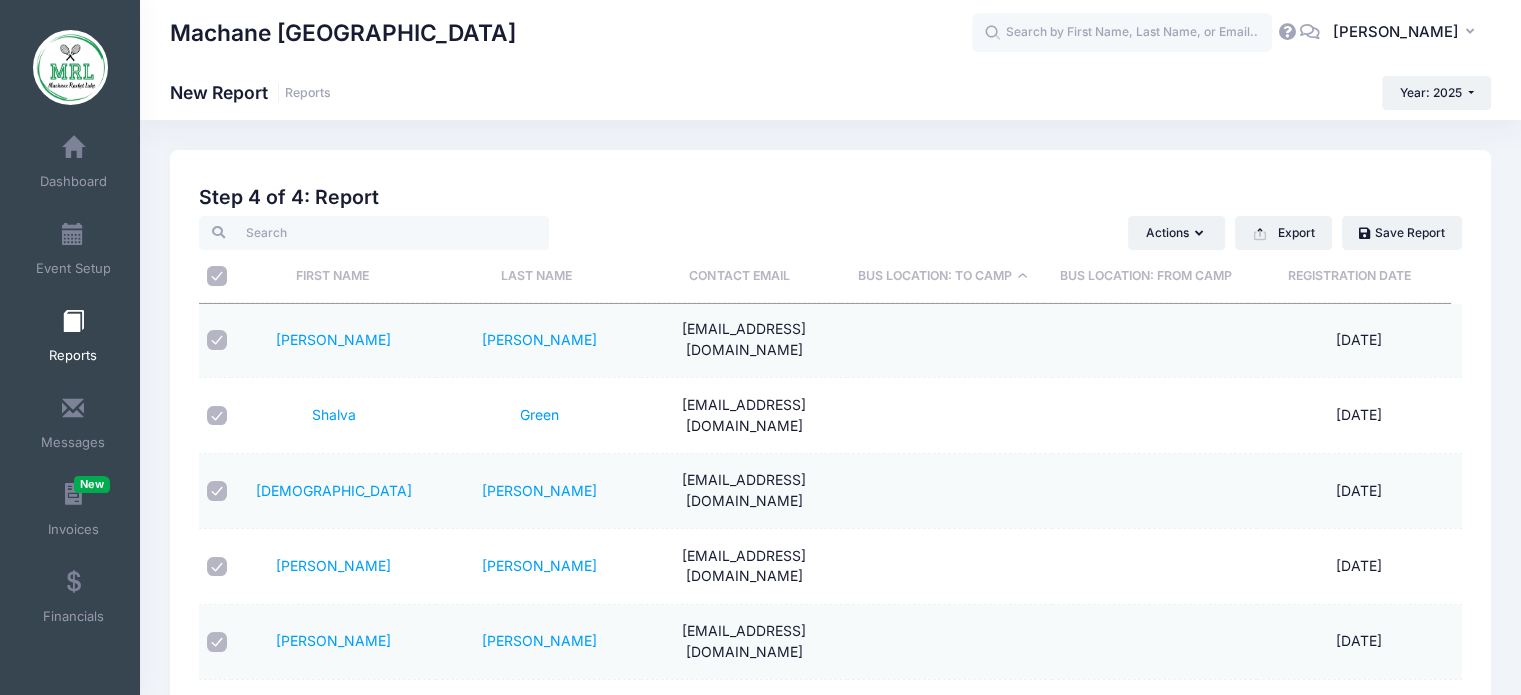 click at bounding box center [217, 2397] 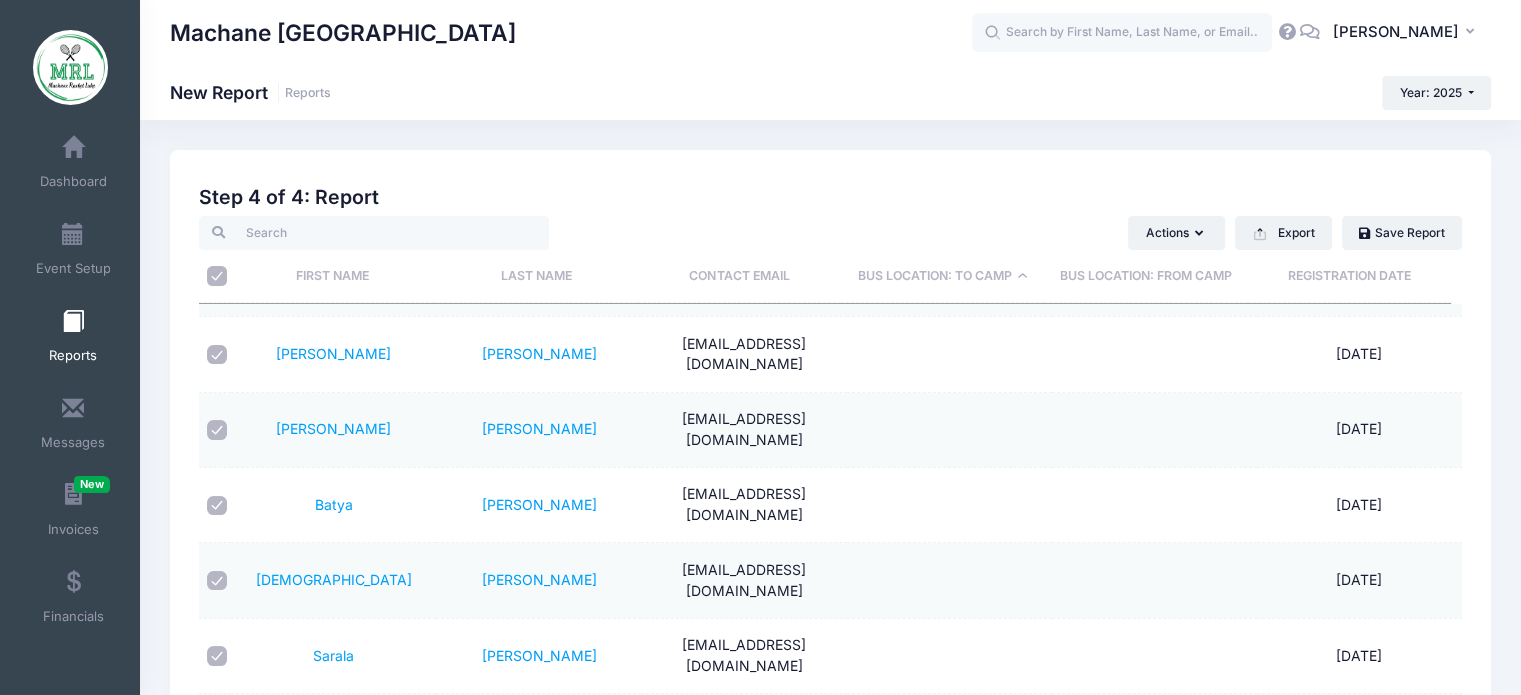 click at bounding box center [217, 2412] 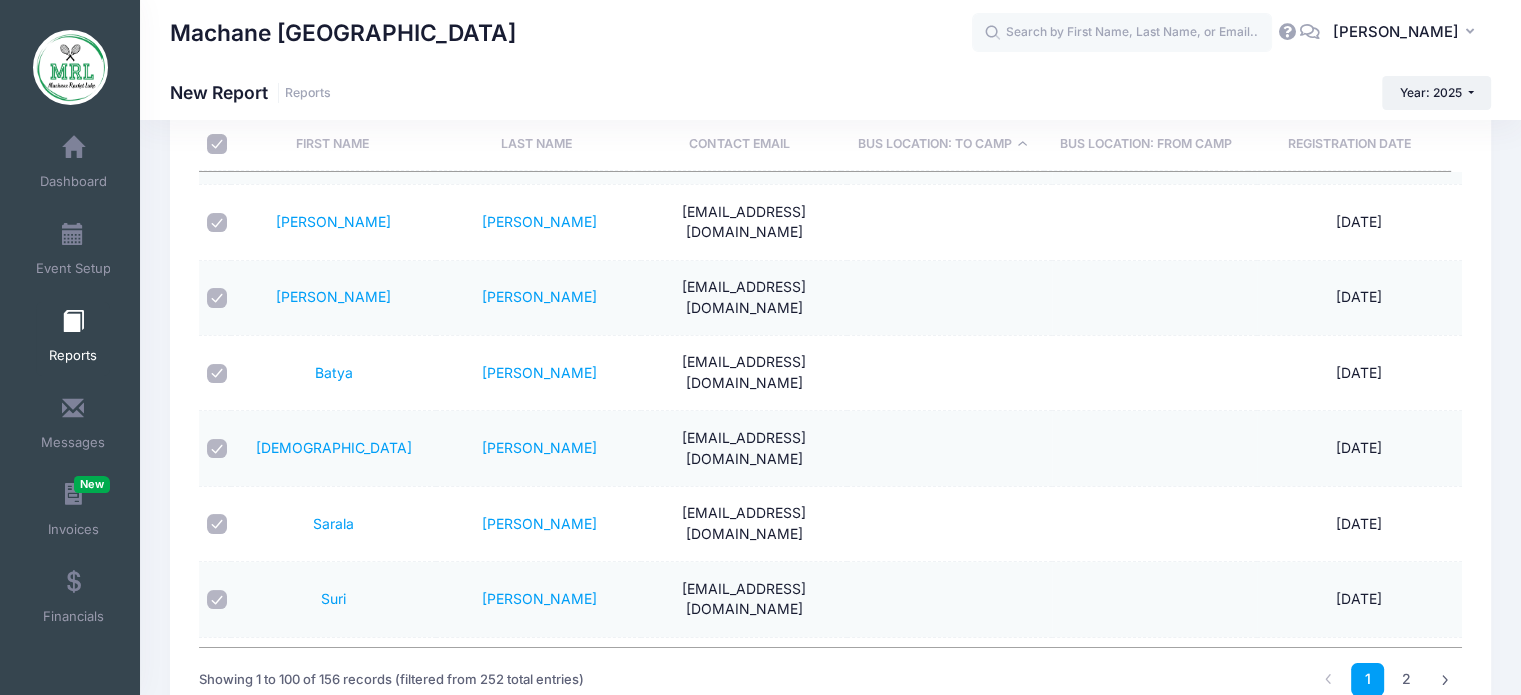 scroll, scrollTop: 138, scrollLeft: 0, axis: vertical 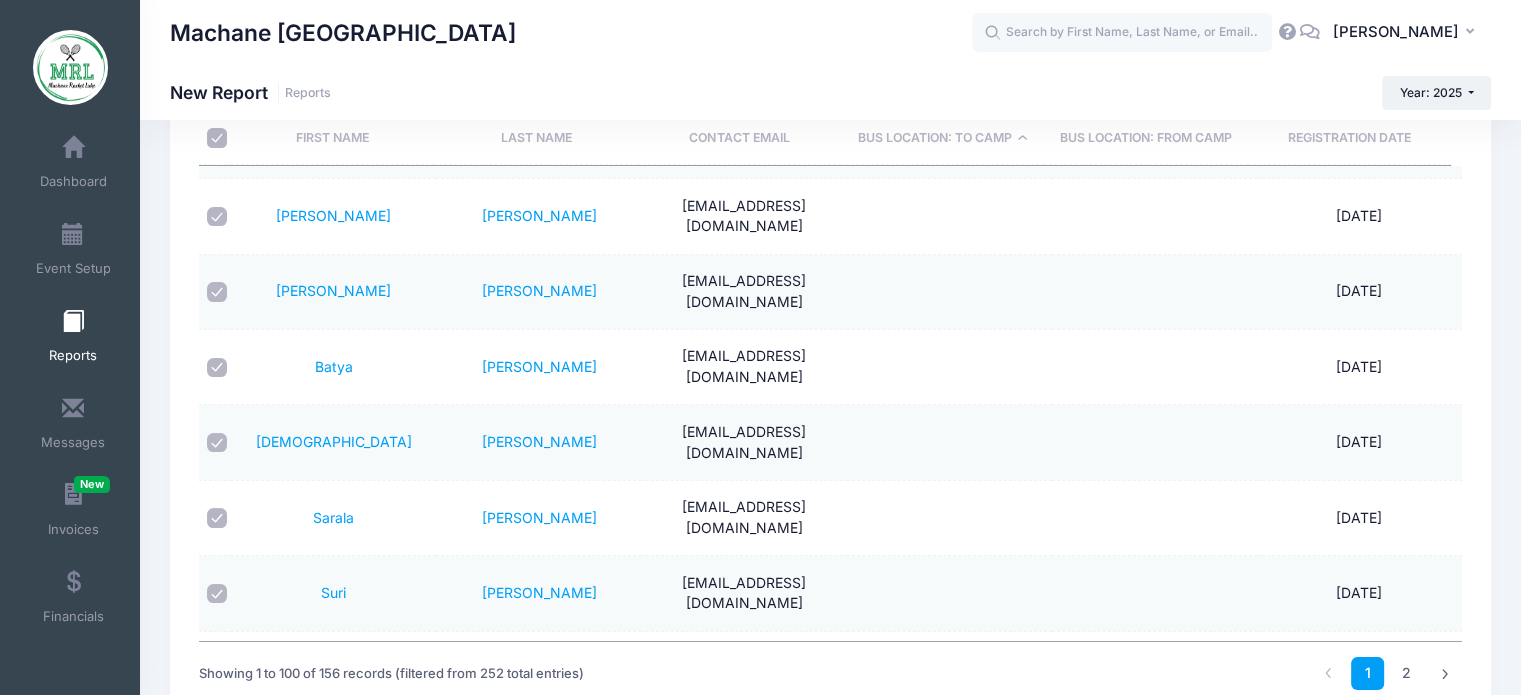 click at bounding box center (217, 2500) 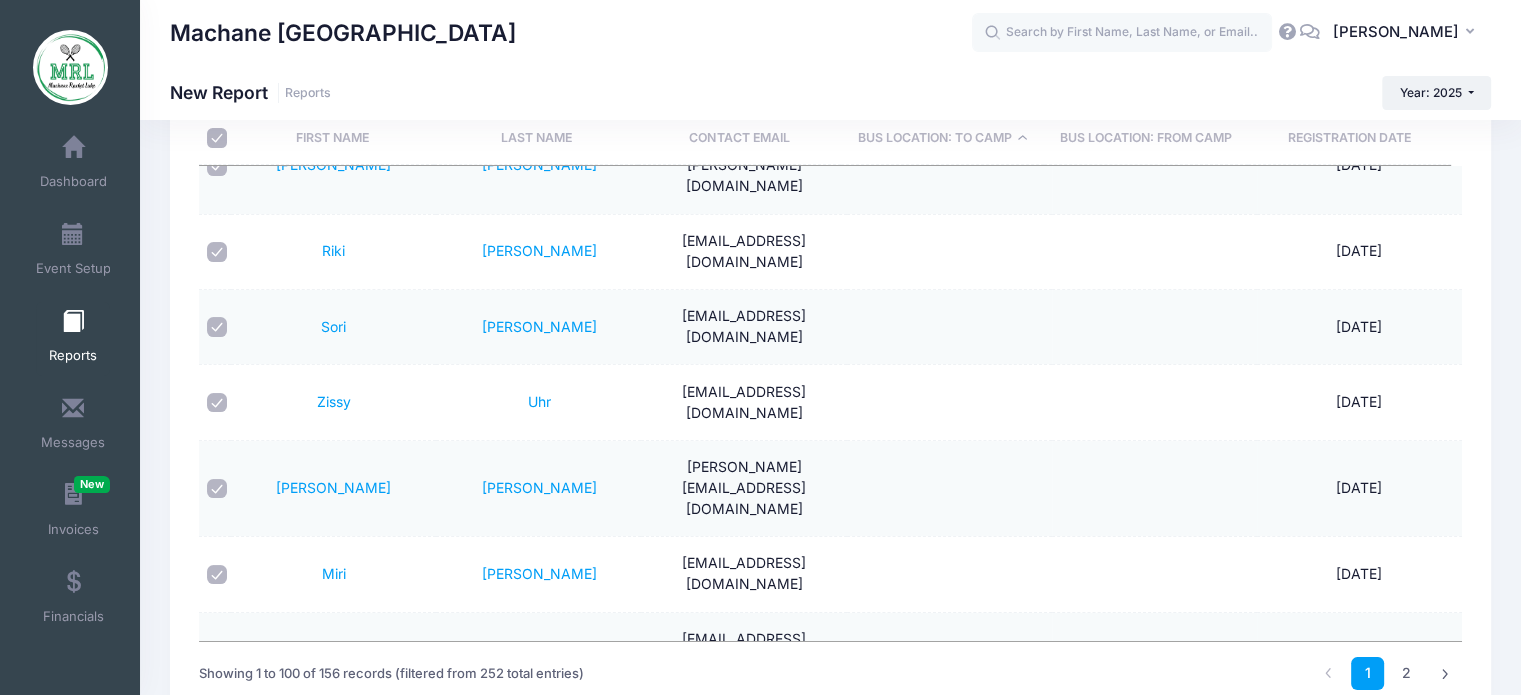 scroll, scrollTop: 0, scrollLeft: 0, axis: both 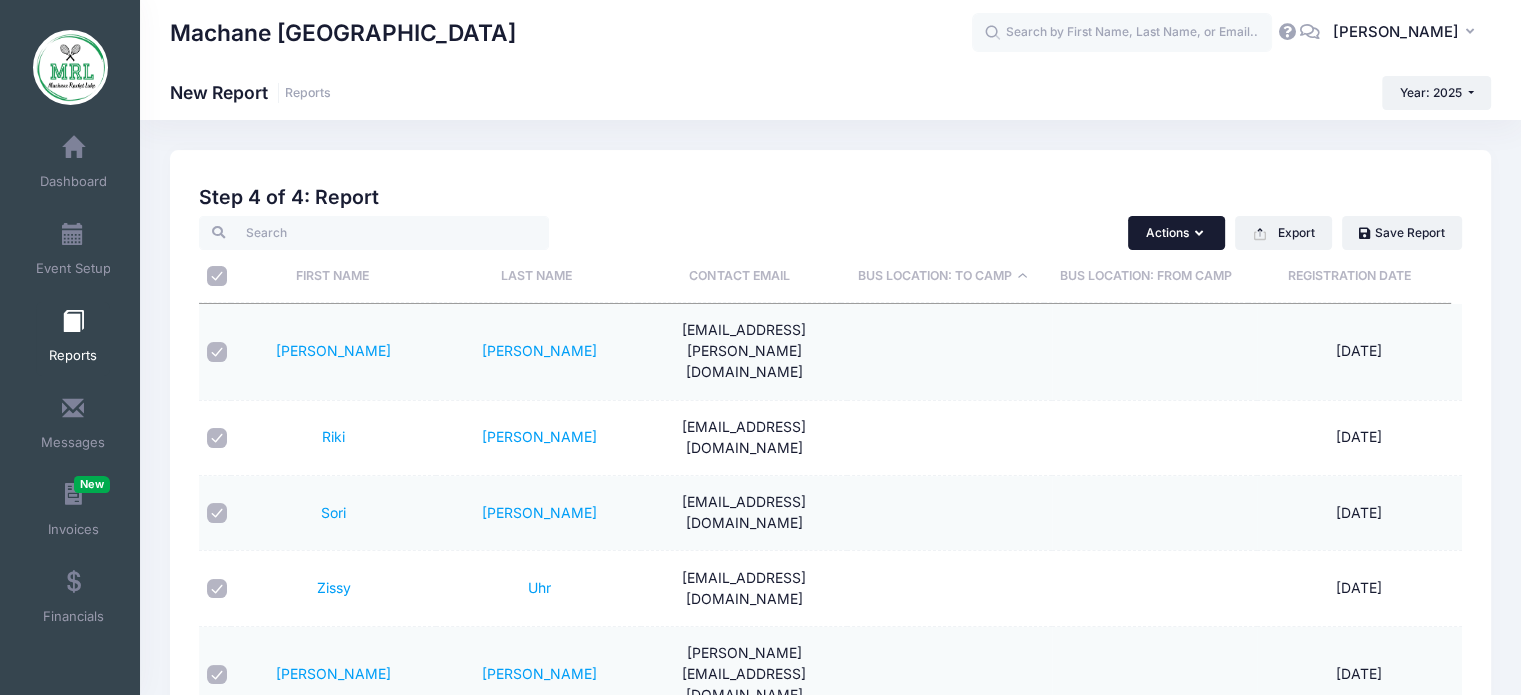 click on "Actions" at bounding box center [1176, 233] 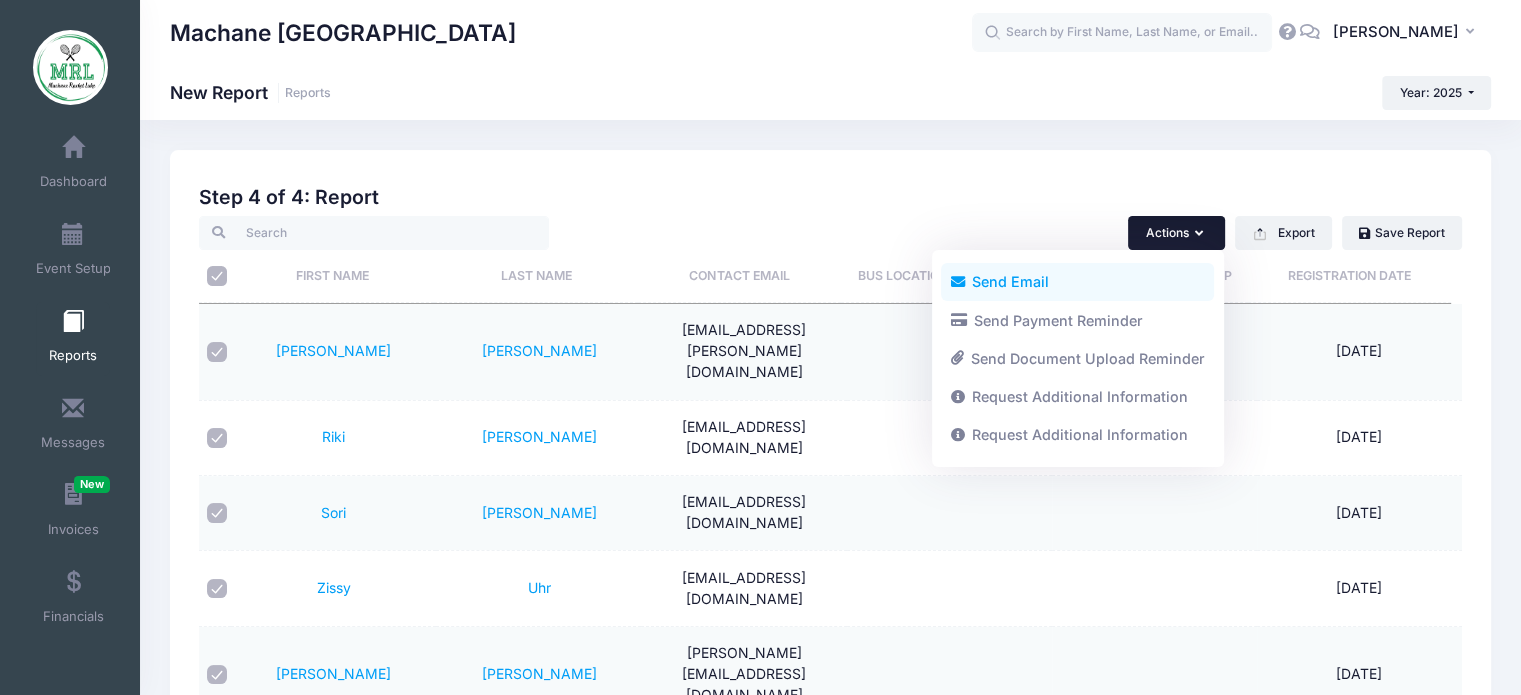 click on "Send Email" at bounding box center [1077, 282] 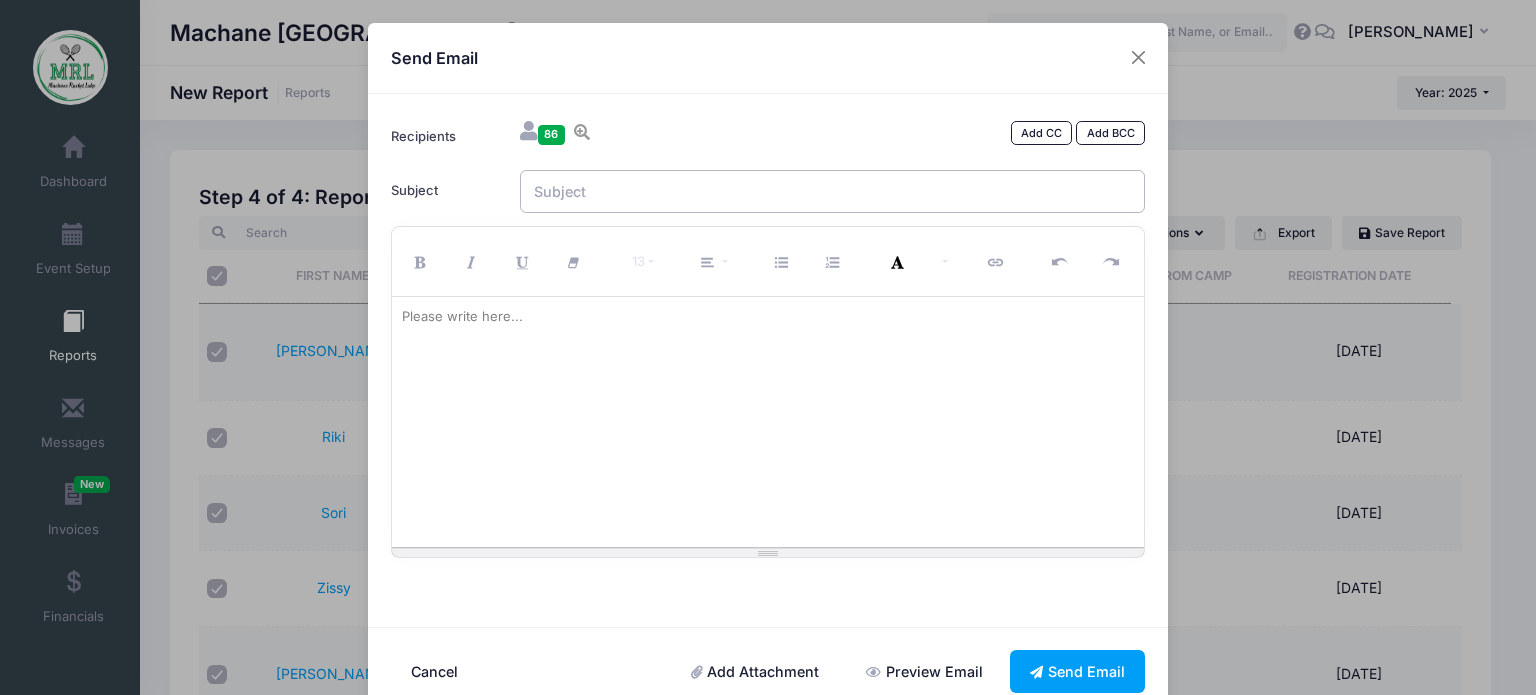 click on "Subject" at bounding box center [833, 191] 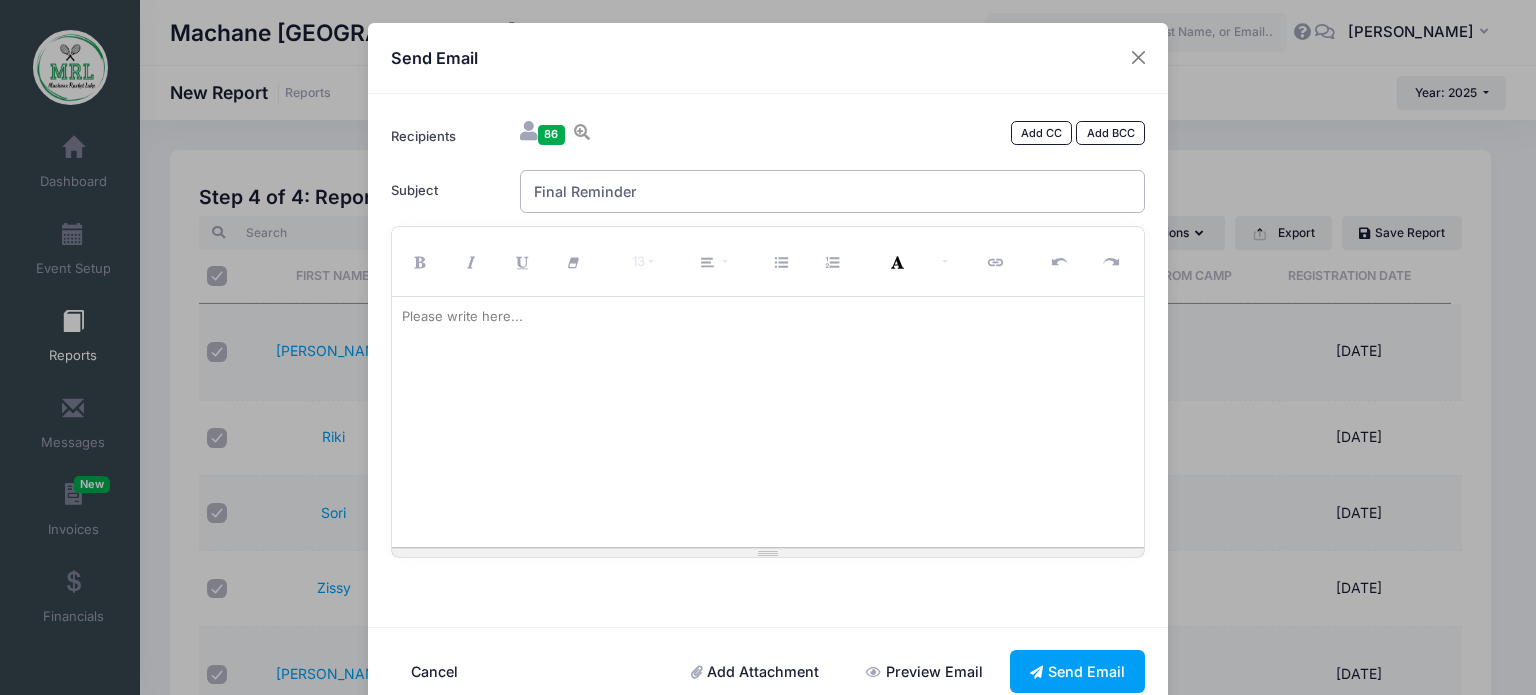 type on "Final Reminder" 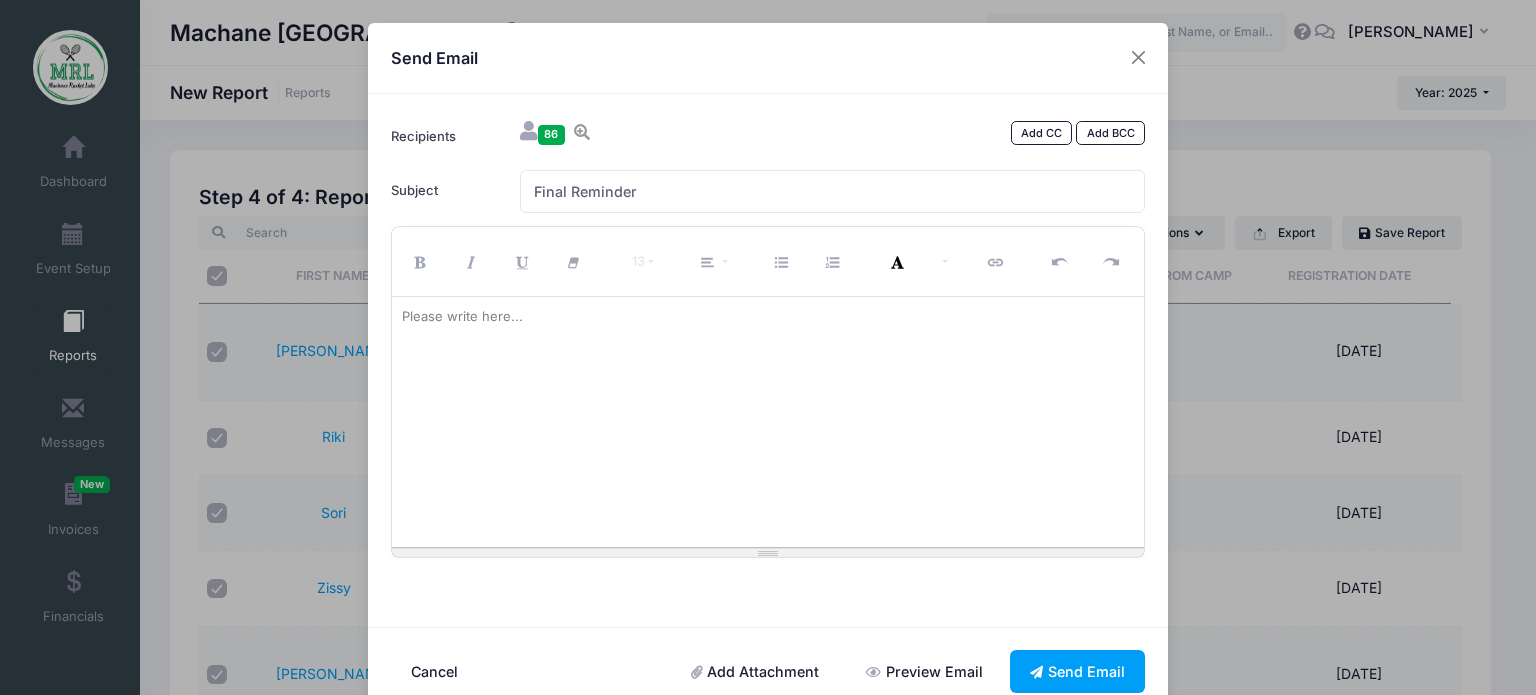 click at bounding box center (768, 422) 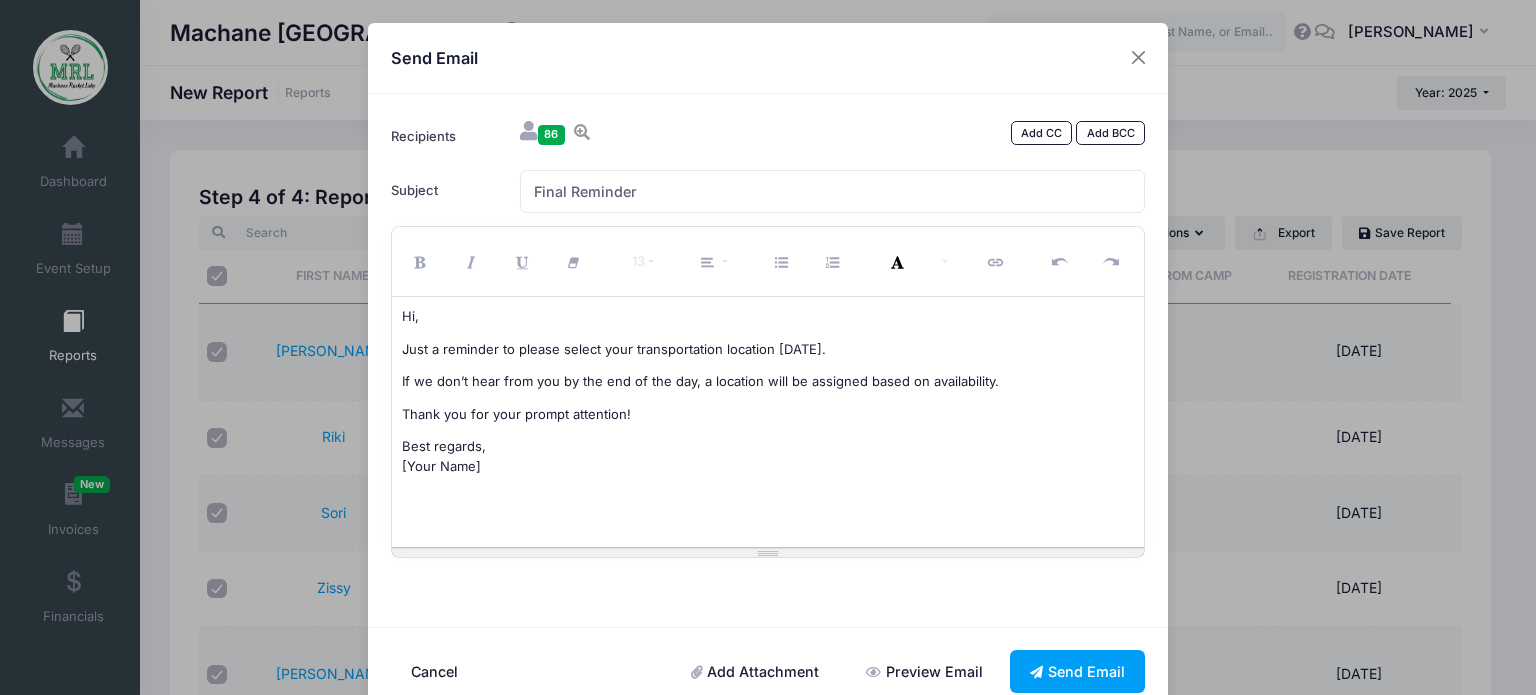 click on "Hi, Just a reminder to please select your transportation location today. If we don’t hear from you by the end of the day, a location will be assigned based on availability. Thank you for your prompt attention!
Best regards,
[Your Name]" at bounding box center (768, 422) 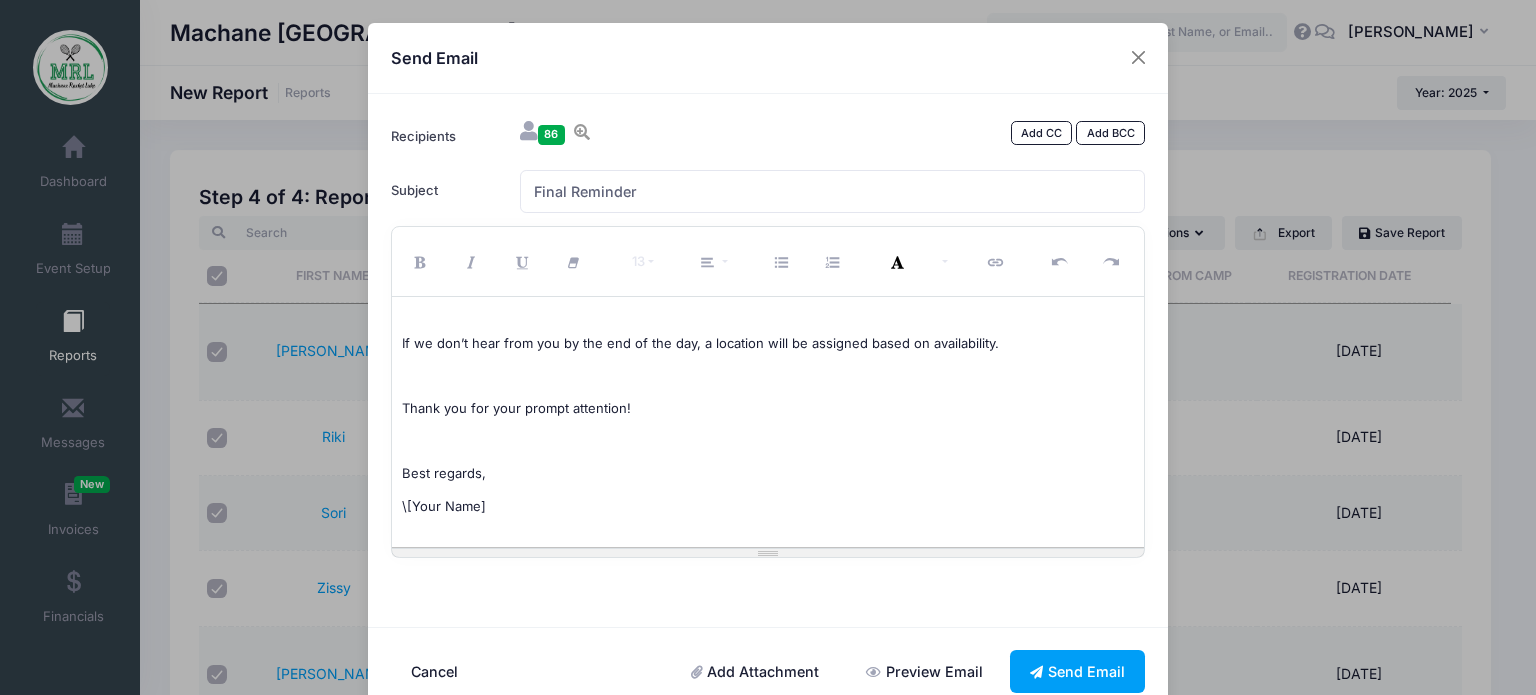 scroll, scrollTop: 0, scrollLeft: 0, axis: both 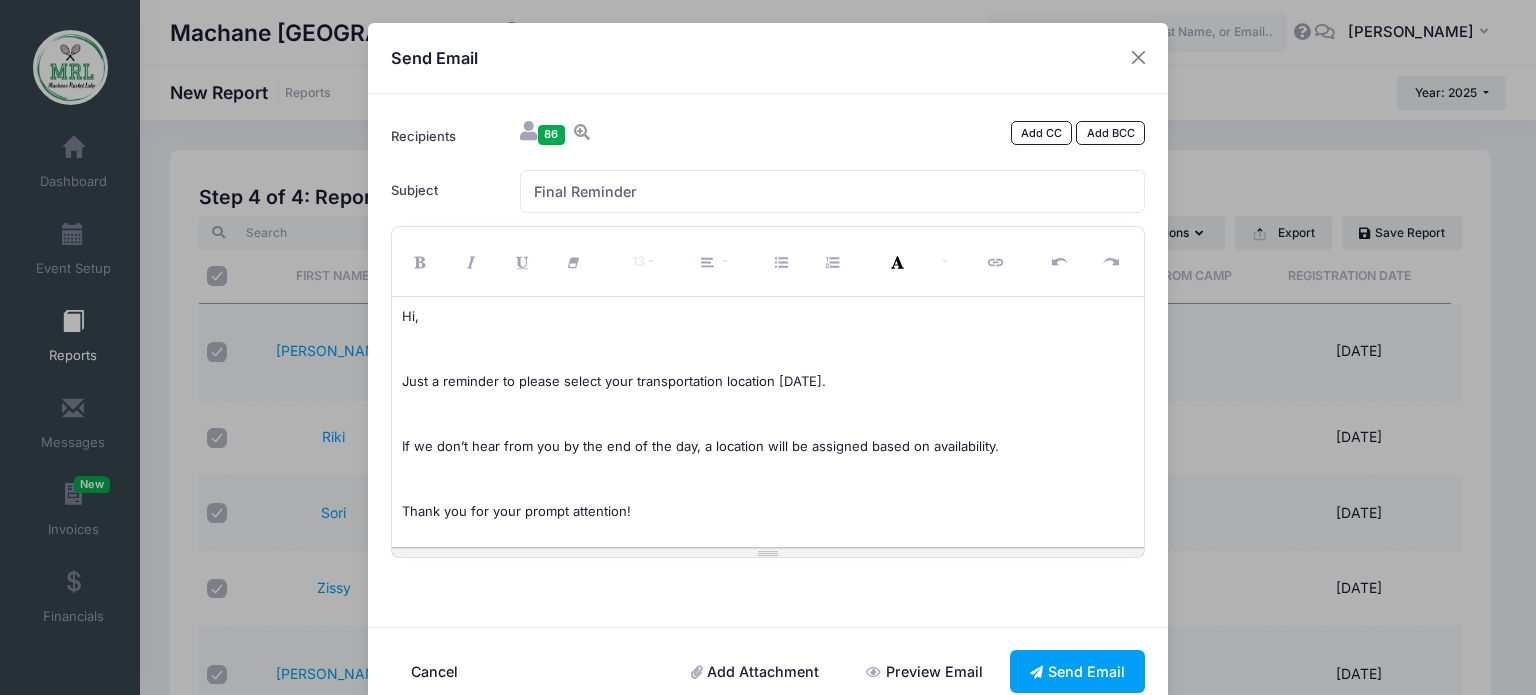 click at bounding box center [768, 350] 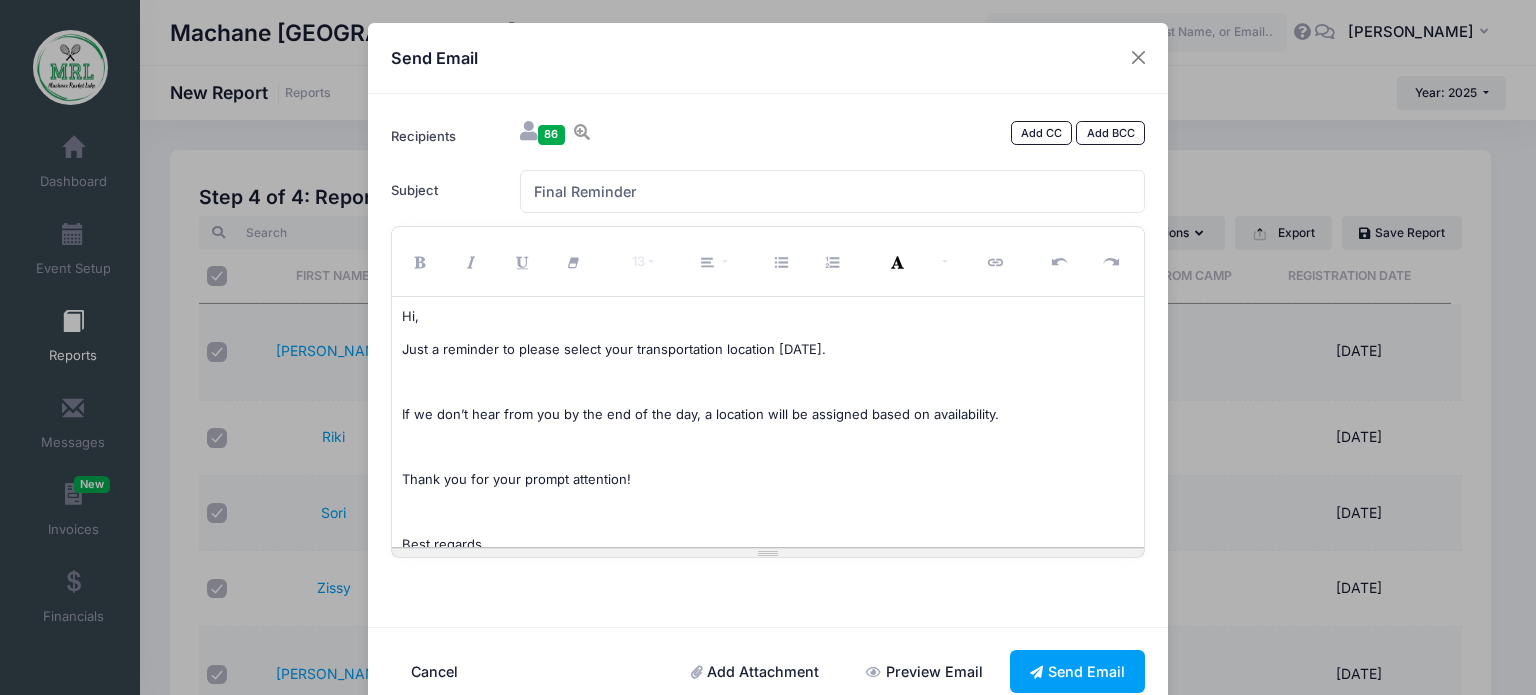 click on "Just a reminder to please select your transportation location today." at bounding box center [768, 350] 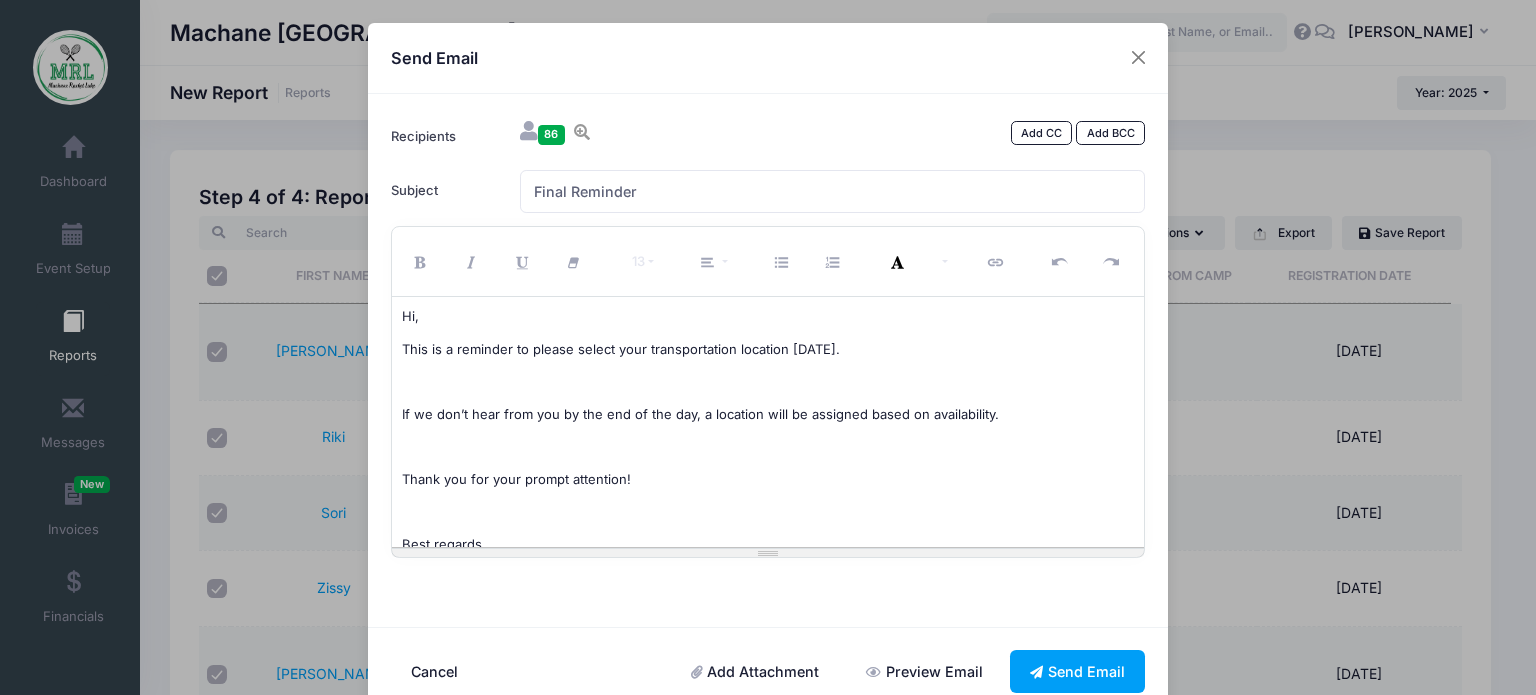 click on "Hi," at bounding box center [768, 317] 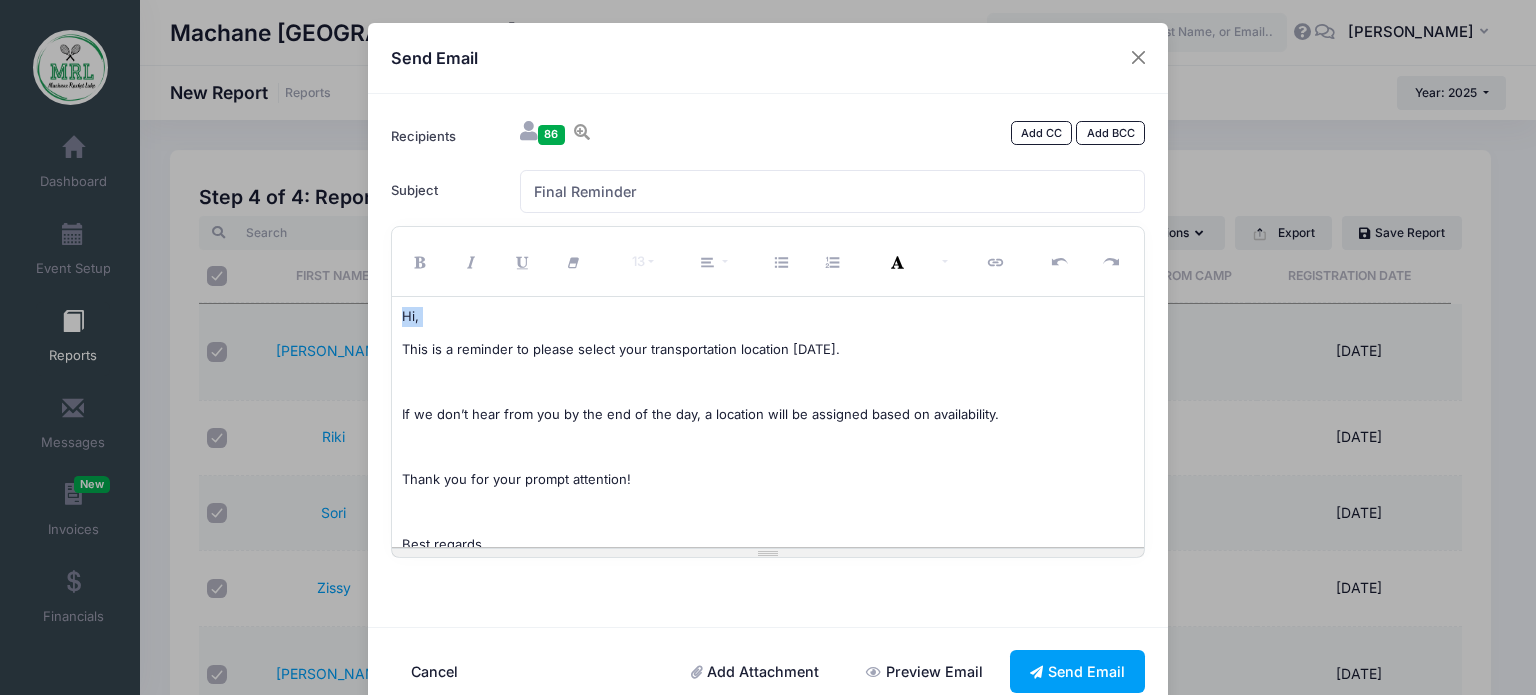 click on "Hi," at bounding box center (768, 317) 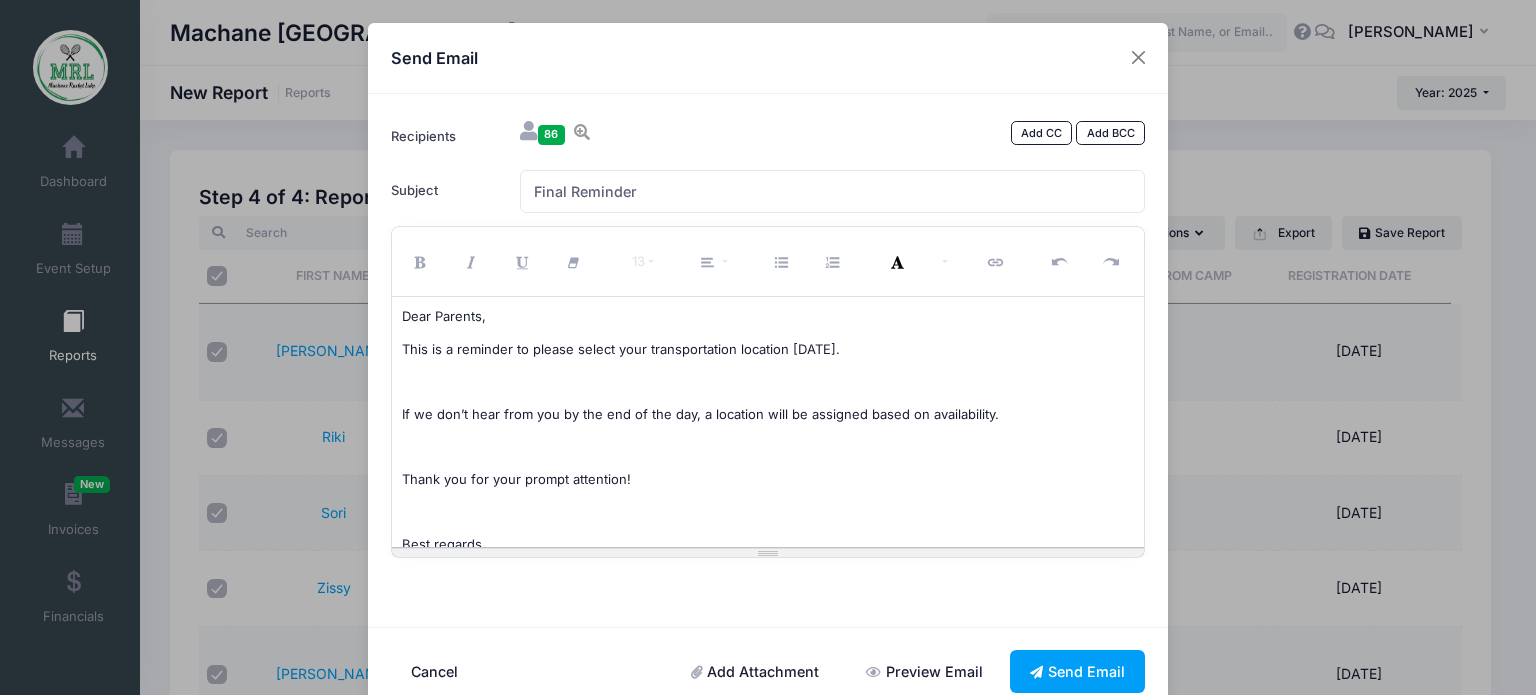 click at bounding box center (768, 382) 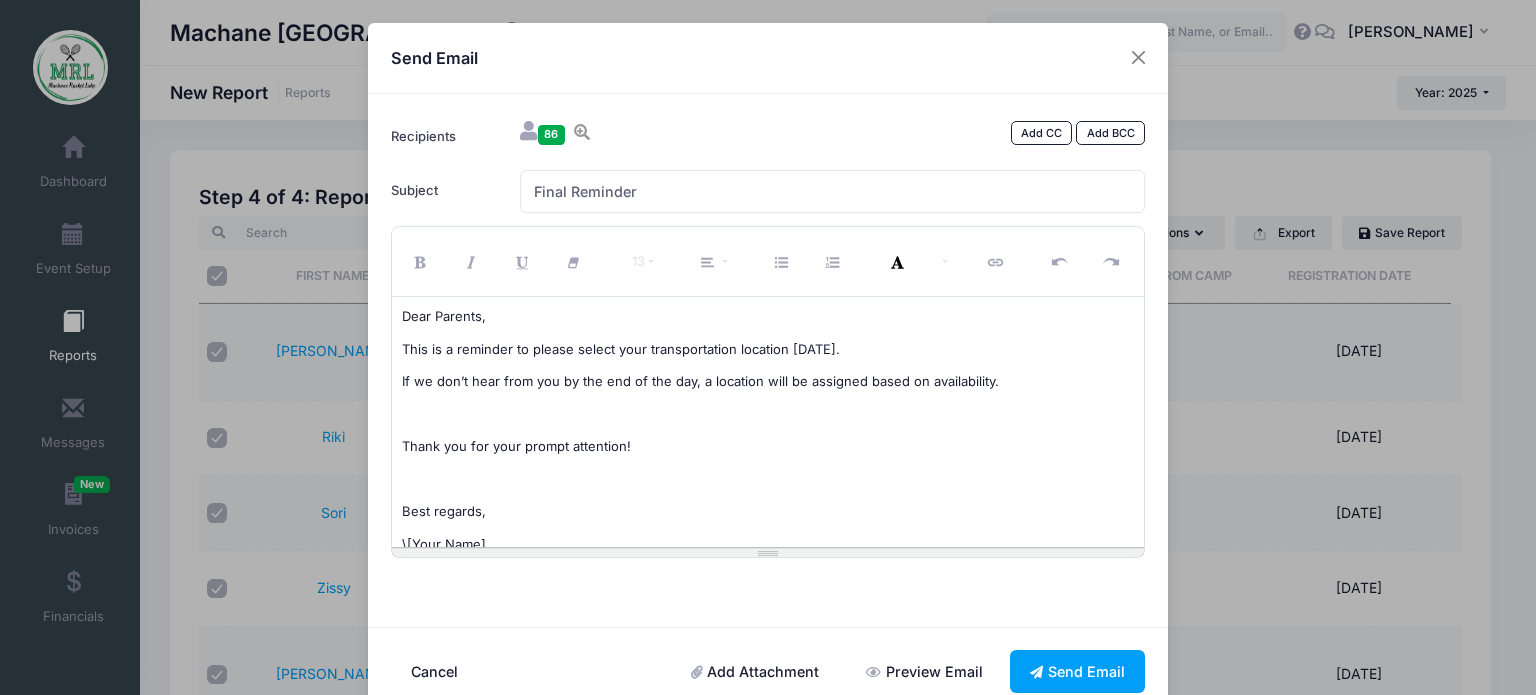 click on "If we don’t hear from you by the end of the day, a location will be assigned based on availability." at bounding box center [768, 382] 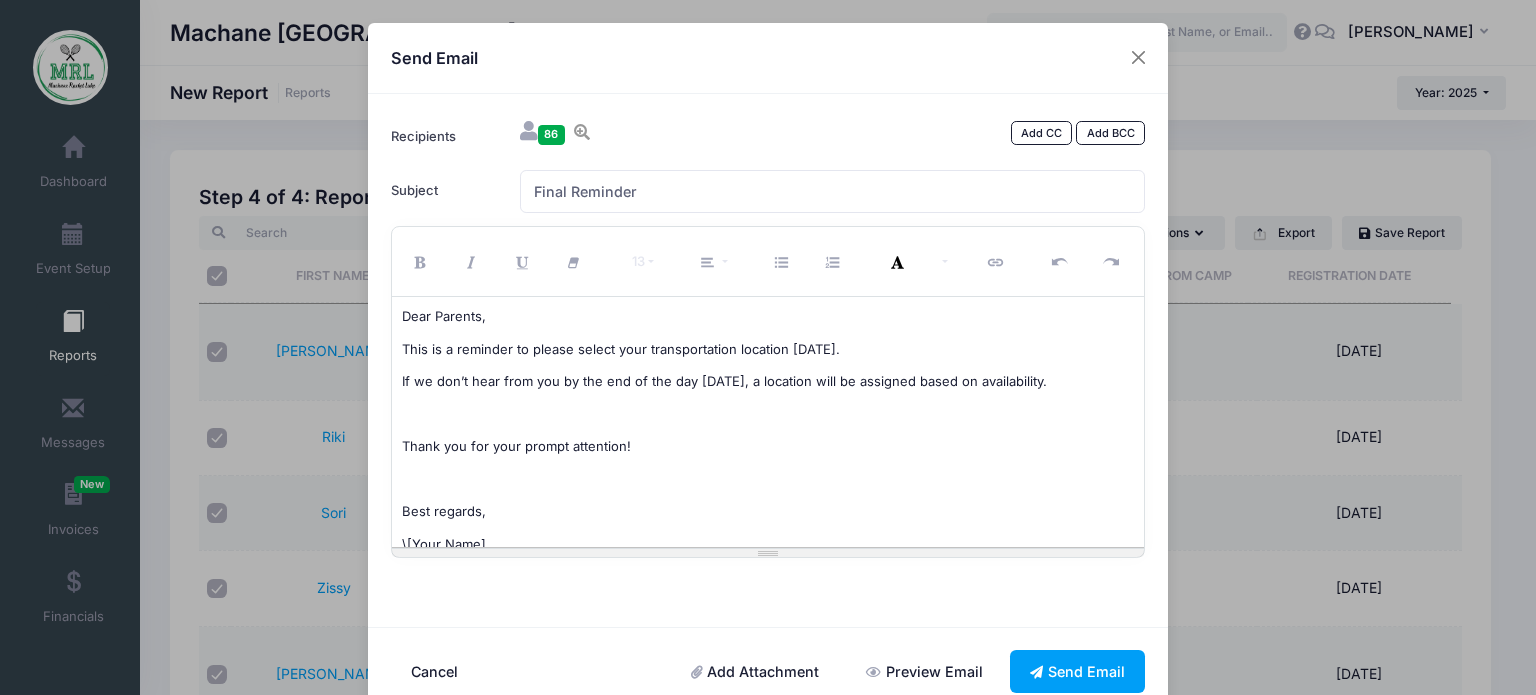 click at bounding box center [768, 415] 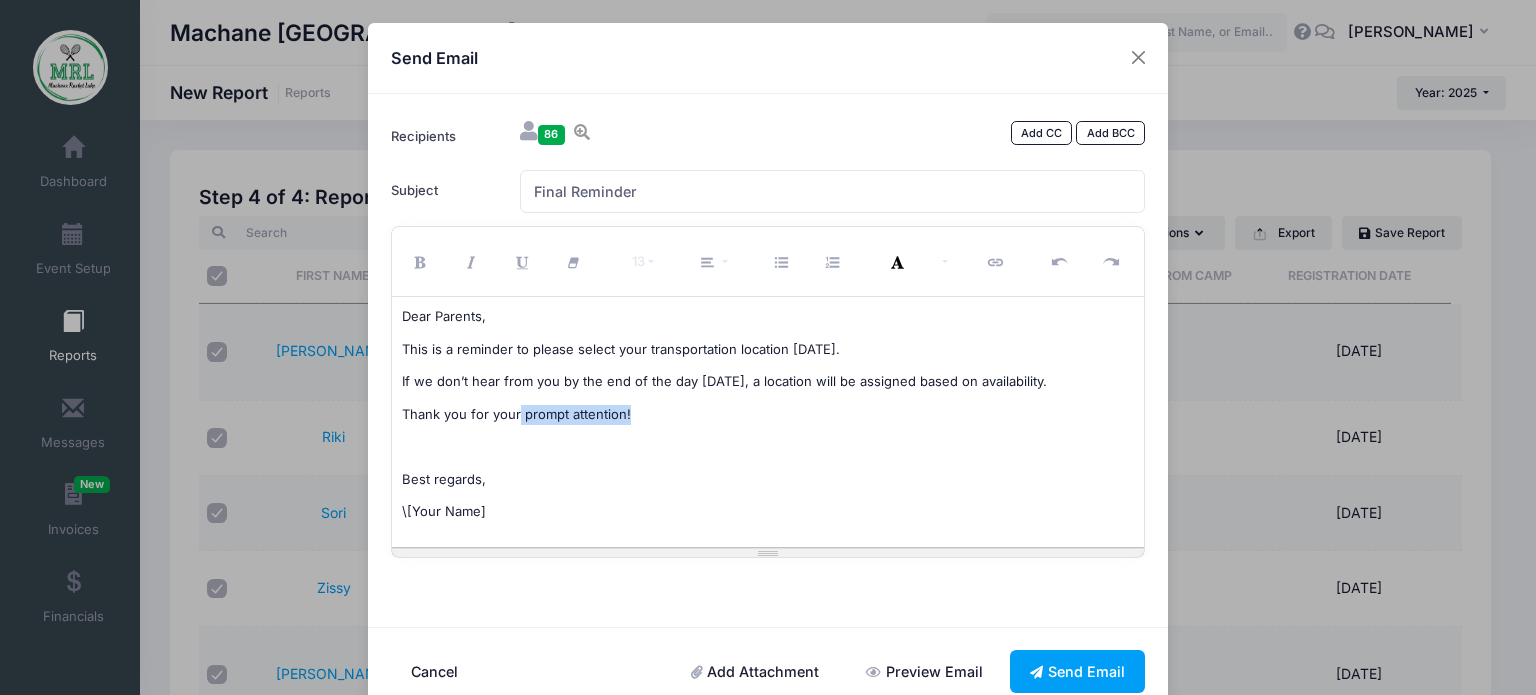 drag, startPoint x: 625, startPoint y: 419, endPoint x: 512, endPoint y: 416, distance: 113.03982 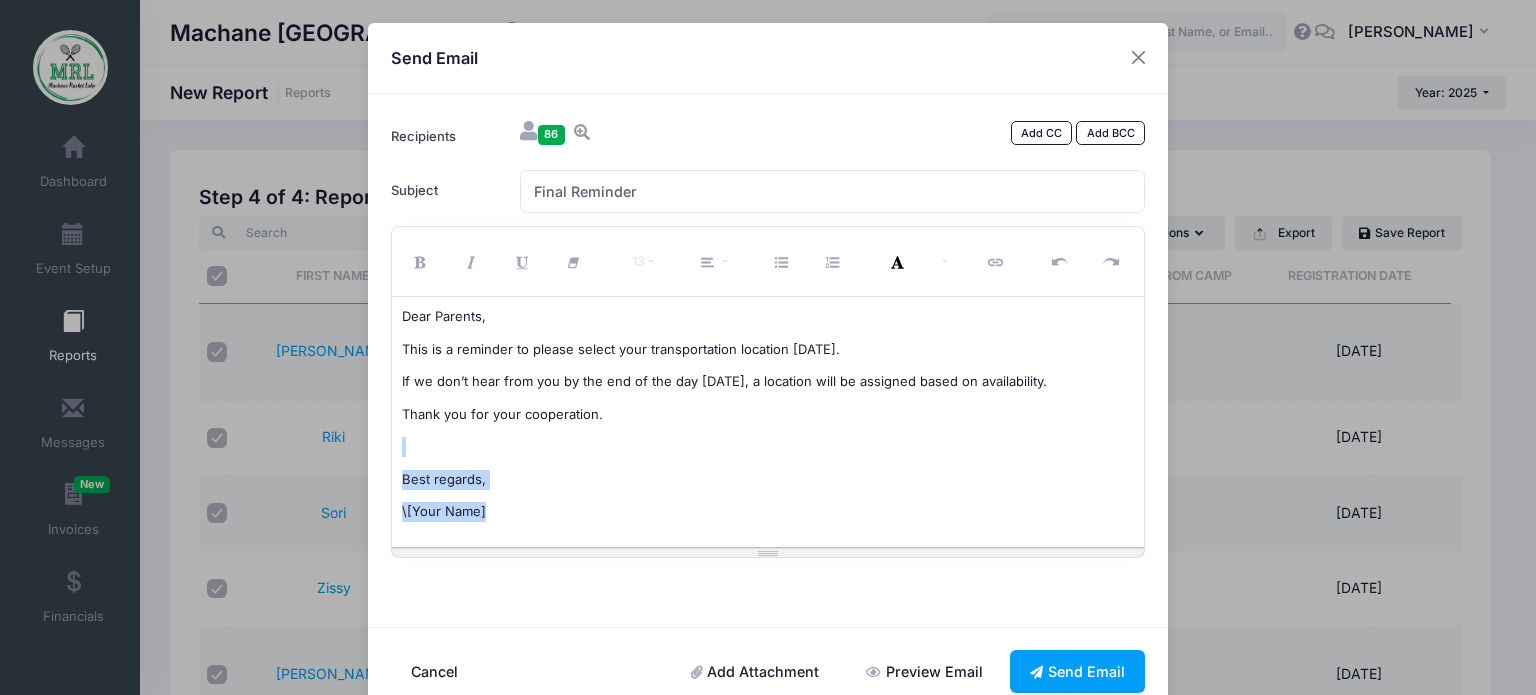 drag, startPoint x: 487, startPoint y: 514, endPoint x: 407, endPoint y: 439, distance: 109.65856 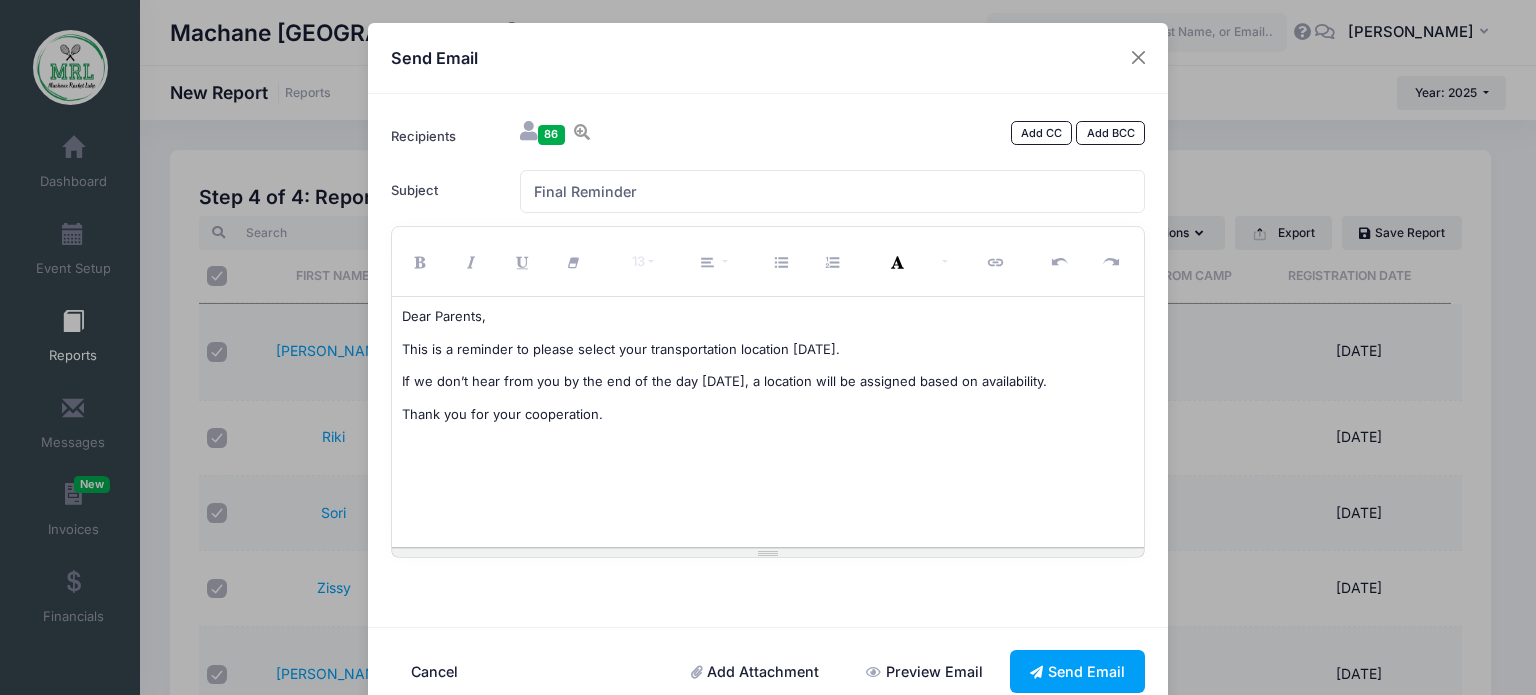 click at bounding box center (768, 447) 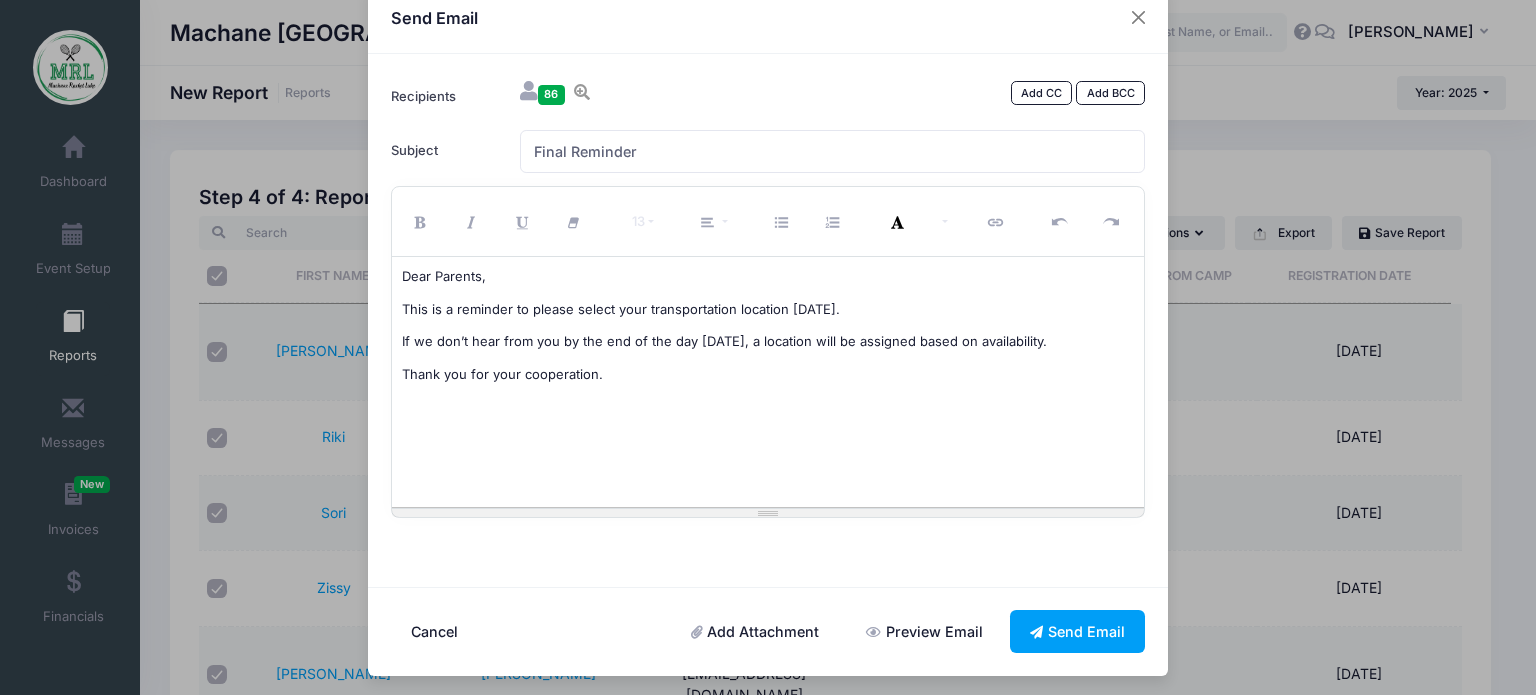 scroll, scrollTop: 42, scrollLeft: 0, axis: vertical 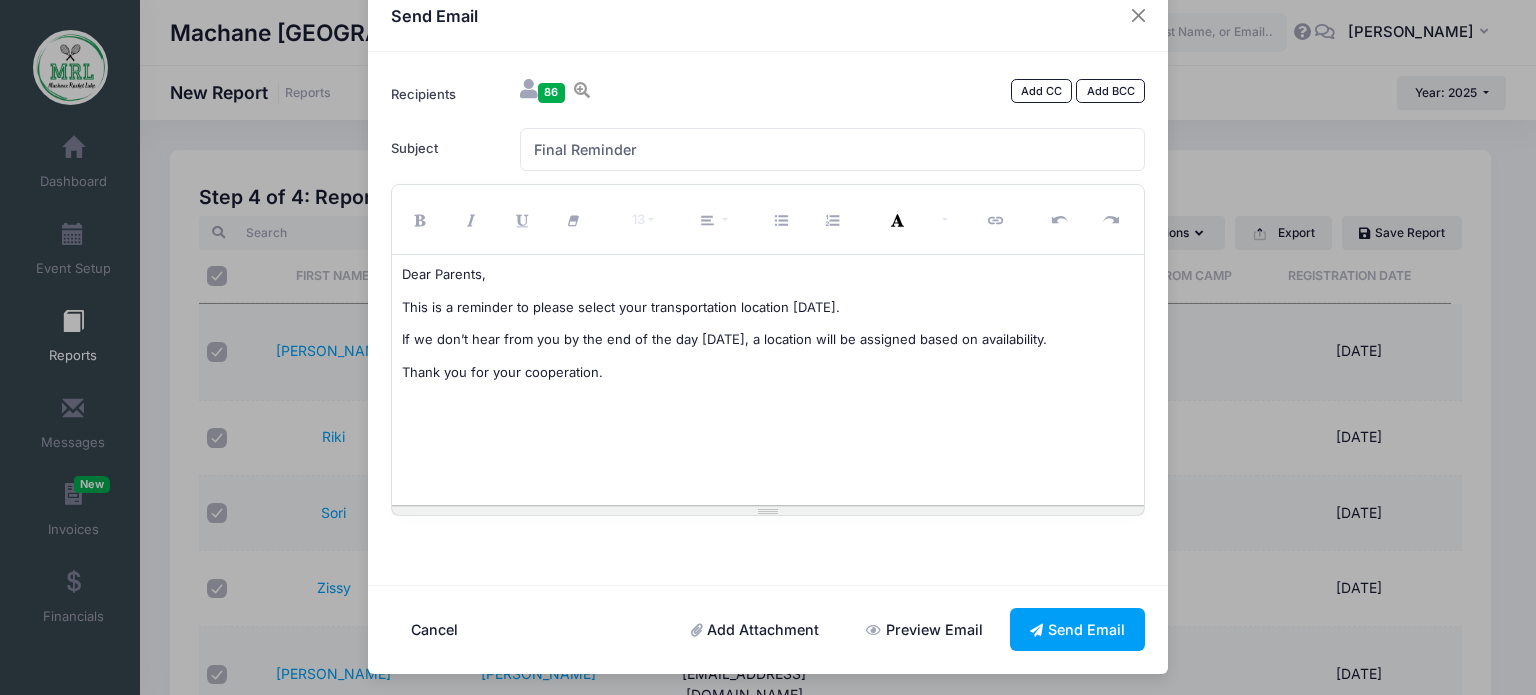 click on "This is a reminder to please select your transportation location today." at bounding box center (768, 308) 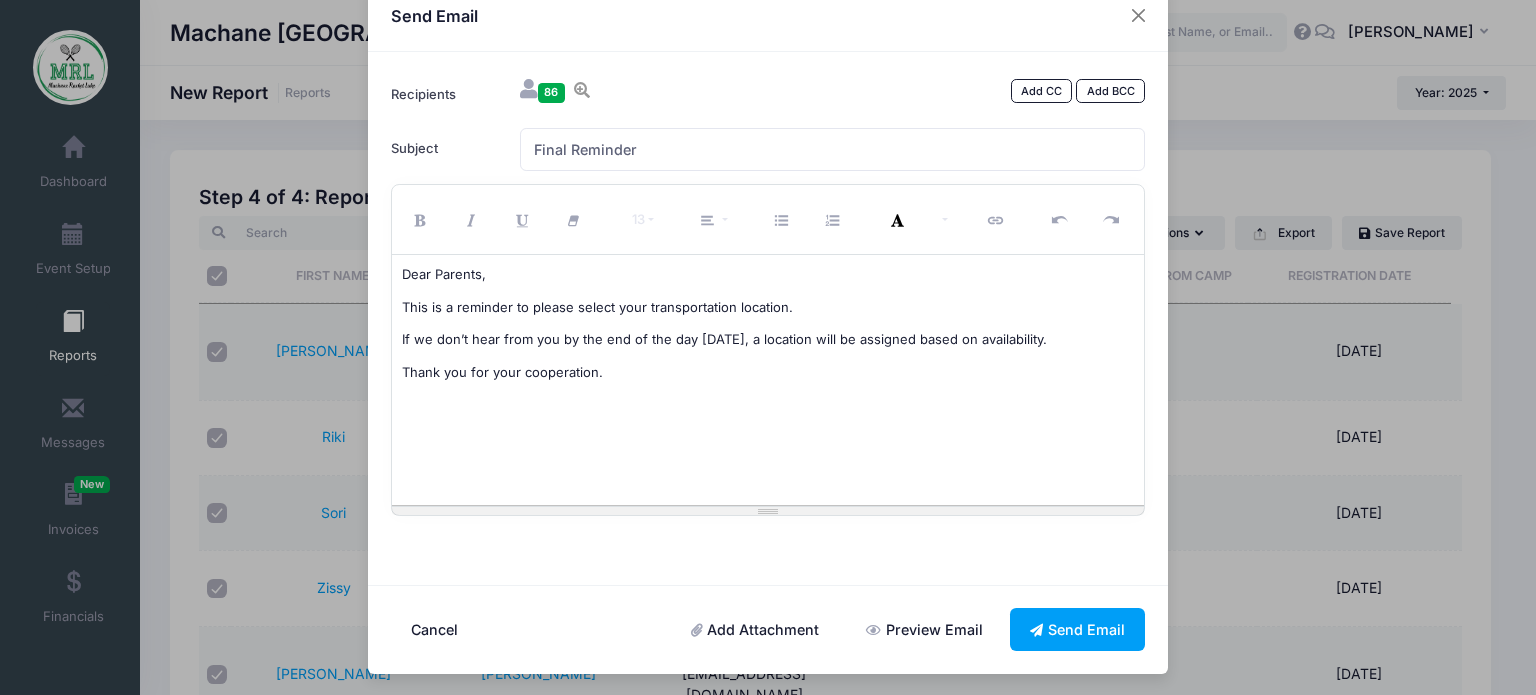 click on "Dear Parents,  This is a reminder to please select your transportation location. If we don’t hear from you by the end of the day today, a location will be assigned based on availability. Thank you for your cooperation." at bounding box center (768, 380) 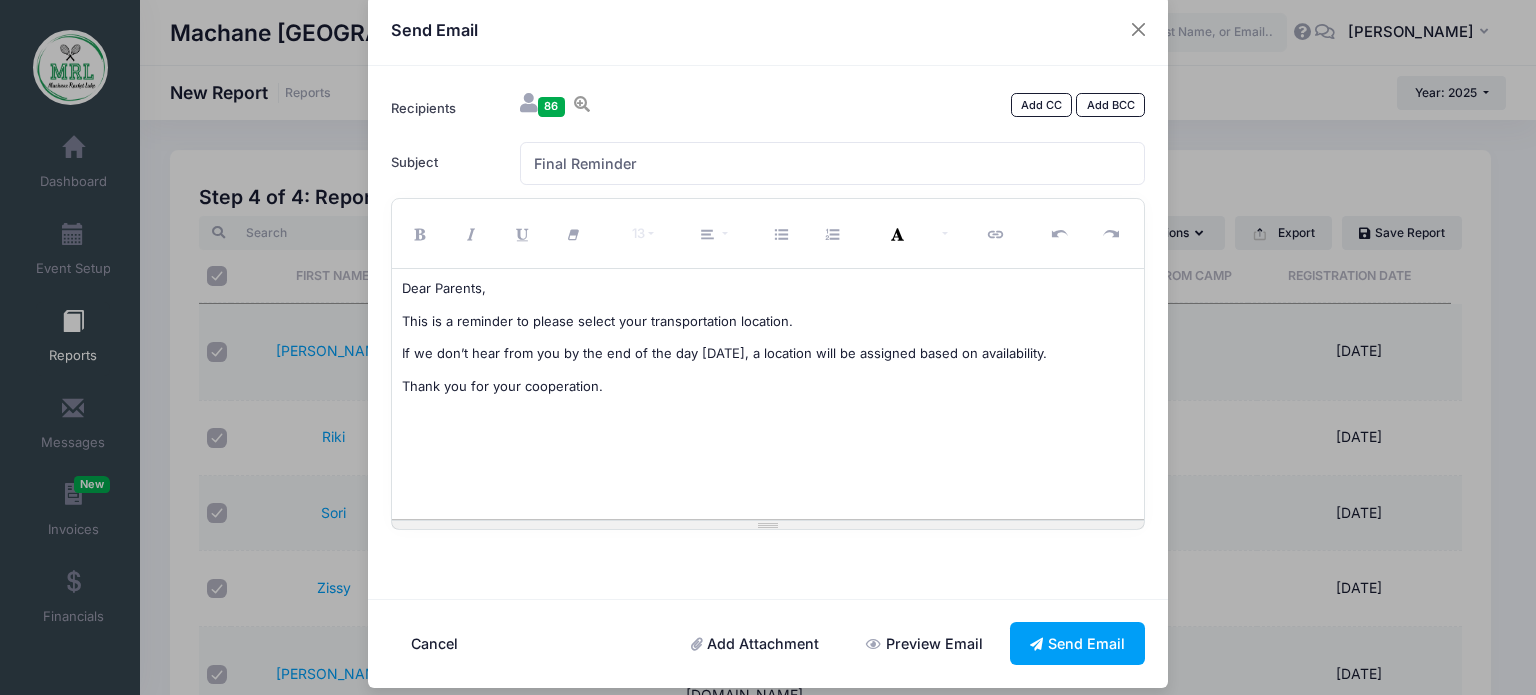 click on "Preview Email" at bounding box center [925, 643] 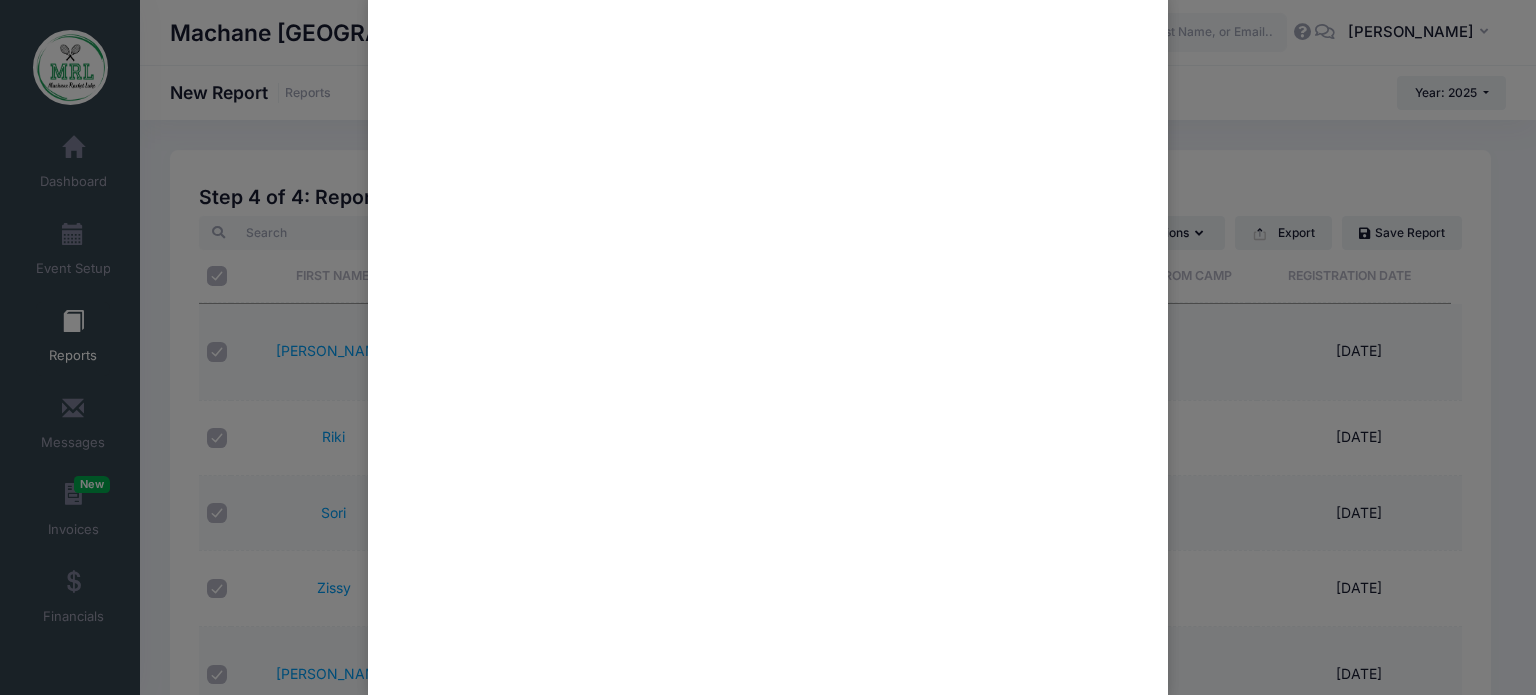 scroll, scrollTop: 0, scrollLeft: 0, axis: both 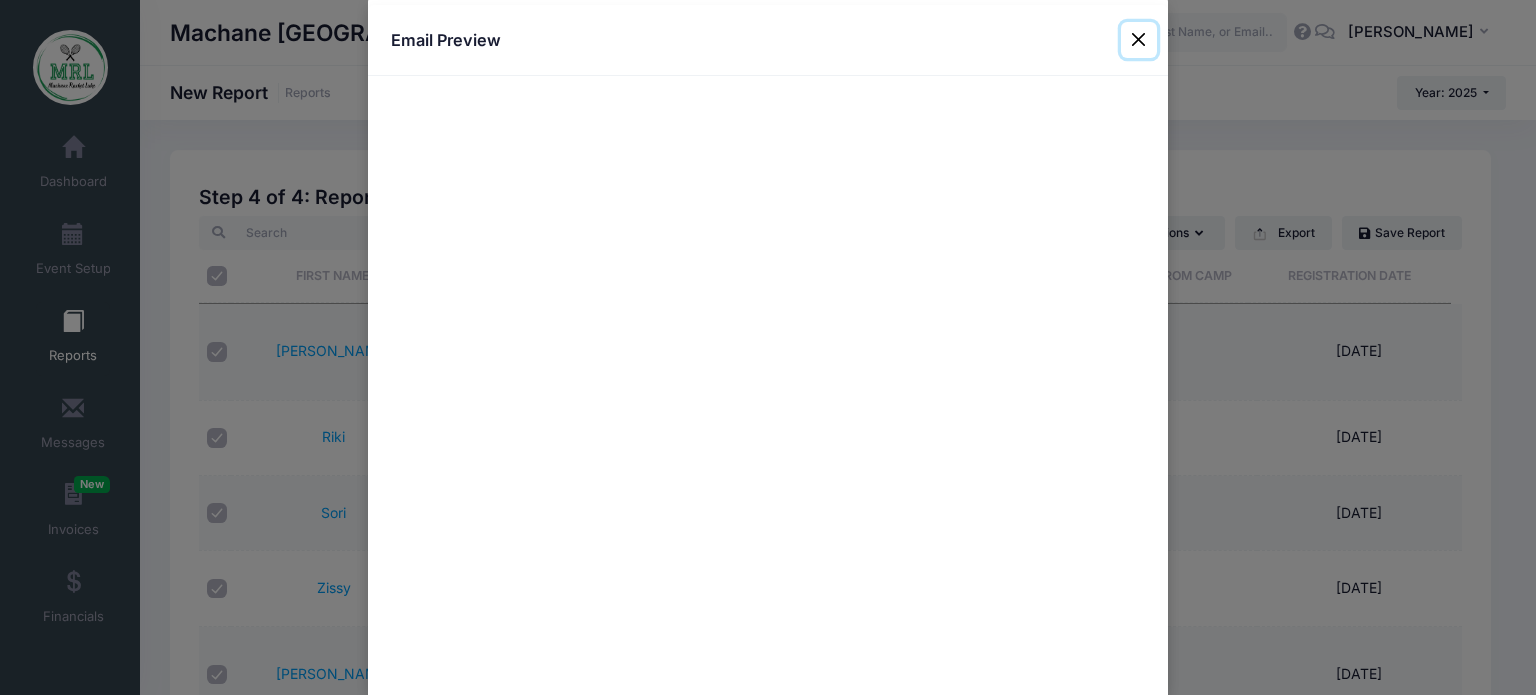 click at bounding box center (1139, 40) 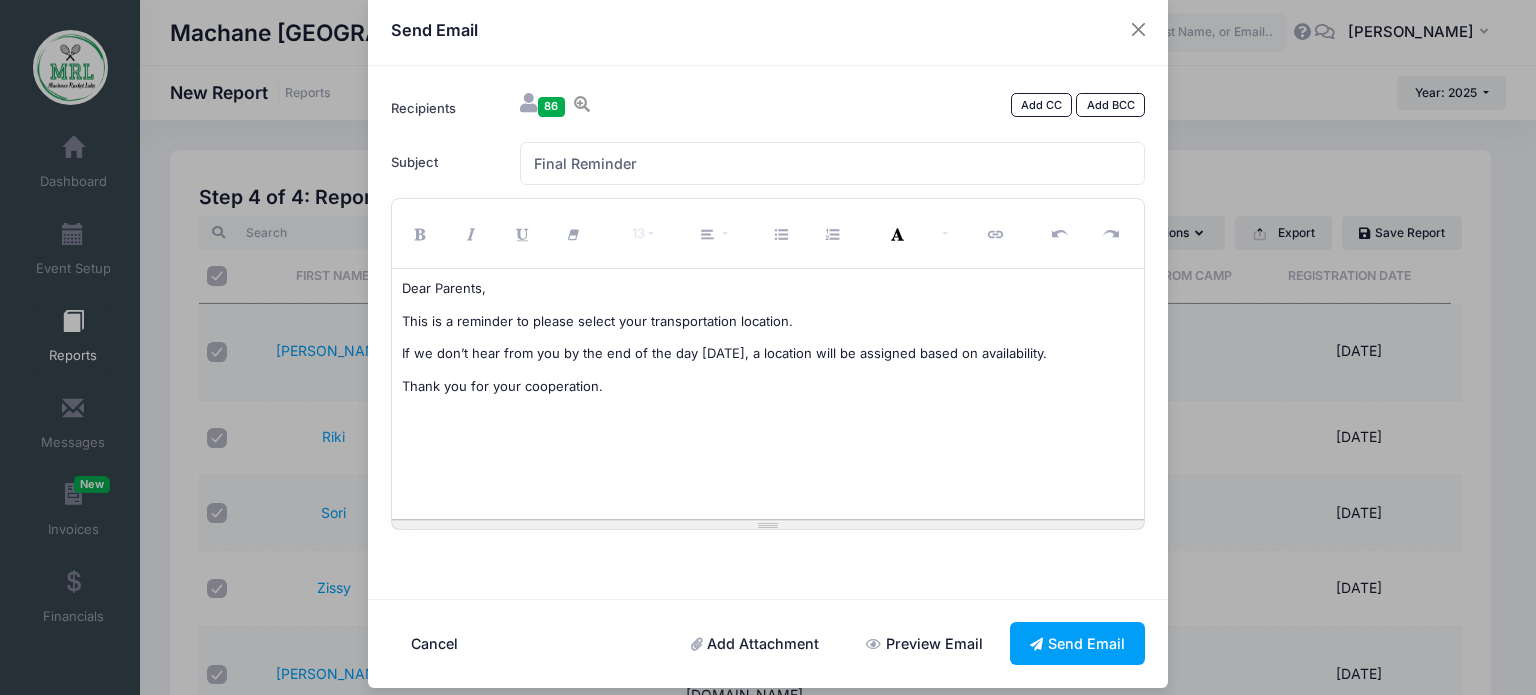 click on "This is a reminder to please select your transportation location." at bounding box center (768, 322) 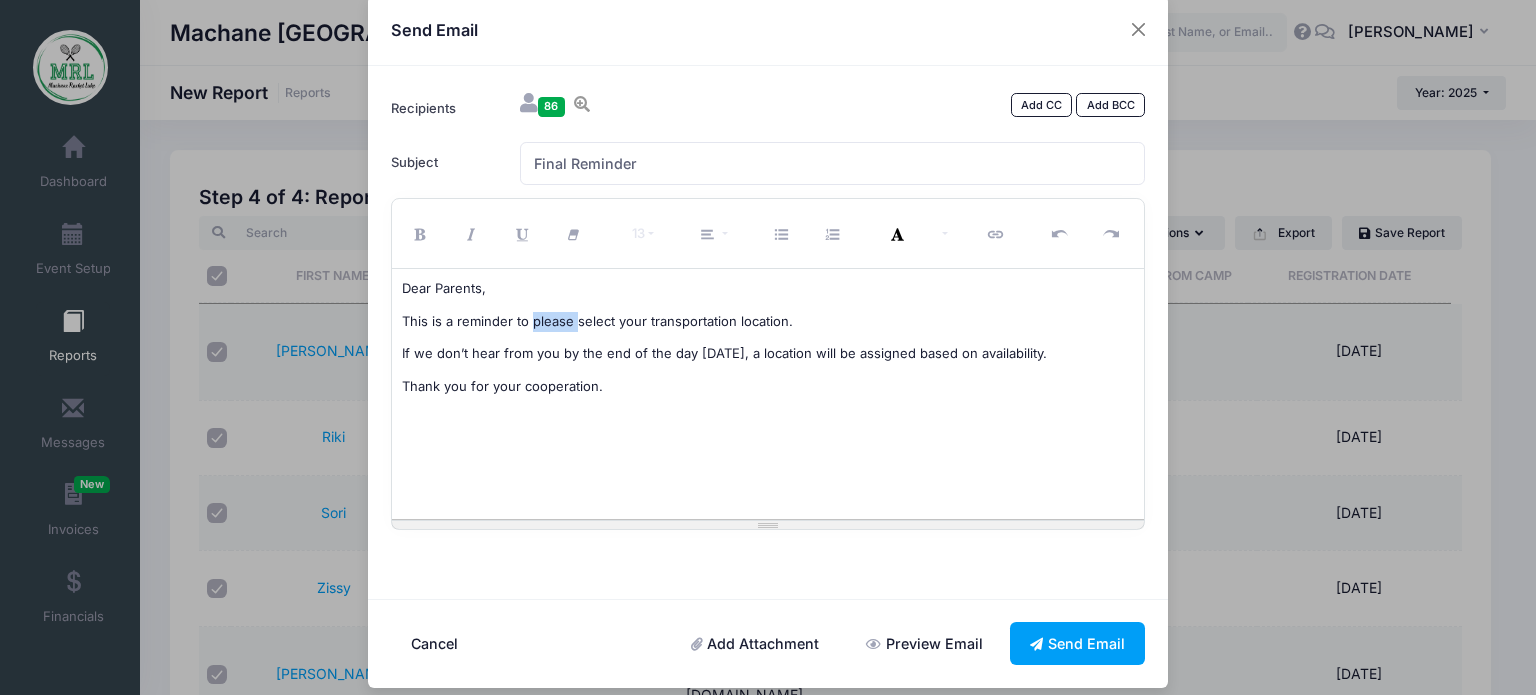 click on "This is a reminder to please select your transportation location." at bounding box center (768, 322) 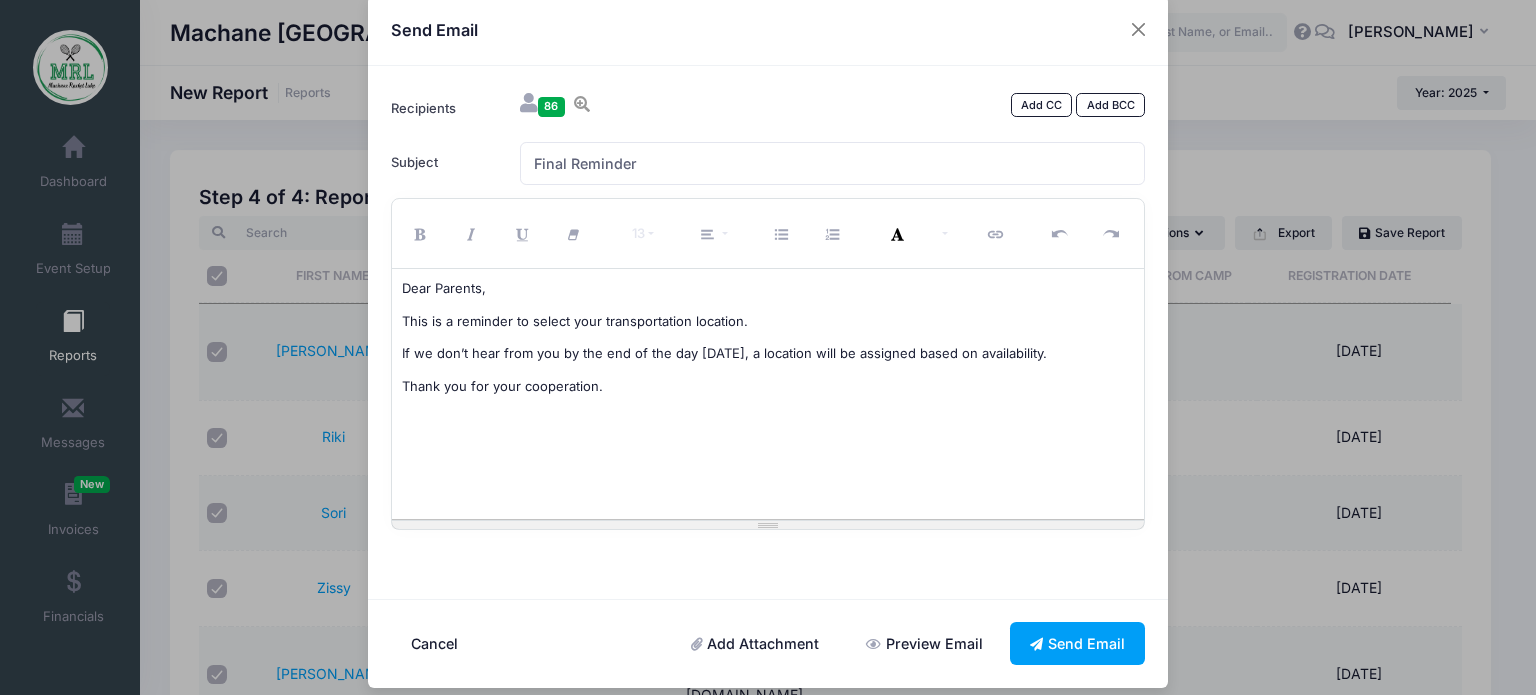 click on "Thank you for your cooperation." at bounding box center [768, 387] 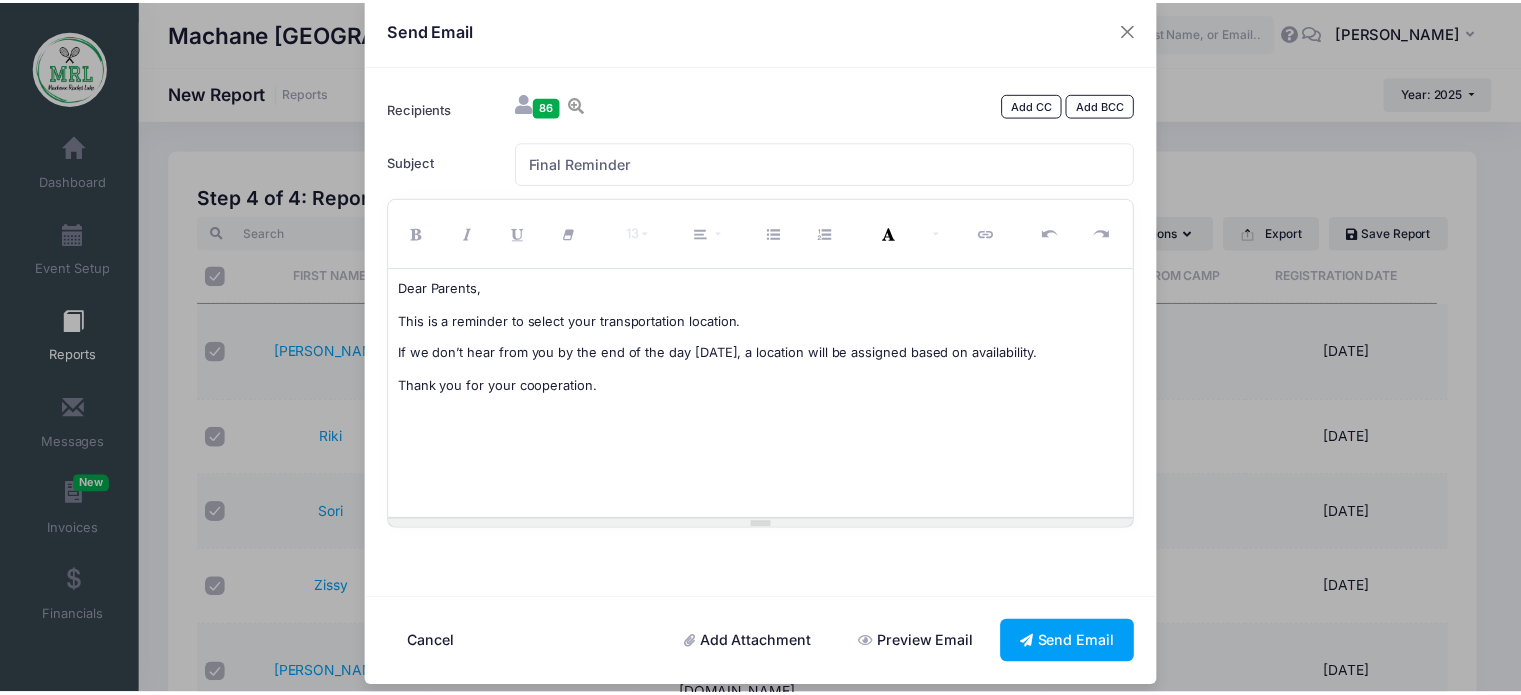 scroll, scrollTop: 42, scrollLeft: 0, axis: vertical 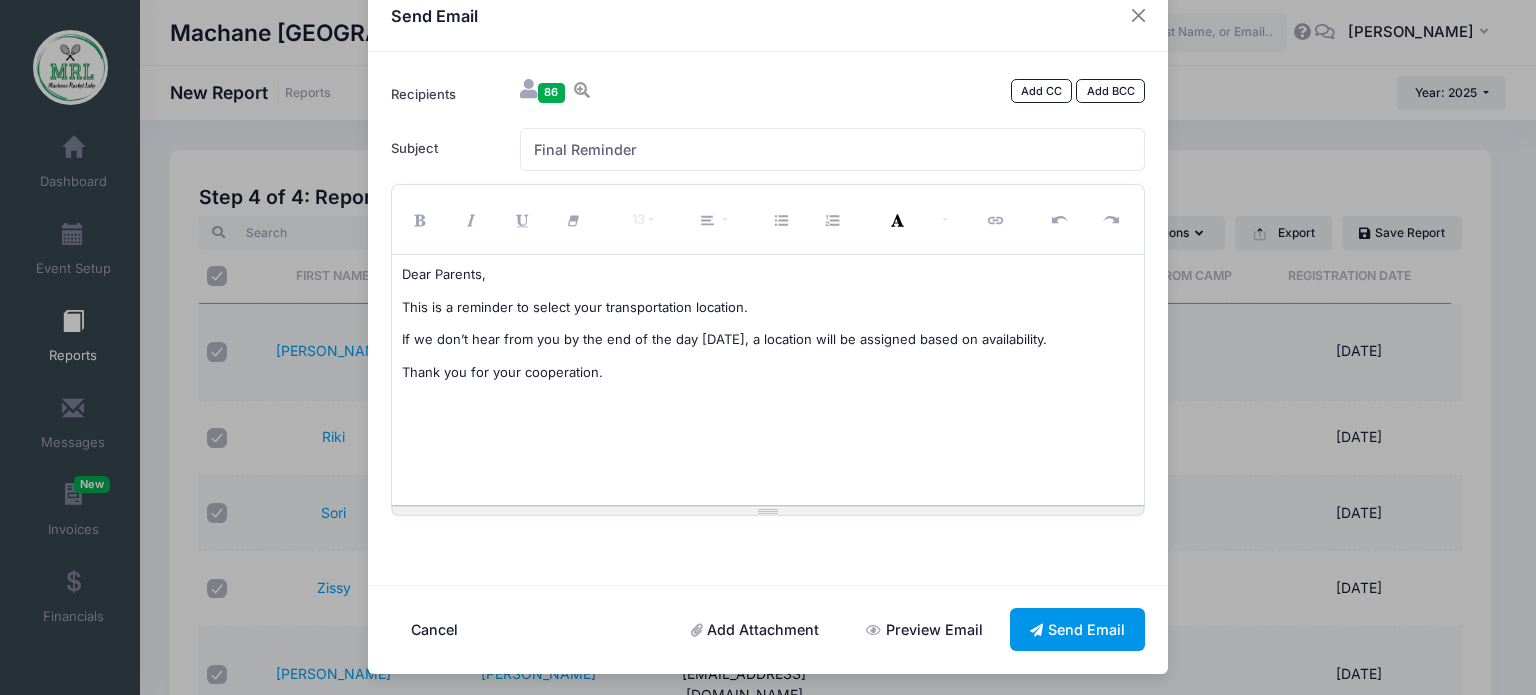 click on "Send Email" at bounding box center (1078, 629) 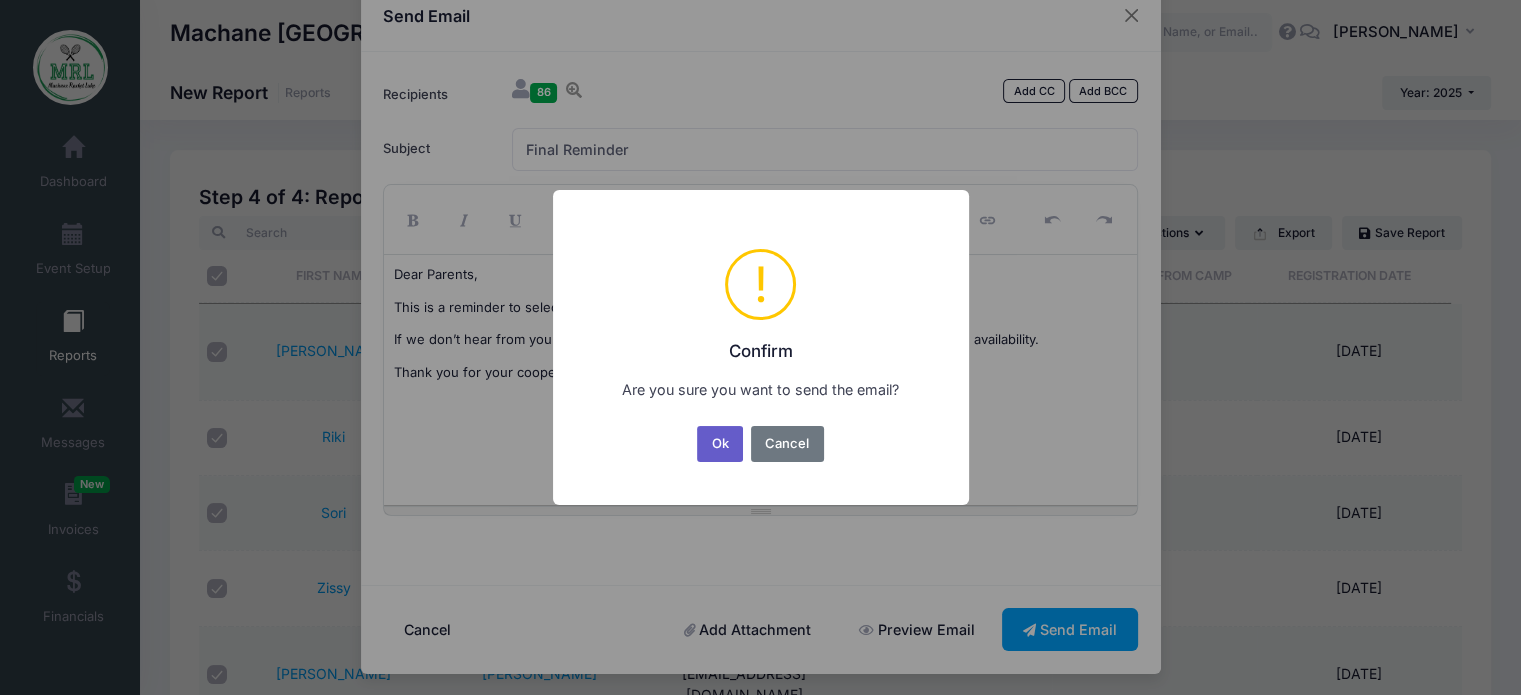 click on "Ok" at bounding box center (720, 444) 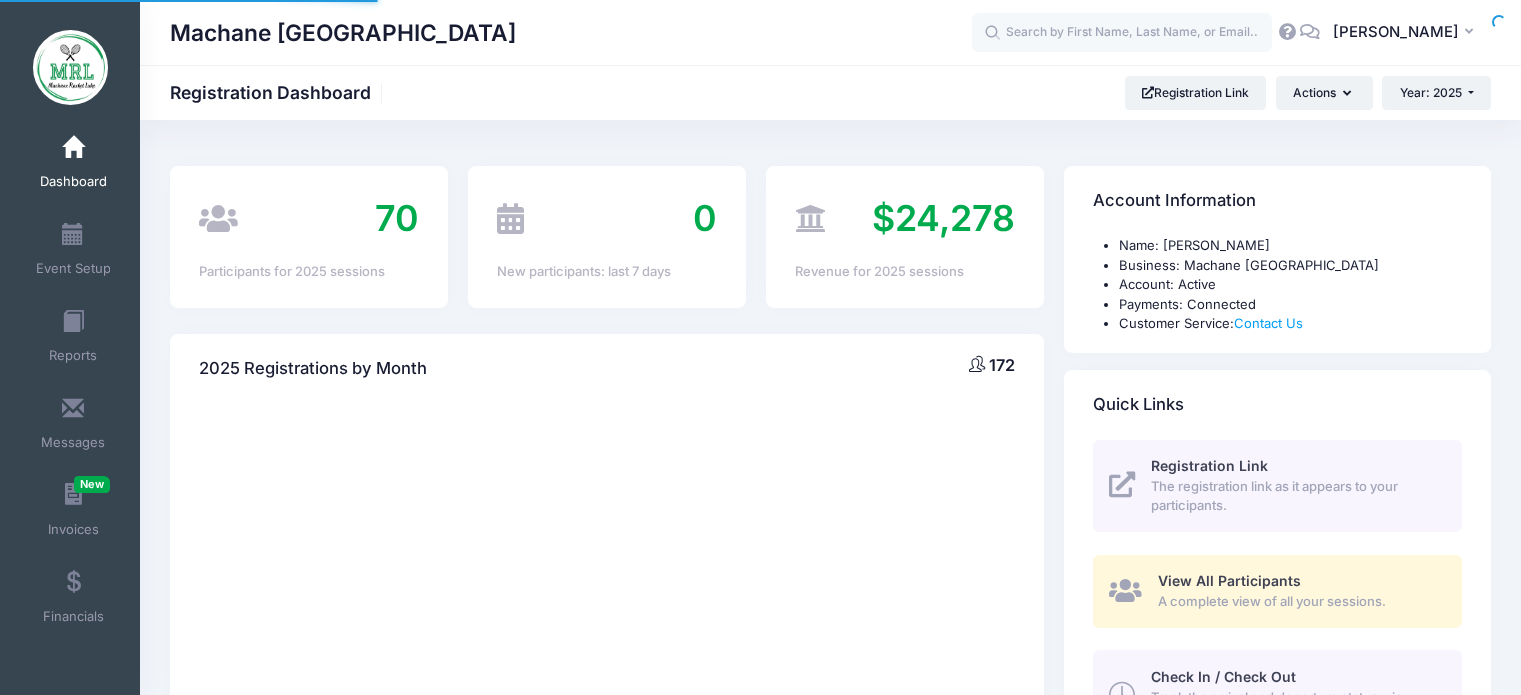 scroll, scrollTop: 0, scrollLeft: 0, axis: both 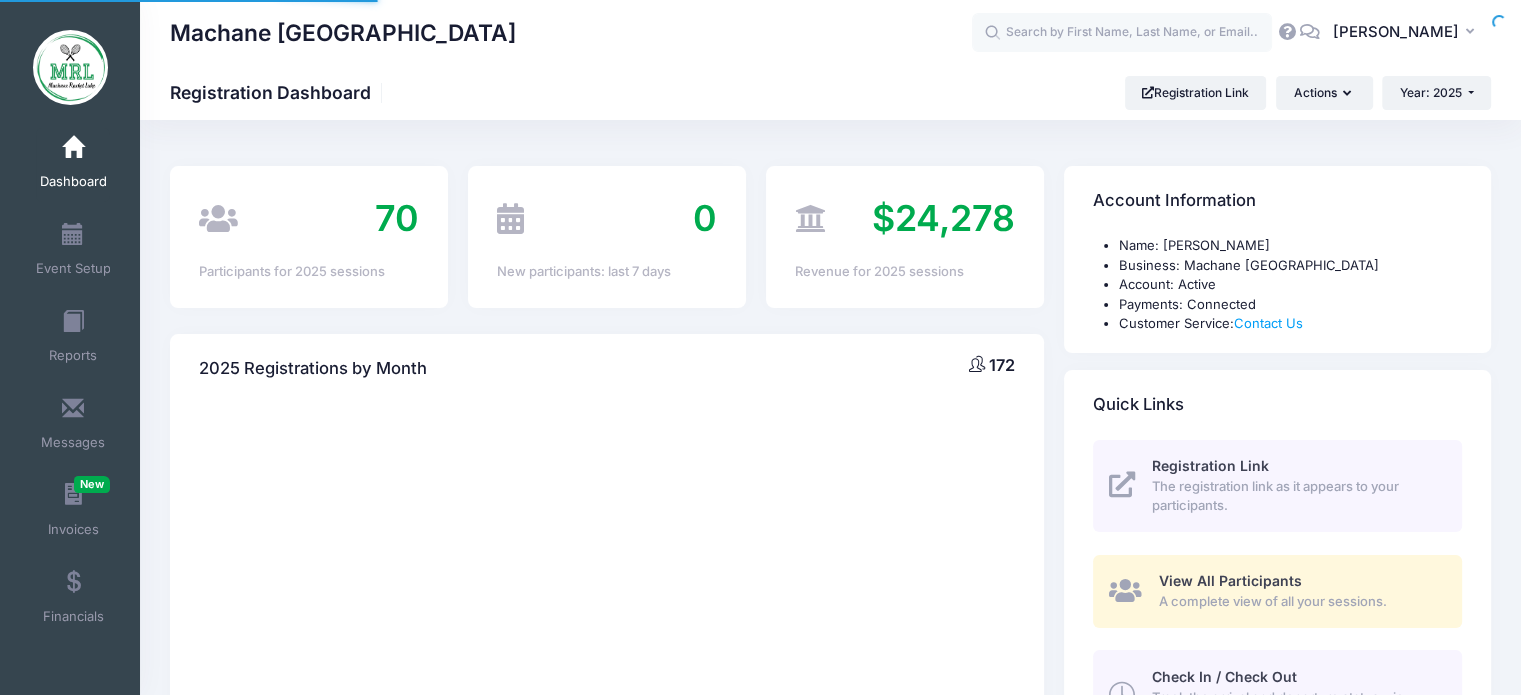 select 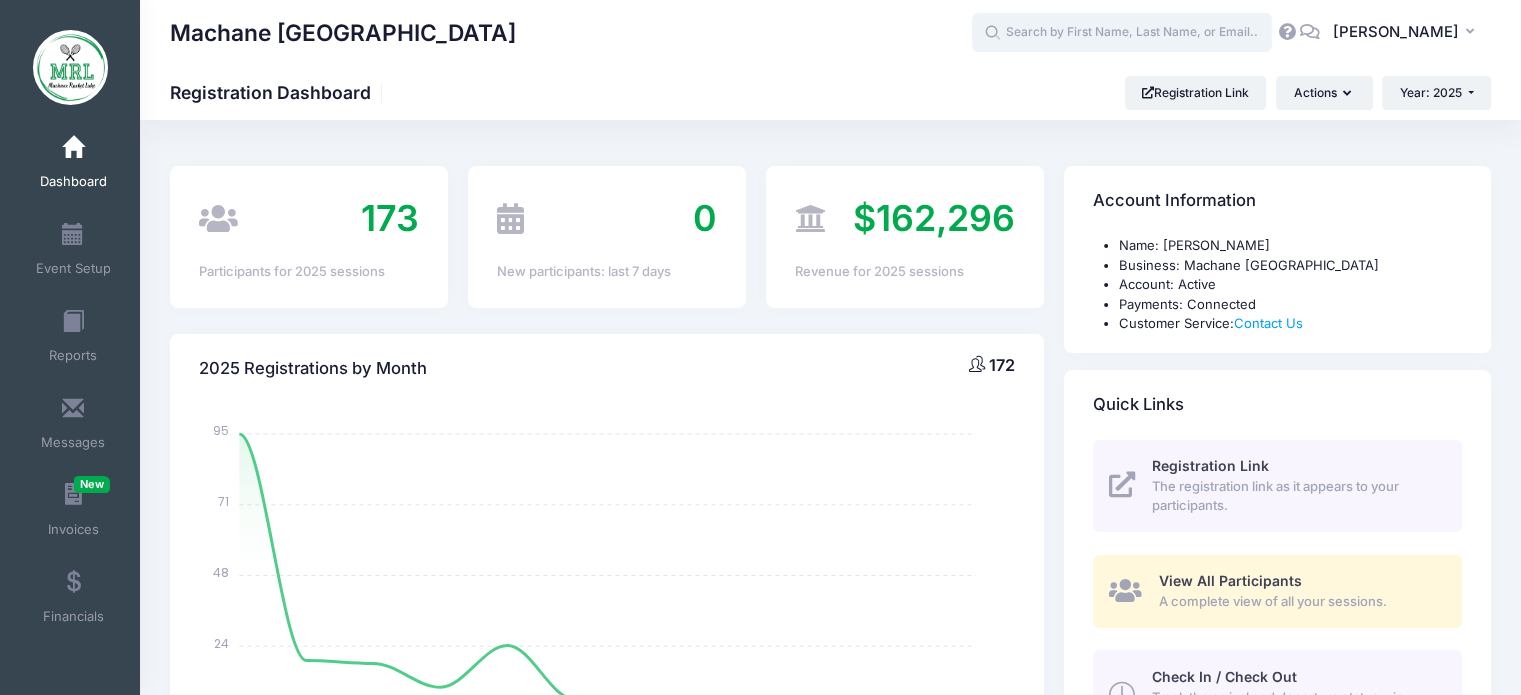 click at bounding box center (1122, 33) 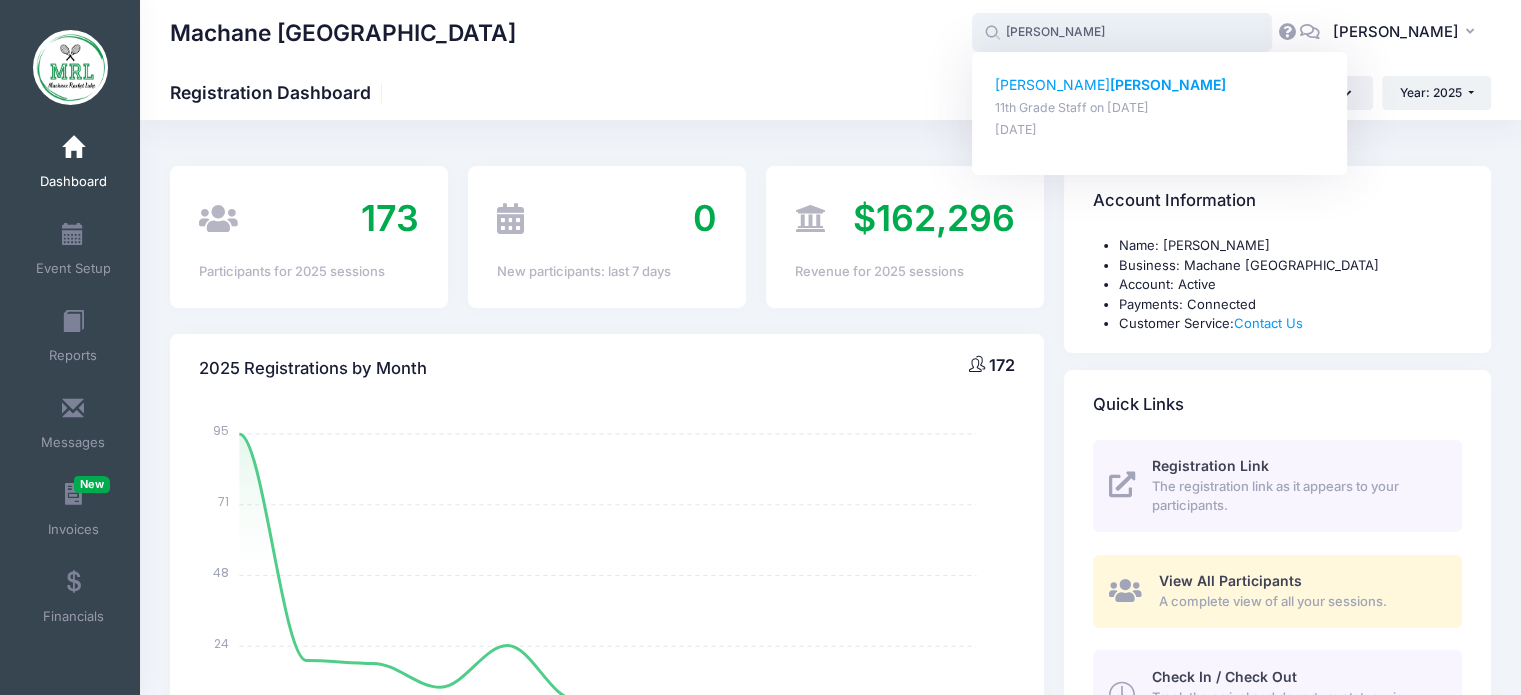 click on "11th Grade Staff on [DATE]" at bounding box center (1160, 108) 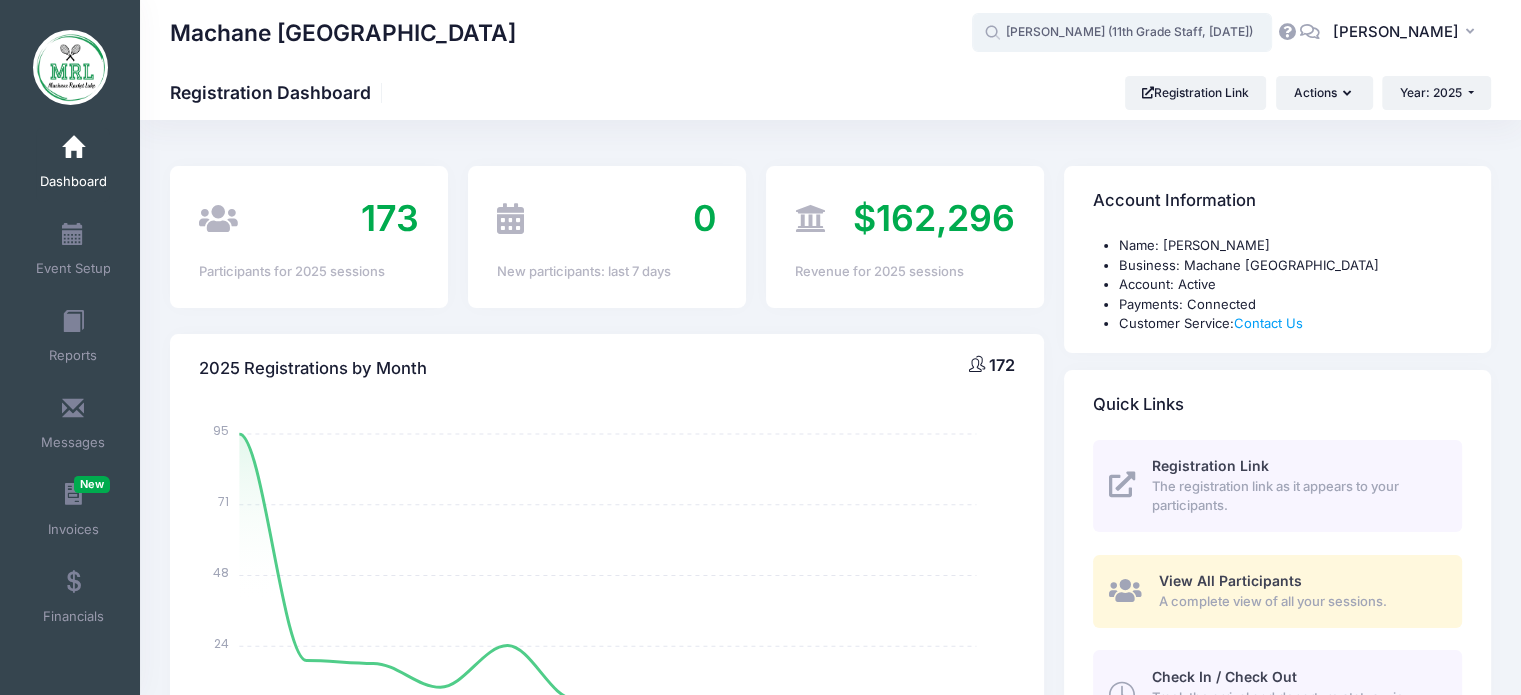 type on "[PERSON_NAME] (11th Grade Staff, [DATE])" 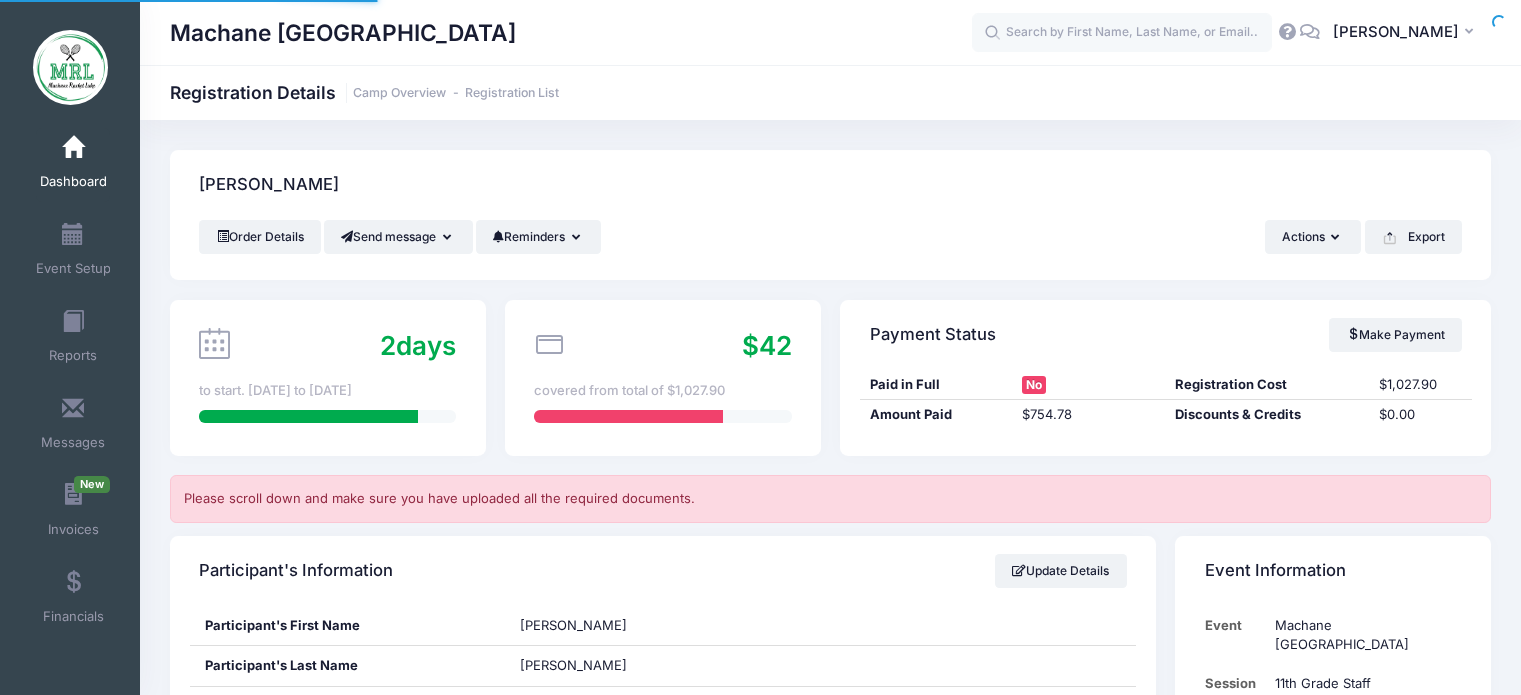 scroll, scrollTop: 0, scrollLeft: 0, axis: both 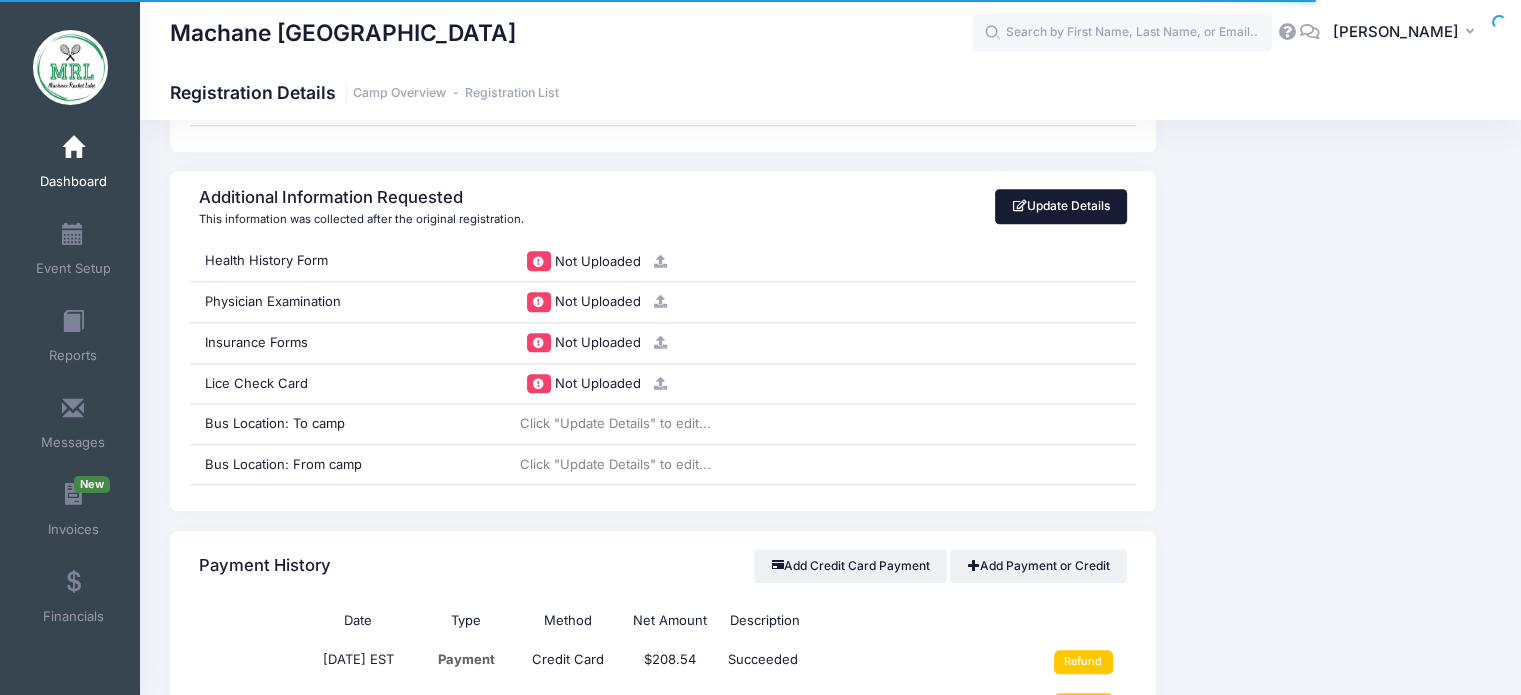 click on "Update Details" at bounding box center [1061, 206] 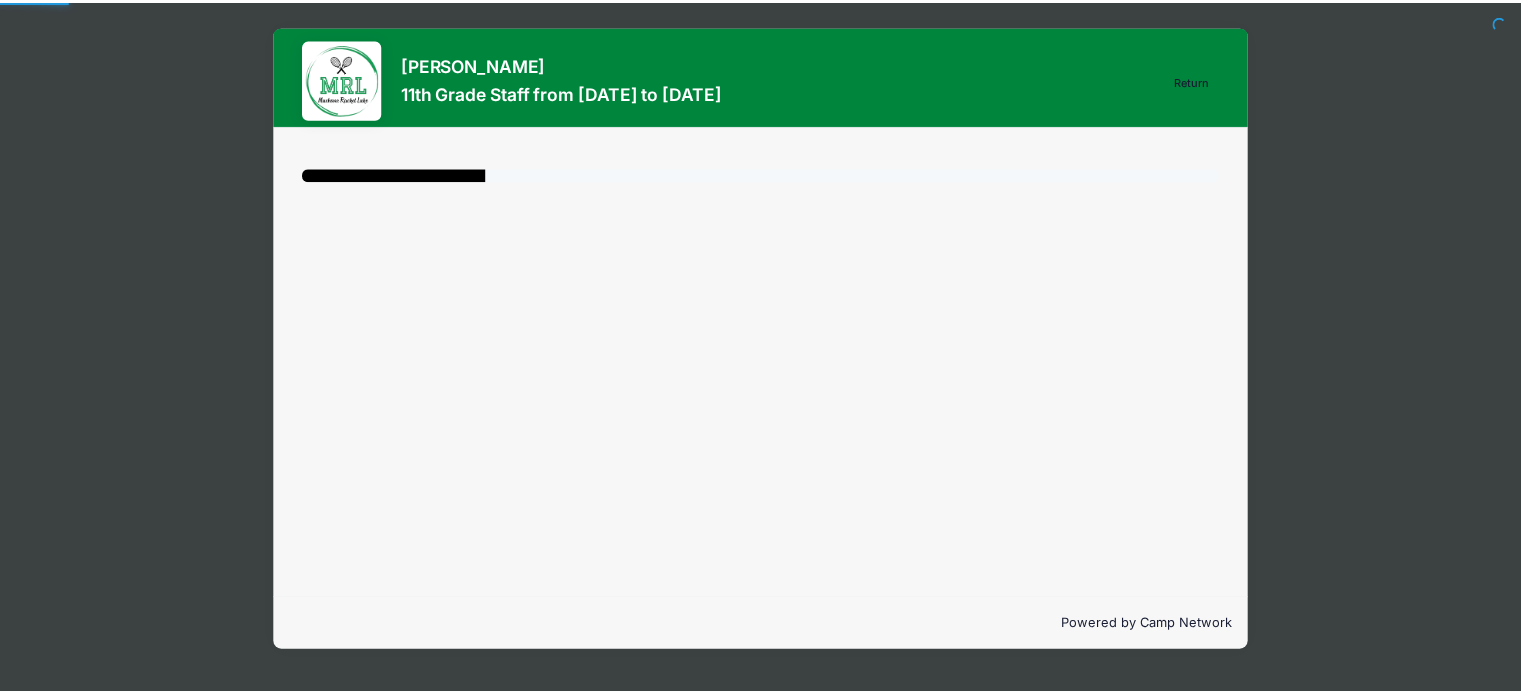 scroll, scrollTop: 0, scrollLeft: 0, axis: both 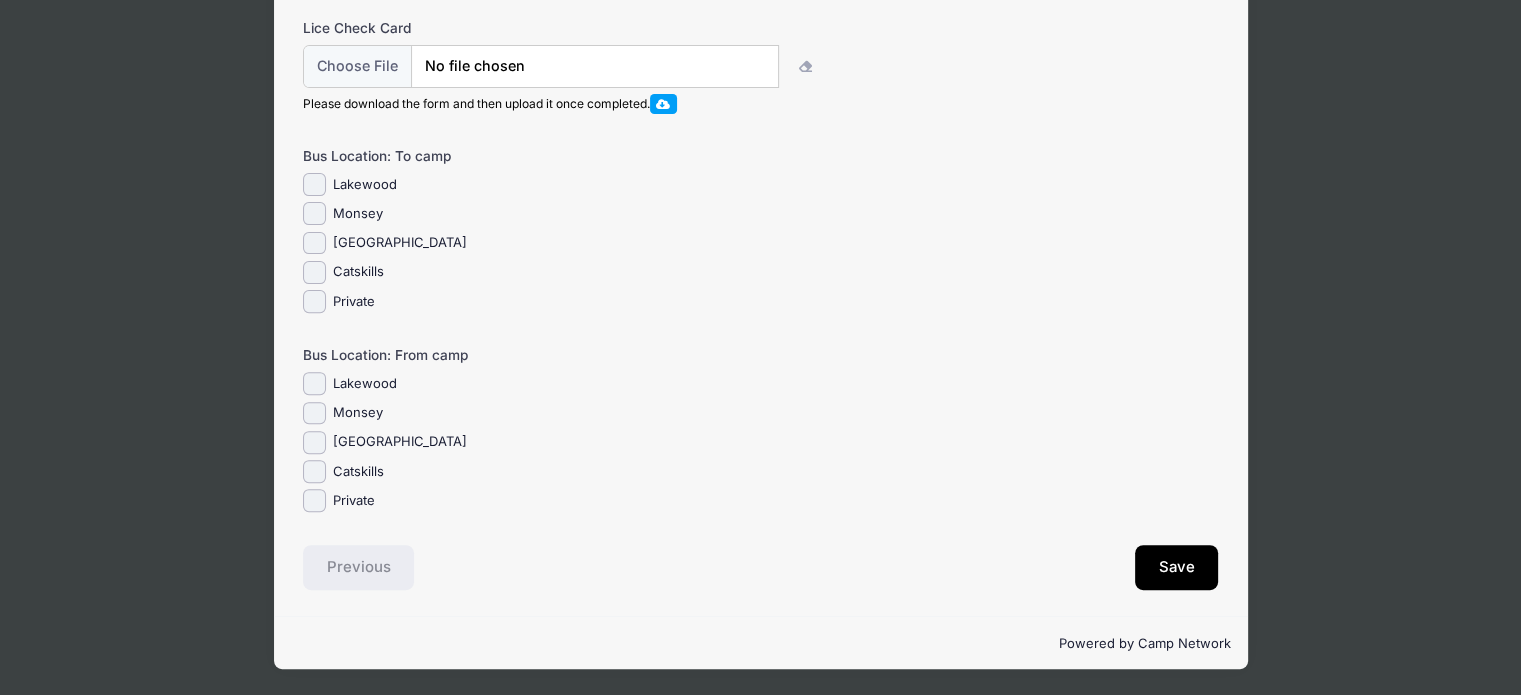 click on "Lakewood" at bounding box center [365, 384] 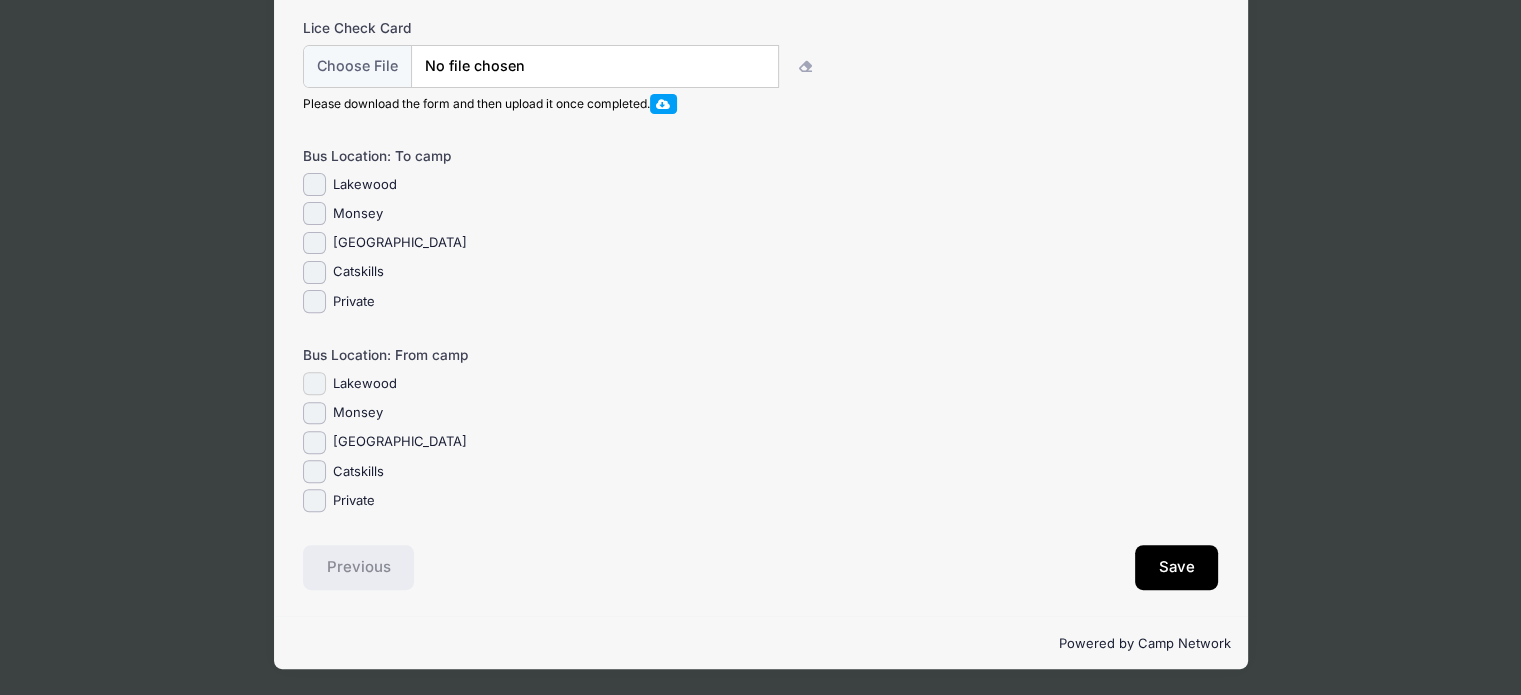 click on "Lakewood" at bounding box center [314, 383] 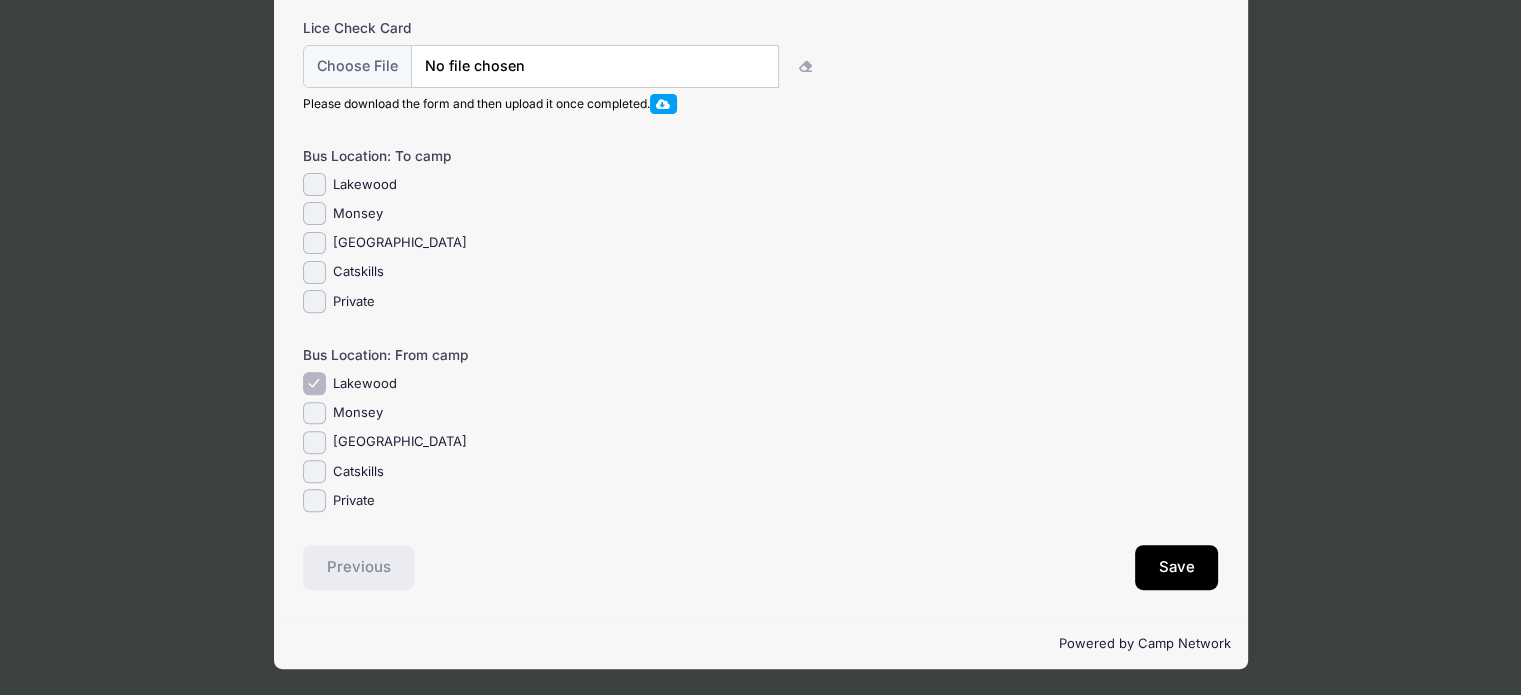 click on "Lakewood" at bounding box center (365, 185) 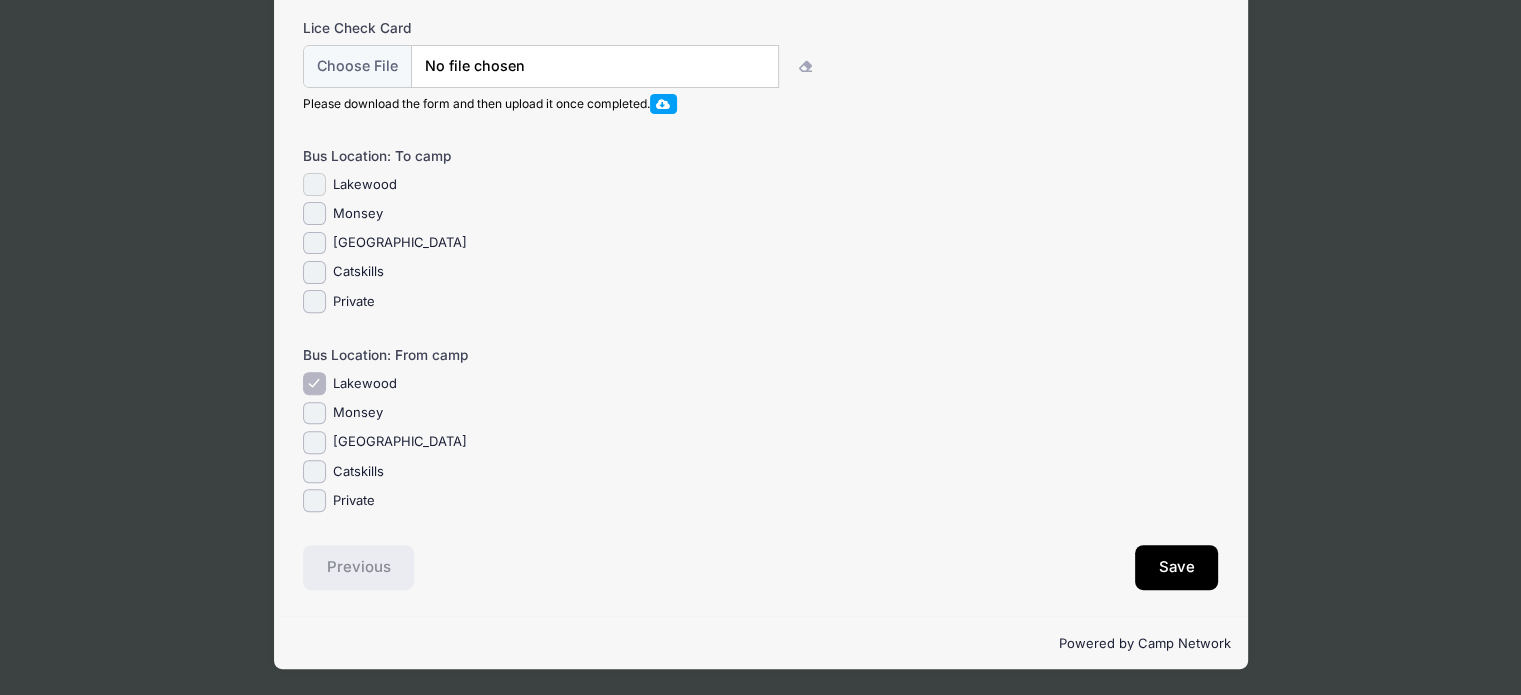 click on "Lakewood" at bounding box center (314, 184) 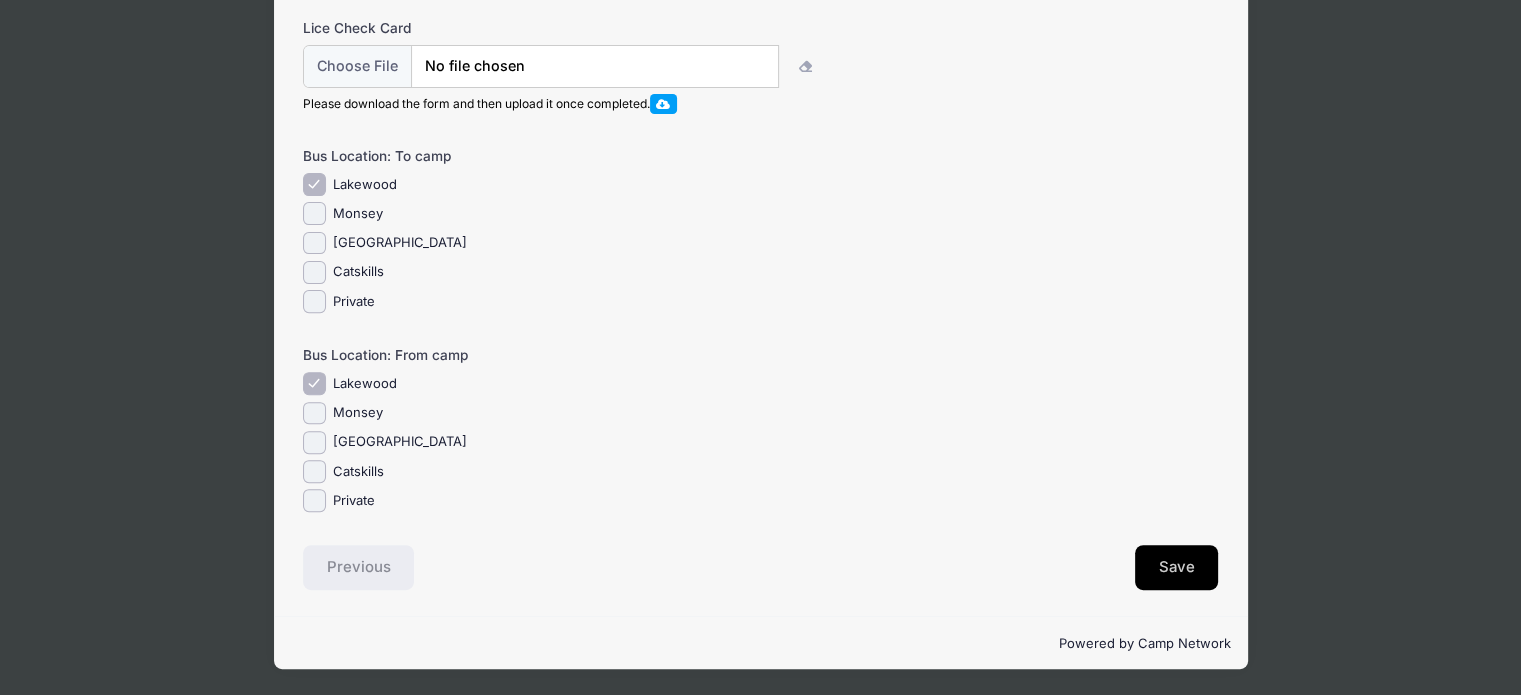 click on "Save" at bounding box center (1177, 568) 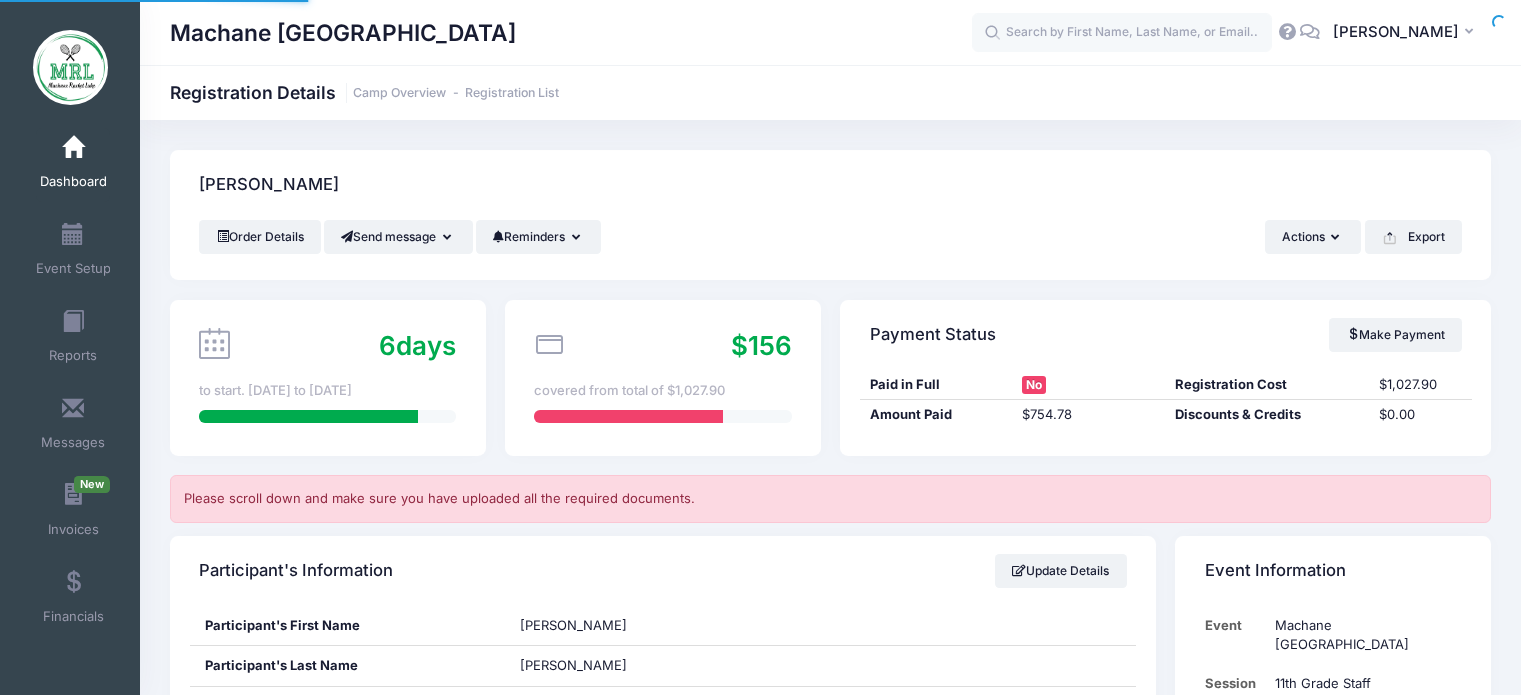 scroll, scrollTop: 0, scrollLeft: 0, axis: both 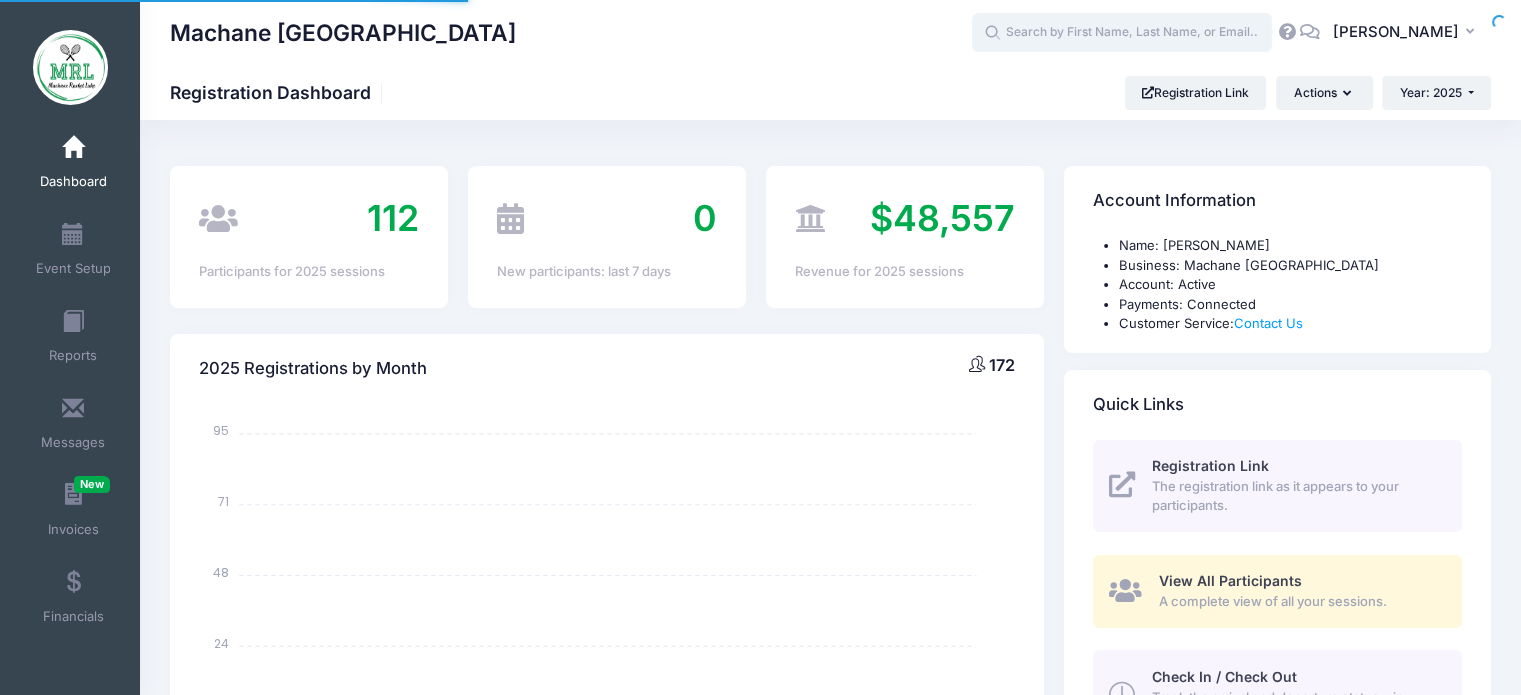 select 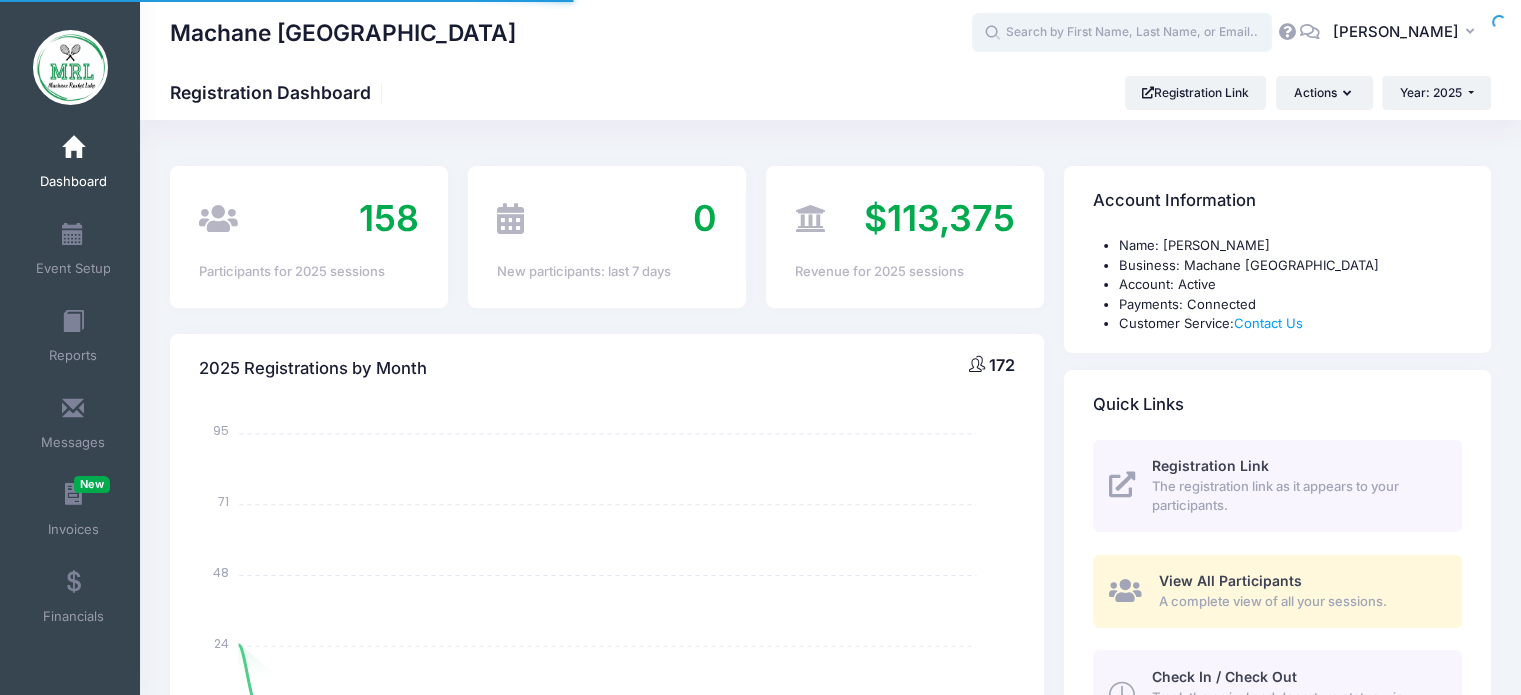 click at bounding box center (1122, 33) 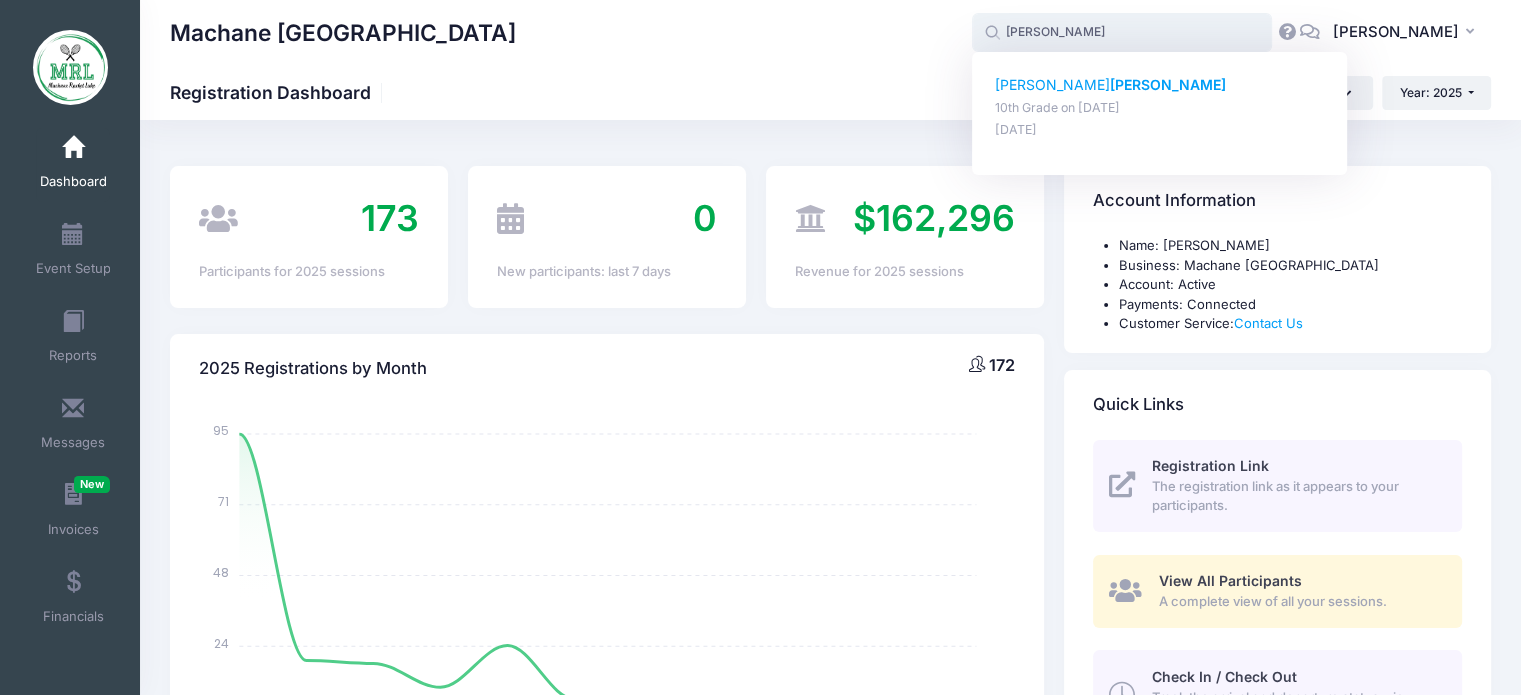 click on "berger" at bounding box center [1168, 84] 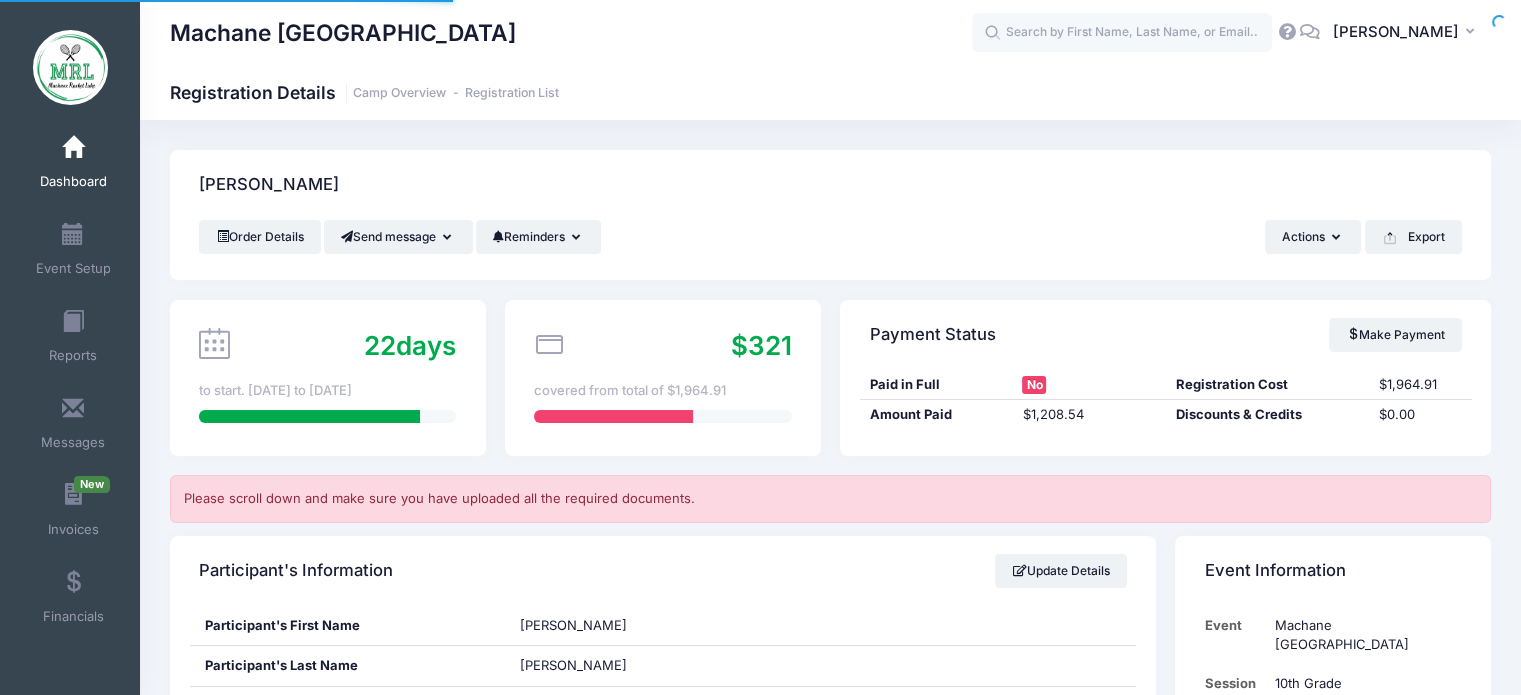 scroll, scrollTop: 988, scrollLeft: 0, axis: vertical 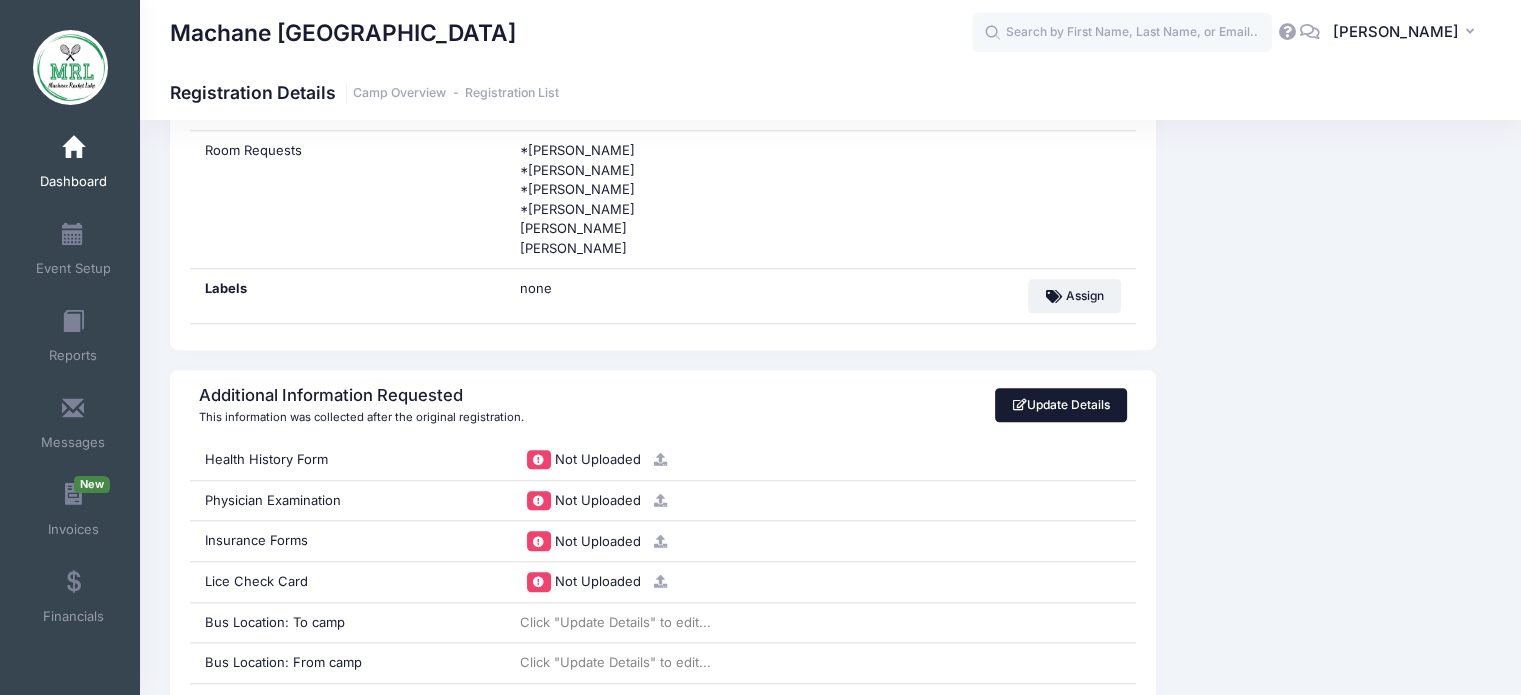 click on "Update Details" at bounding box center [1061, 405] 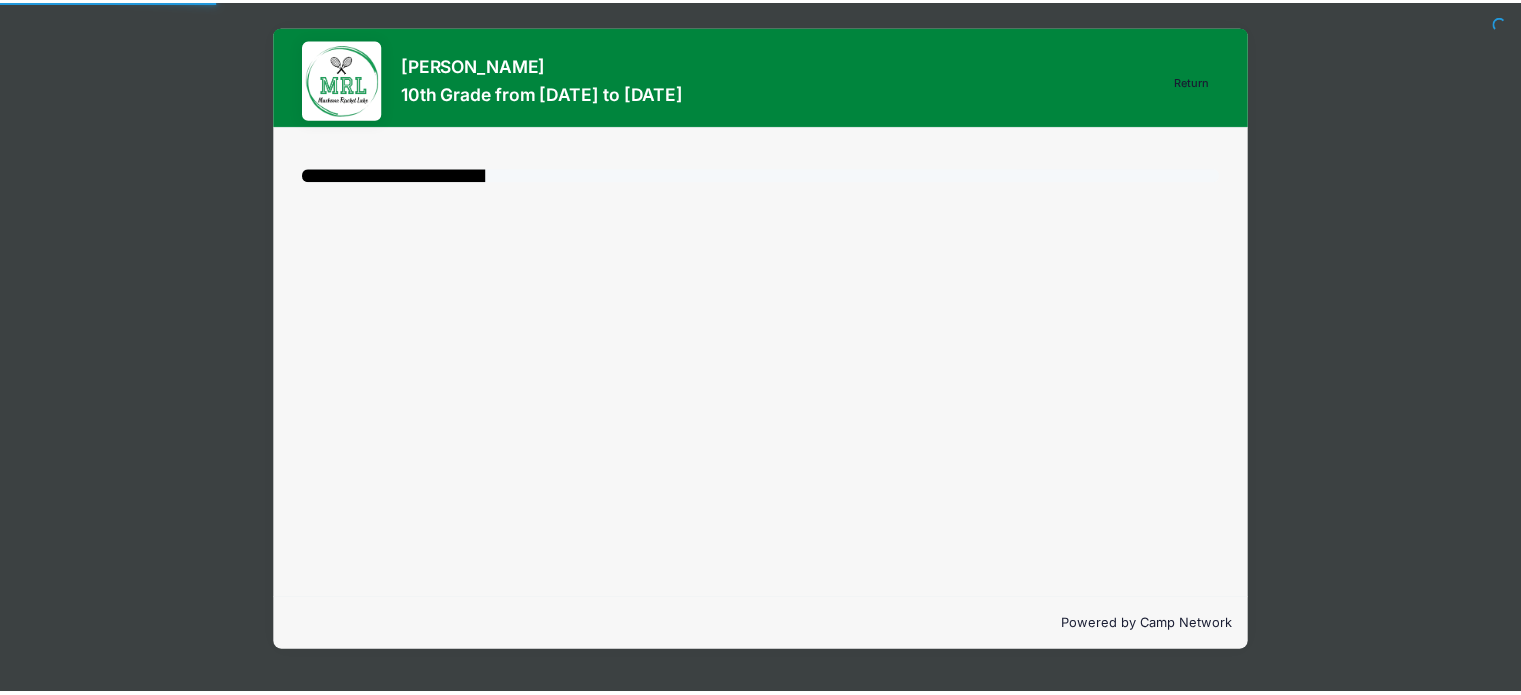scroll, scrollTop: 0, scrollLeft: 0, axis: both 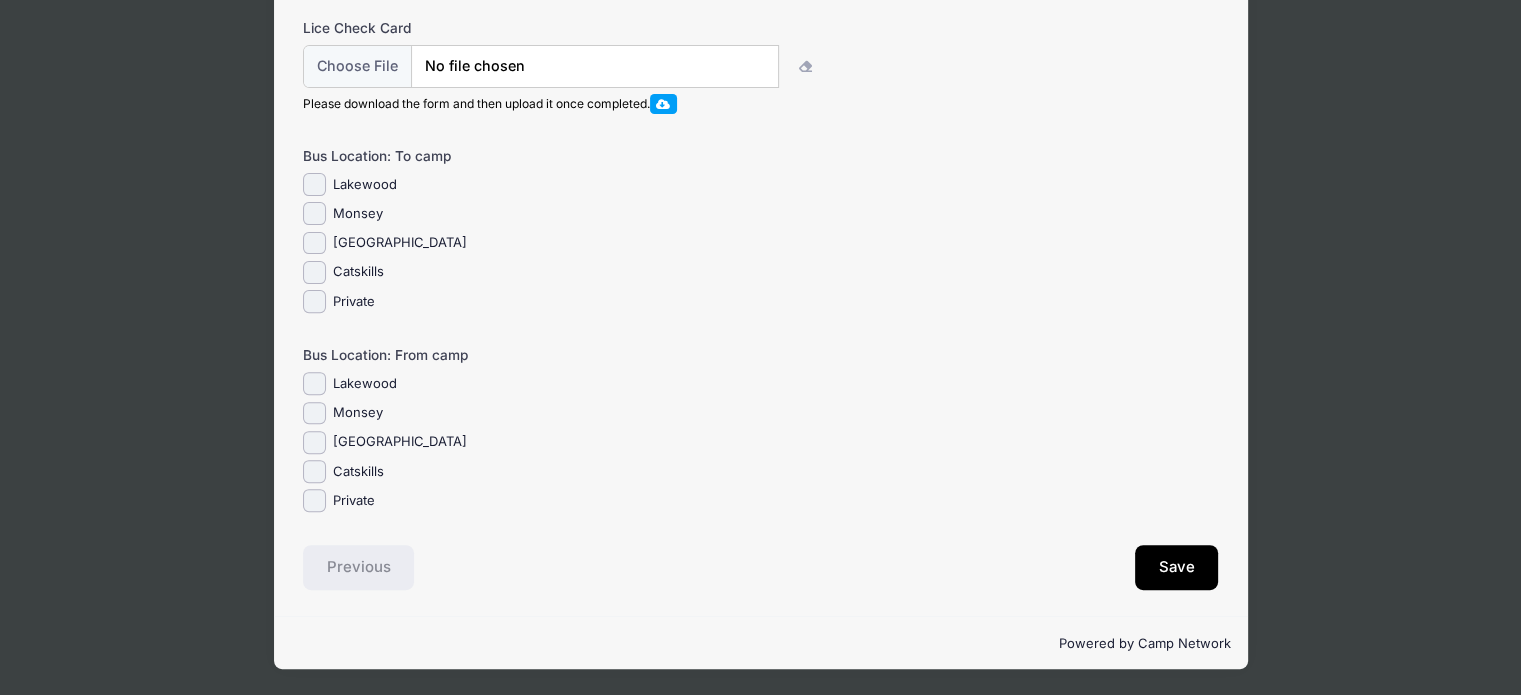 click on "Lakewood" at bounding box center (365, 384) 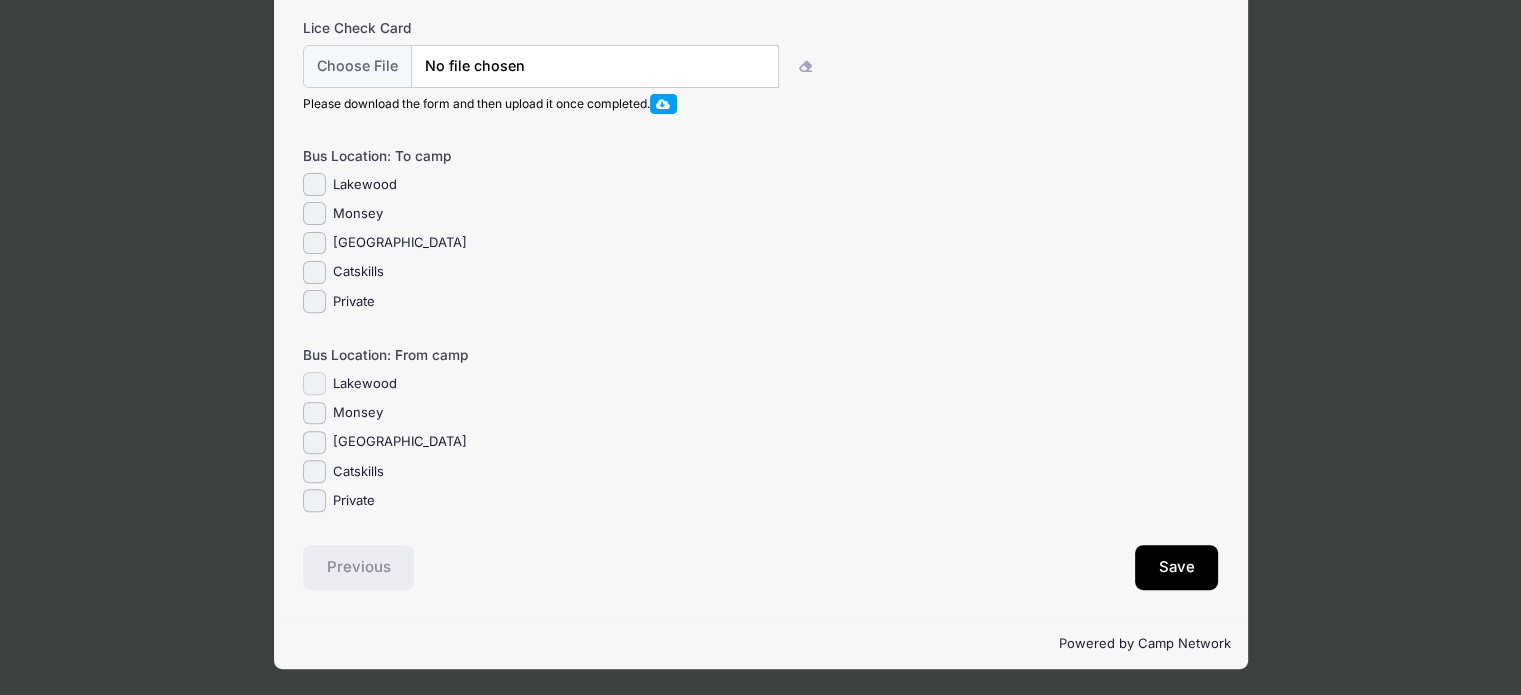 checkbox on "true" 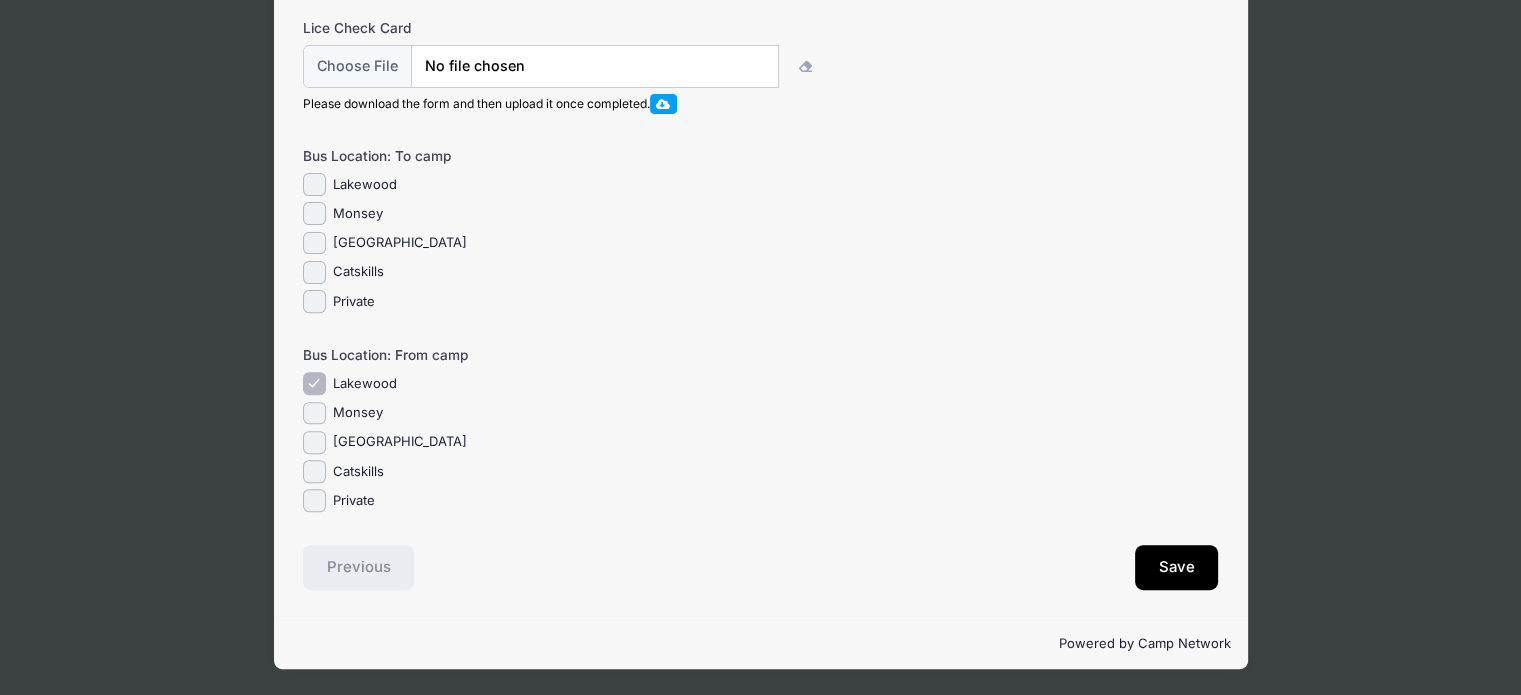 click on "Lakewood" at bounding box center (365, 185) 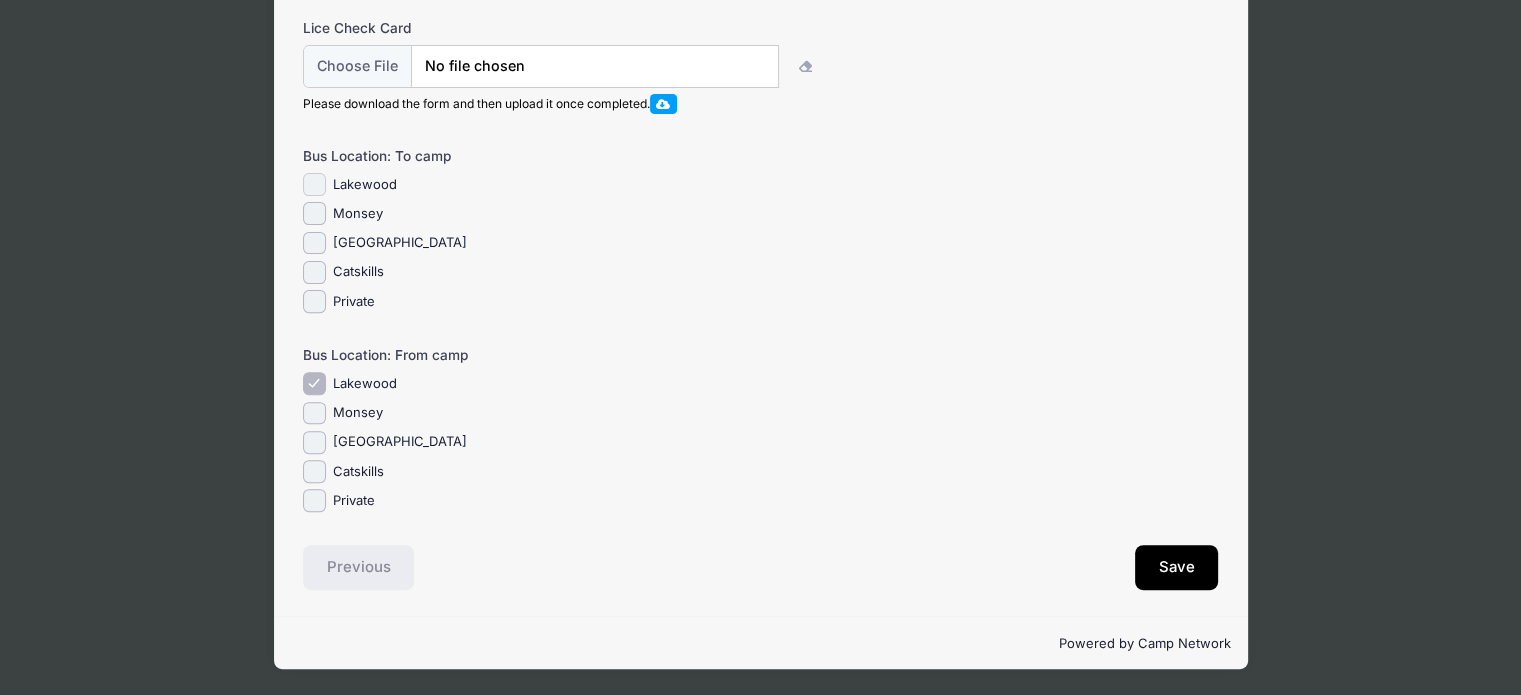click on "Lakewood" at bounding box center (314, 184) 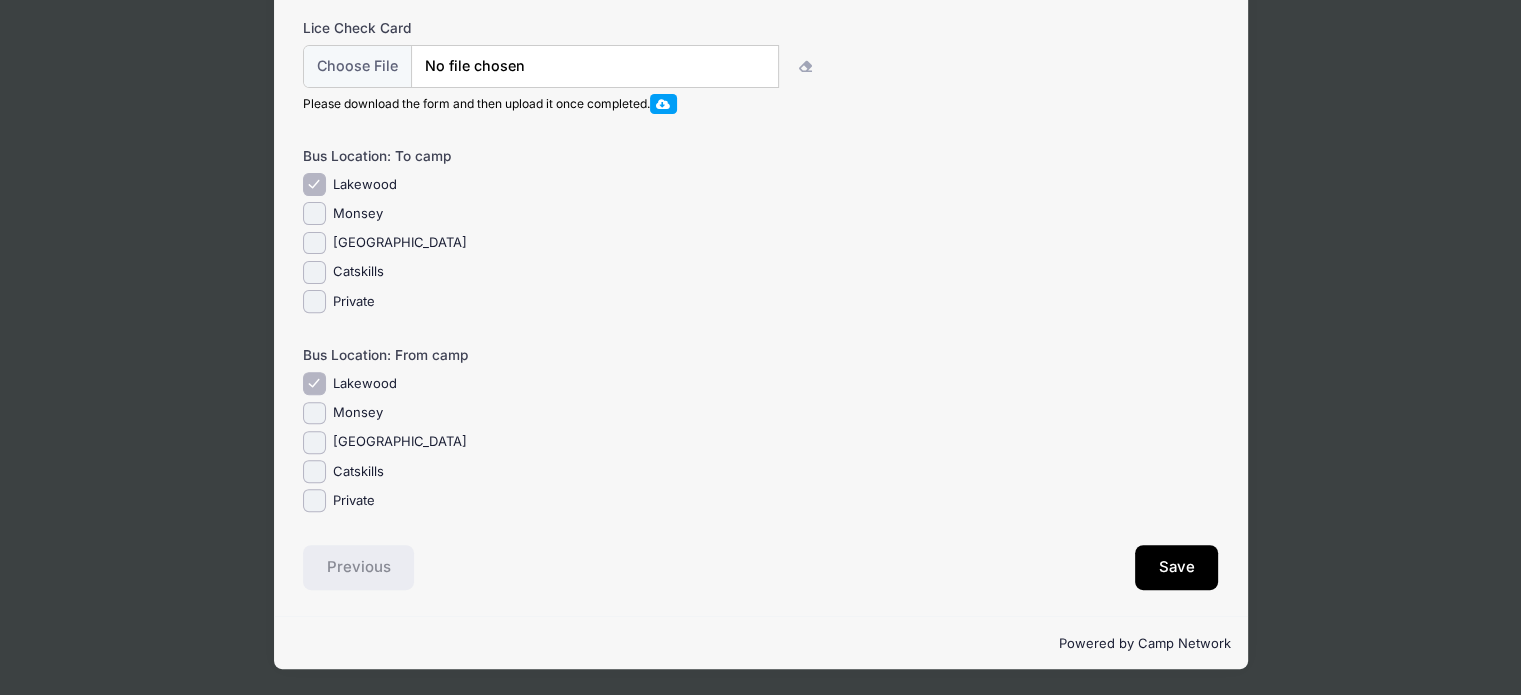 click on "Step  1 /7
Return
Step 1
Event Registration Information
Health History Form
Please make sure to fill in a list of any medications that need to be administered in camp and email the original prescription.  This form is needed even for over the counter medications." at bounding box center [761, 42] 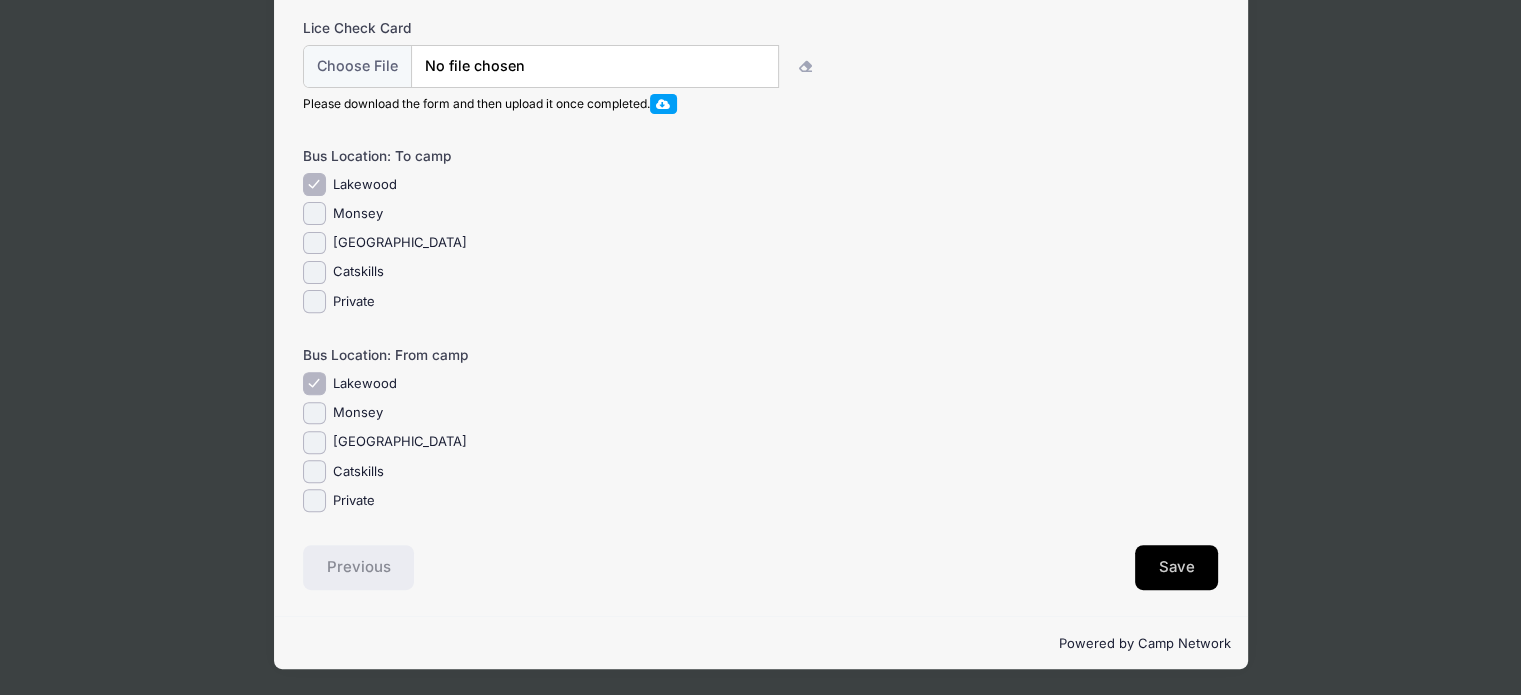 drag, startPoint x: 1147, startPoint y: 588, endPoint x: 1133, endPoint y: 609, distance: 25.23886 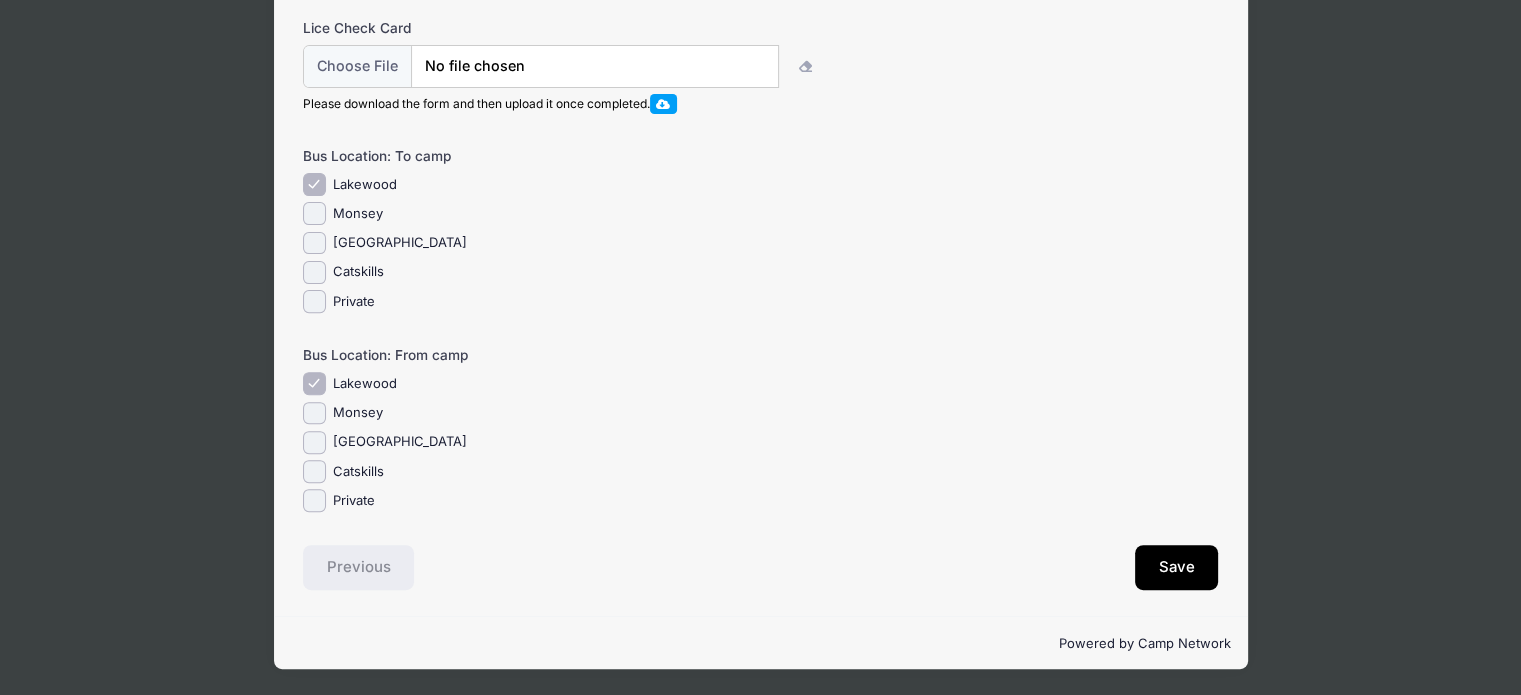 click on "Step  1 /7
Return
Step 1
Event Registration Information
Health History Form
Please make sure to fill in a list of any medications that need to be administered in camp and email the original prescription.  This form is needed even for over the counter medications." at bounding box center [761, 42] 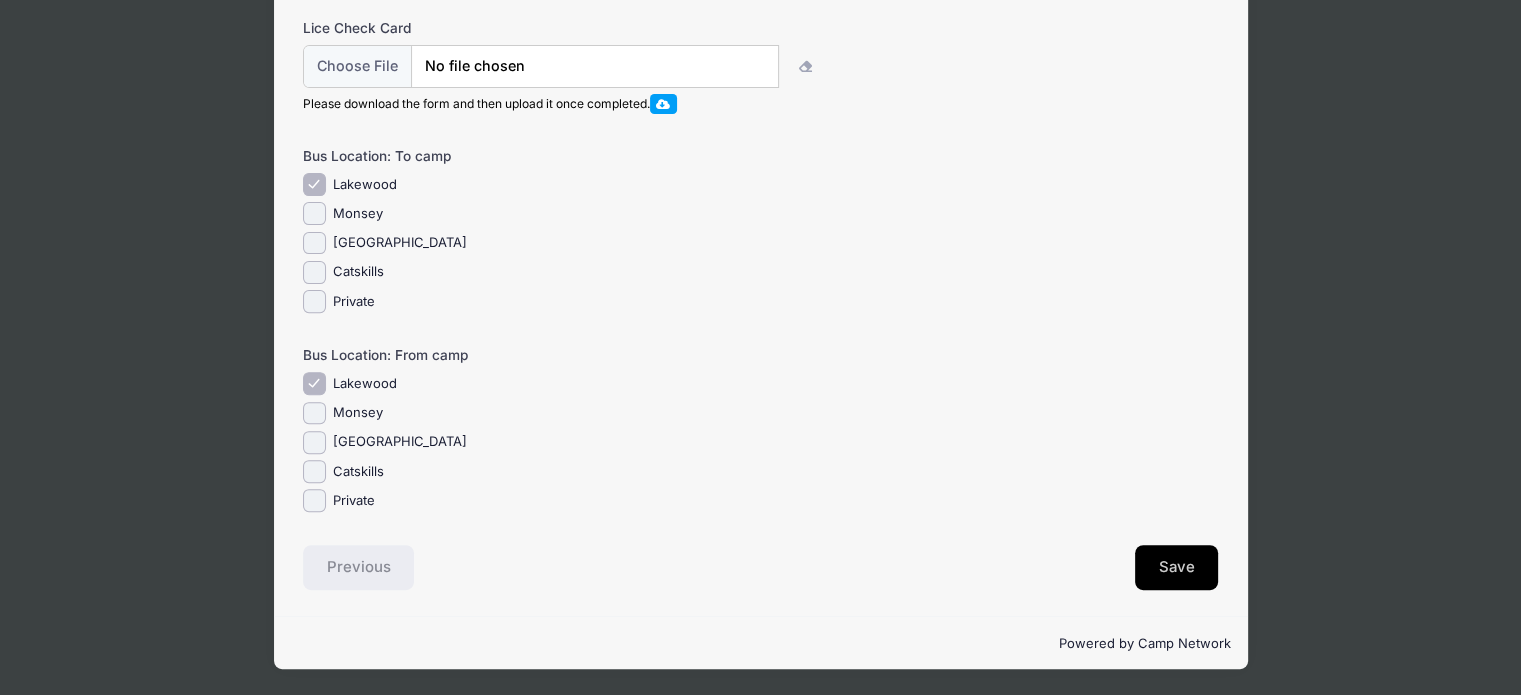 click on "Save" at bounding box center (1177, 568) 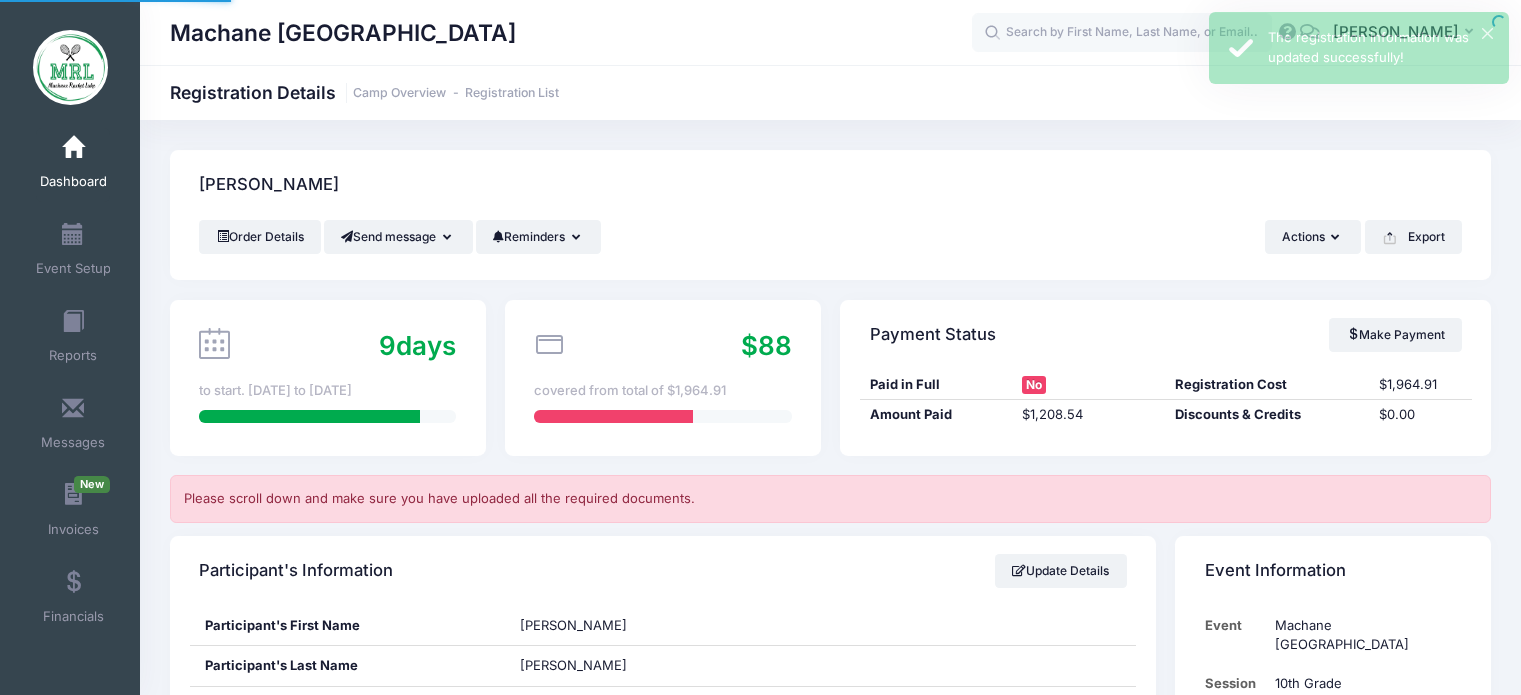 scroll, scrollTop: 0, scrollLeft: 0, axis: both 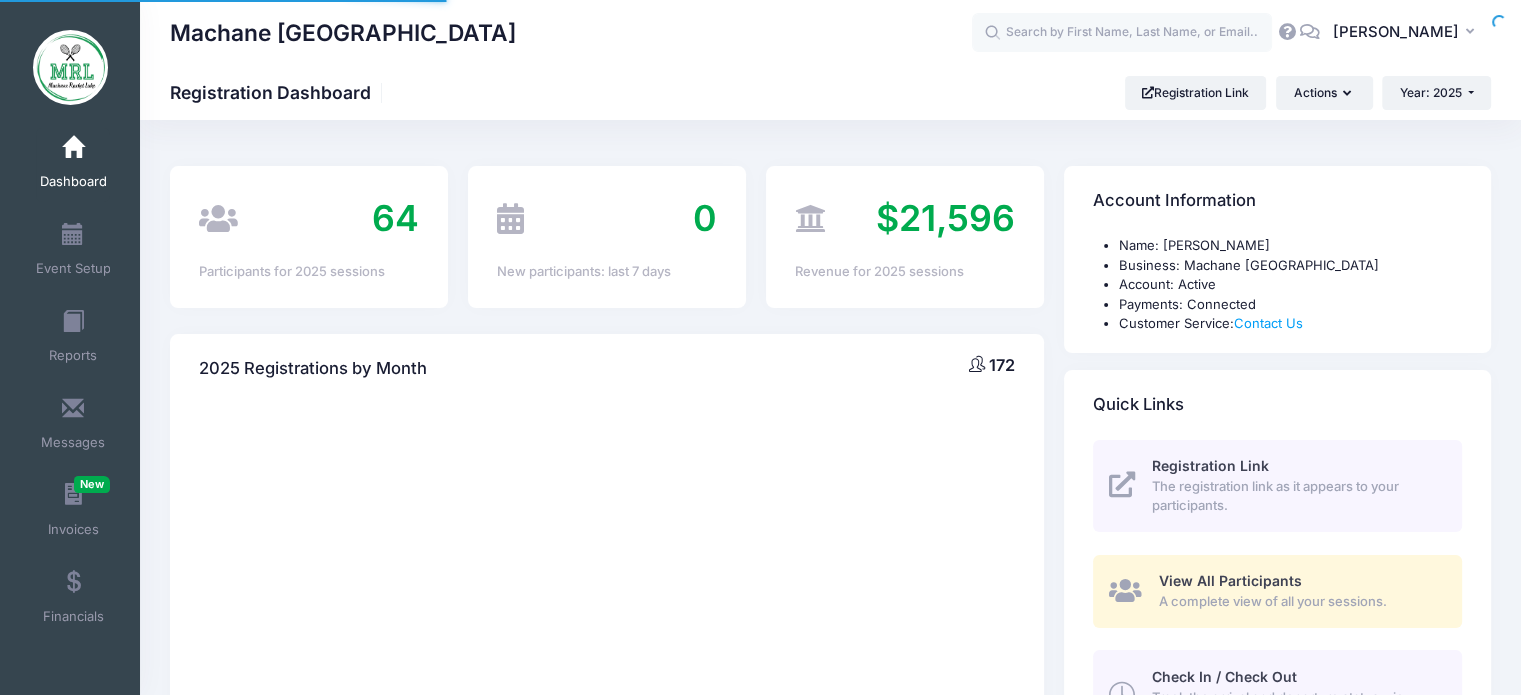 select 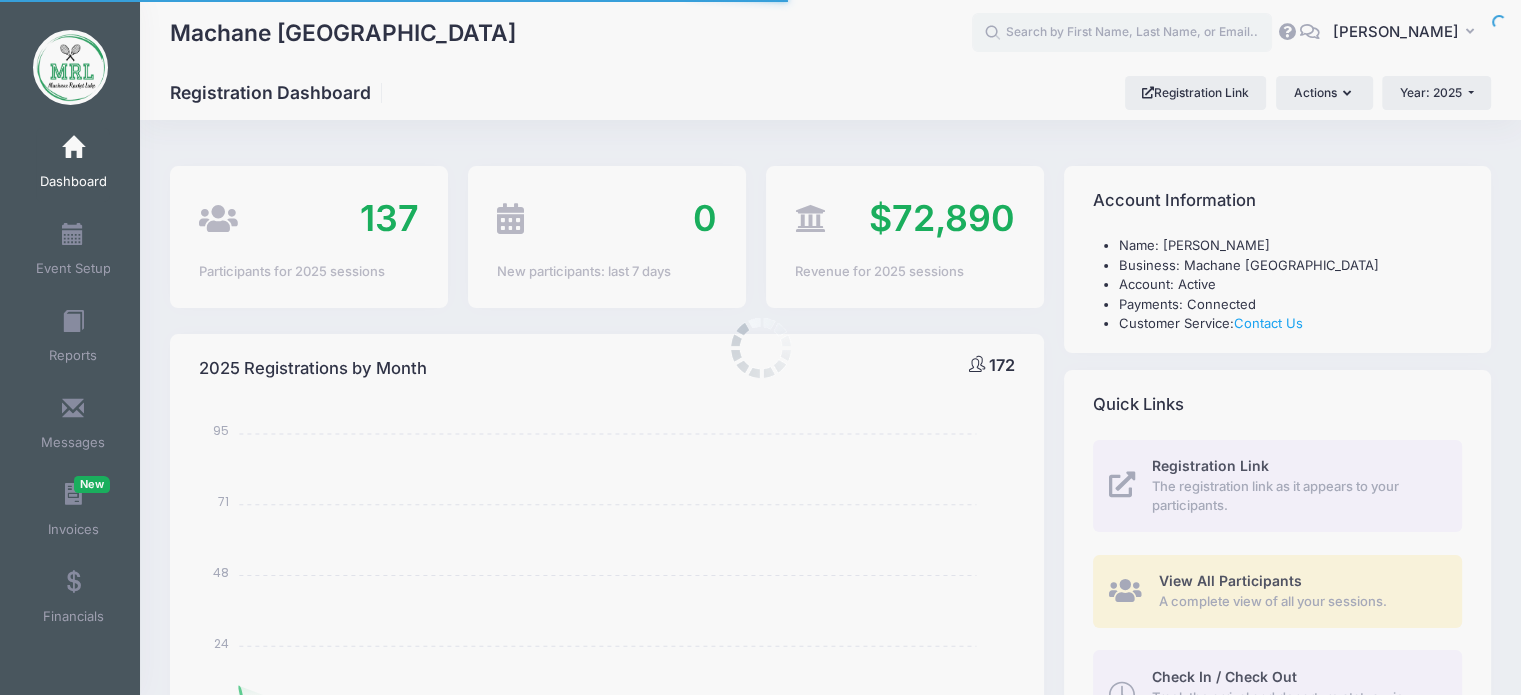click on "Processing Request
Please wait...
Processing Request
Please wait...
Processing Request
Please wait...
Processing Request
Please wait...
My Events" at bounding box center [760, 347] 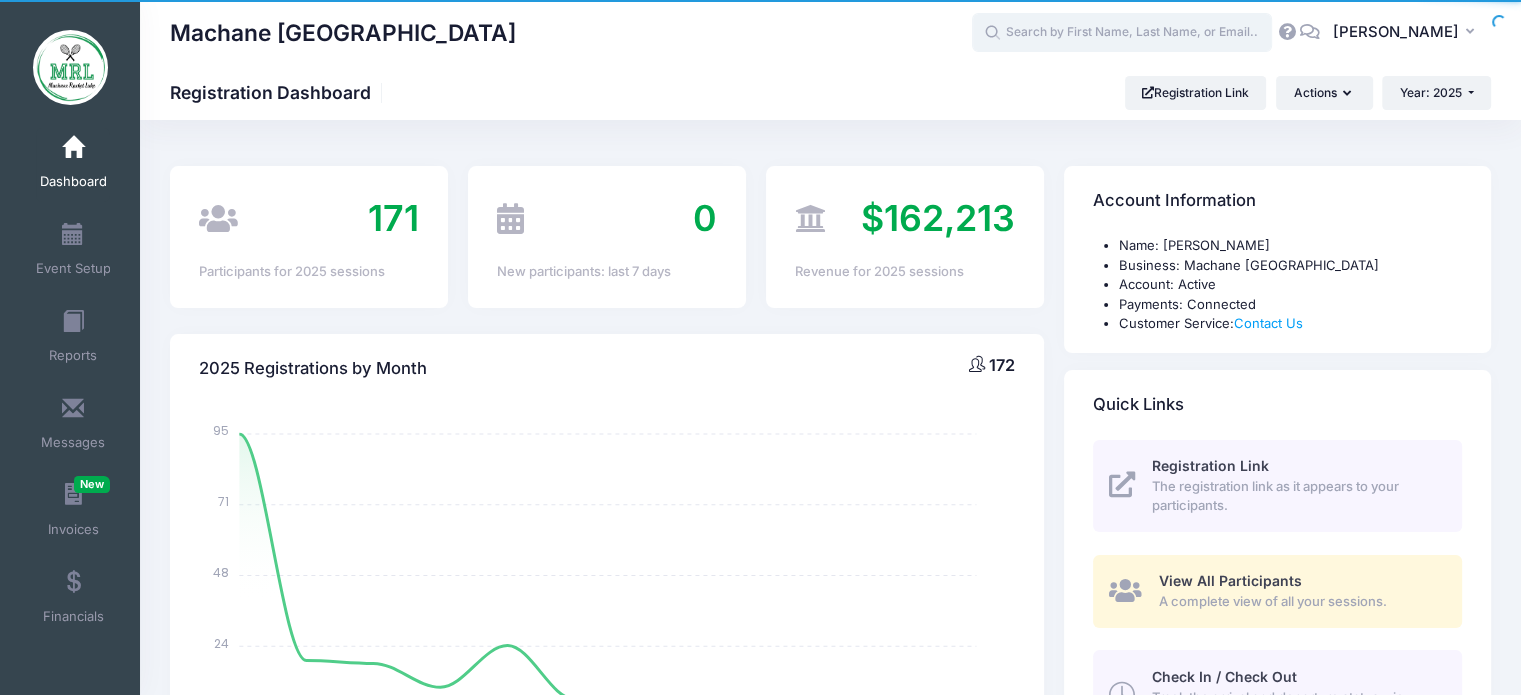 click at bounding box center [1122, 33] 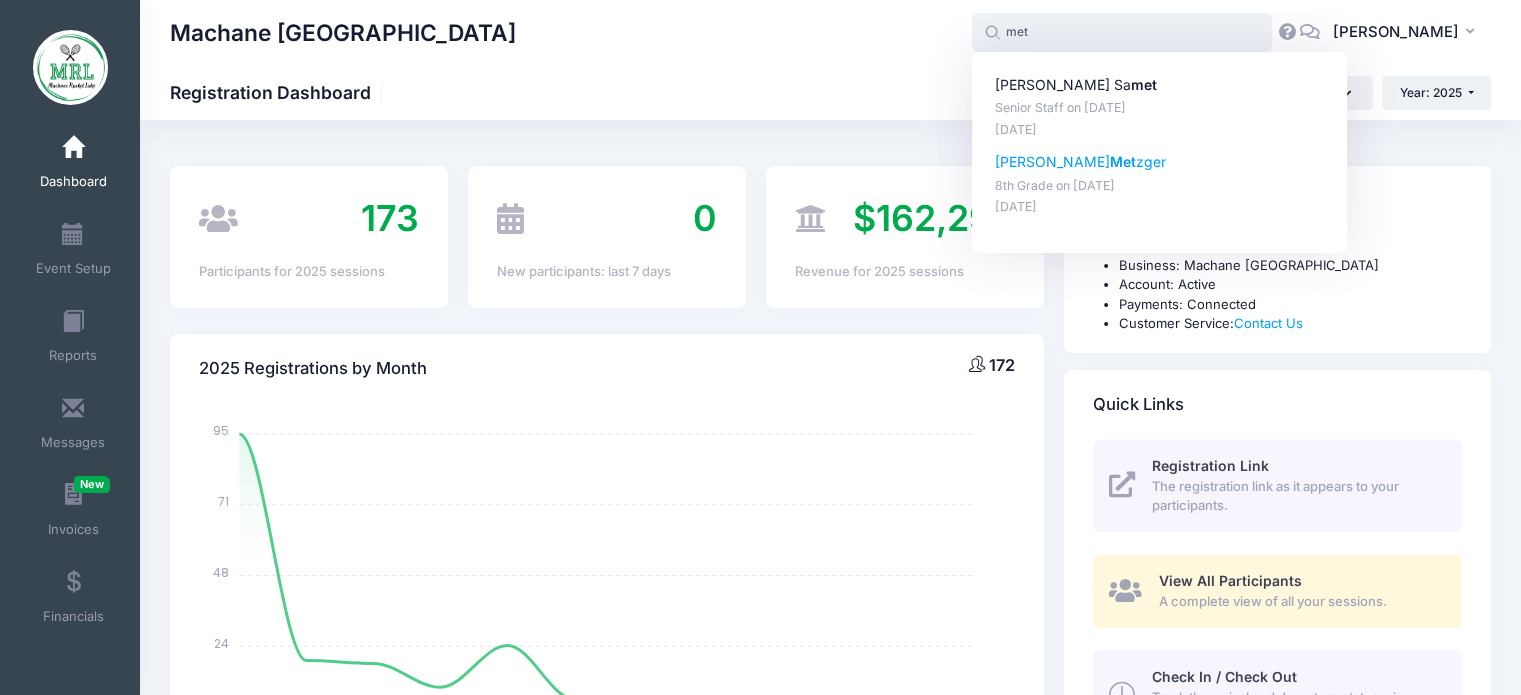click on "Met" at bounding box center (1123, 161) 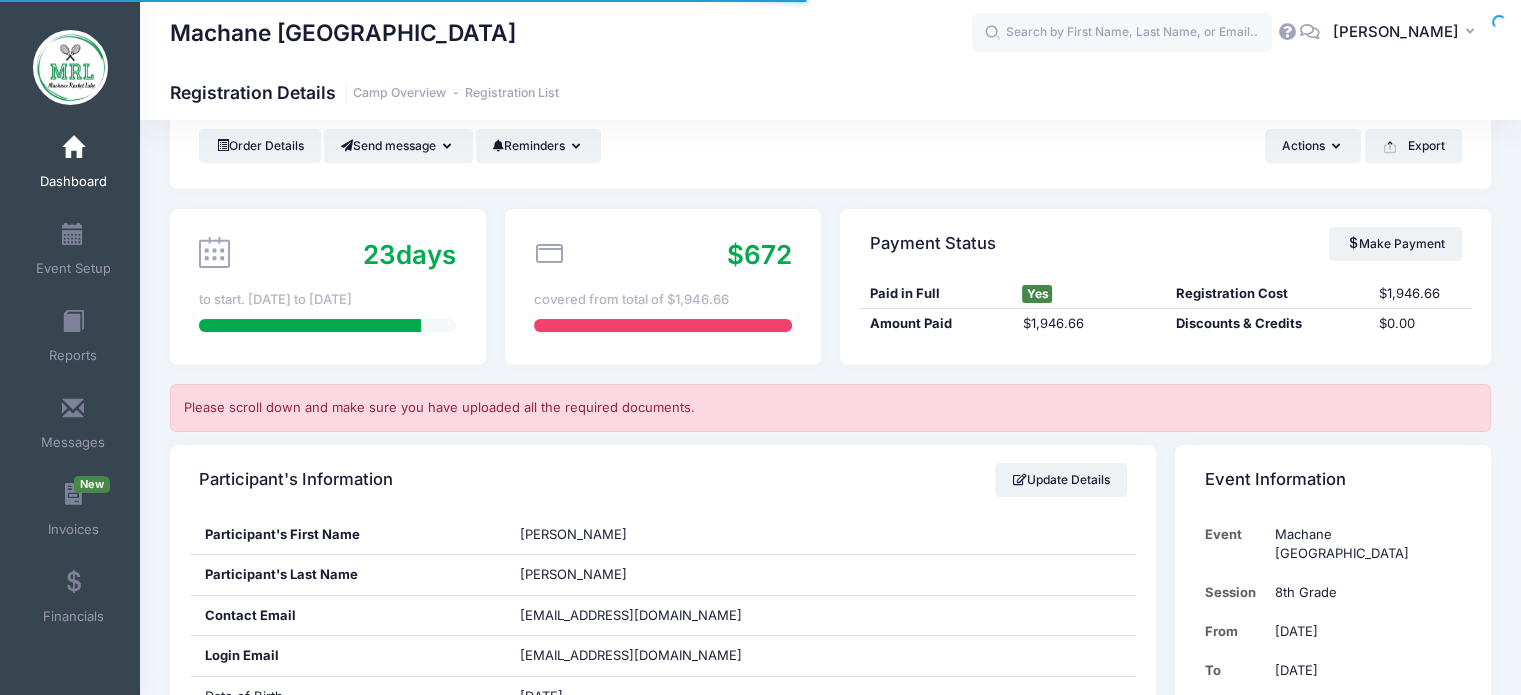 scroll, scrollTop: 1218, scrollLeft: 0, axis: vertical 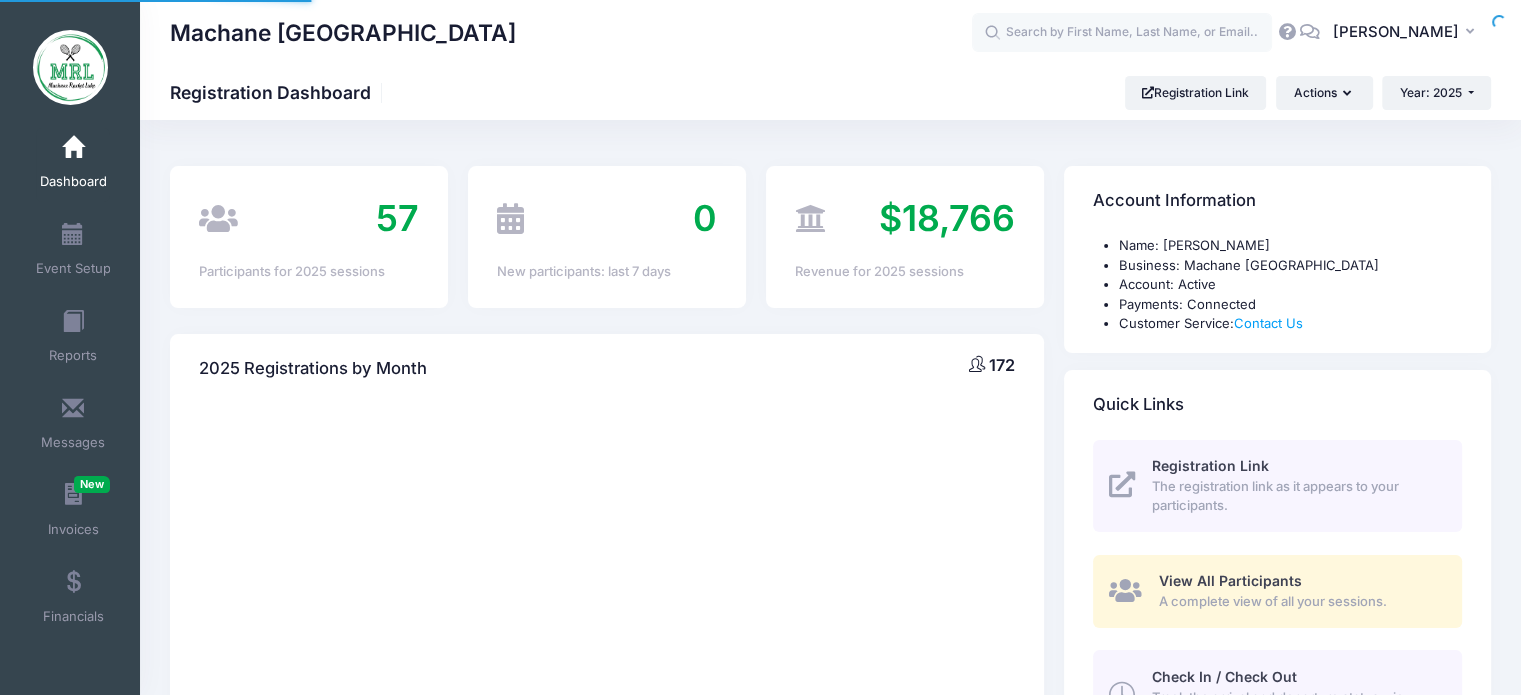 select 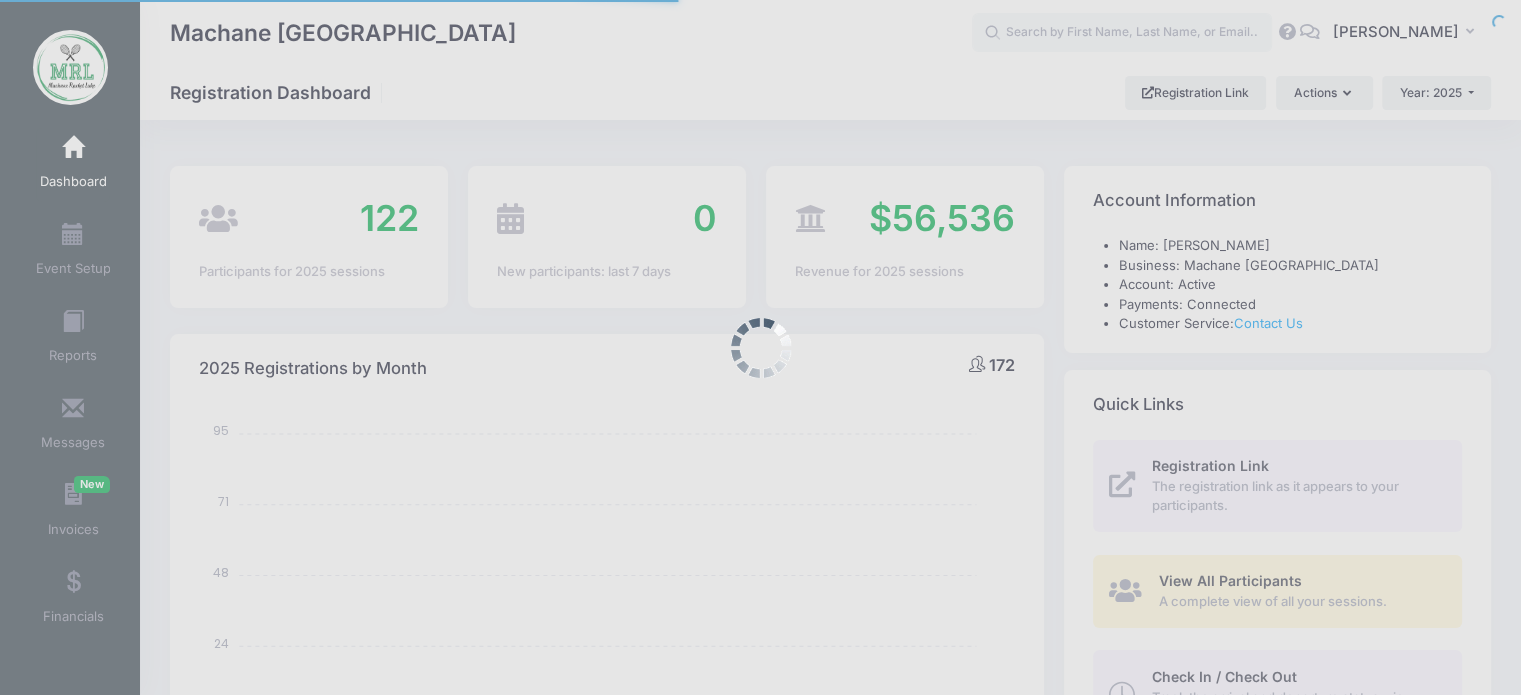 scroll, scrollTop: 0, scrollLeft: 0, axis: both 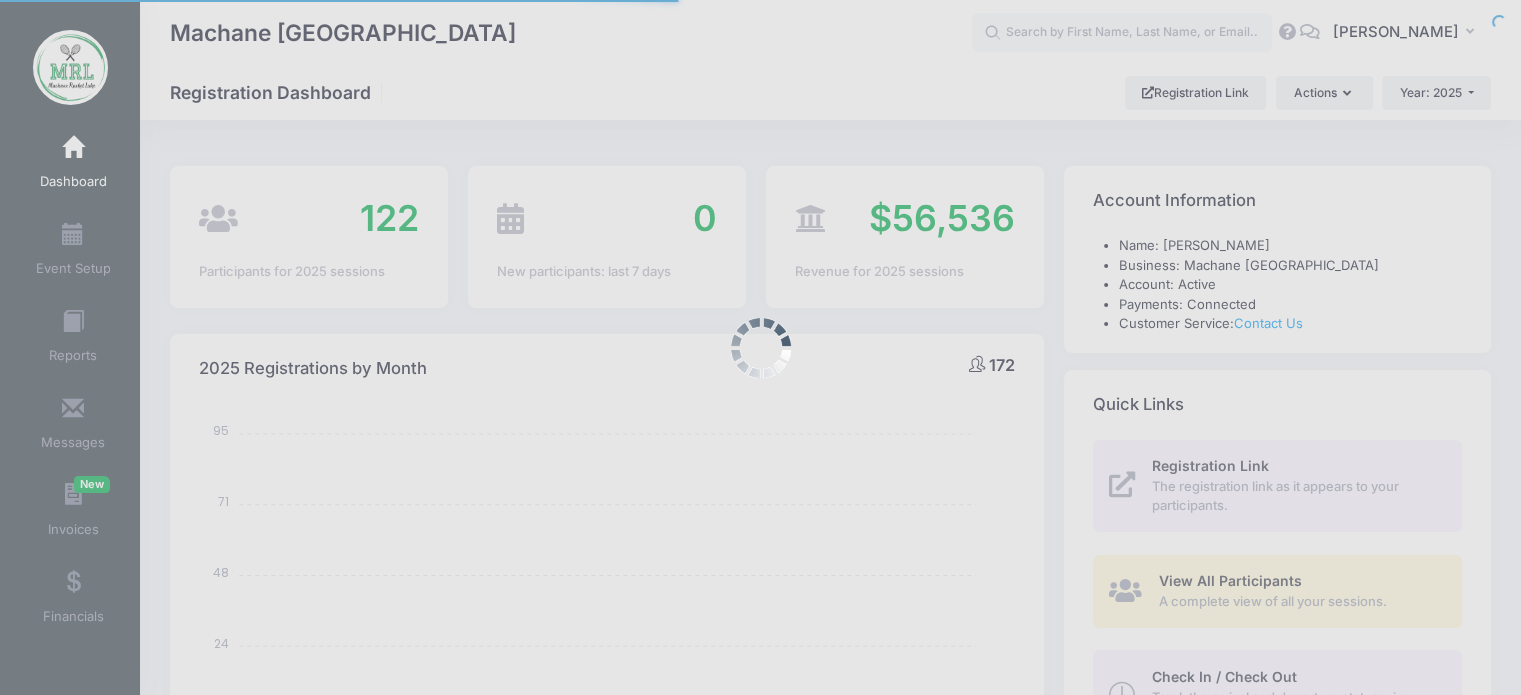 click on "Processing Request
Please wait...
Processing Request
Please wait...
Processing Request
Please wait...
Processing Request
Please wait...
My Events" at bounding box center [760, 347] 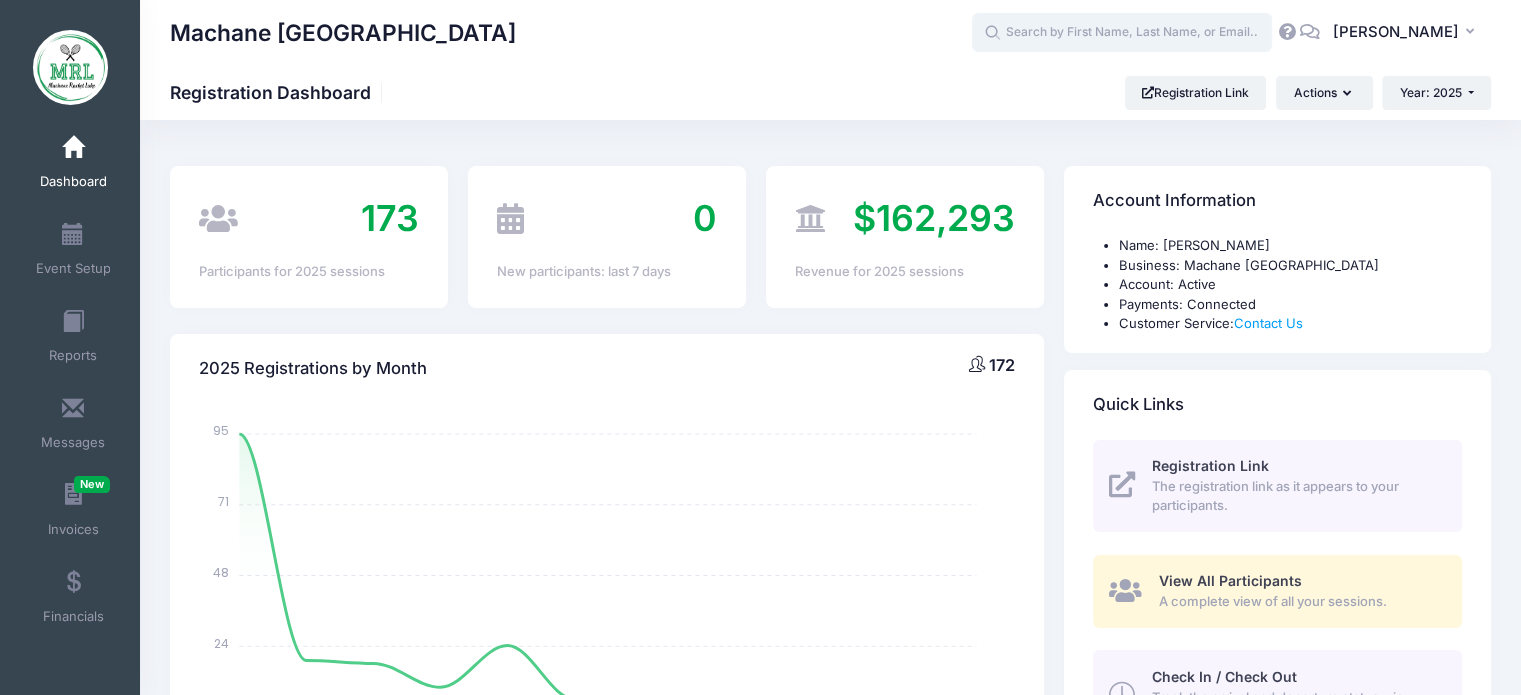 click at bounding box center [1122, 33] 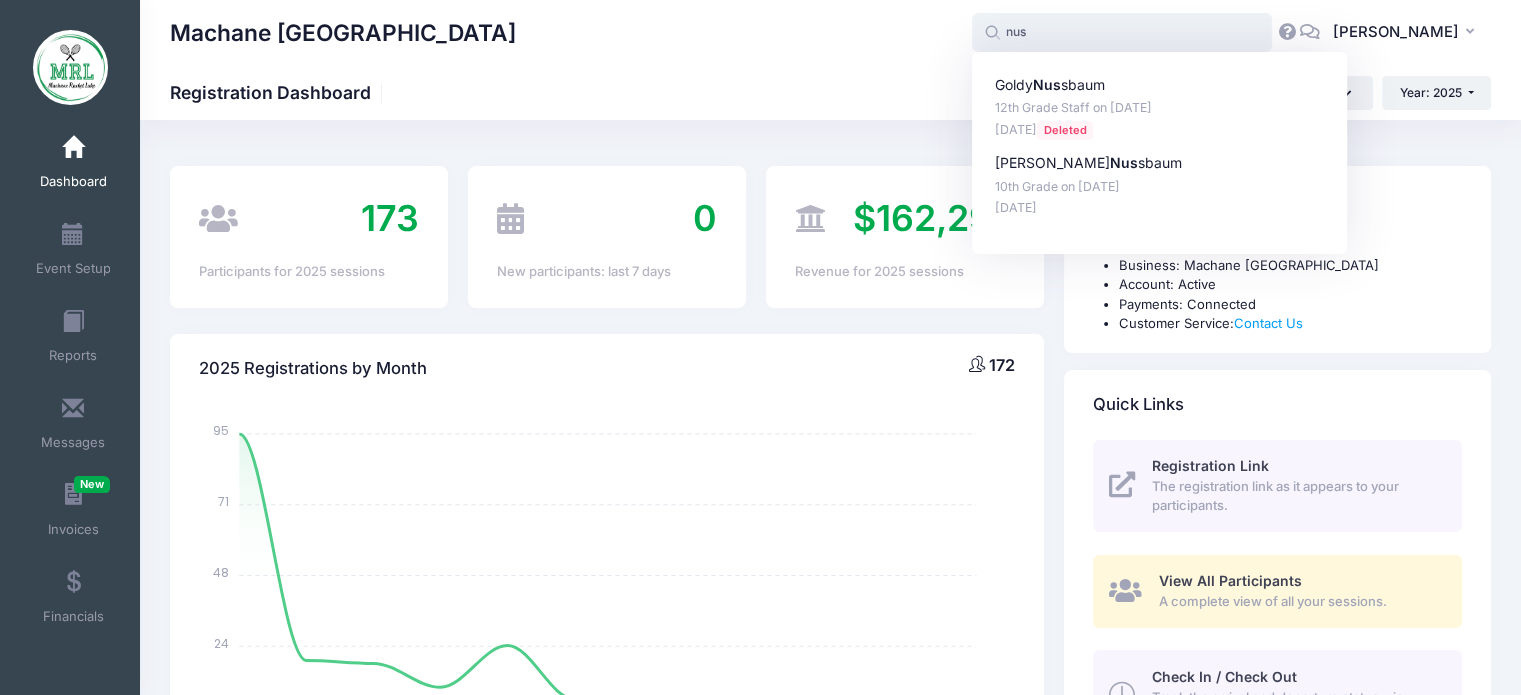 click on "Goldy  Nus sbaum 12th Grade Staff on [DATE] [DATE] Deleted [PERSON_NAME]  Nus sbaum 10th Grade on [DATE] [DATE]" at bounding box center [1160, 146] 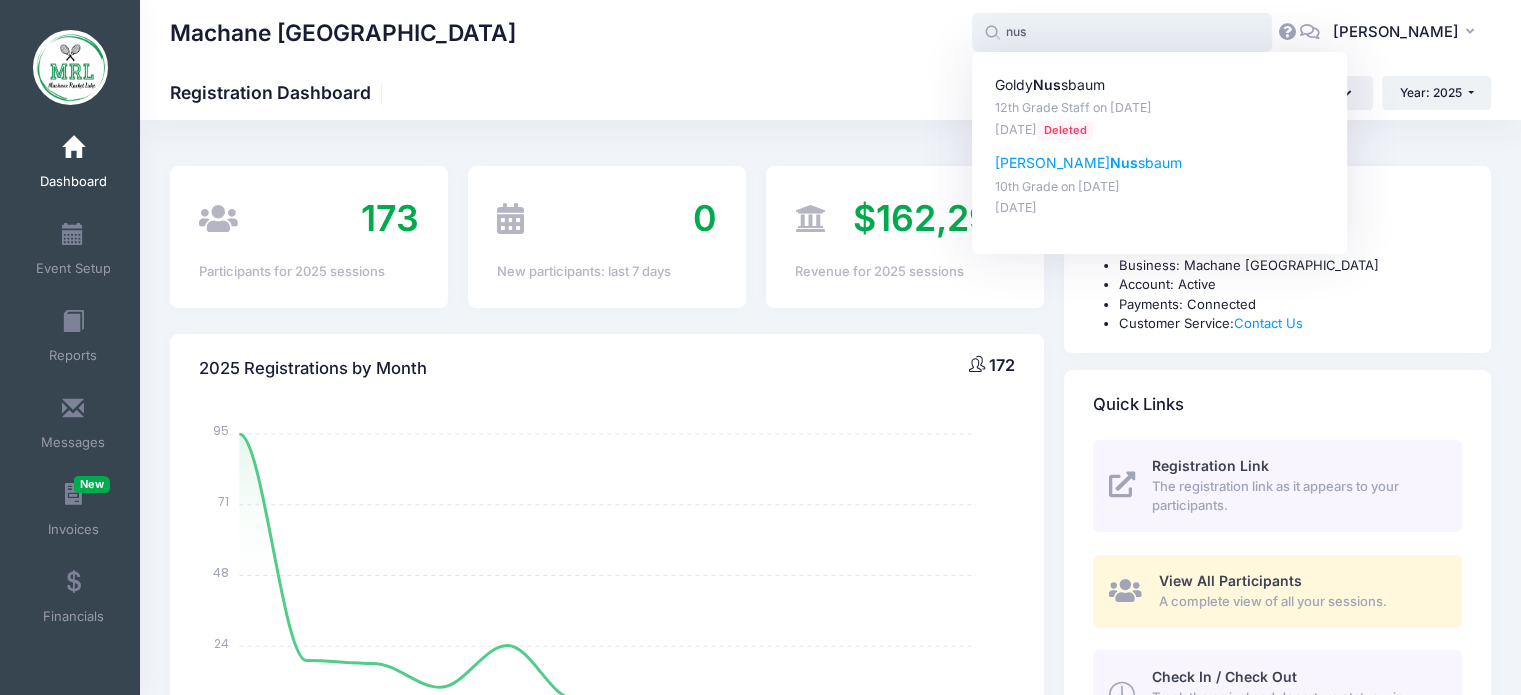 click on "Nus" at bounding box center (1124, 162) 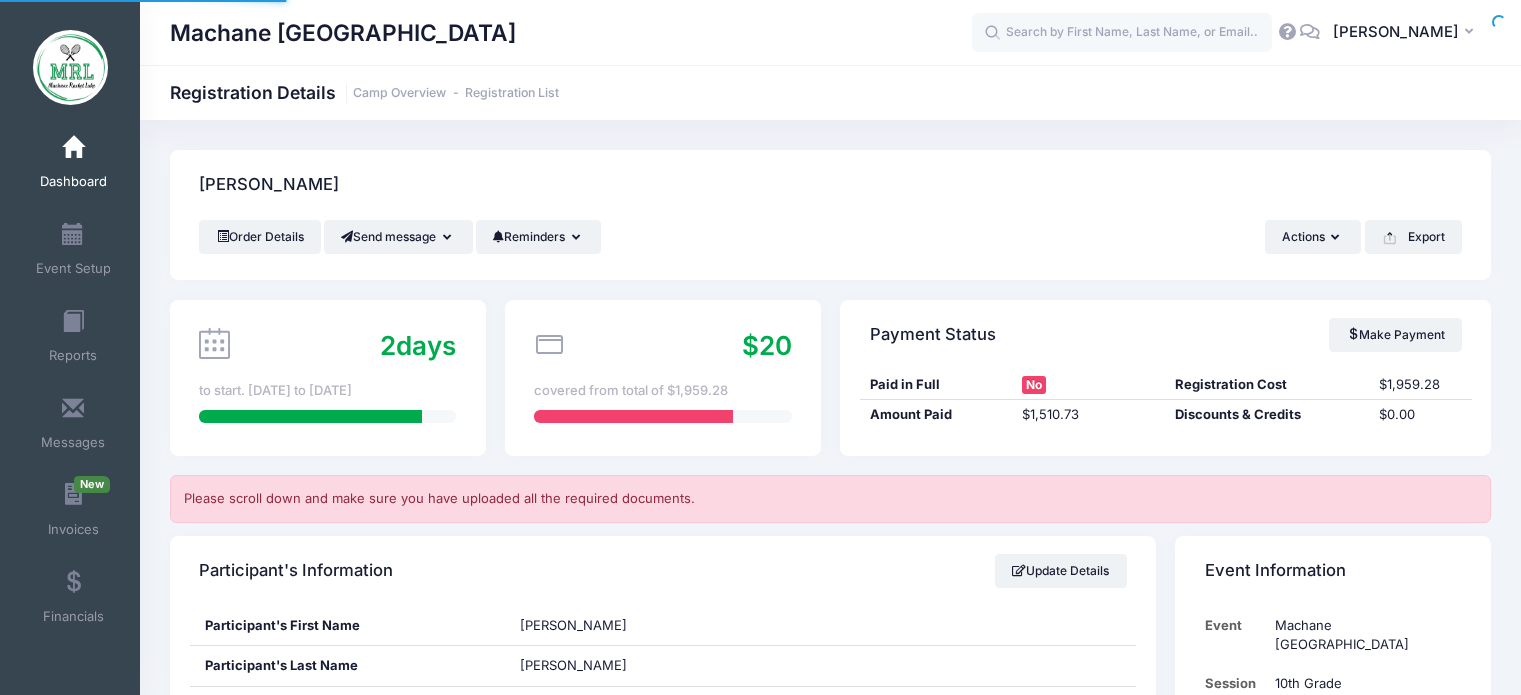 scroll, scrollTop: 0, scrollLeft: 0, axis: both 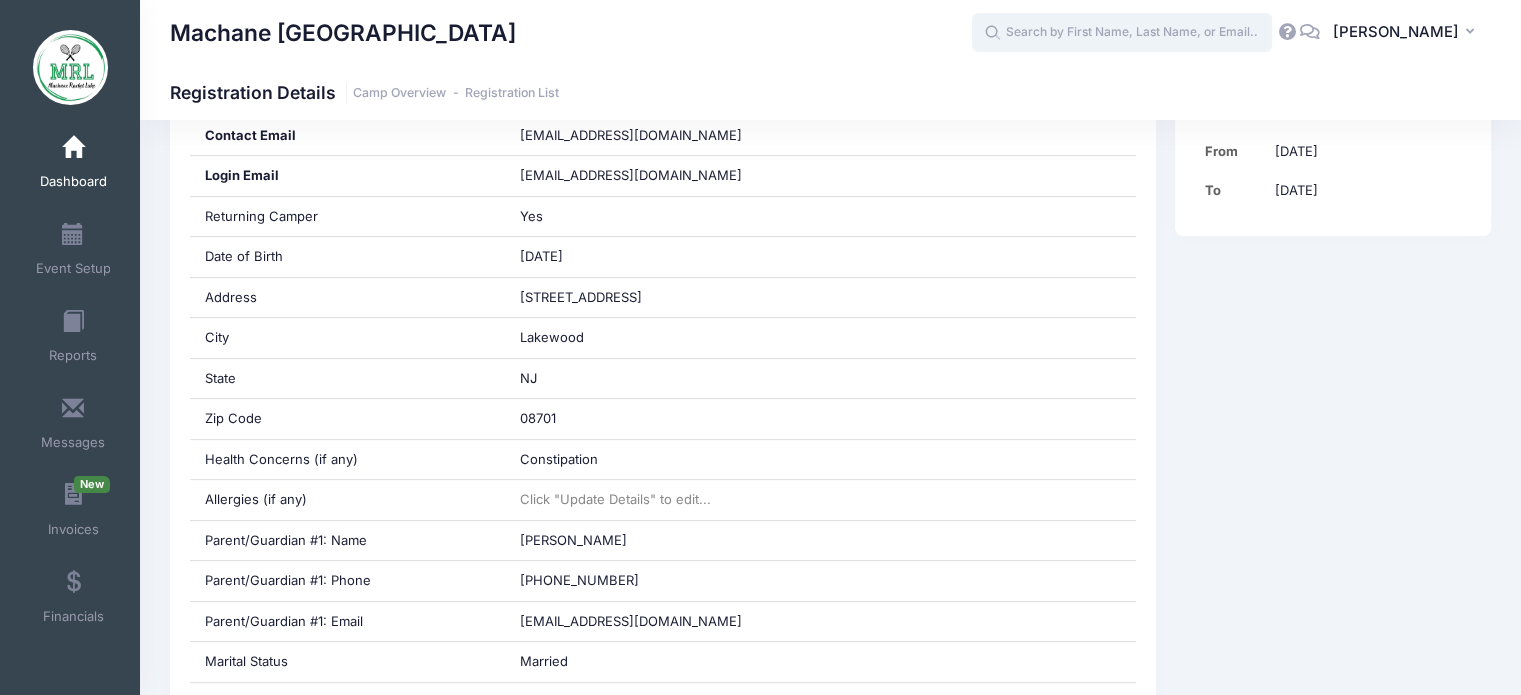 click at bounding box center (1122, 33) 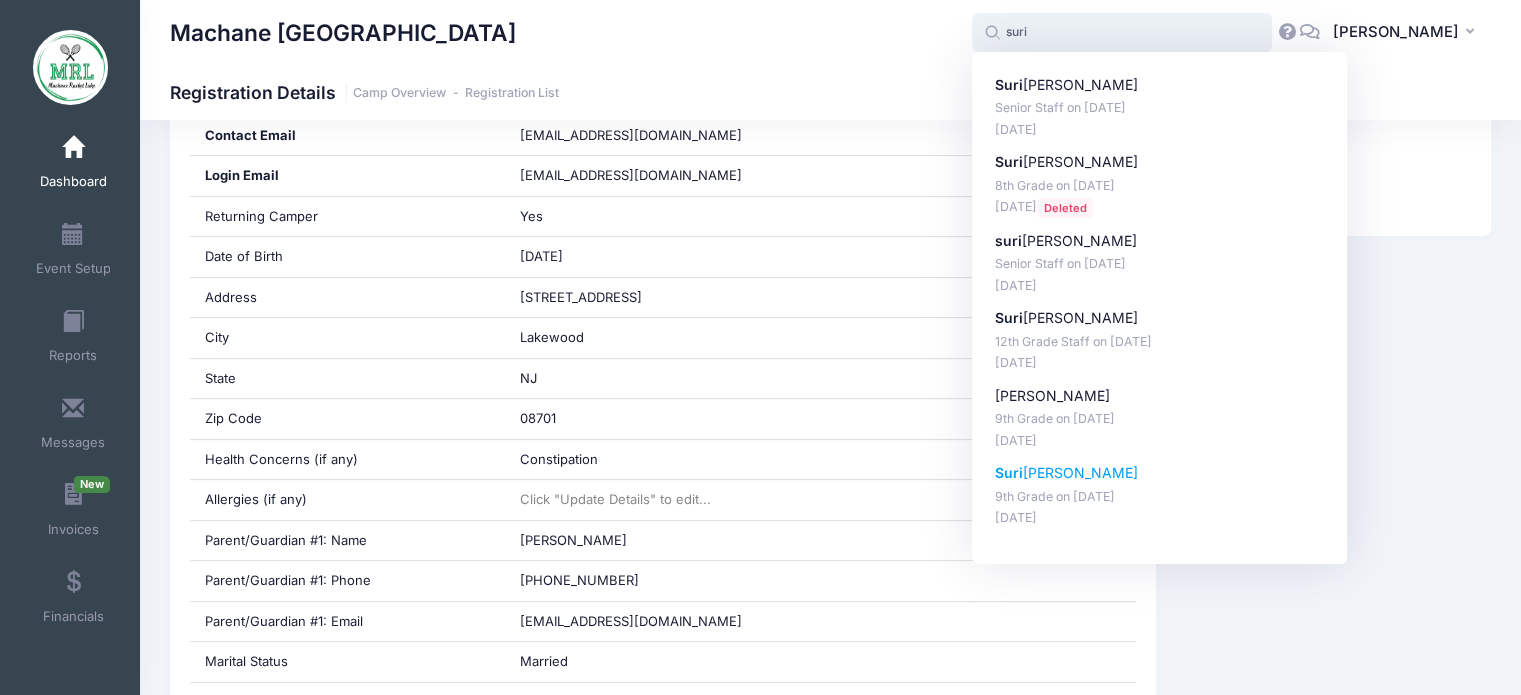 click on "Suri  scharf" at bounding box center (1160, 473) 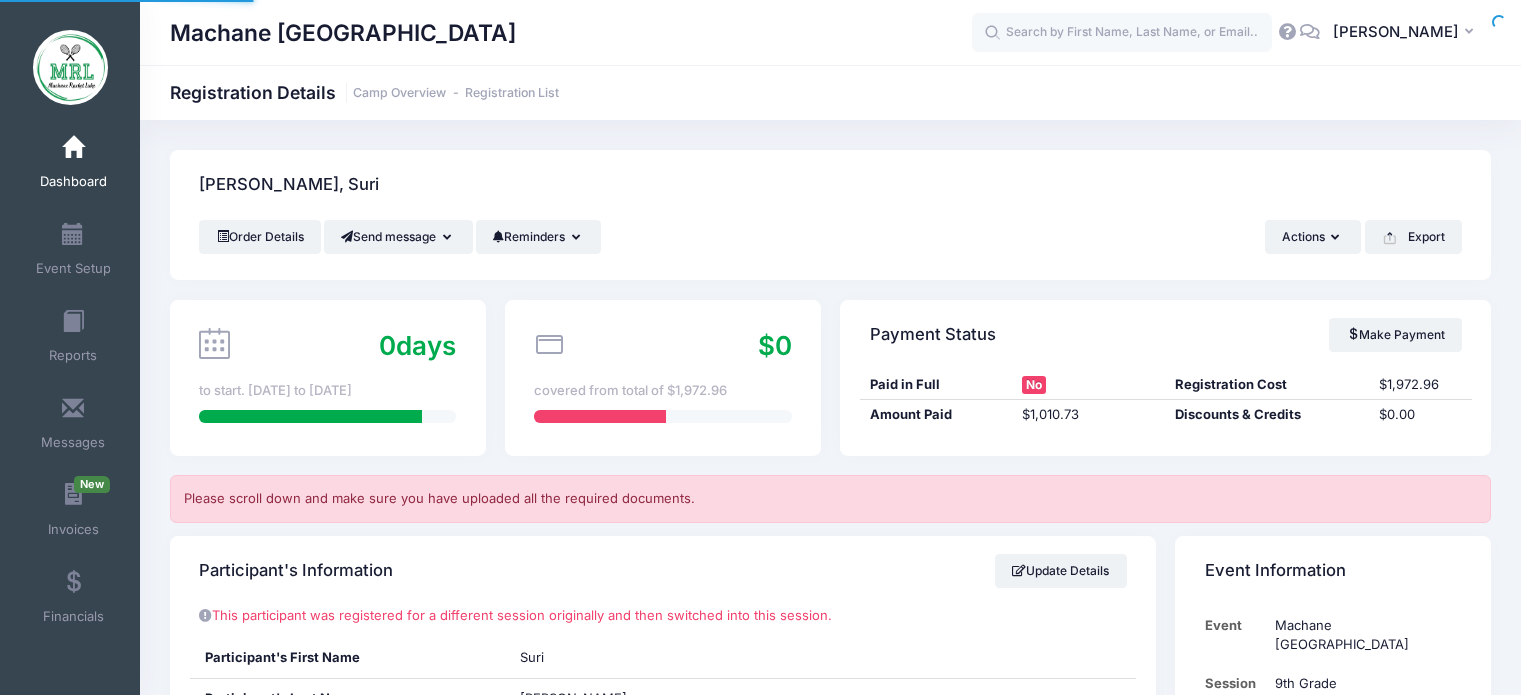 scroll, scrollTop: 0, scrollLeft: 0, axis: both 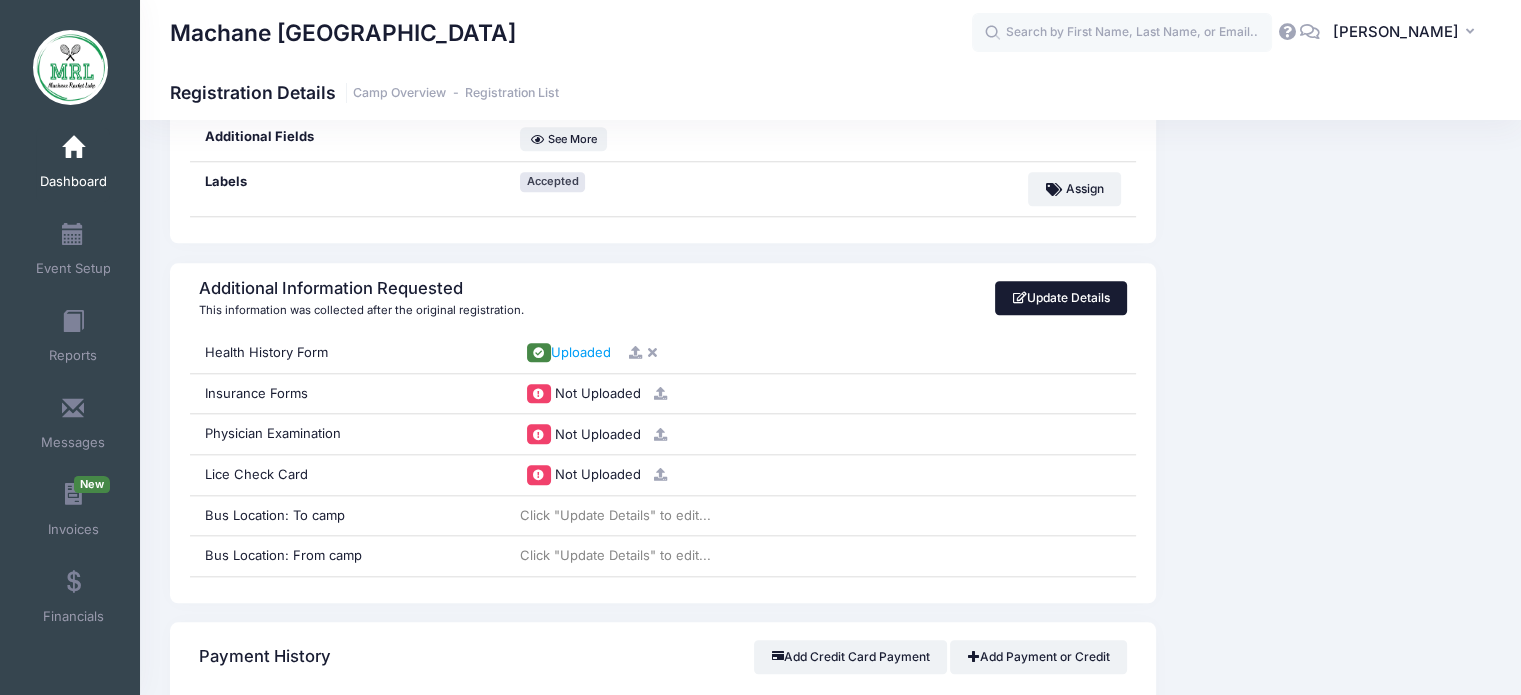 click on "Update Details" at bounding box center [1061, 298] 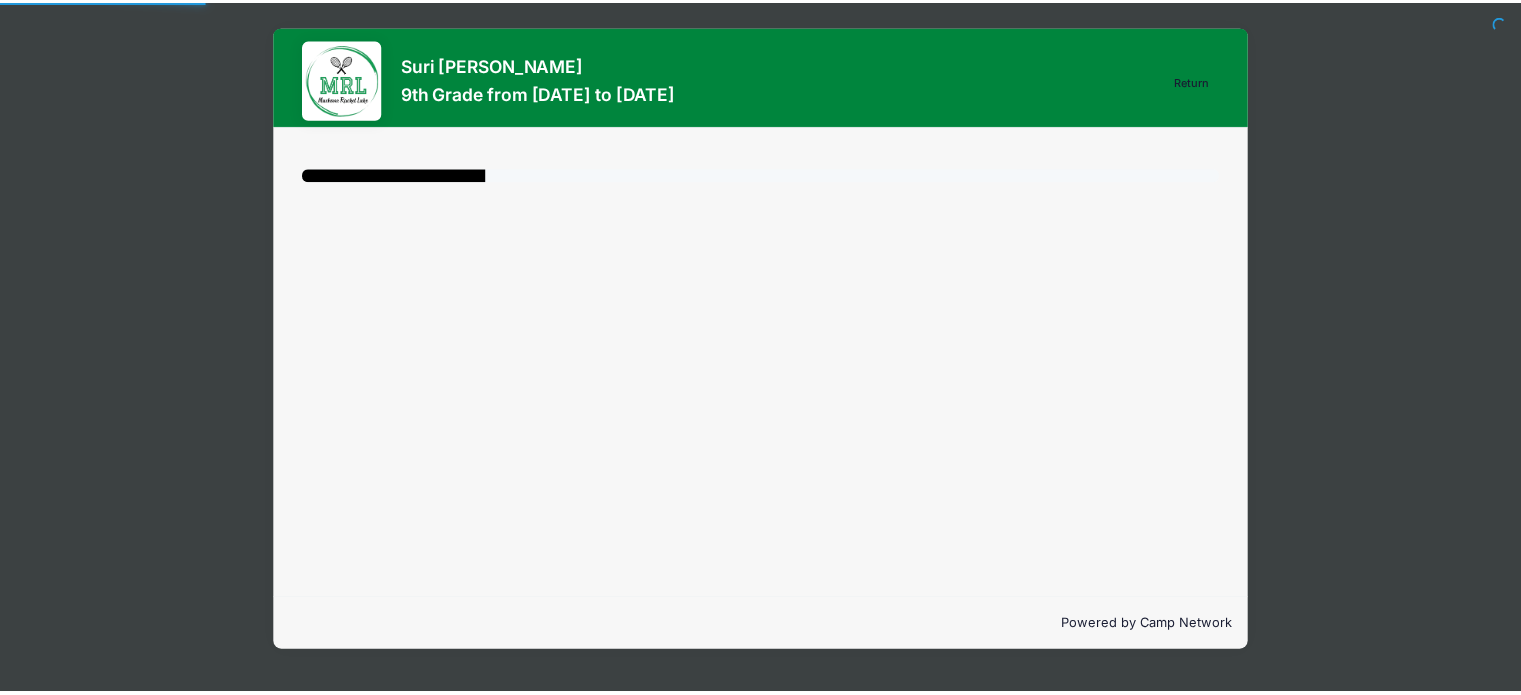 scroll, scrollTop: 0, scrollLeft: 0, axis: both 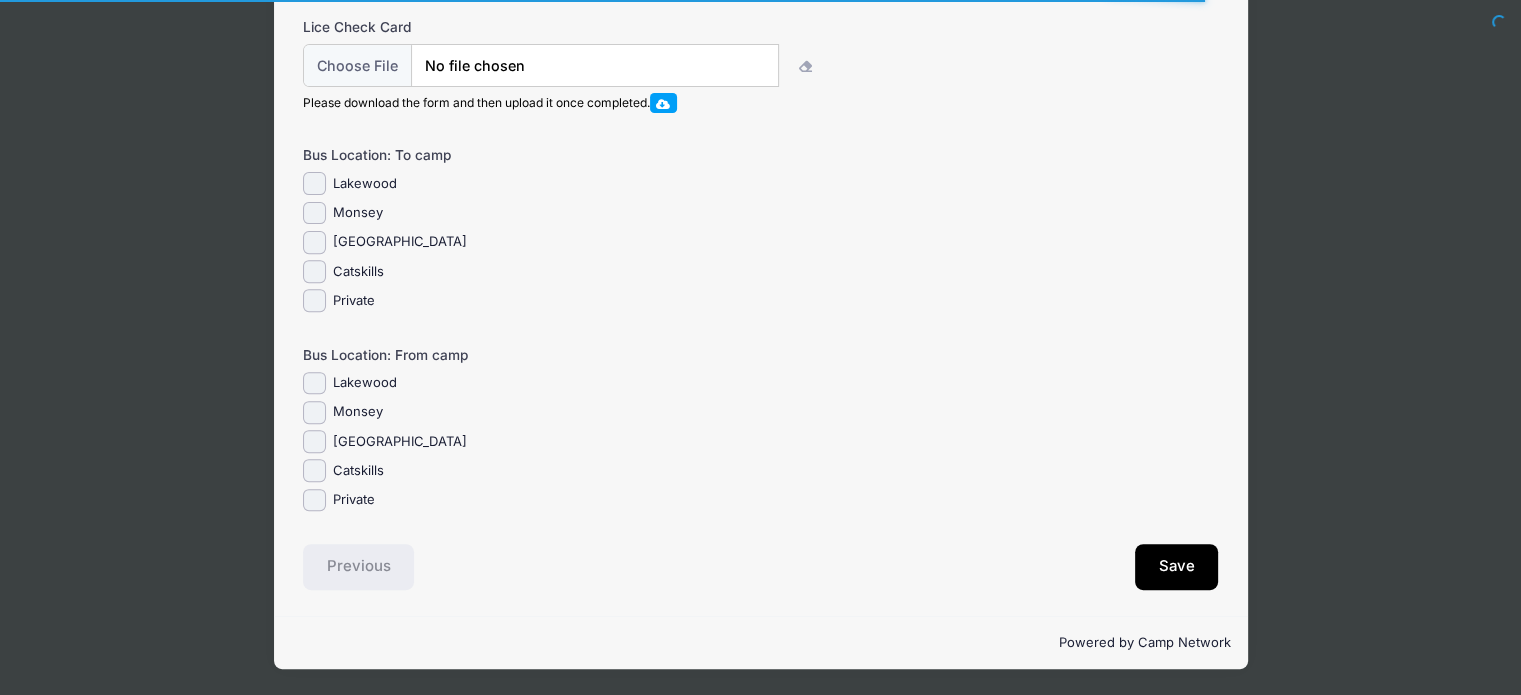 click on "[GEOGRAPHIC_DATA]" at bounding box center (400, 442) 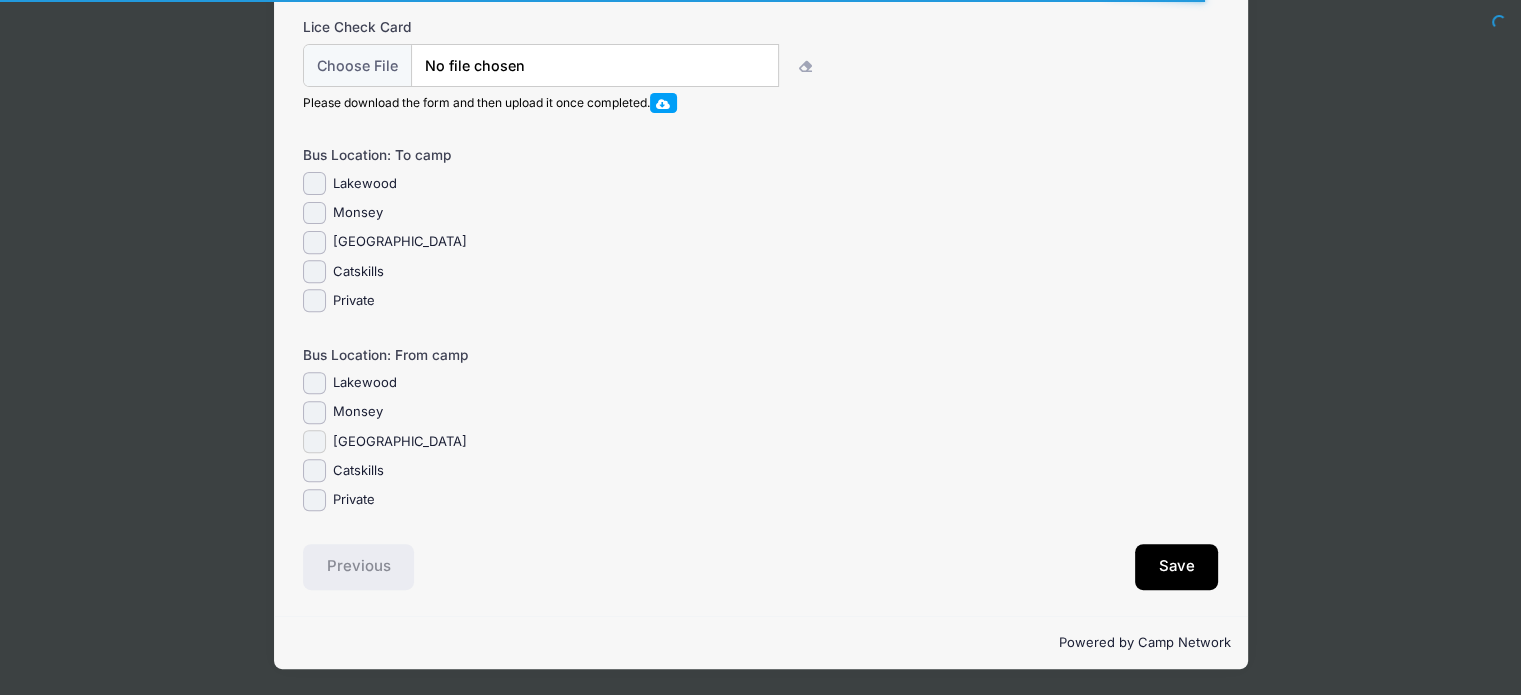 click on "[GEOGRAPHIC_DATA]" at bounding box center [314, 441] 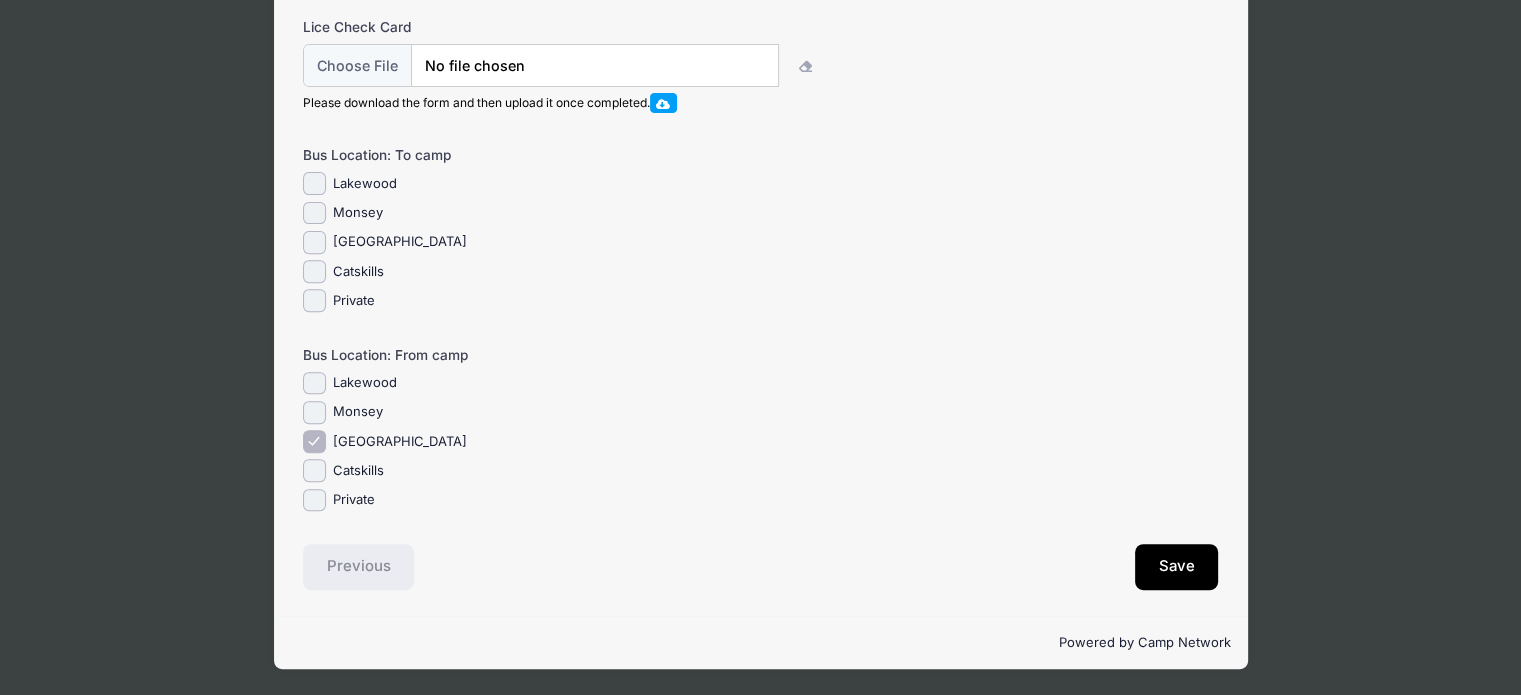 click on "[GEOGRAPHIC_DATA]" at bounding box center (400, 242) 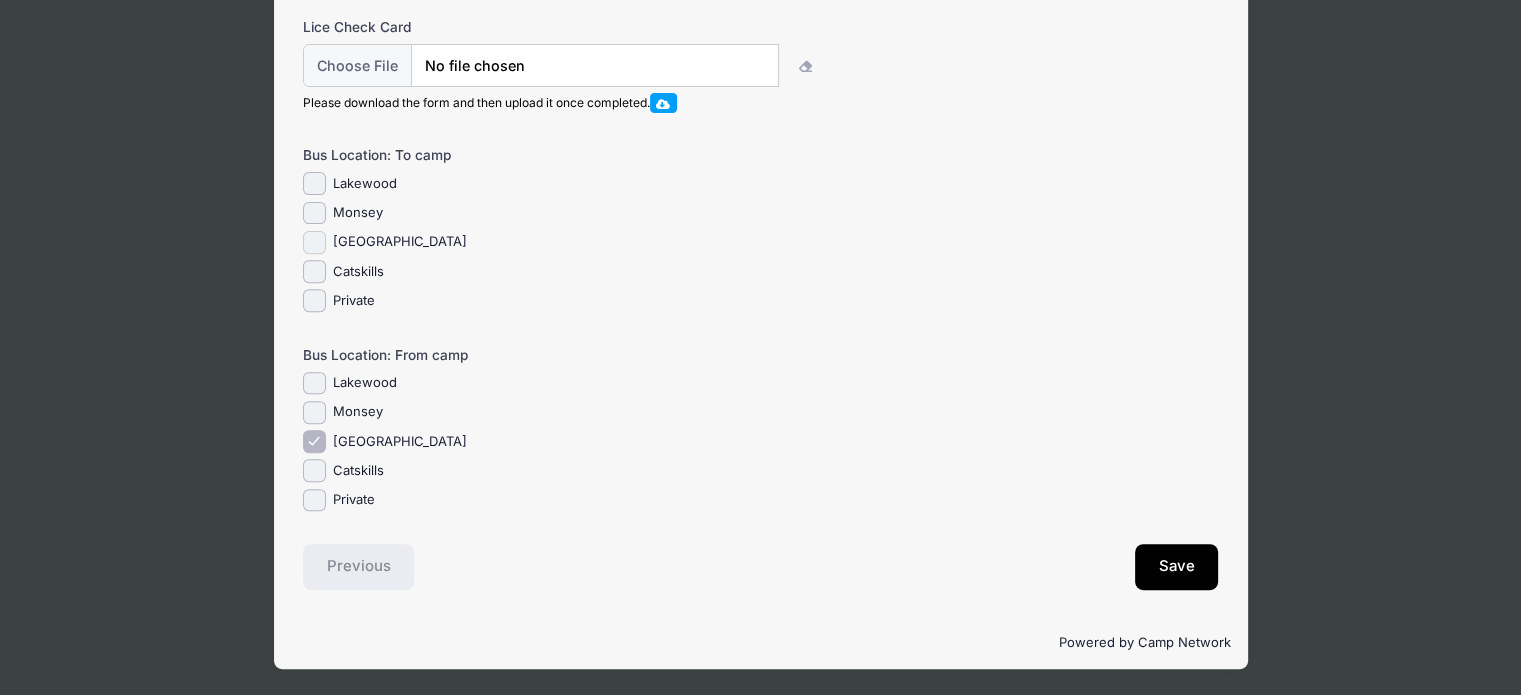 click on "[GEOGRAPHIC_DATA]" at bounding box center (314, 242) 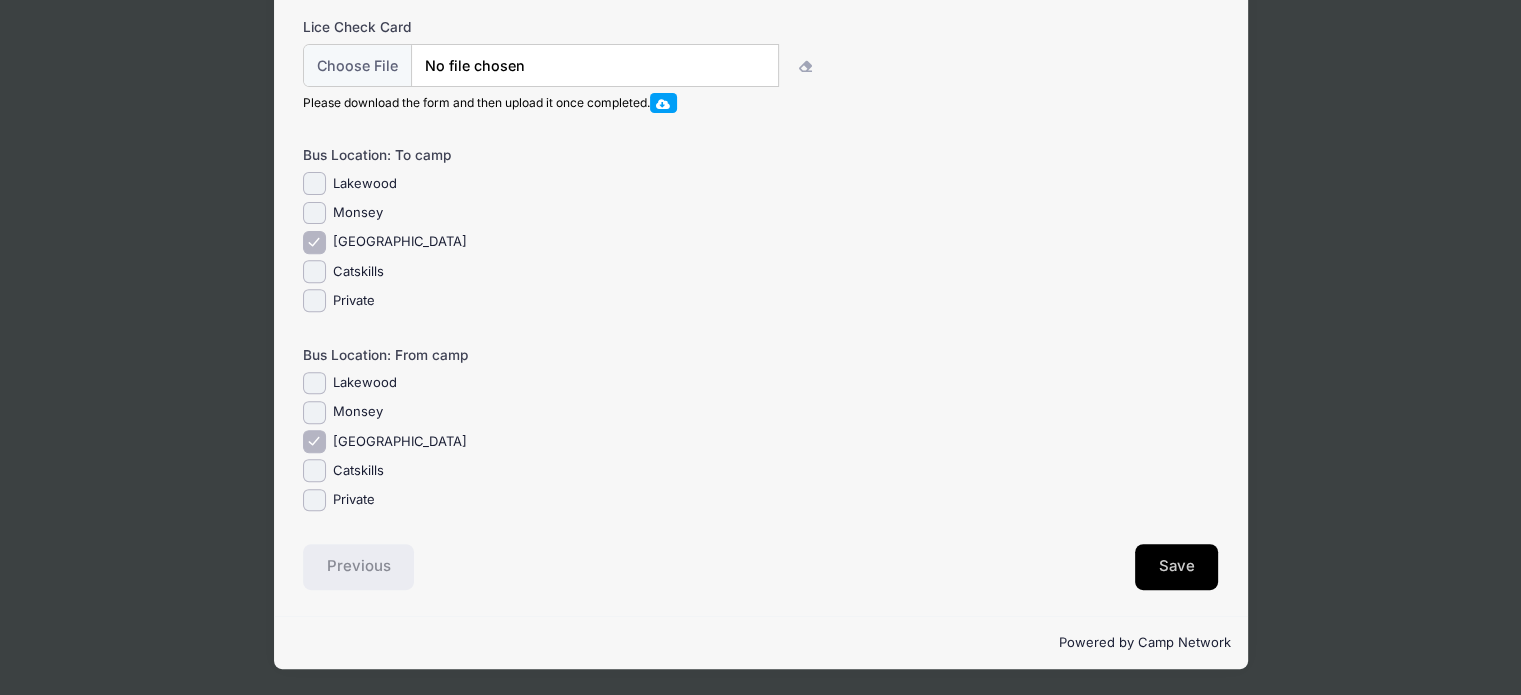 click on "Save" at bounding box center (1177, 567) 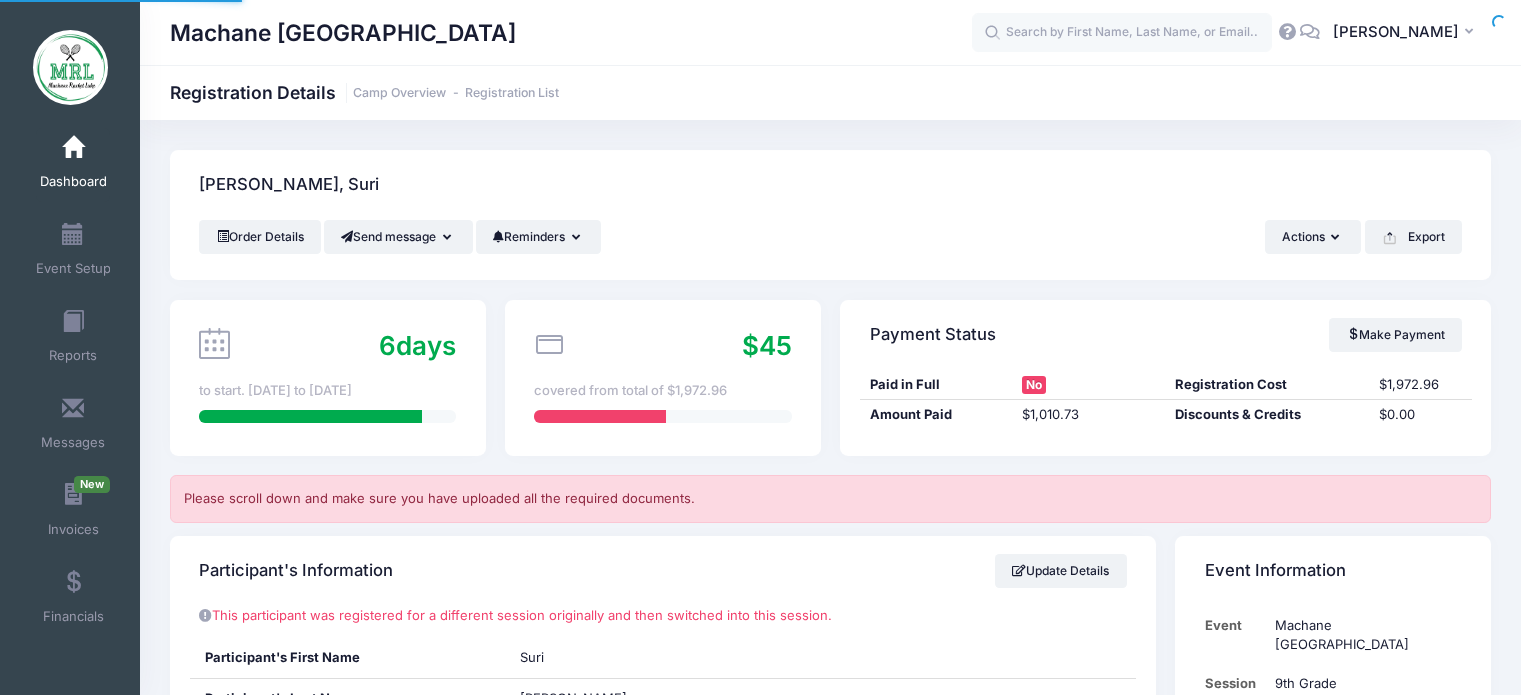scroll, scrollTop: 0, scrollLeft: 0, axis: both 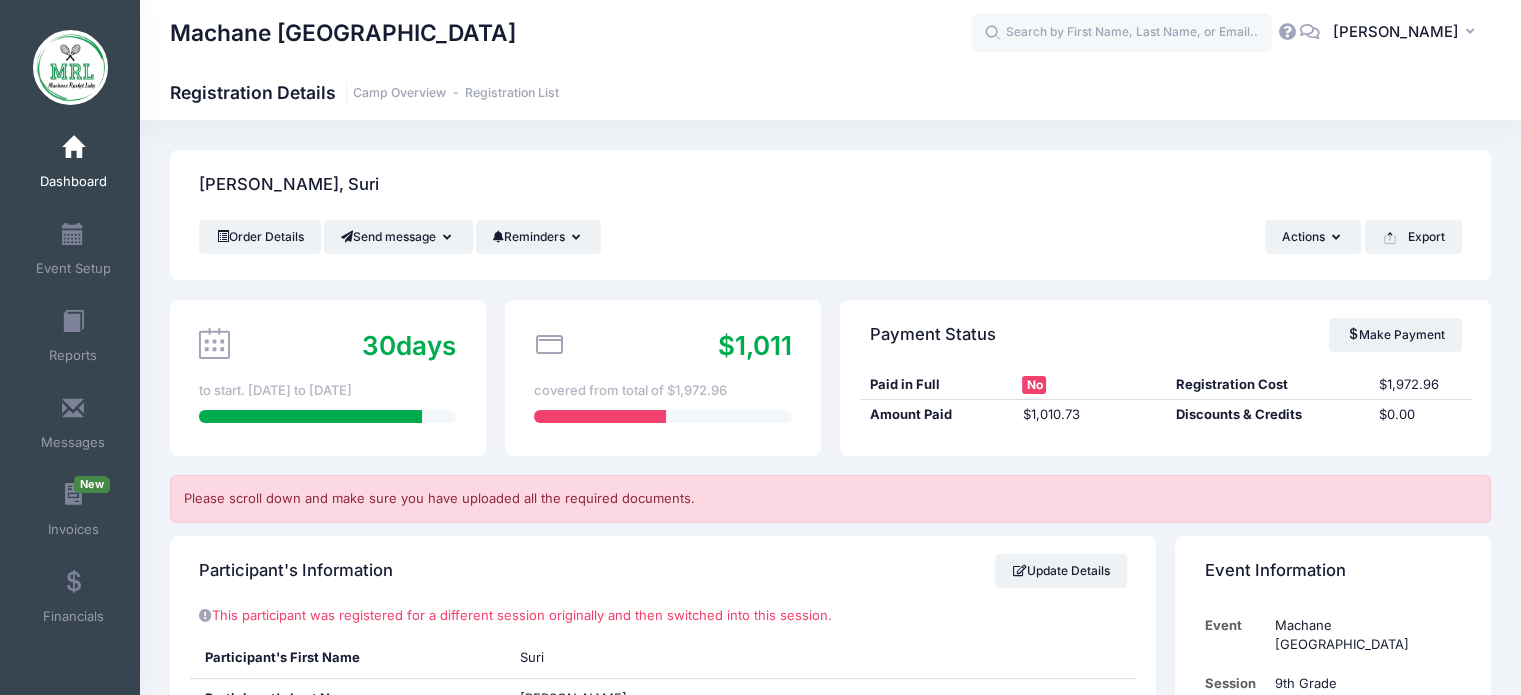 click at bounding box center [73, 148] 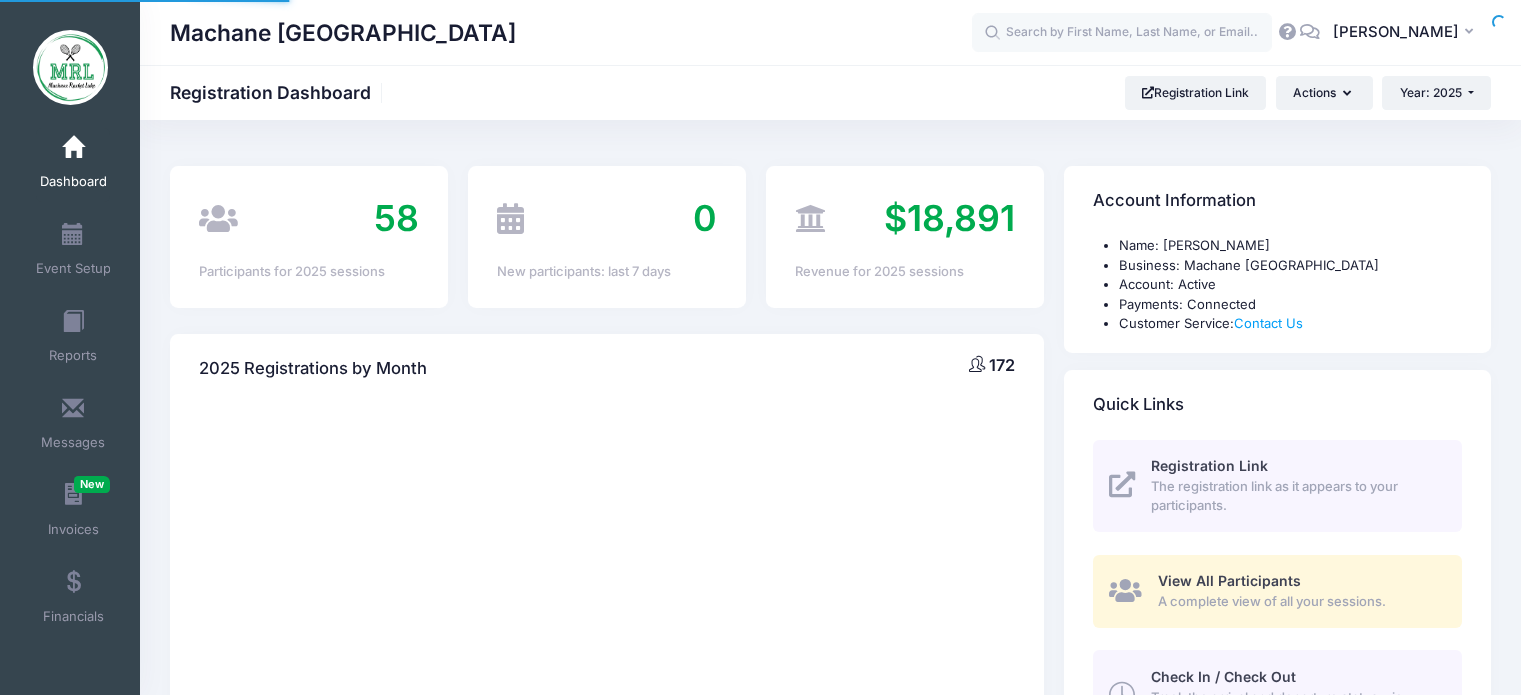 scroll, scrollTop: 0, scrollLeft: 0, axis: both 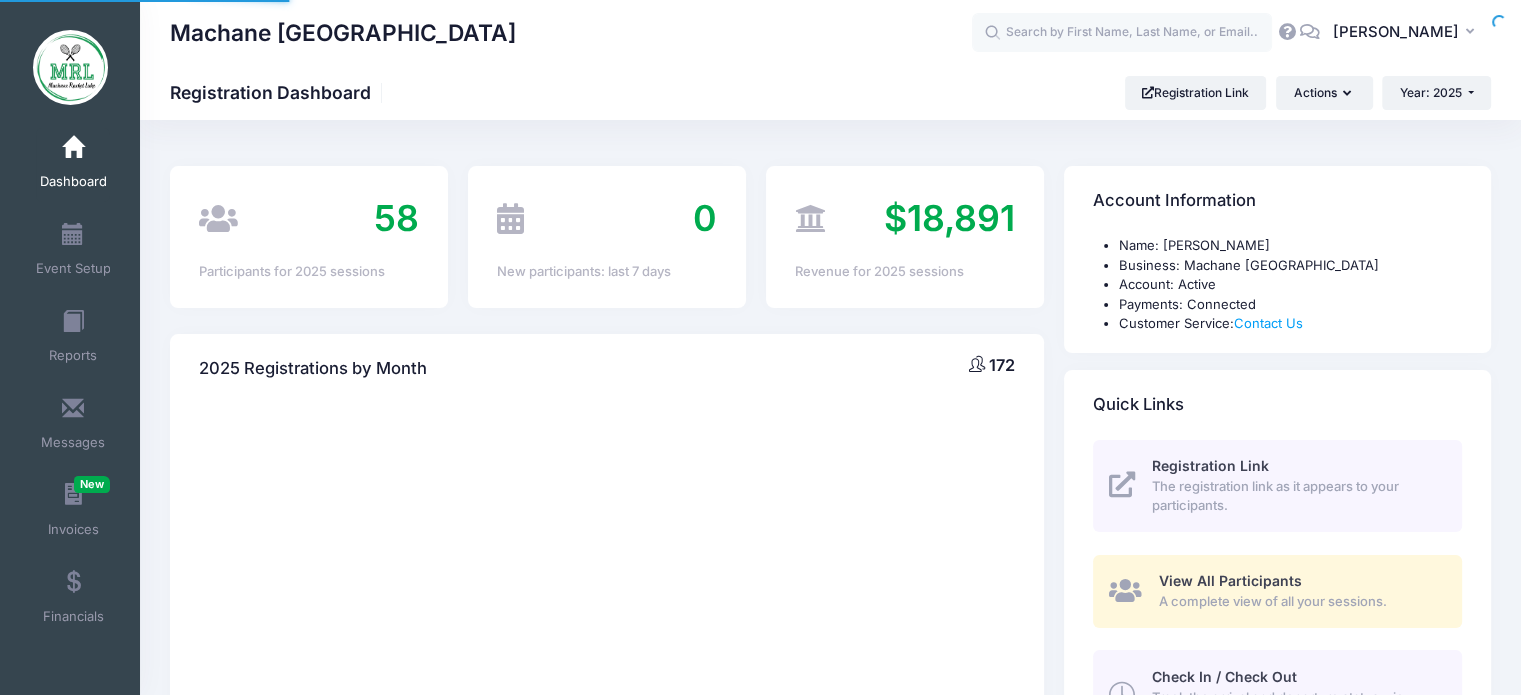select 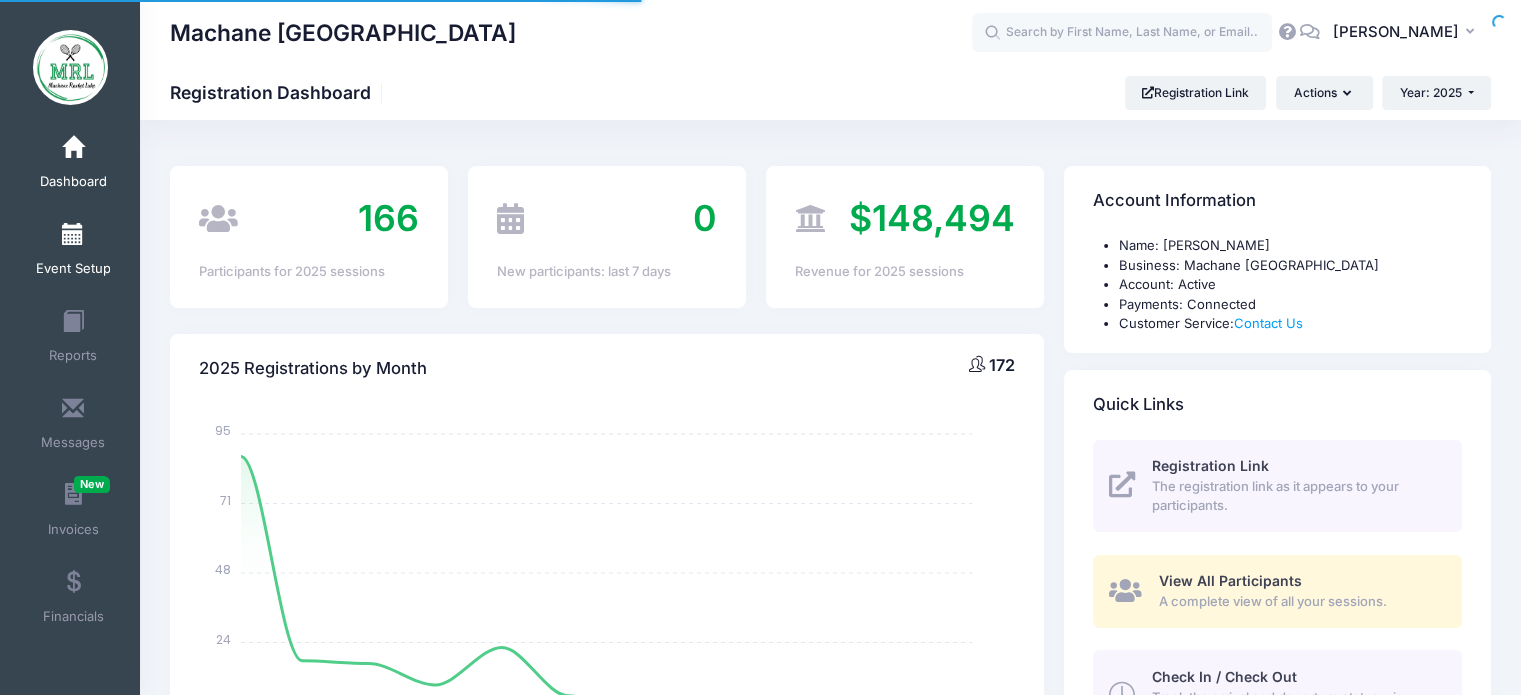 click at bounding box center (73, 235) 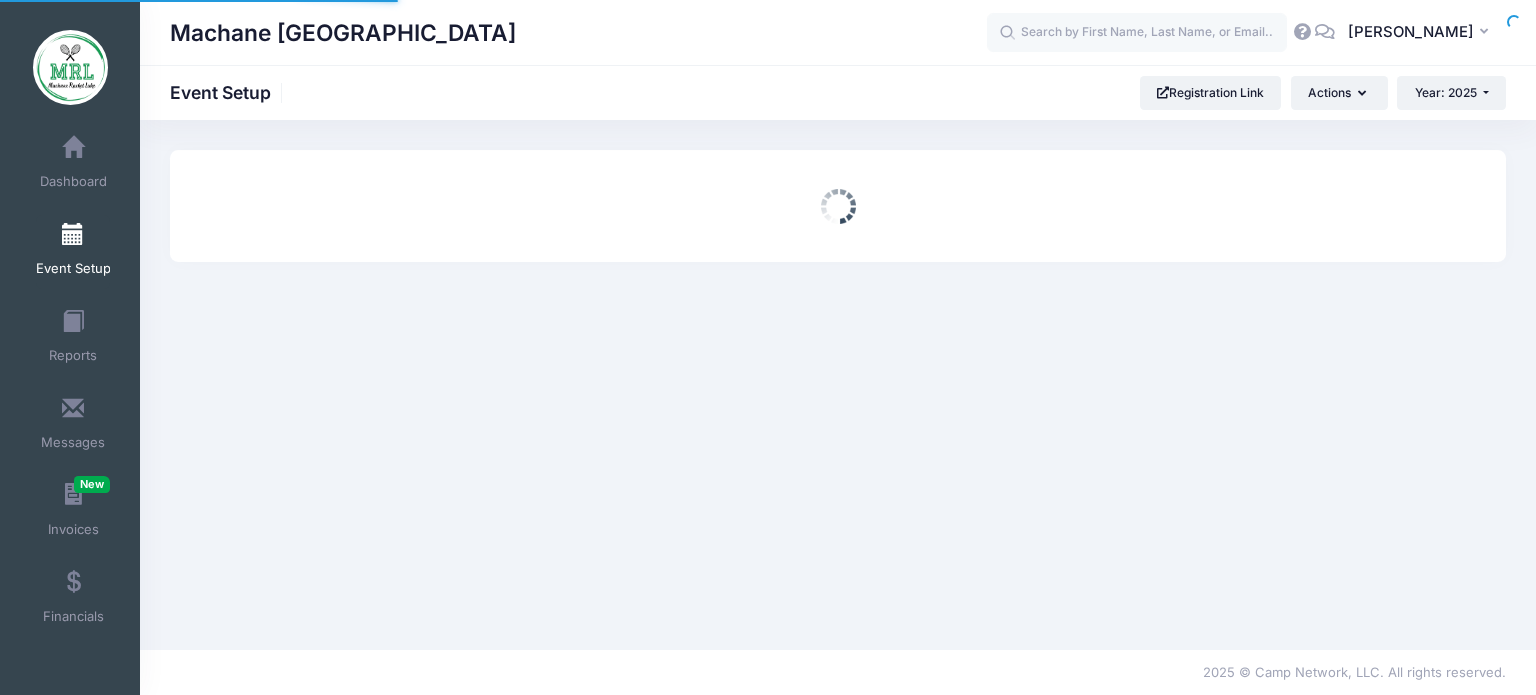 scroll, scrollTop: 0, scrollLeft: 0, axis: both 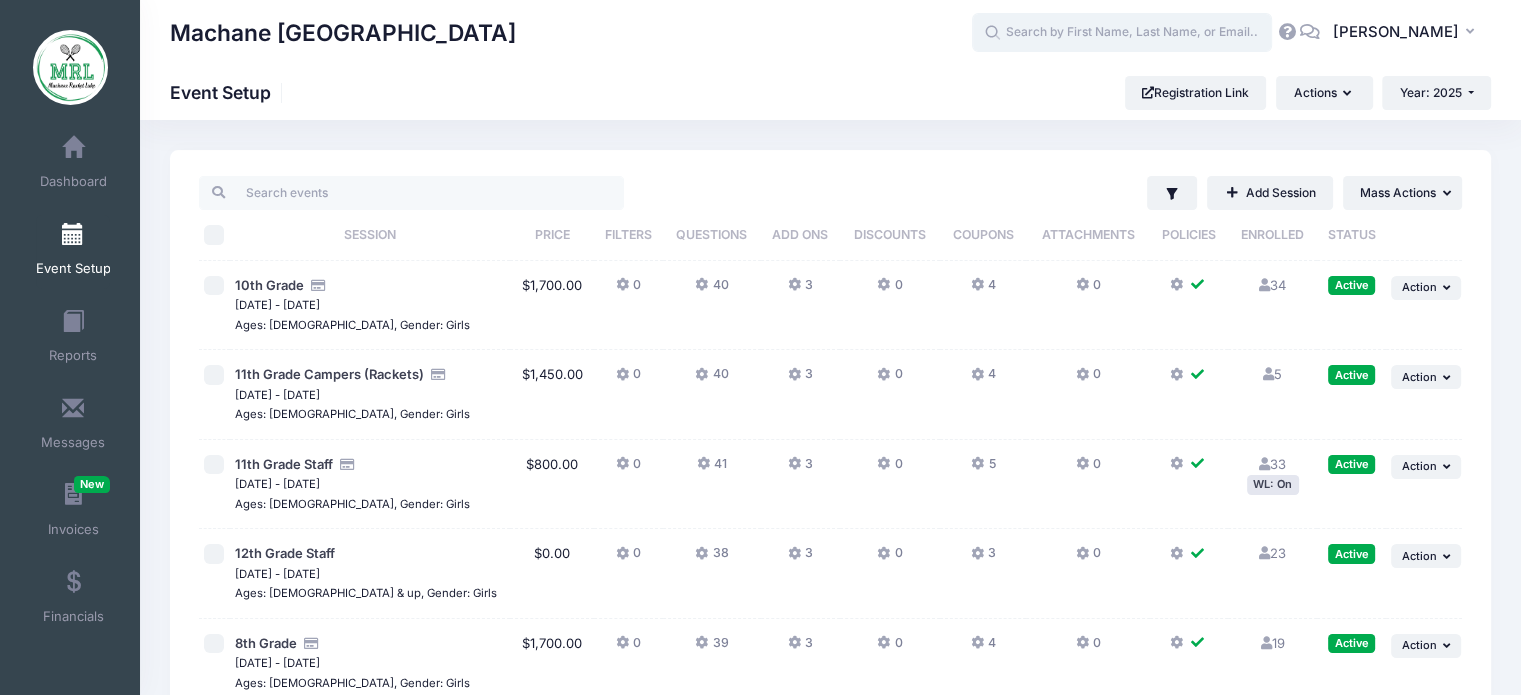 click at bounding box center (1122, 33) 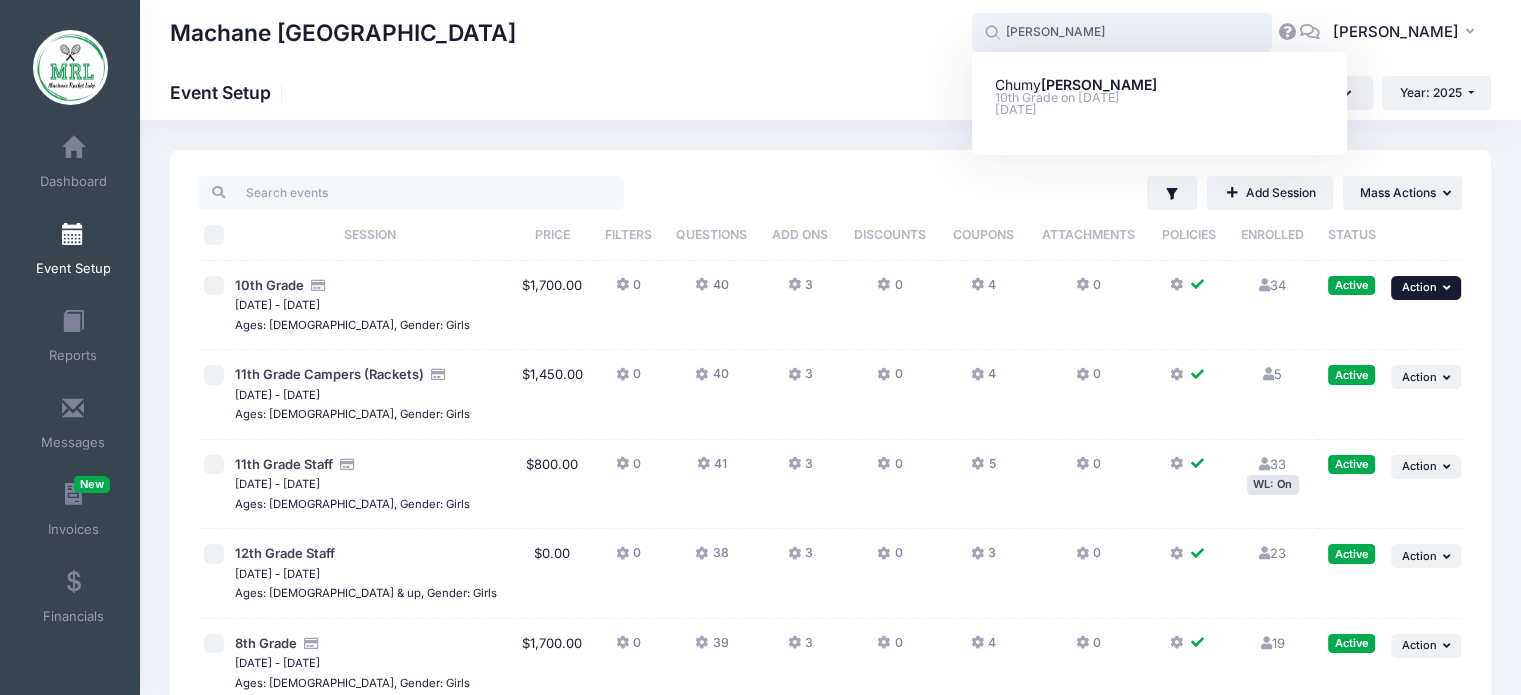 type on "[PERSON_NAME]" 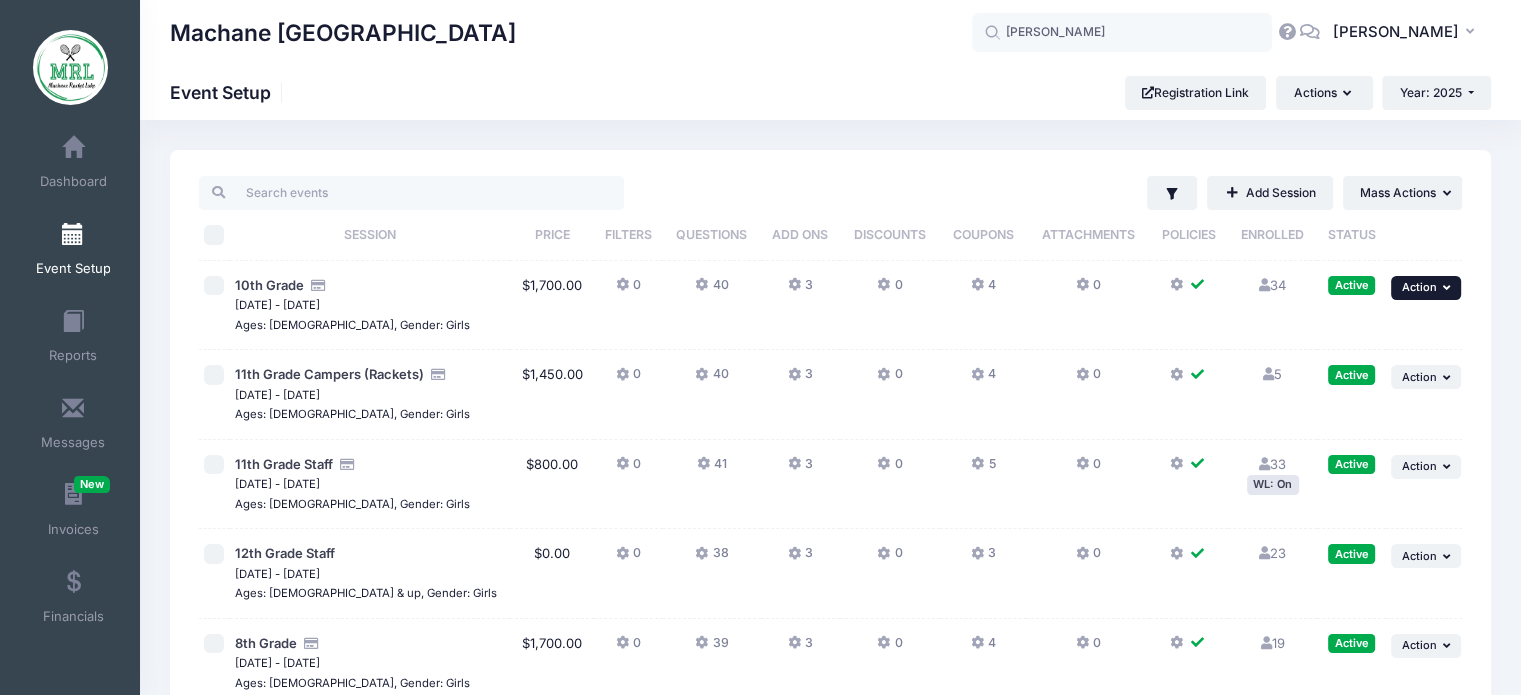 click on "... Action" at bounding box center (1426, 288) 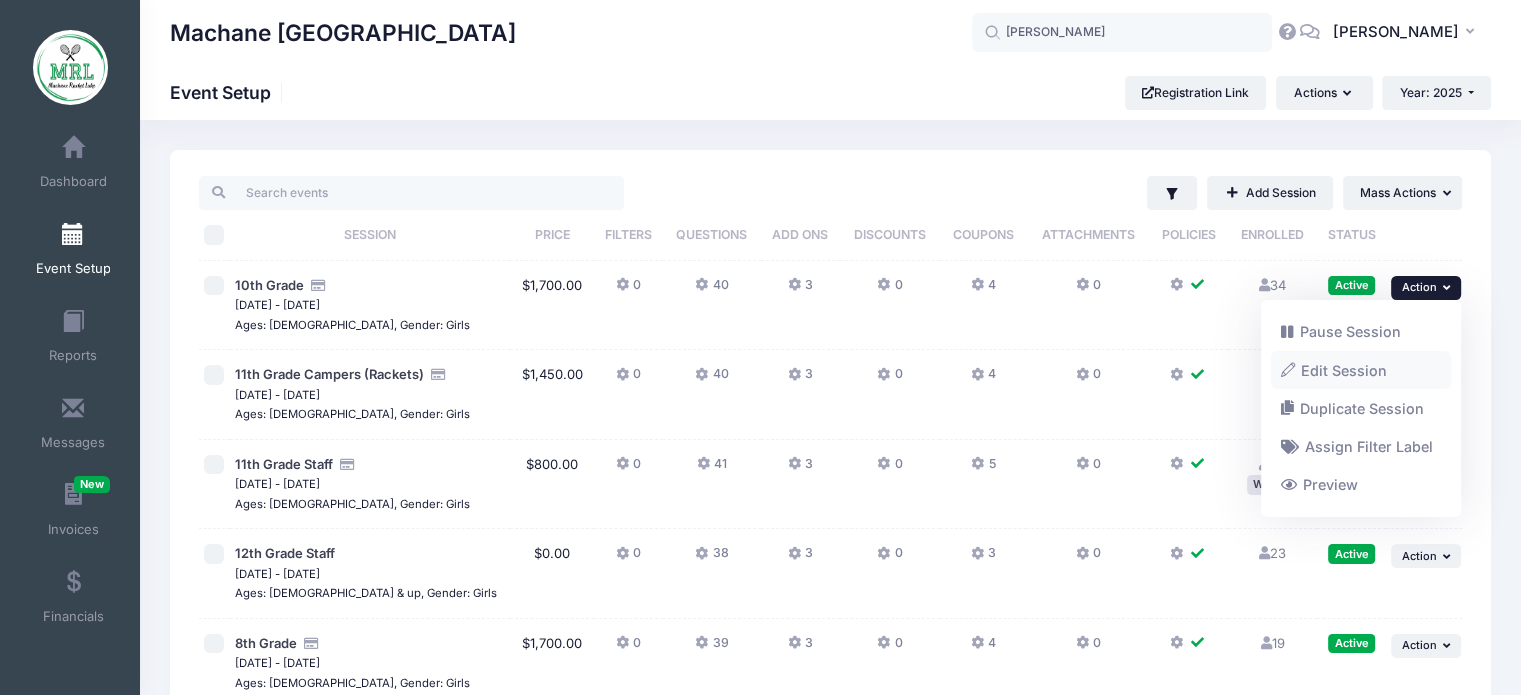 click on "Edit Session" at bounding box center (1361, 370) 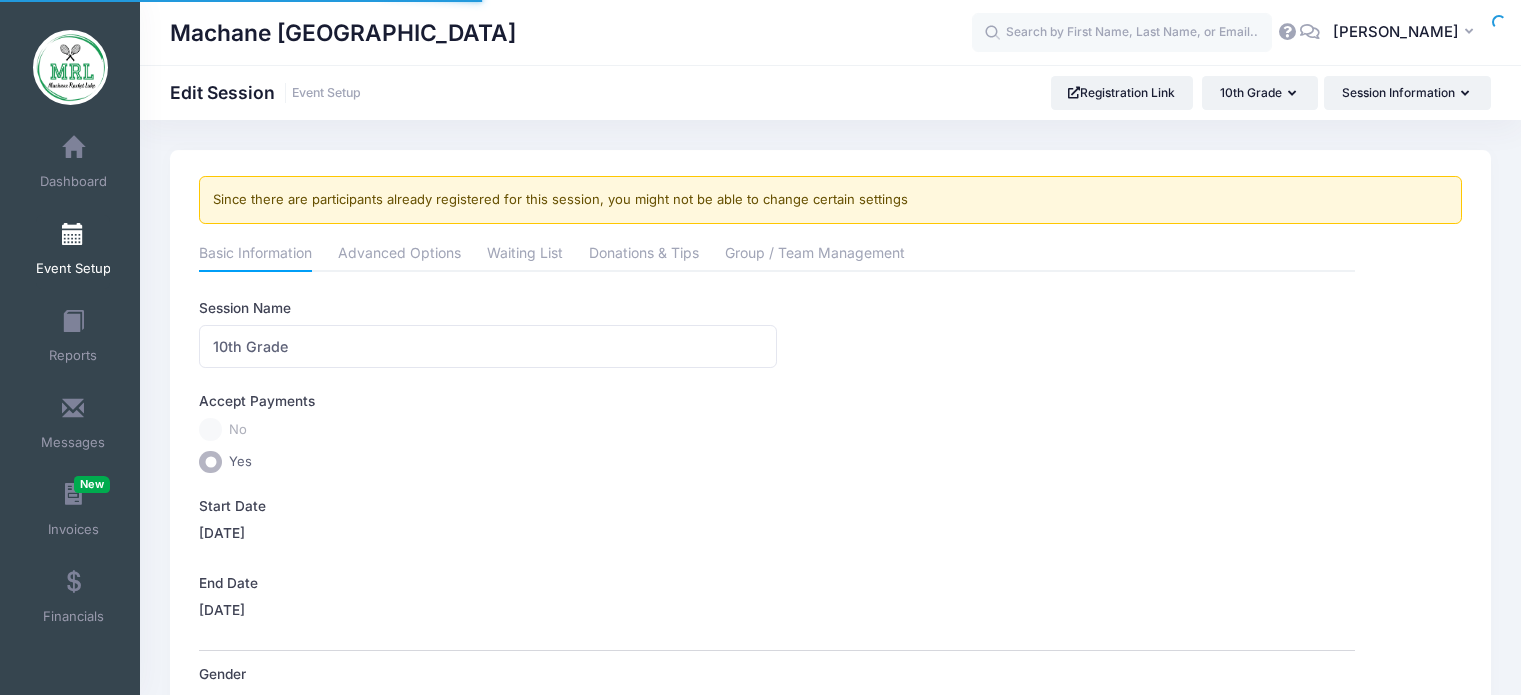 scroll, scrollTop: 0, scrollLeft: 0, axis: both 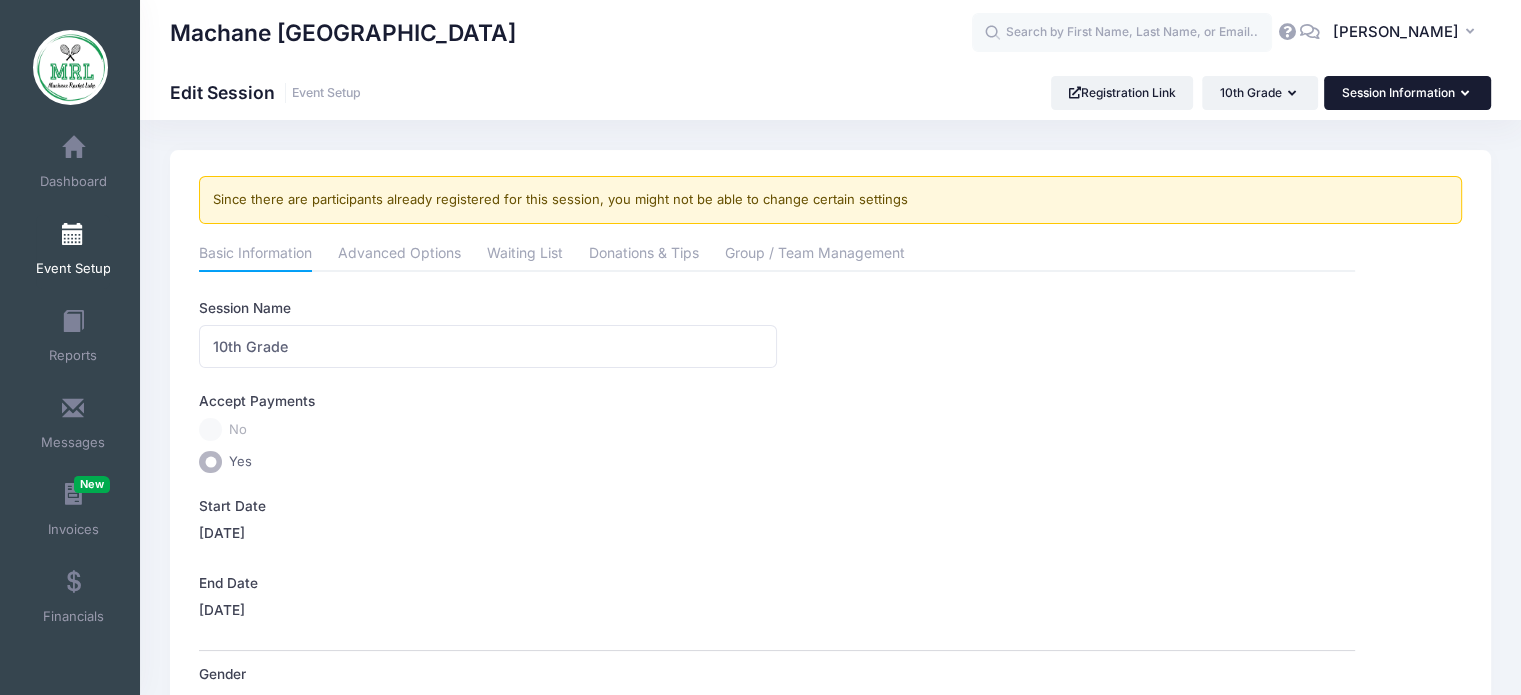click on "Session Information" at bounding box center (1407, 93) 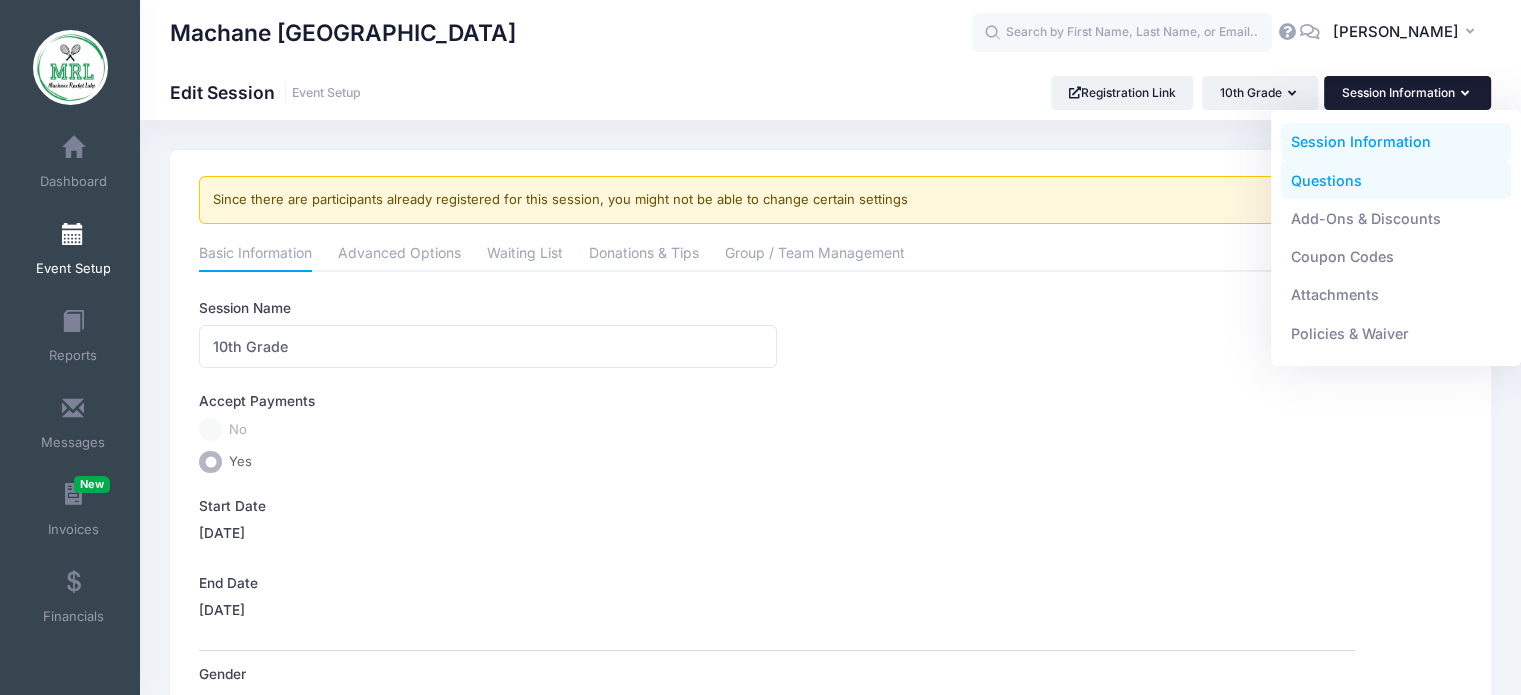 click on "Questions" at bounding box center [1396, 180] 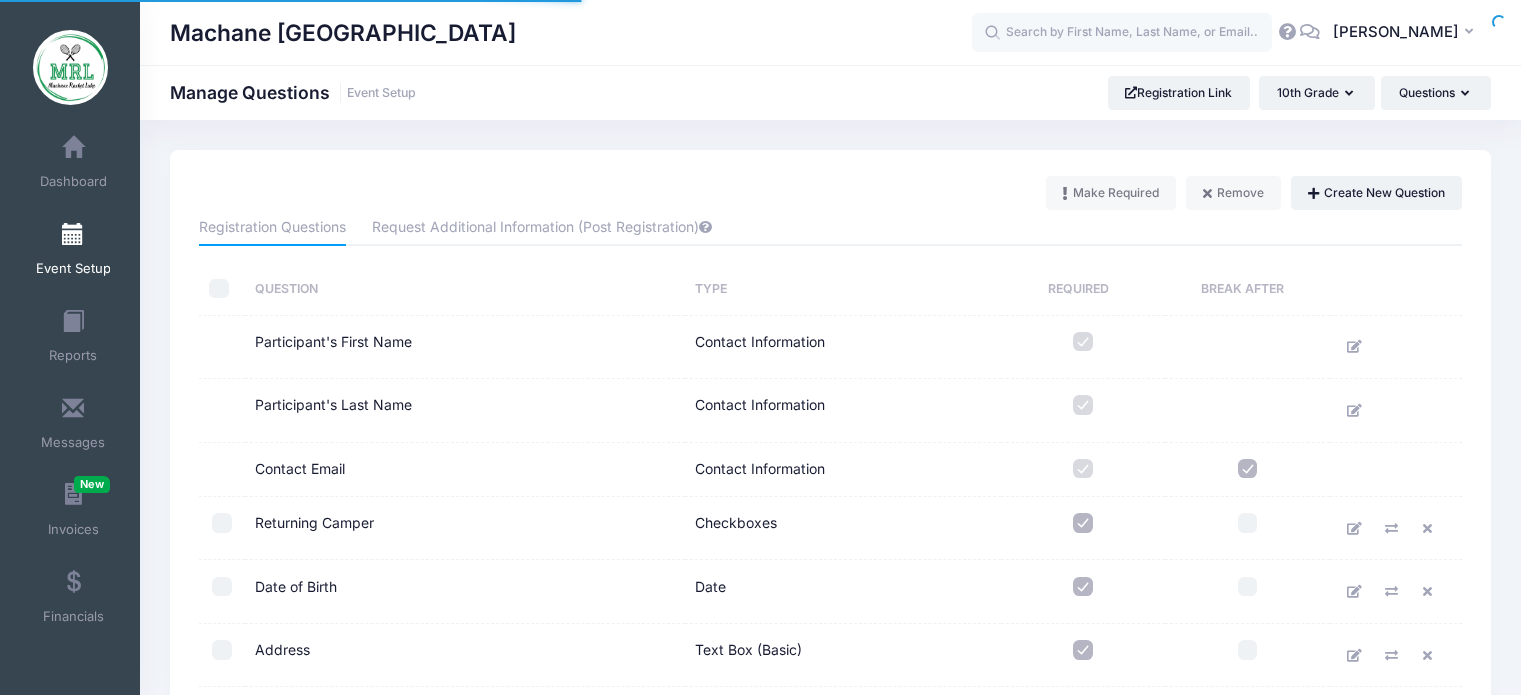 scroll, scrollTop: 0, scrollLeft: 0, axis: both 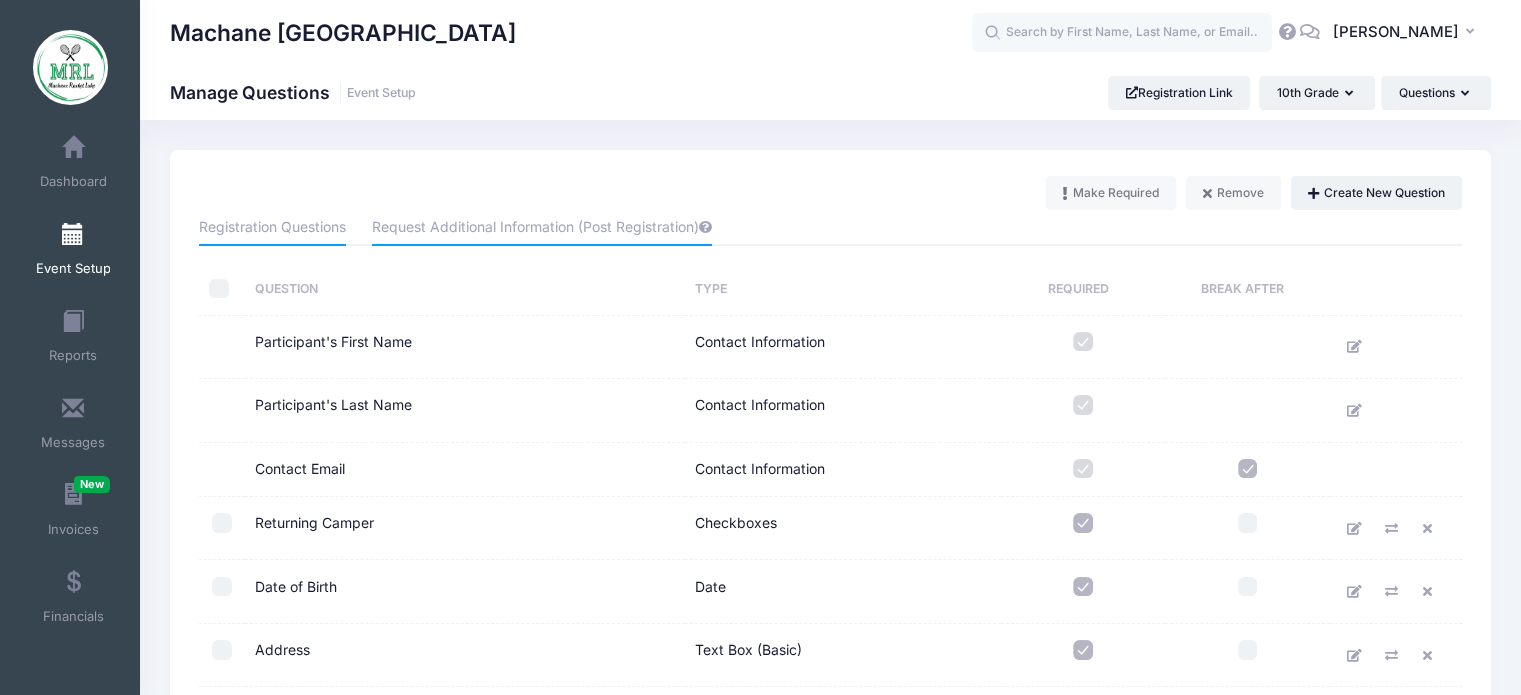 click on "Request Additional Information (Post Registration)" at bounding box center [542, 228] 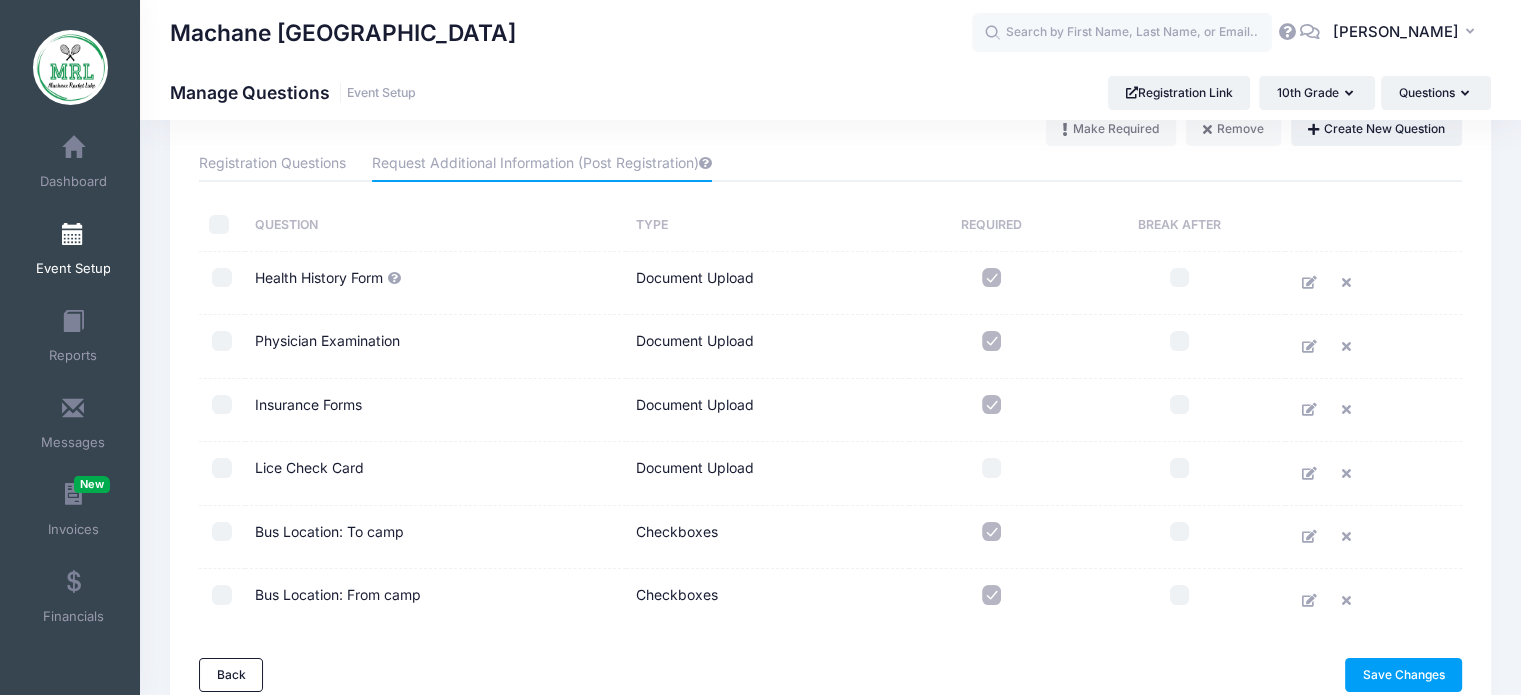 scroll, scrollTop: 68, scrollLeft: 0, axis: vertical 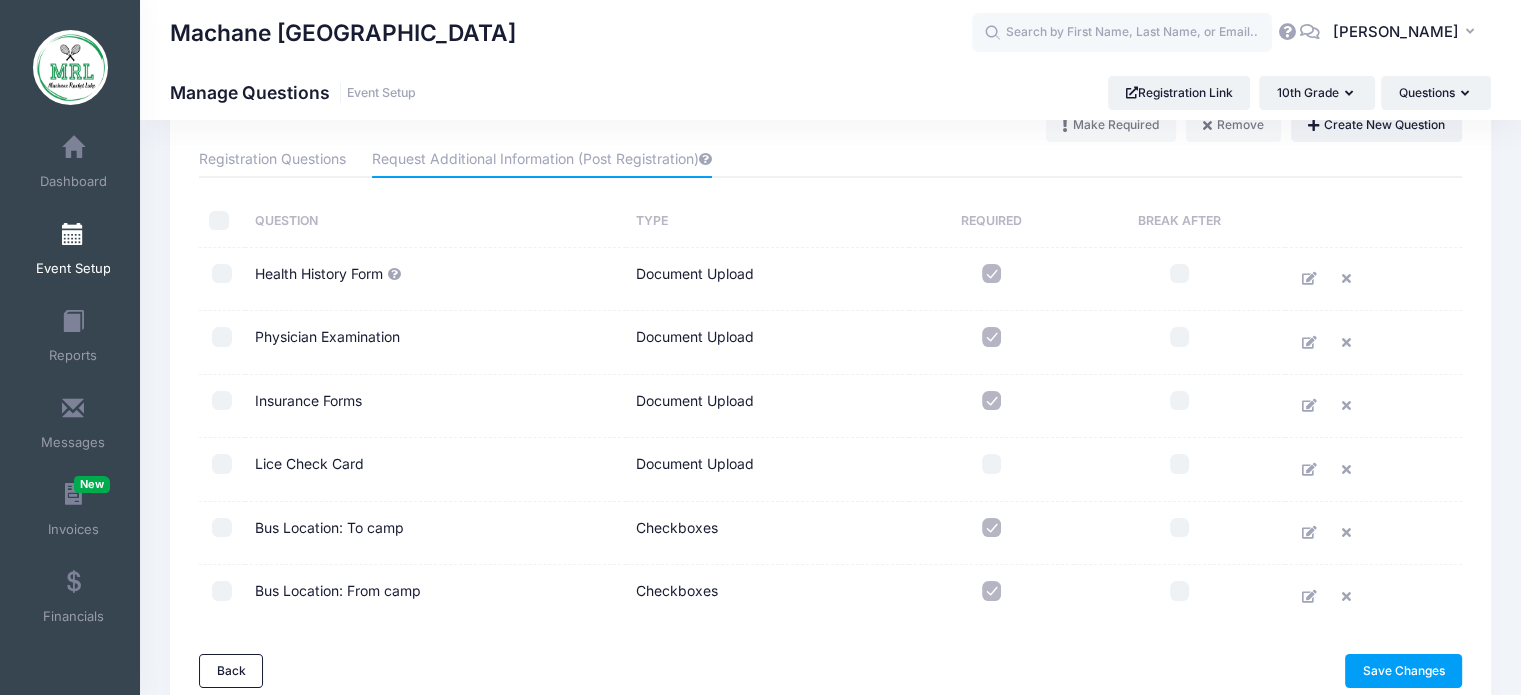 click at bounding box center (992, 401) 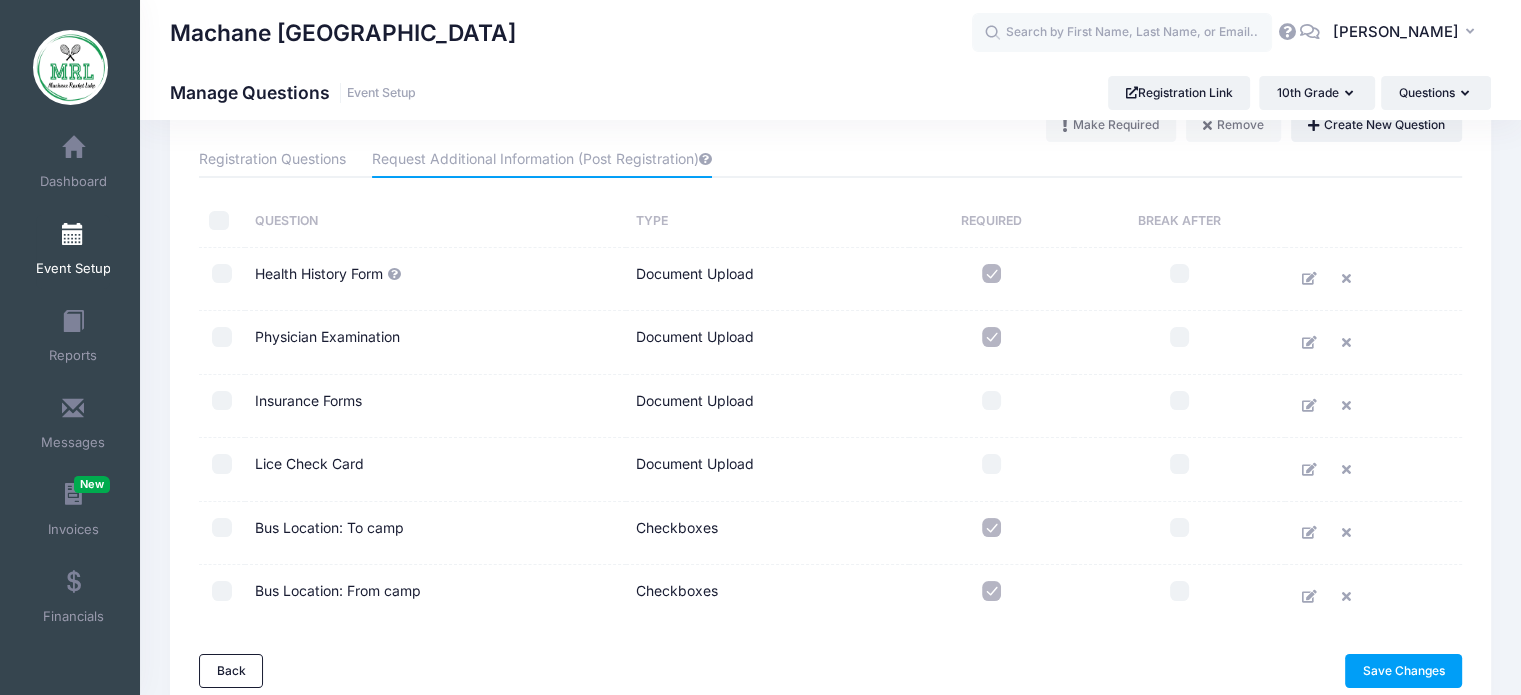 click at bounding box center (992, 337) 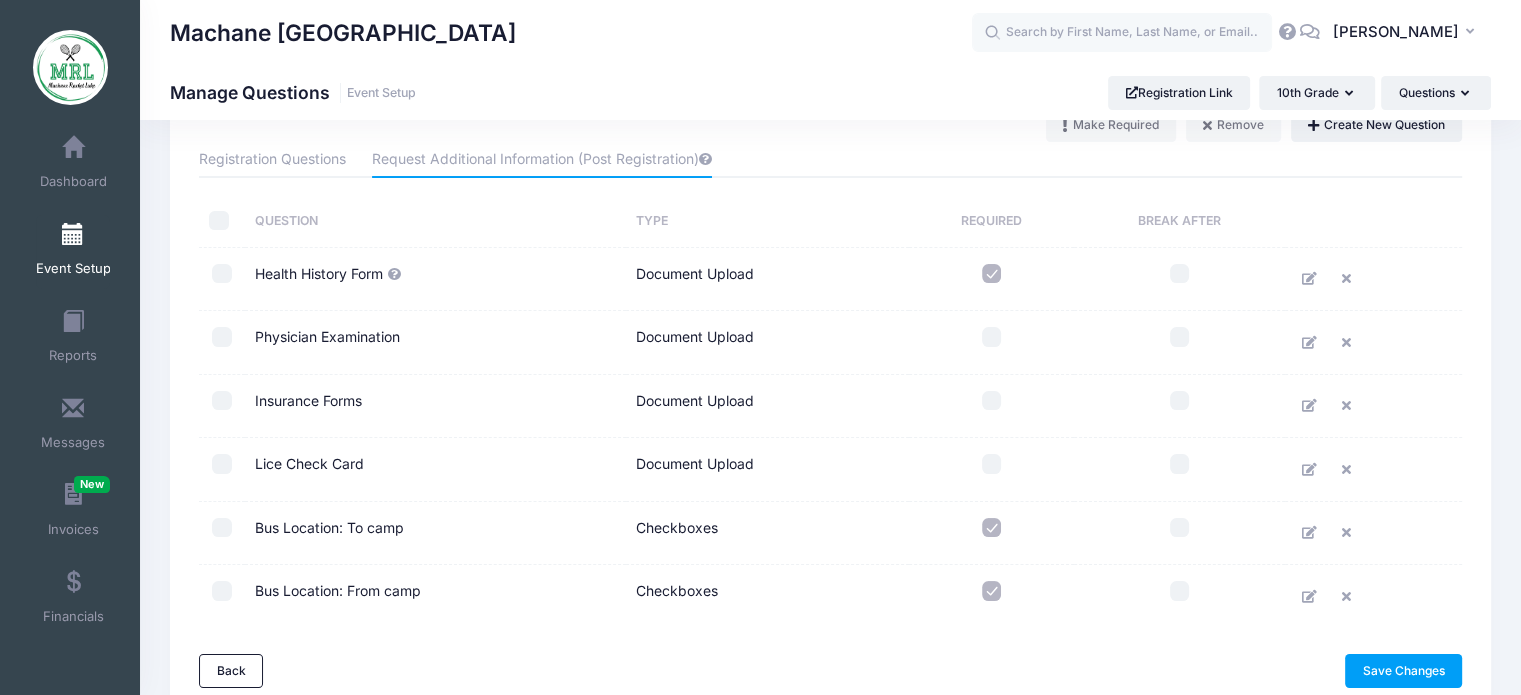 click at bounding box center [992, 274] 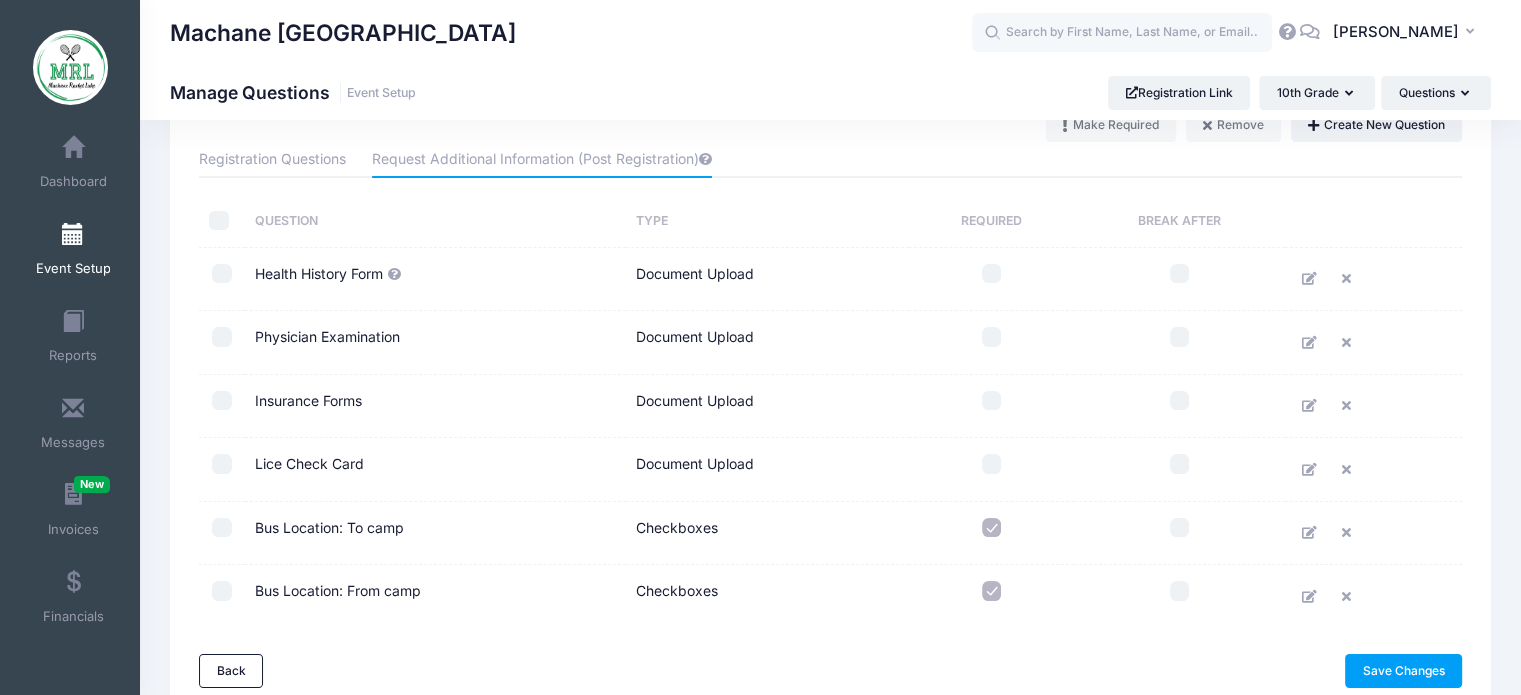 scroll, scrollTop: 160, scrollLeft: 0, axis: vertical 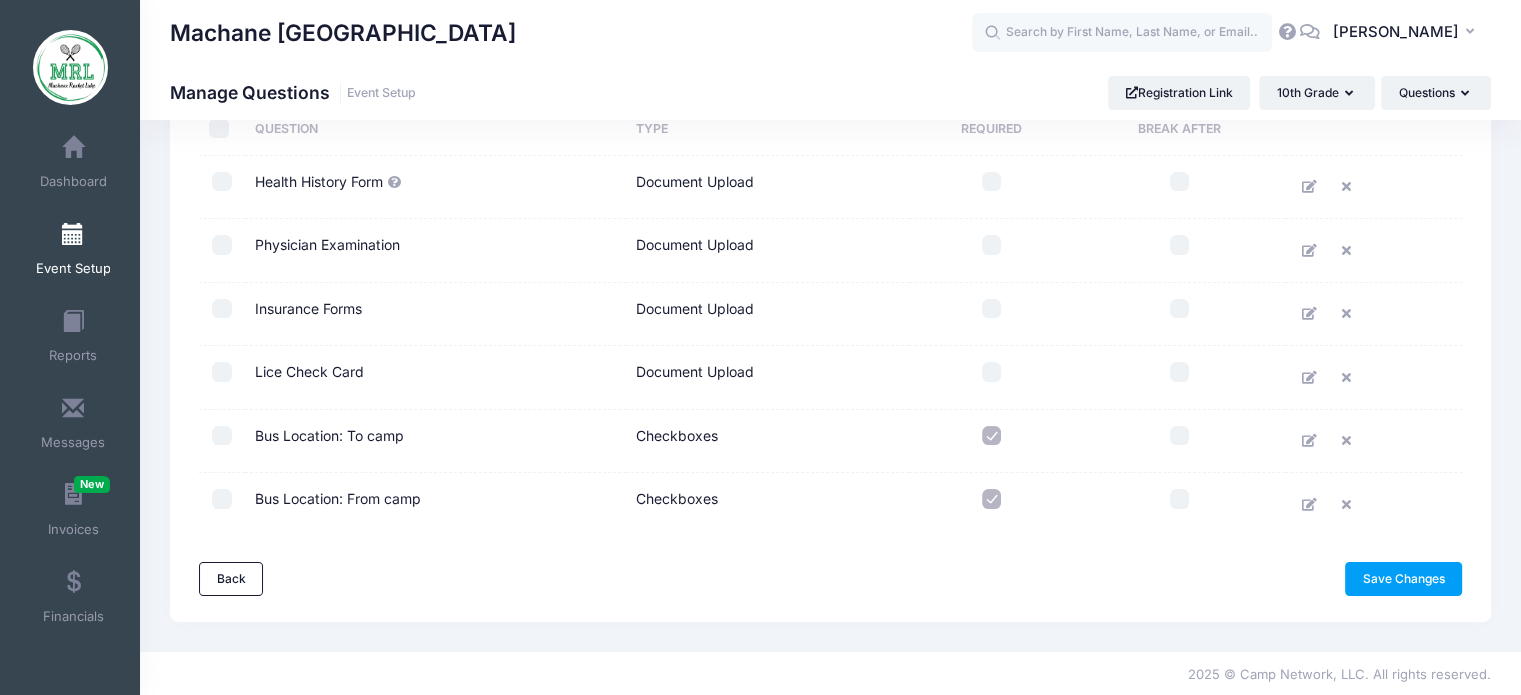 click on "Make Required
Remove
Create New Question
Registration Questions
Request Additional Information (Post Registration)
Question Type Required Break After Participant's First Name" at bounding box center (830, 306) 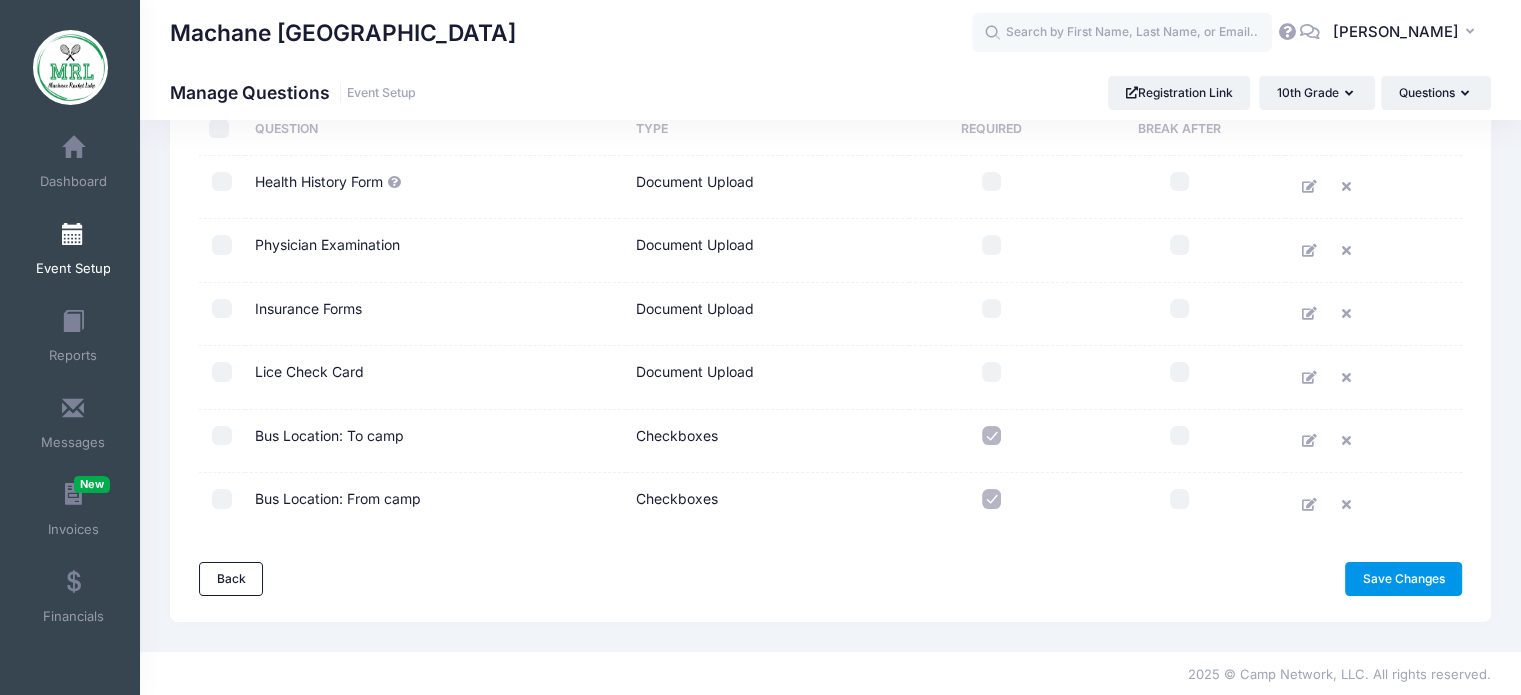 click on "Save Changes" at bounding box center (1403, 579) 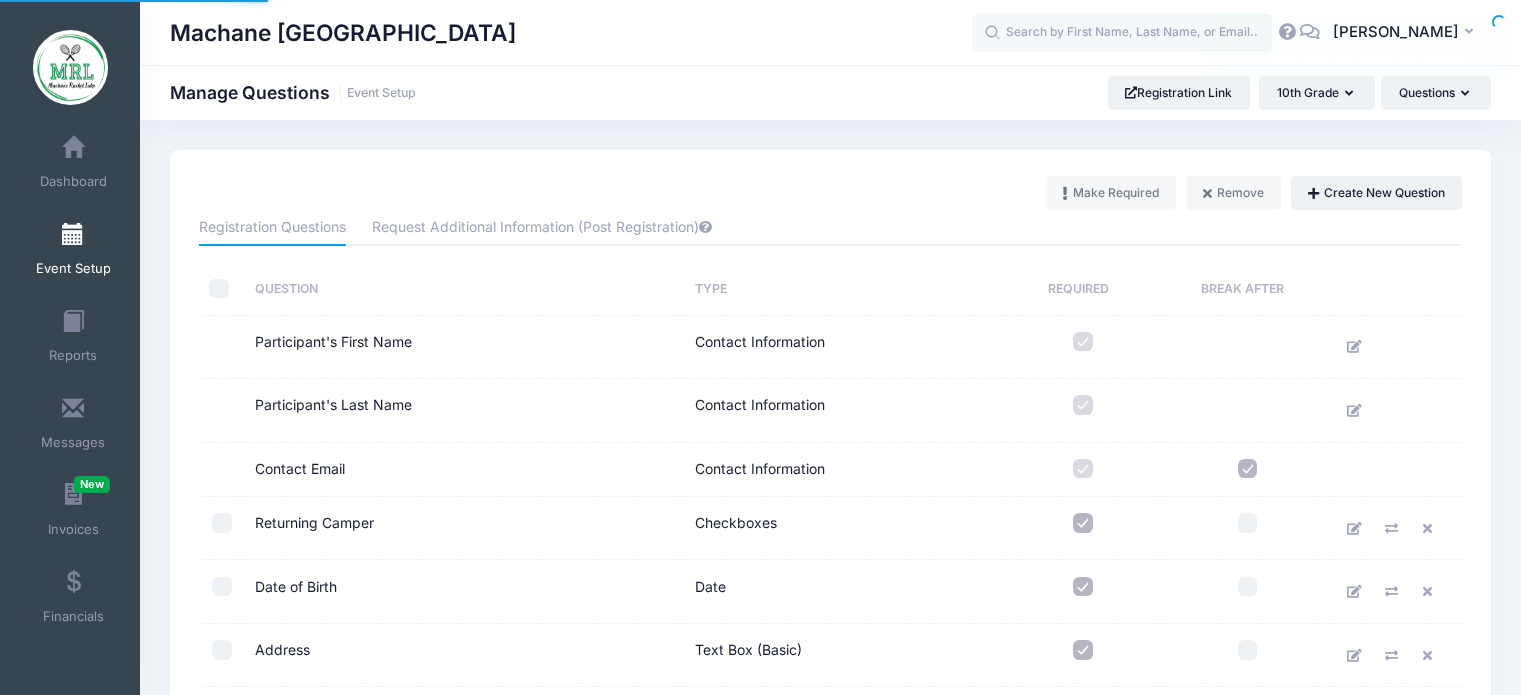 scroll, scrollTop: 0, scrollLeft: 0, axis: both 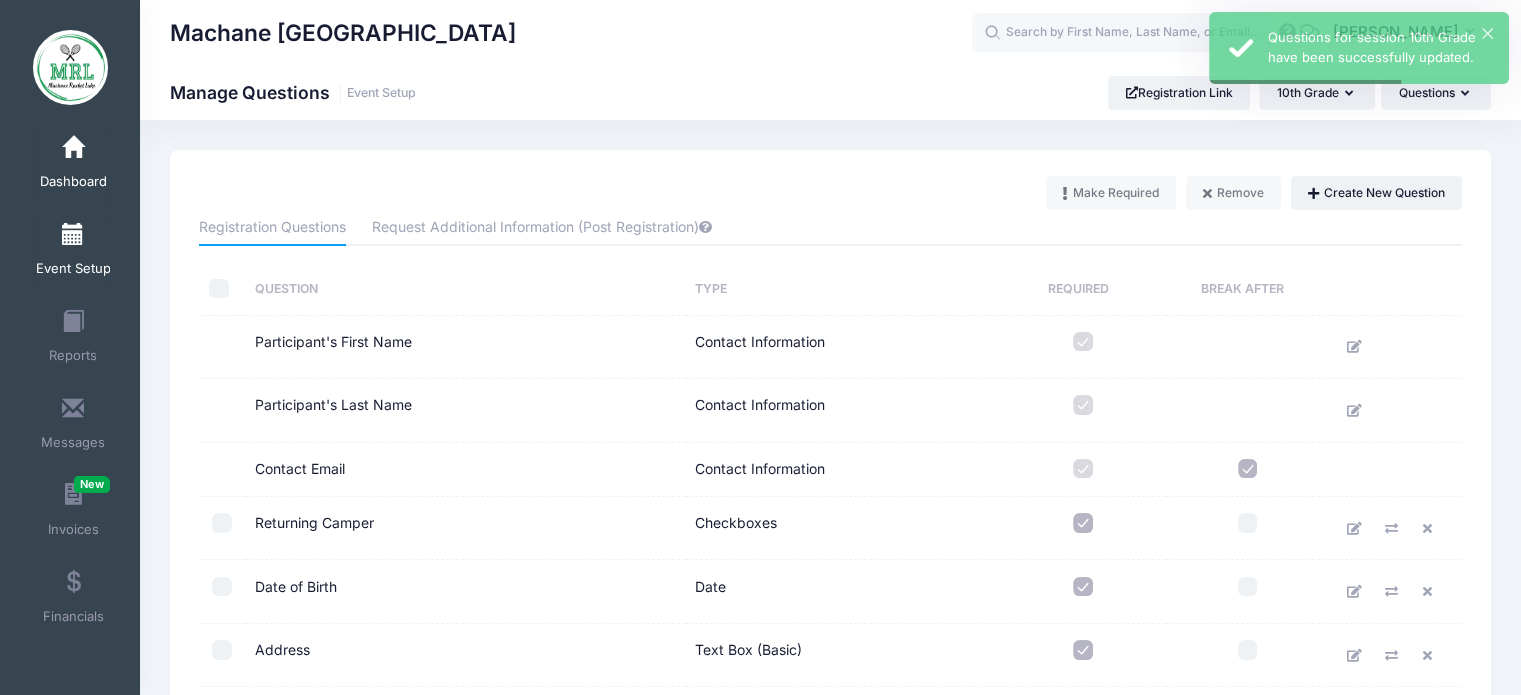 click on "Dashboard" at bounding box center [73, 165] 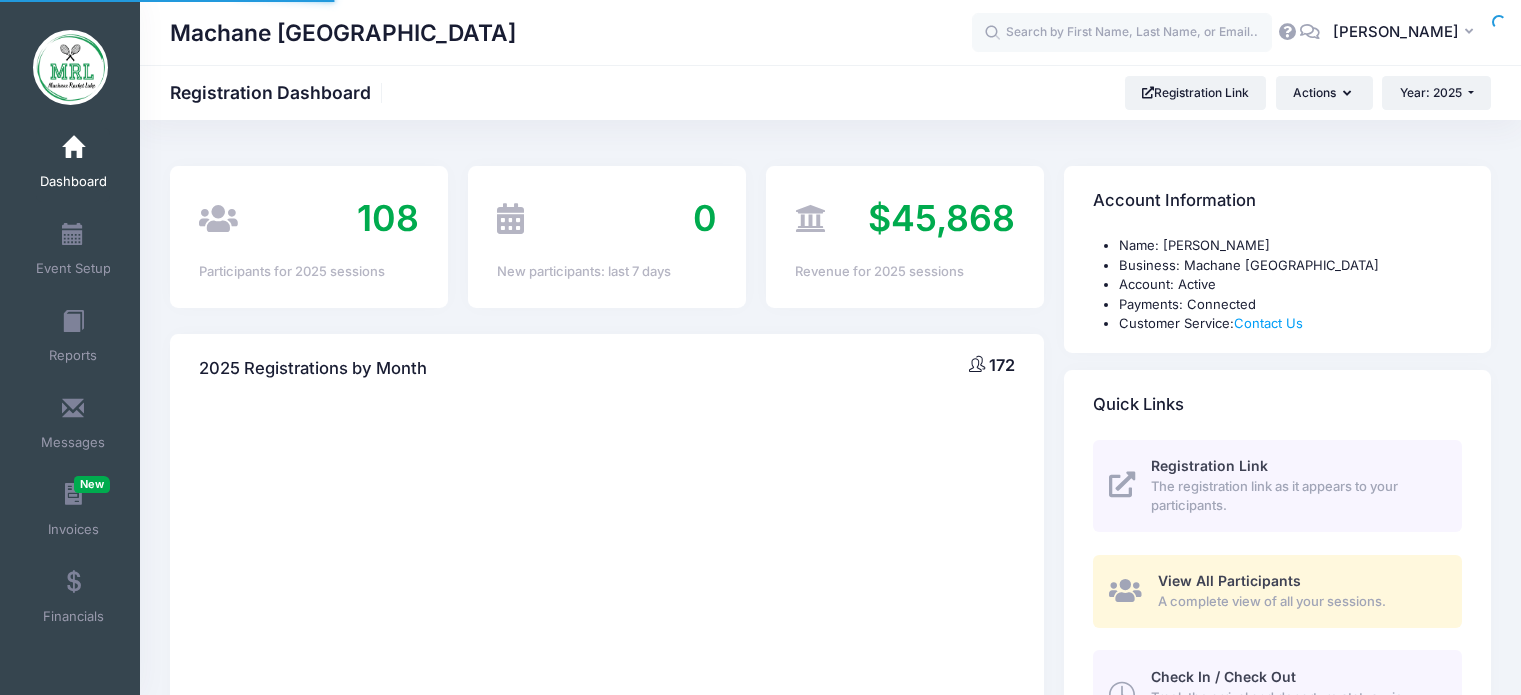 scroll, scrollTop: 0, scrollLeft: 0, axis: both 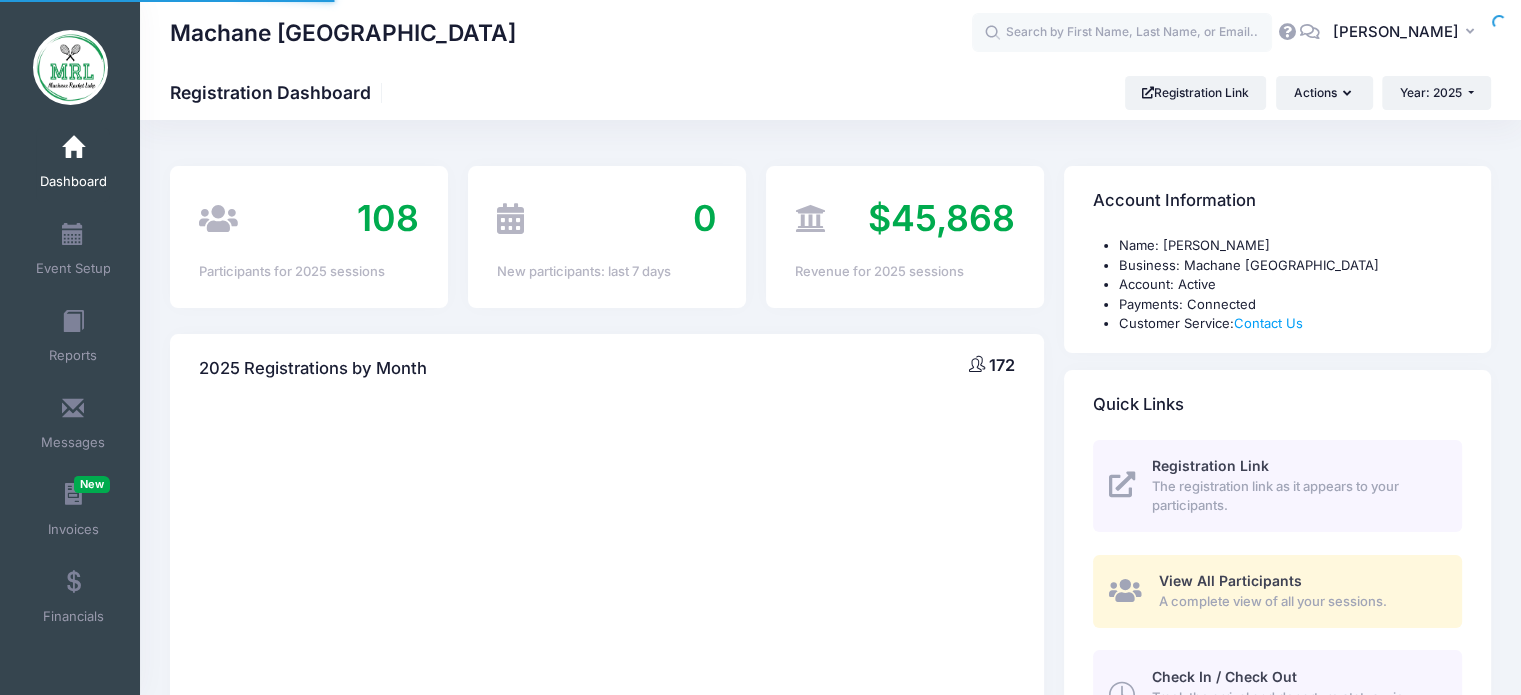 select 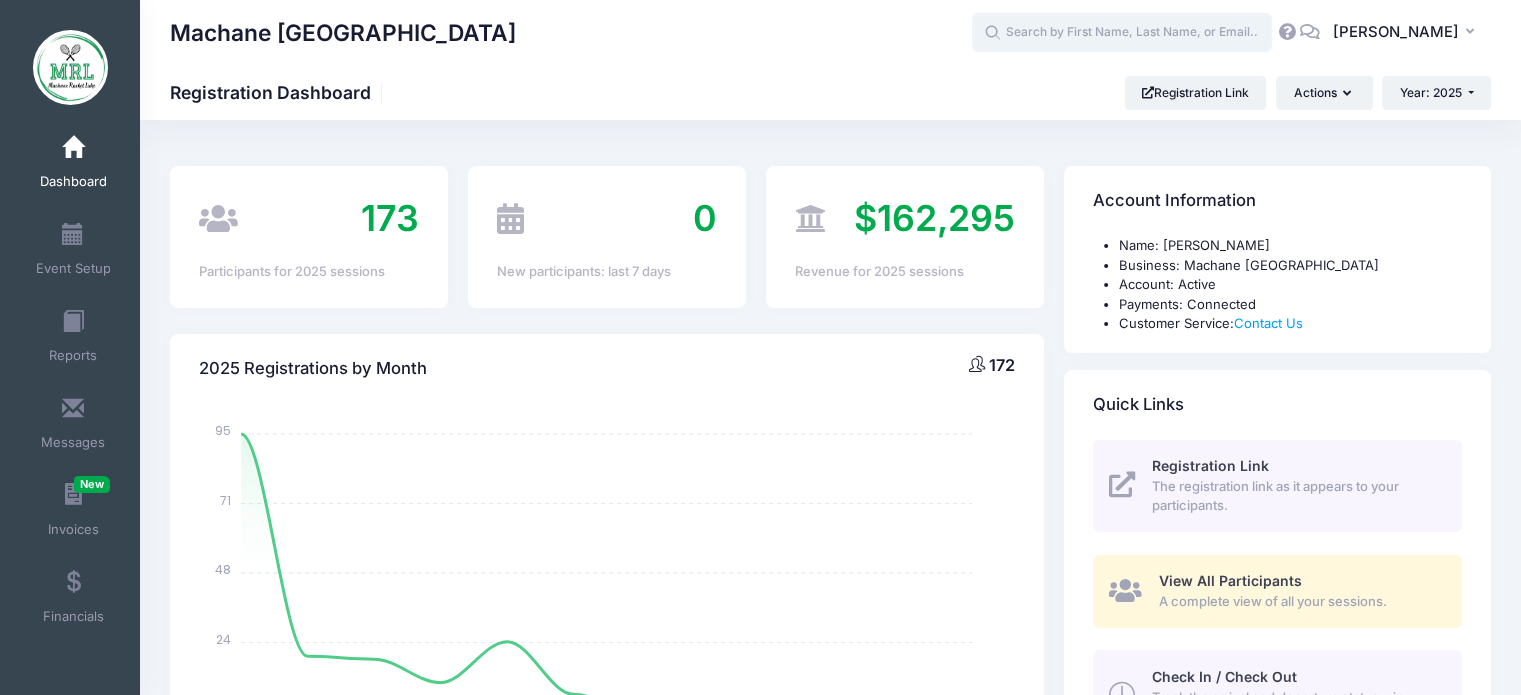 click at bounding box center [1122, 33] 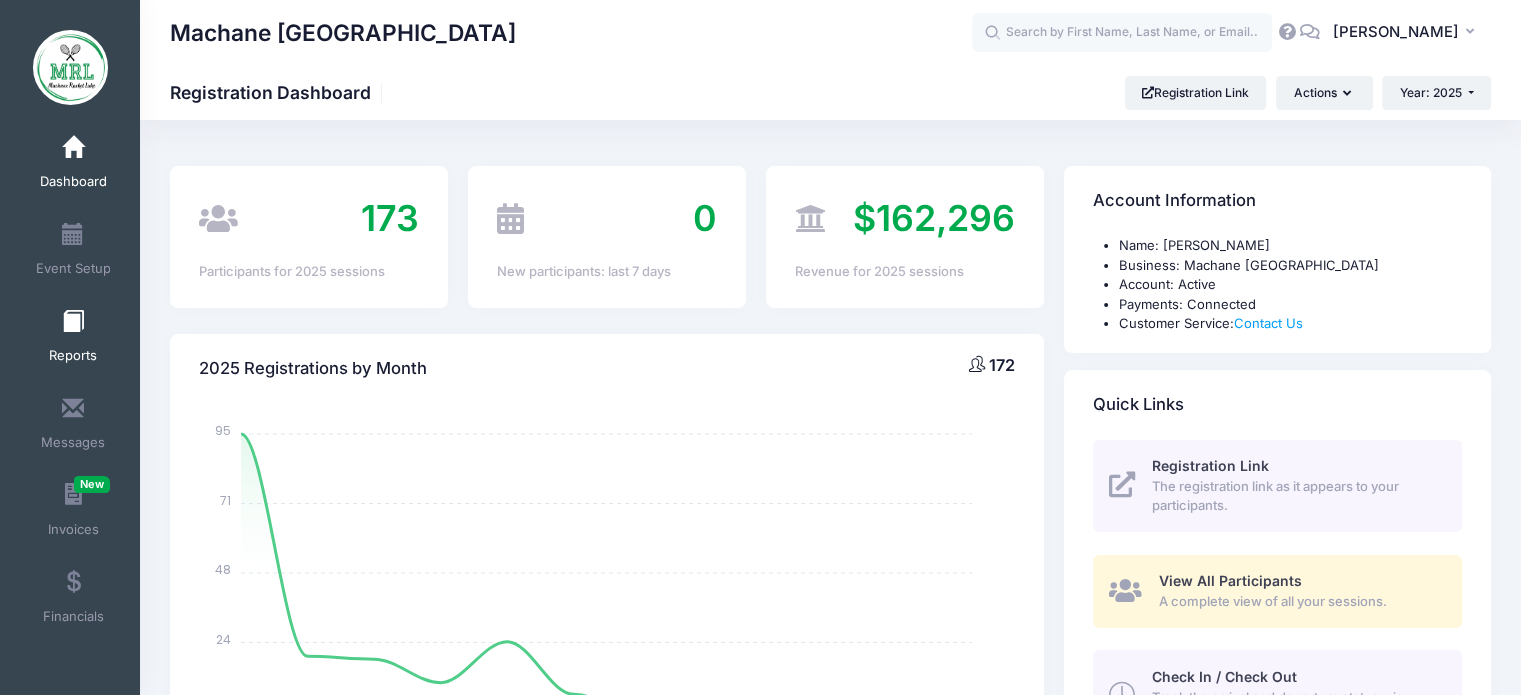 click on "Reports" at bounding box center (73, 339) 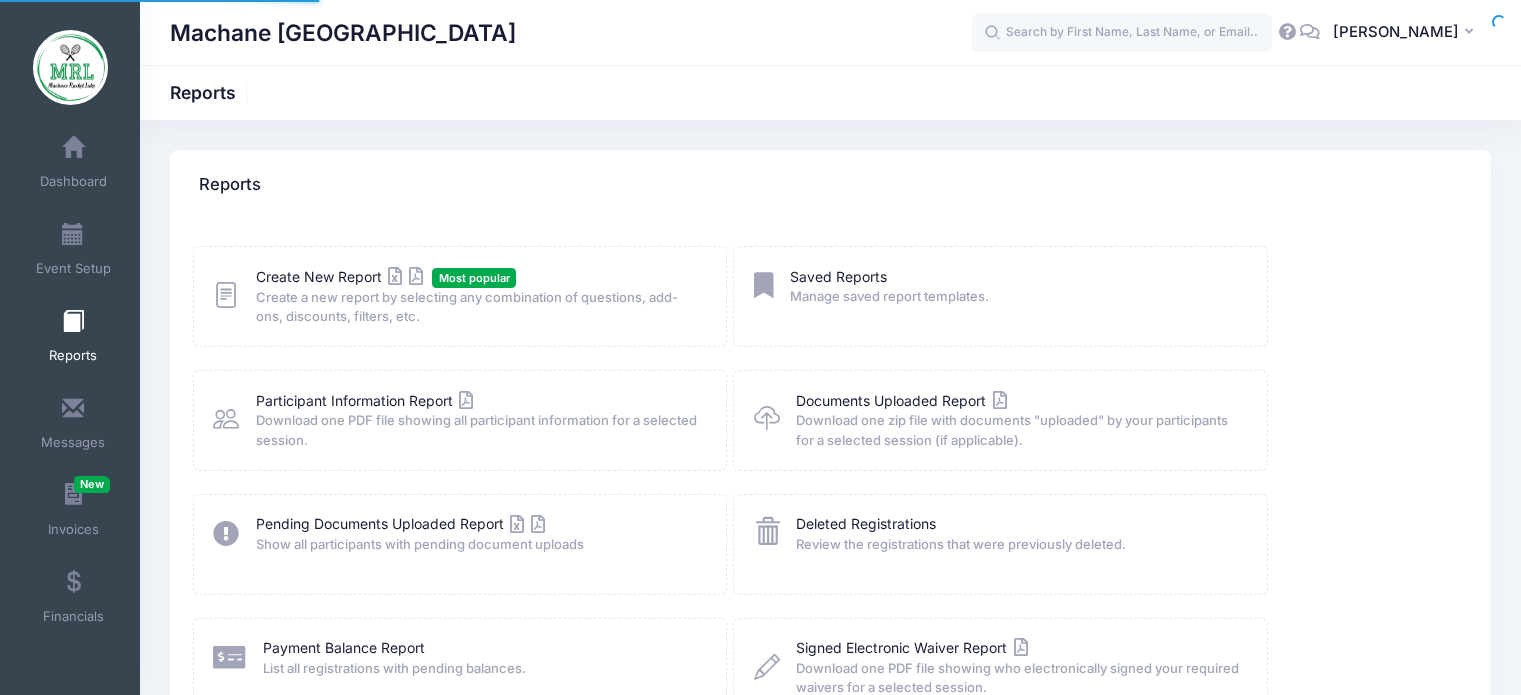 scroll, scrollTop: 0, scrollLeft: 0, axis: both 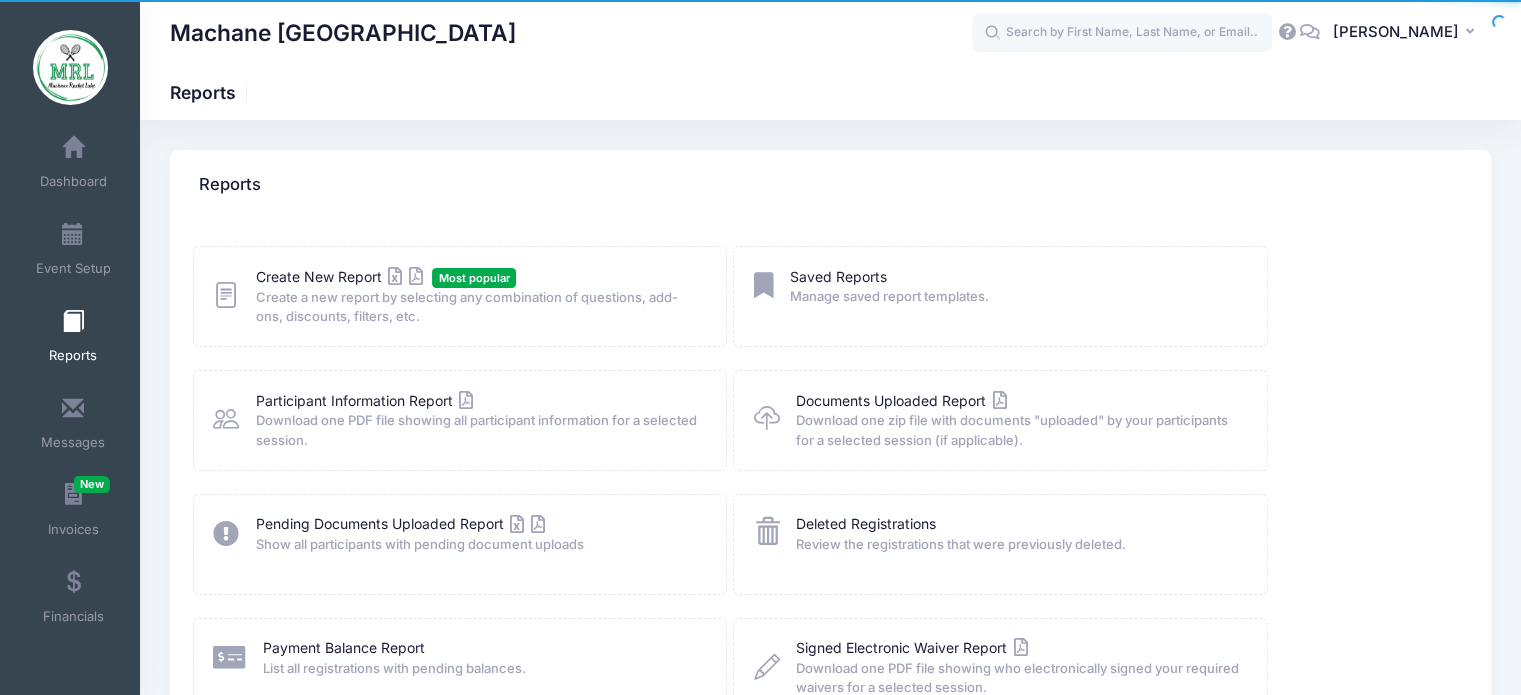 click on "Create New Report  Most popular
Create a new report by selecting any combination of questions, add-ons, discounts, filters, etc." at bounding box center [478, 297] 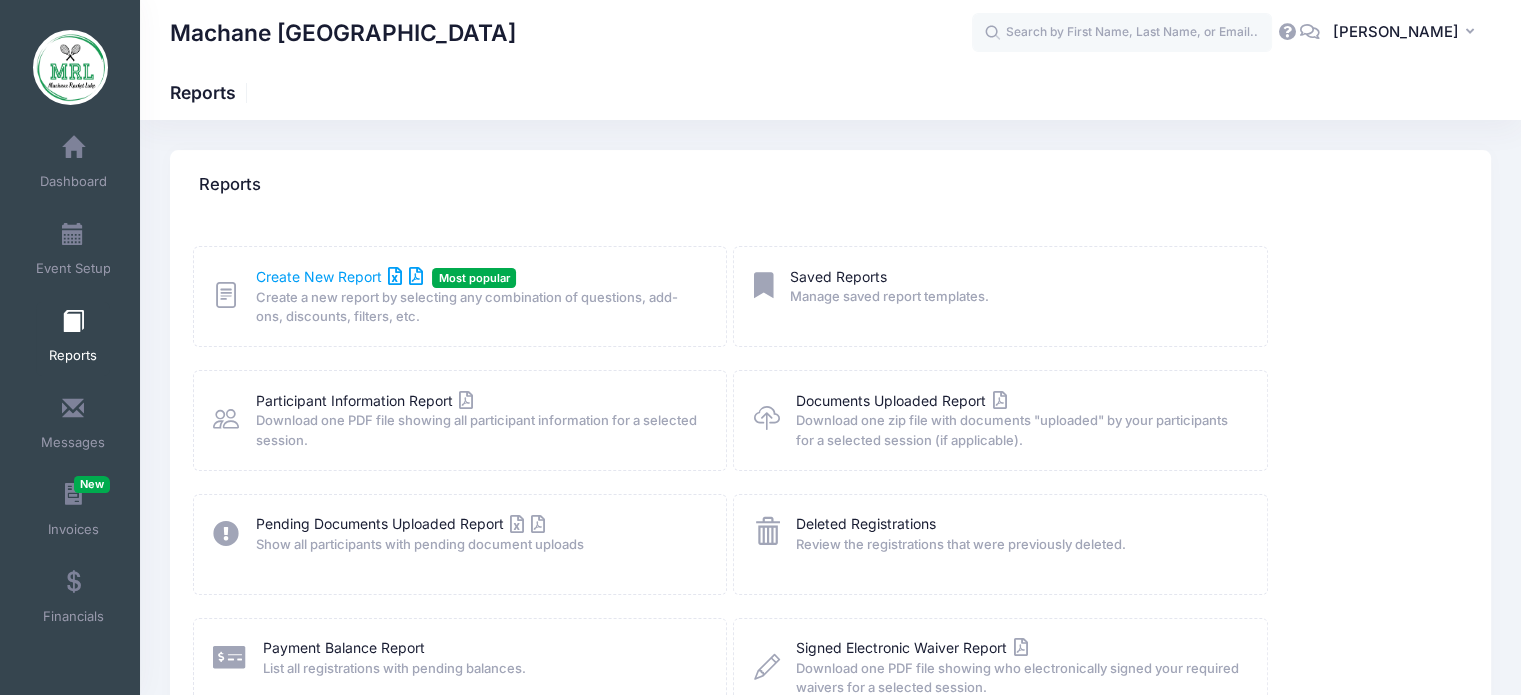click on "Create New Report" at bounding box center (339, 276) 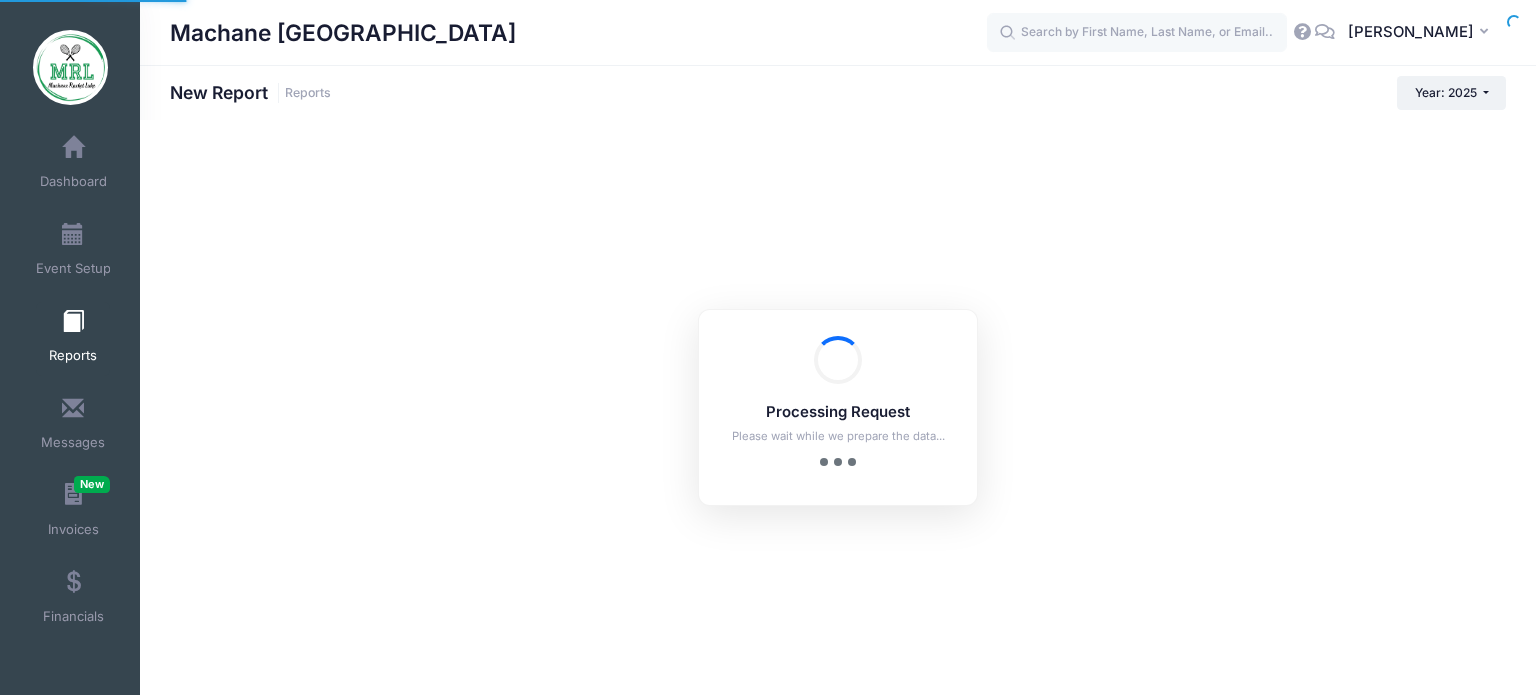 scroll, scrollTop: 0, scrollLeft: 0, axis: both 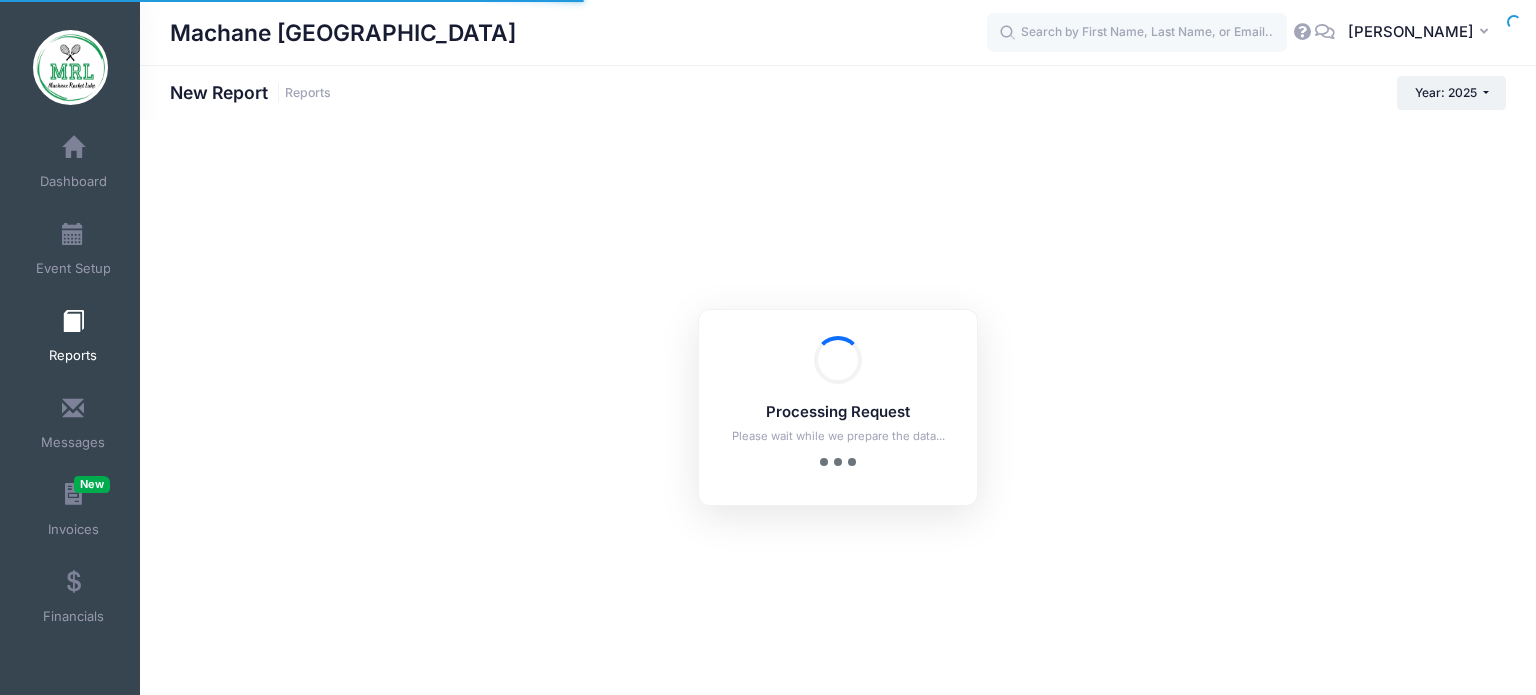 checkbox on "true" 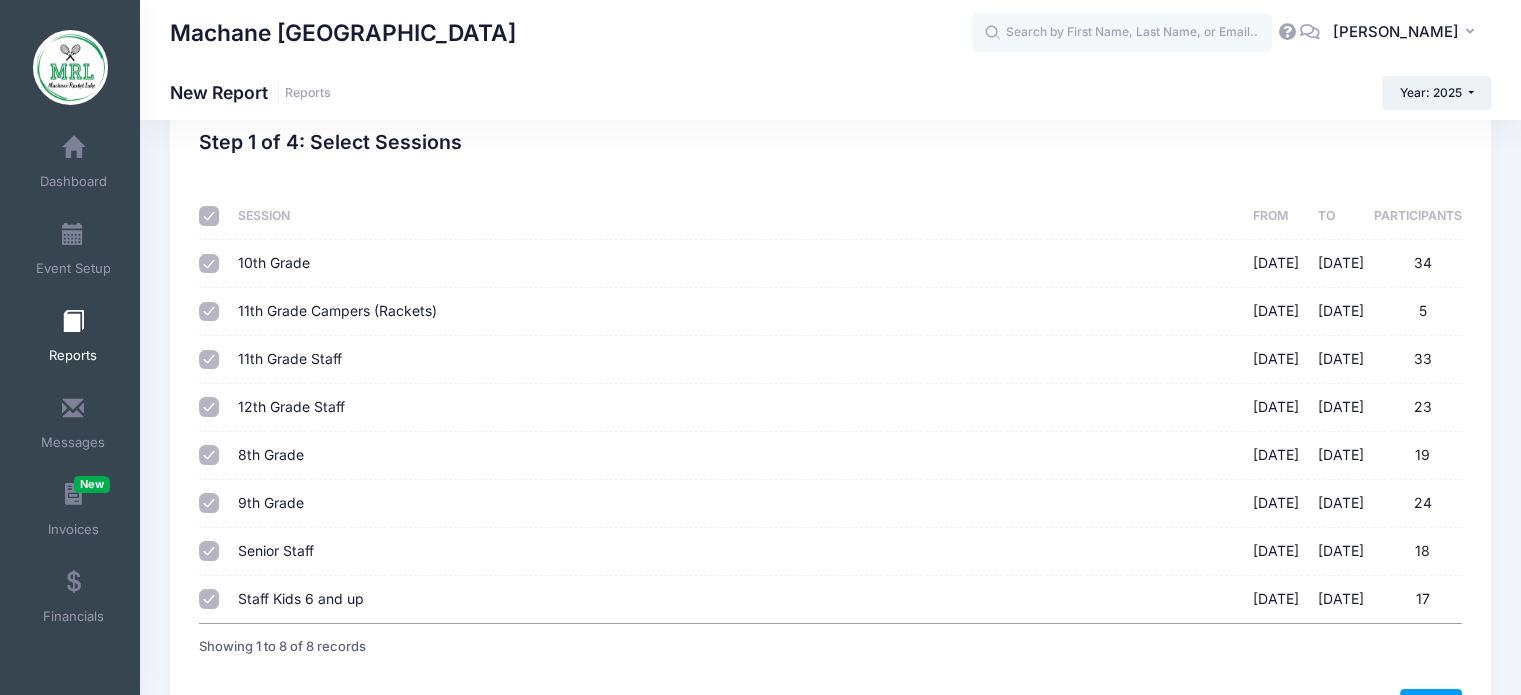 scroll, scrollTop: 56, scrollLeft: 0, axis: vertical 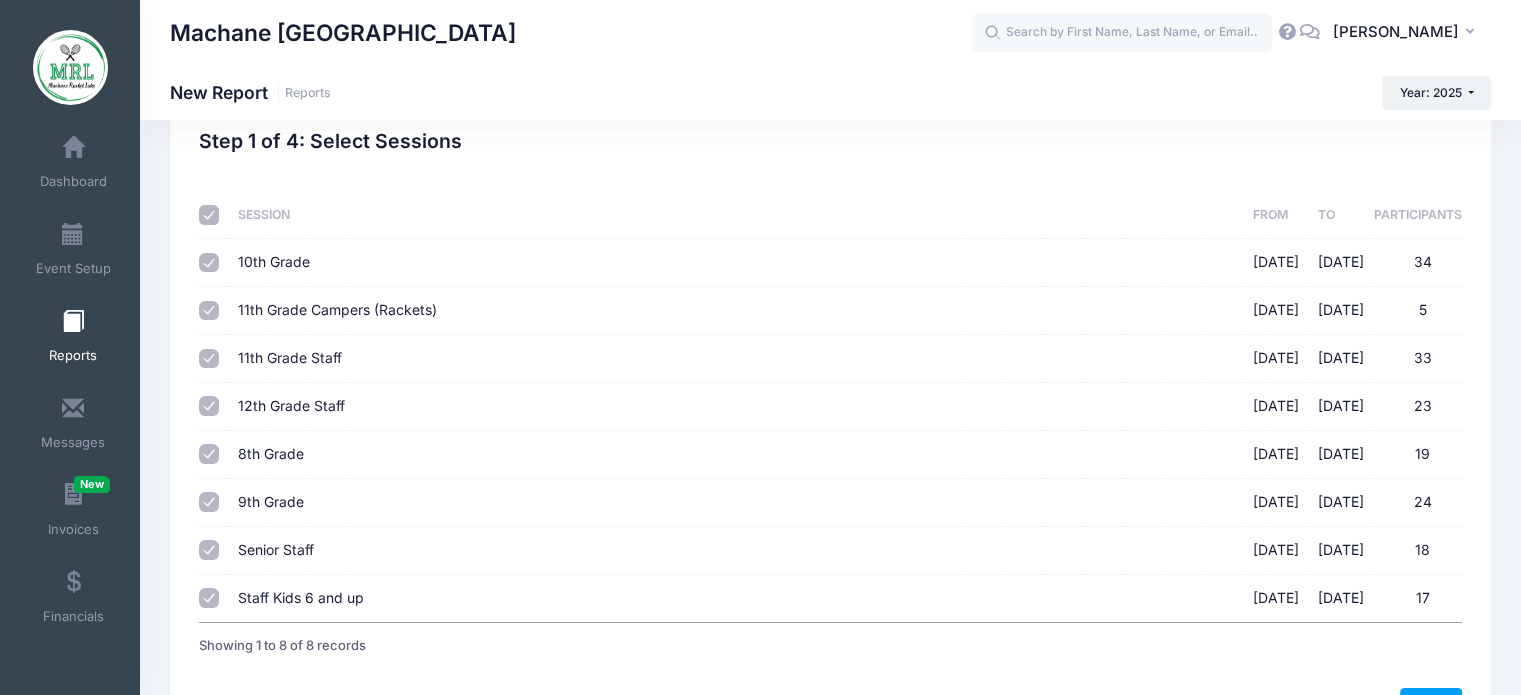 click at bounding box center [209, 215] 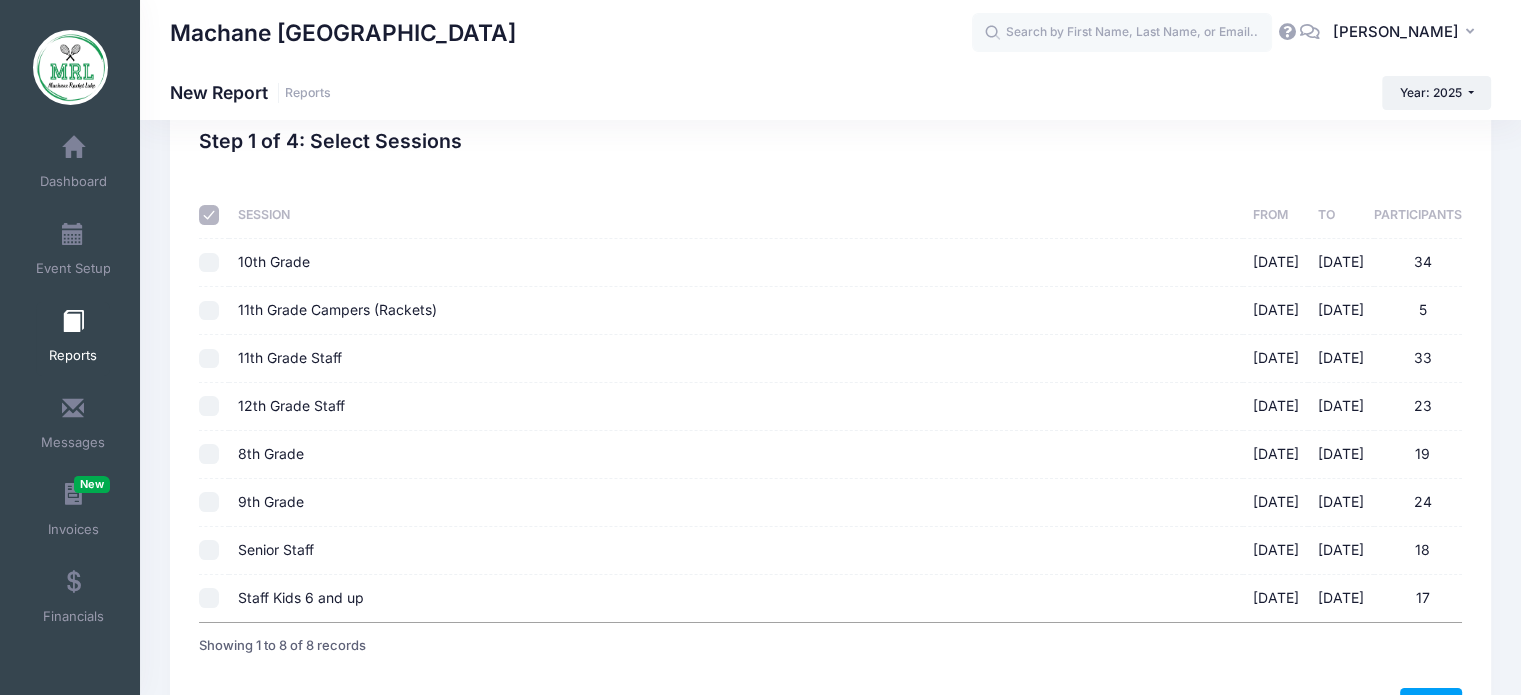 checkbox on "false" 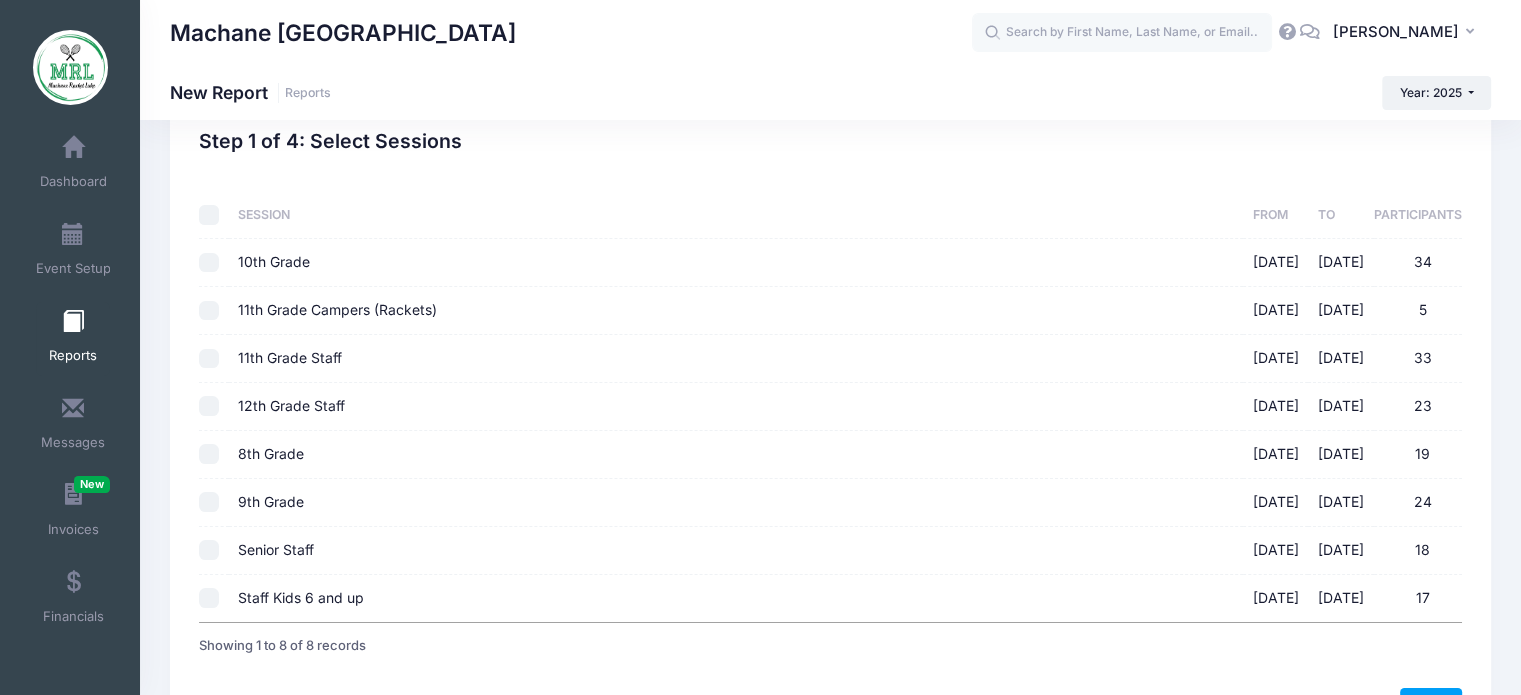 checkbox on "false" 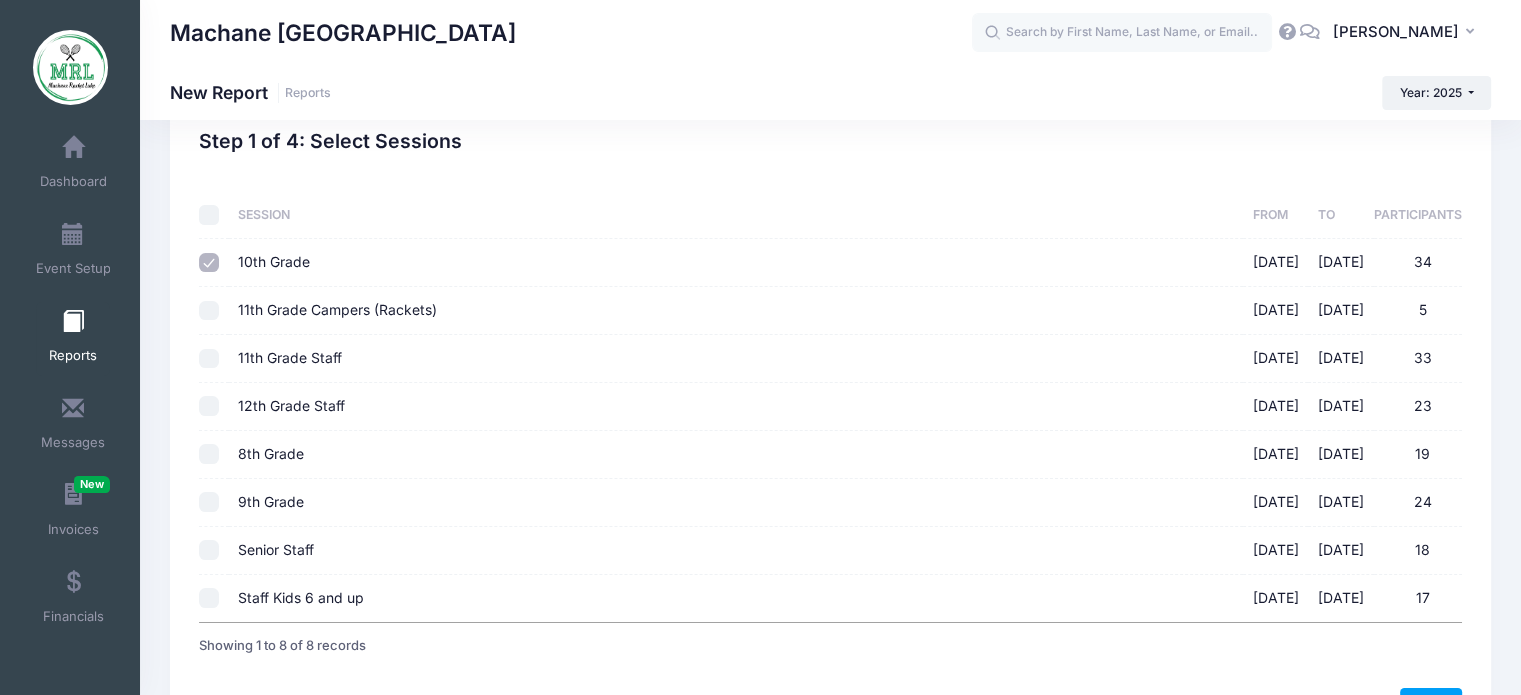 scroll, scrollTop: 182, scrollLeft: 0, axis: vertical 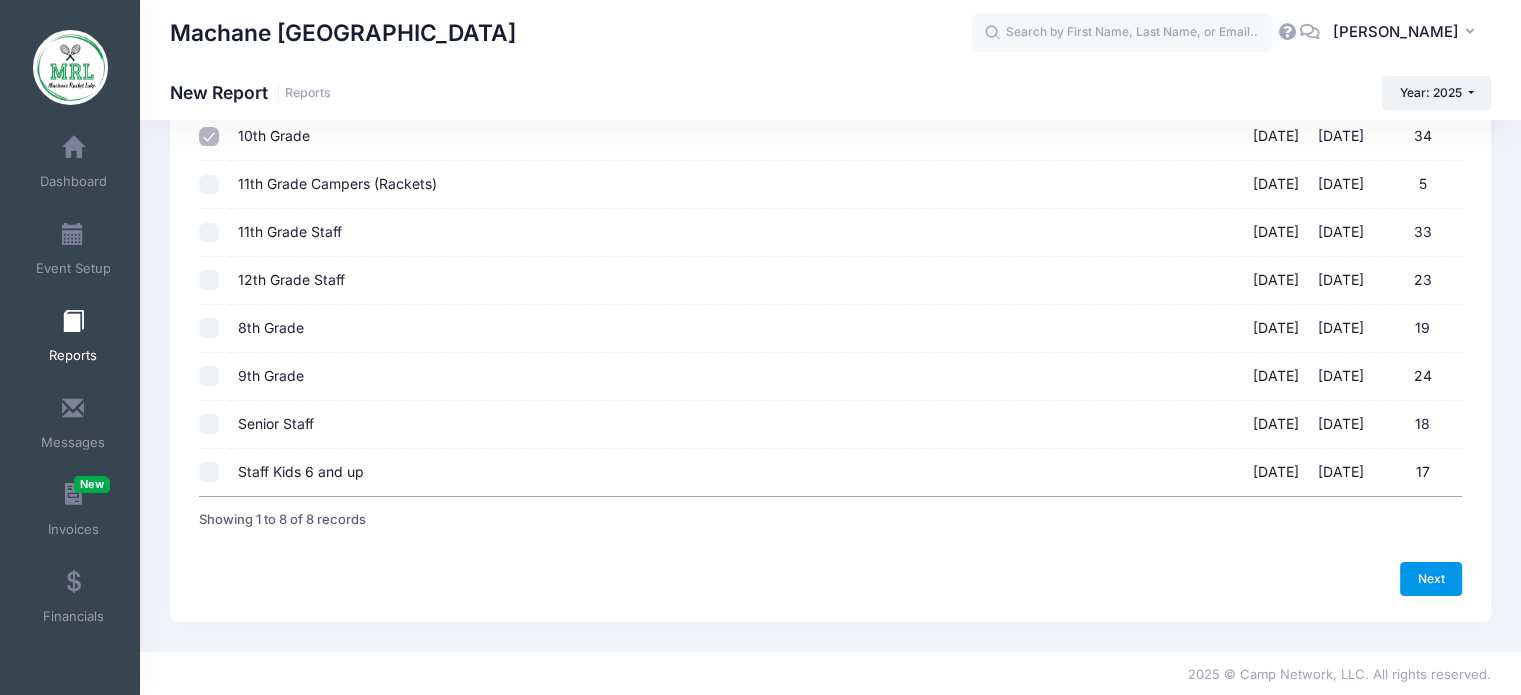click on "Next" at bounding box center (1431, 579) 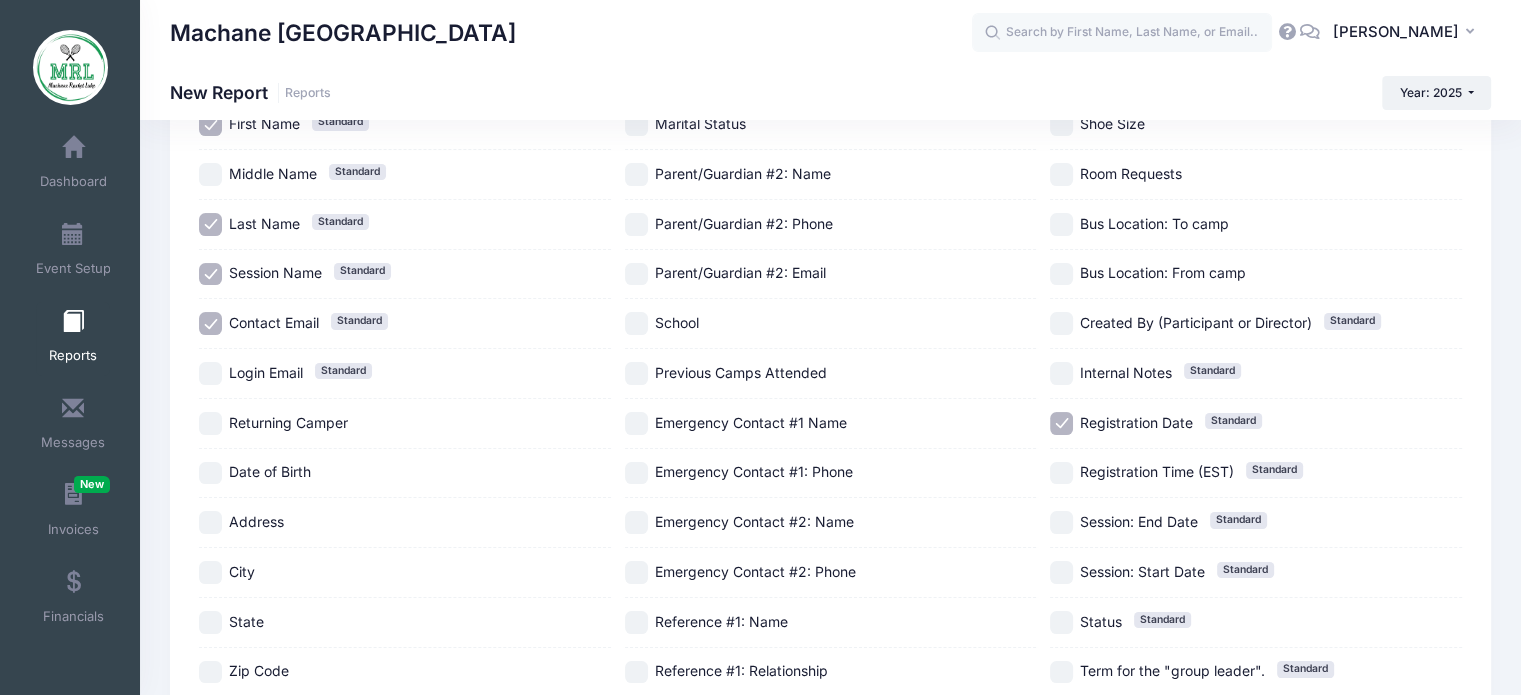 scroll, scrollTop: 0, scrollLeft: 0, axis: both 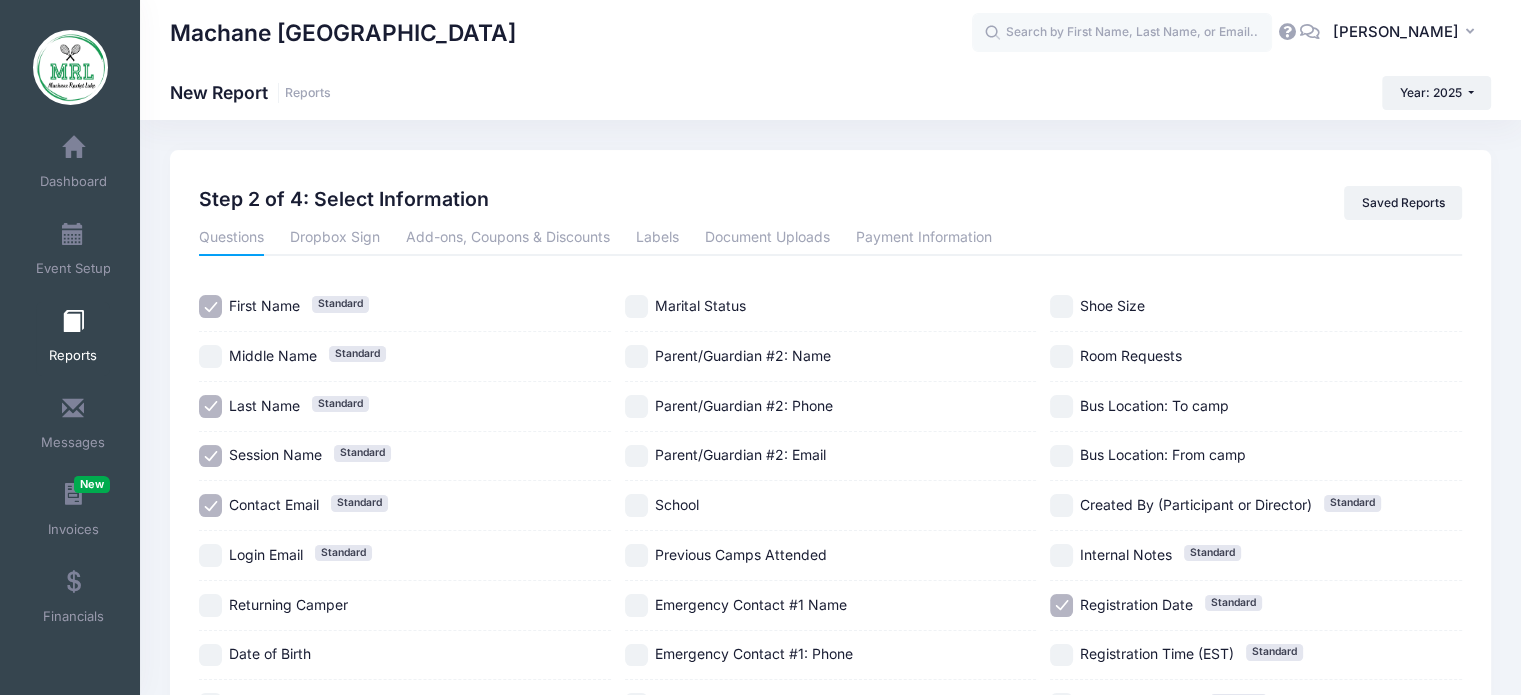 click on "Session Name" at bounding box center [275, 454] 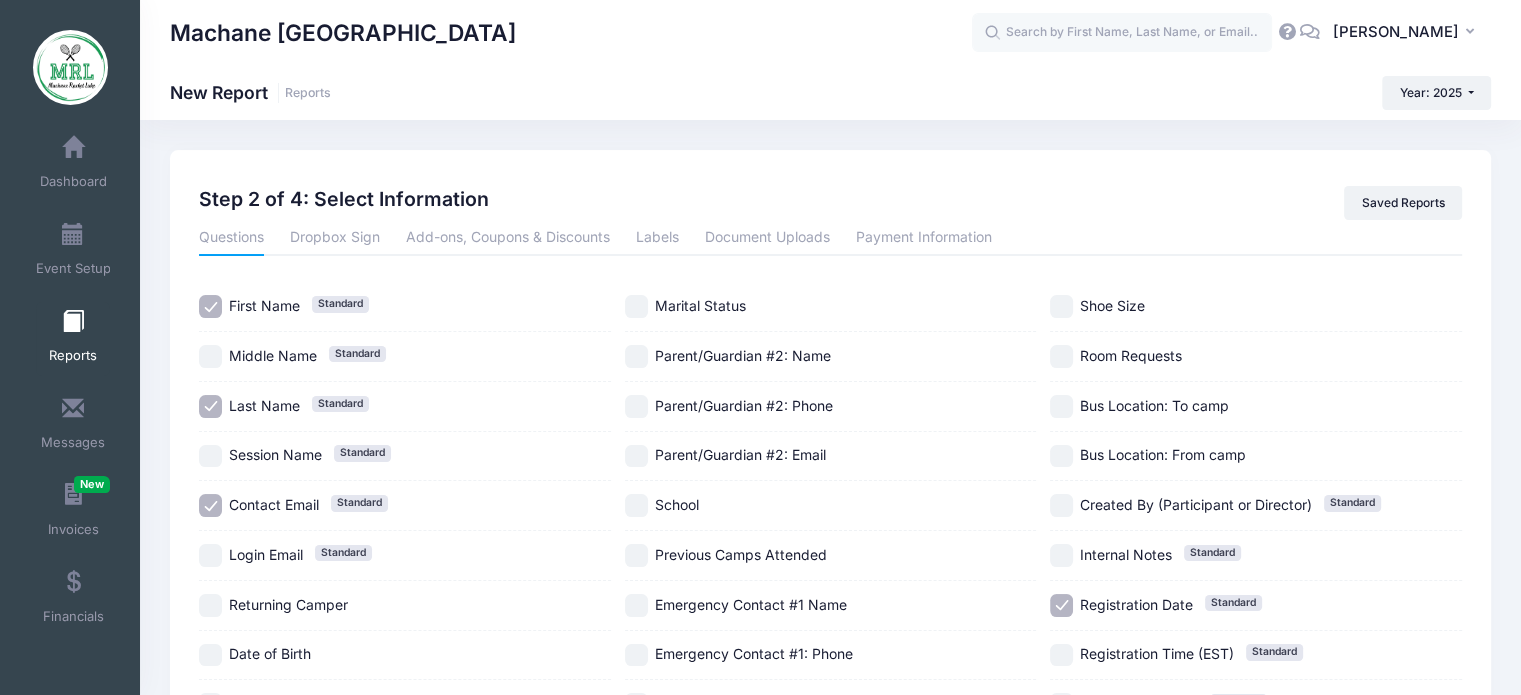 click on "Contact Email" at bounding box center [274, 504] 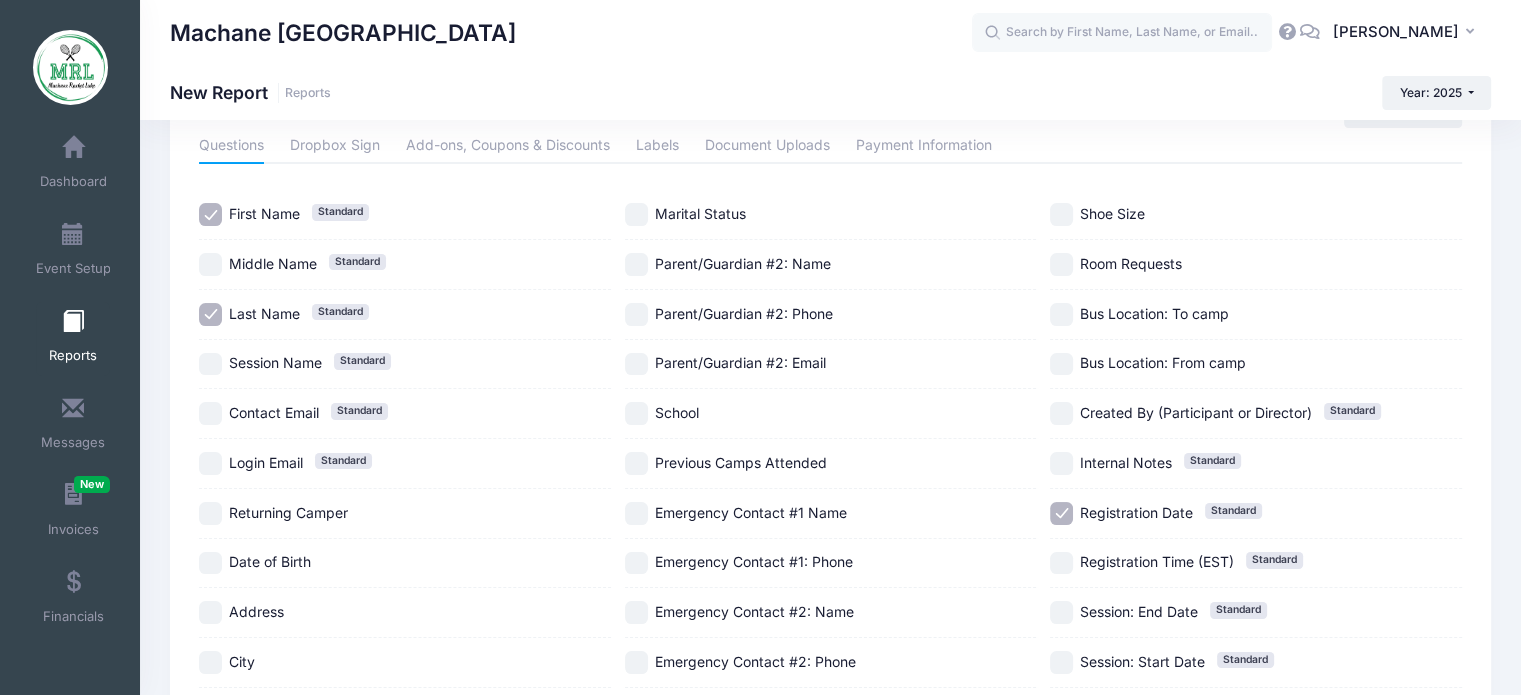 scroll, scrollTop: 94, scrollLeft: 0, axis: vertical 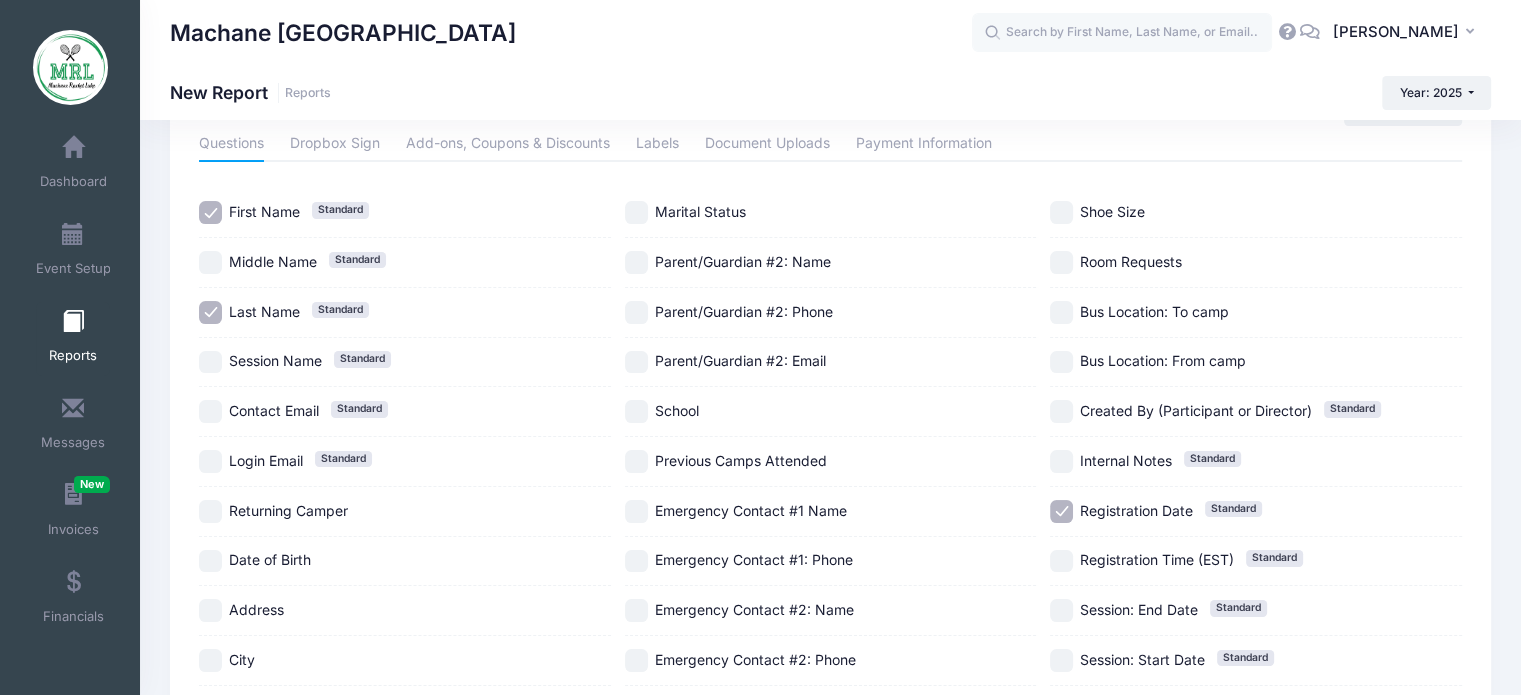 click on "Shoe Size" at bounding box center (1112, 211) 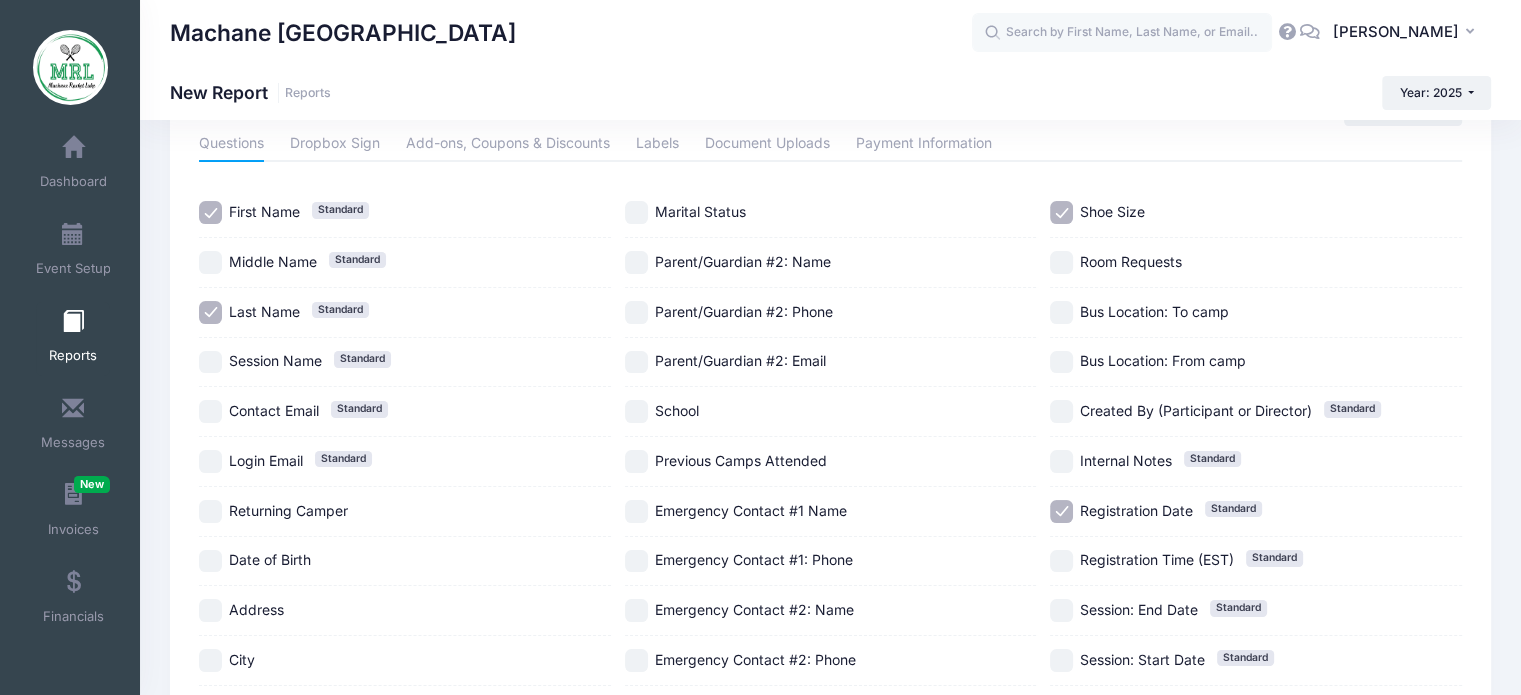 click on "Shoe Size" at bounding box center (1112, 211) 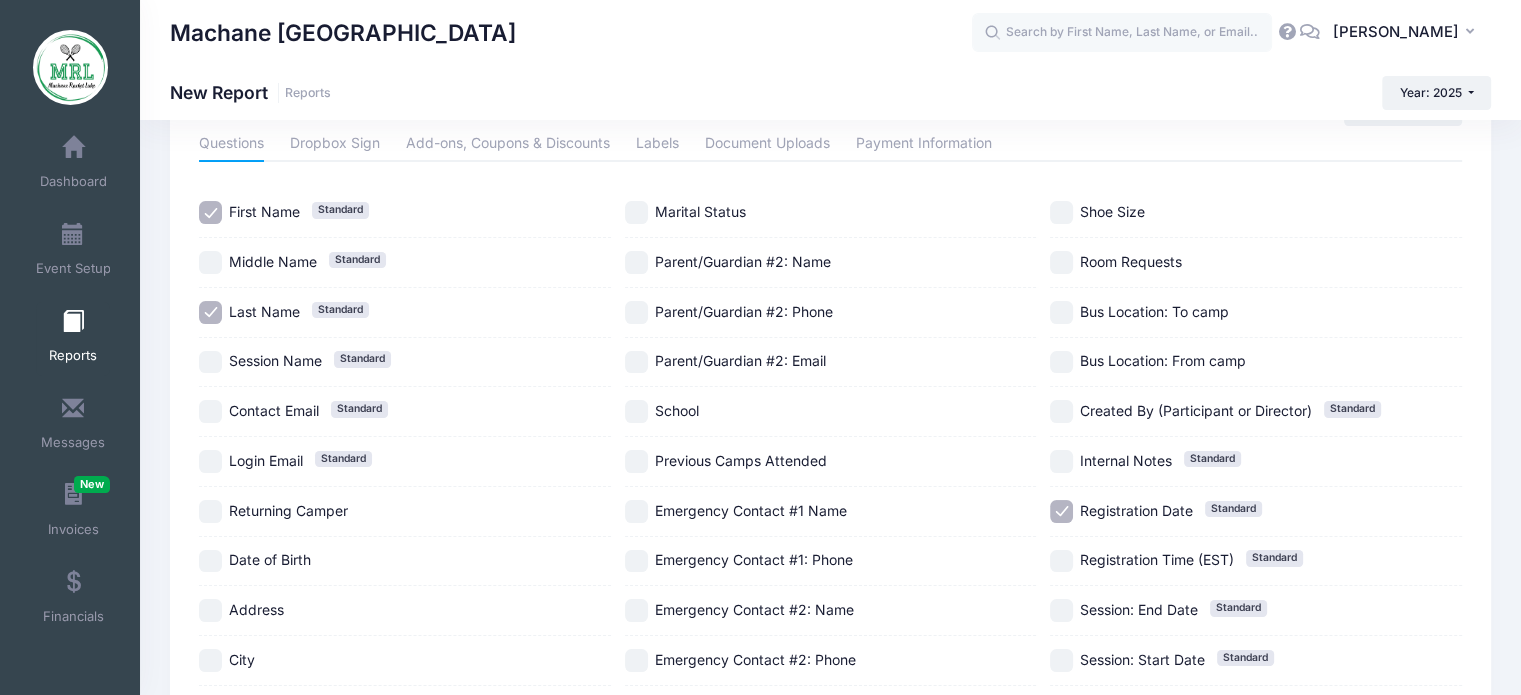 click on "Bus Location: To camp" at bounding box center (1154, 311) 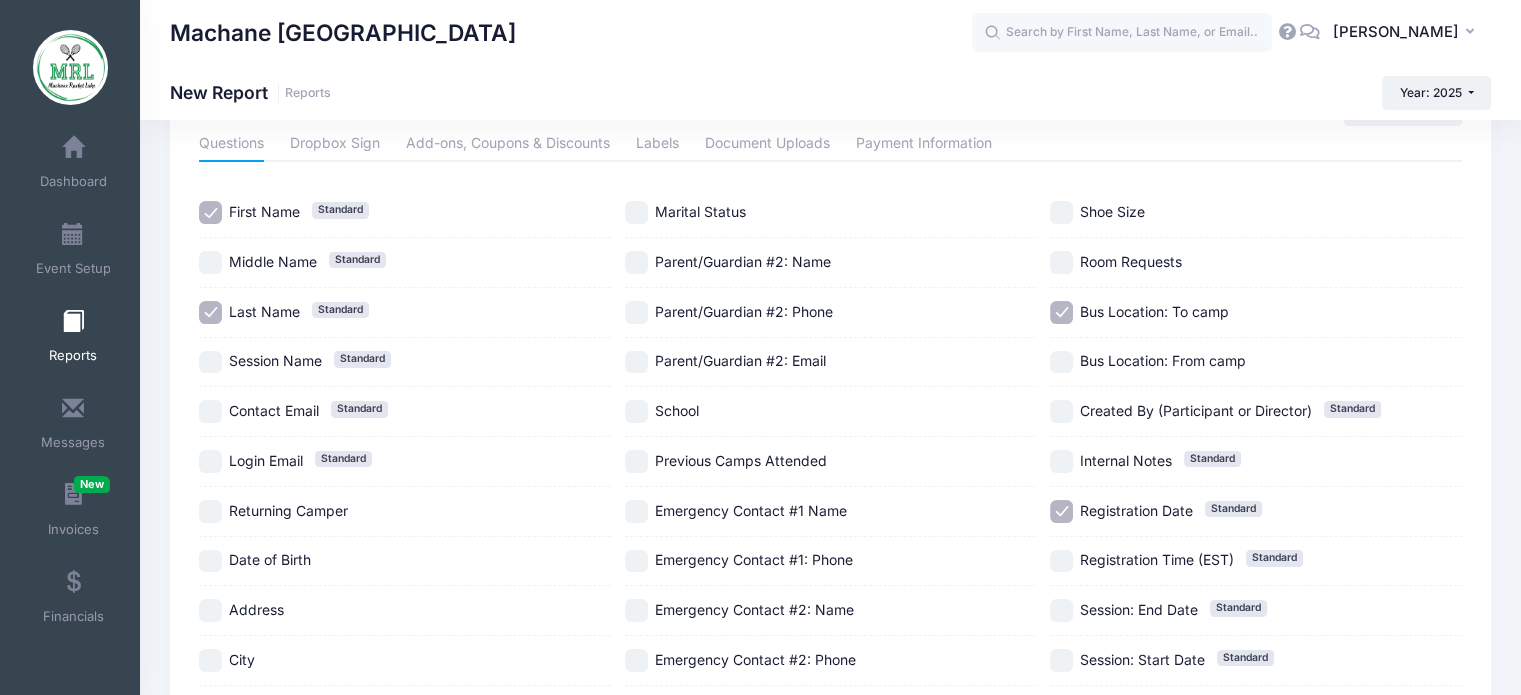 click on "Bus Location: From camp" at bounding box center (1163, 360) 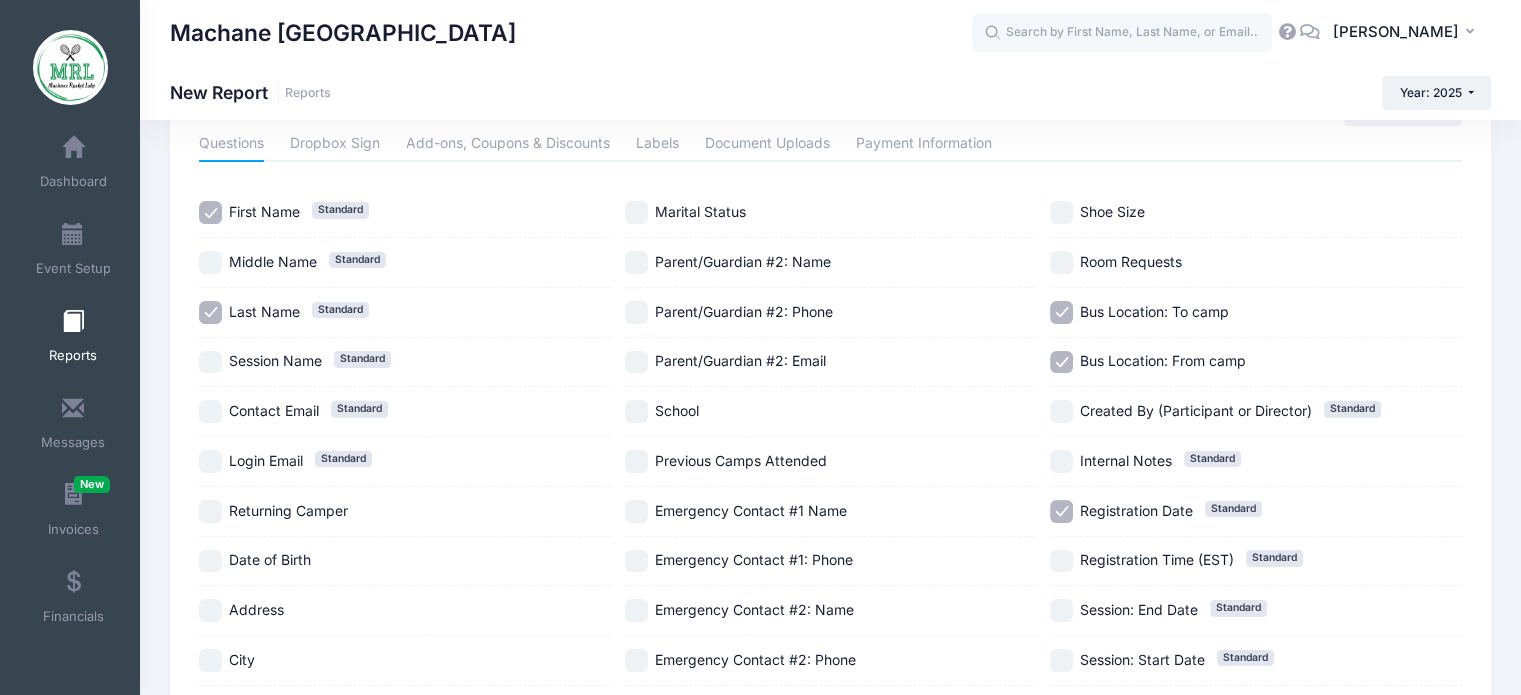 click on "Registration Date" at bounding box center [1136, 510] 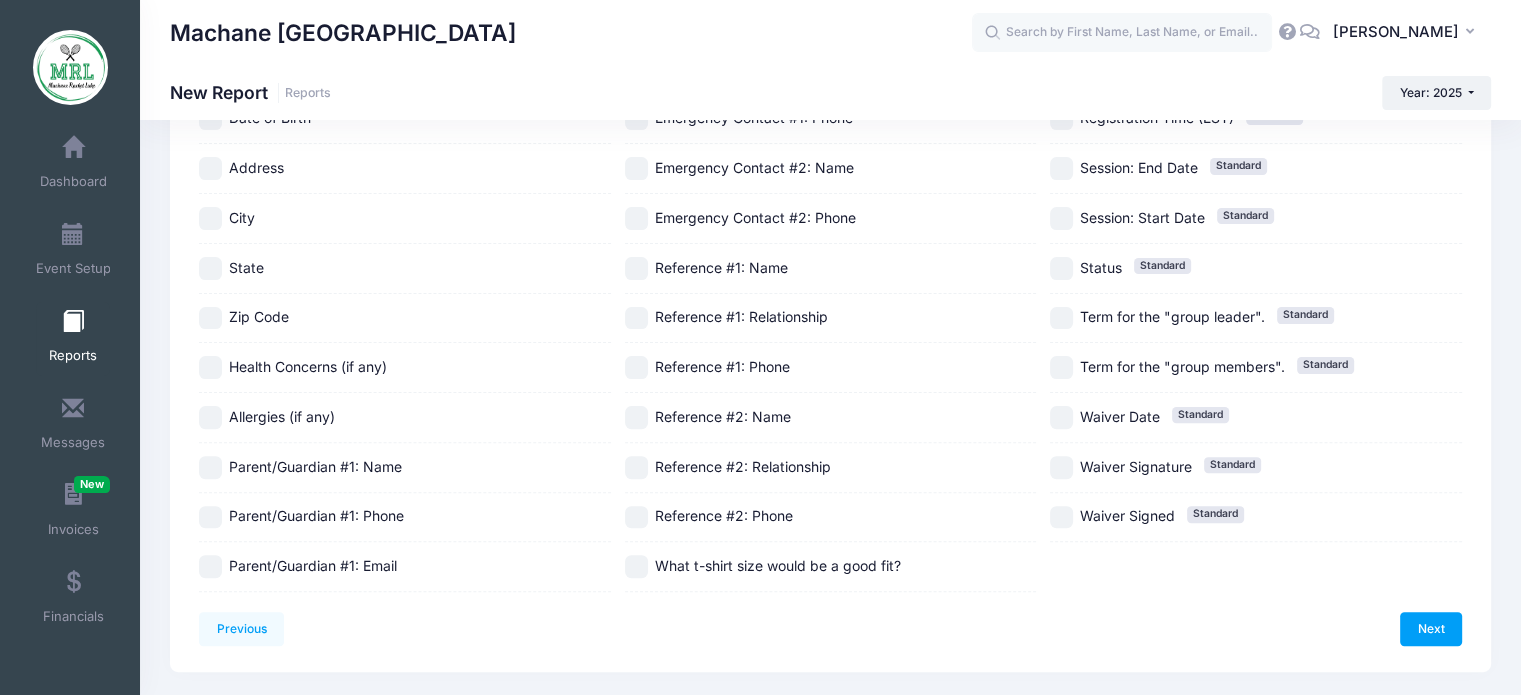 scroll, scrollTop: 584, scrollLeft: 0, axis: vertical 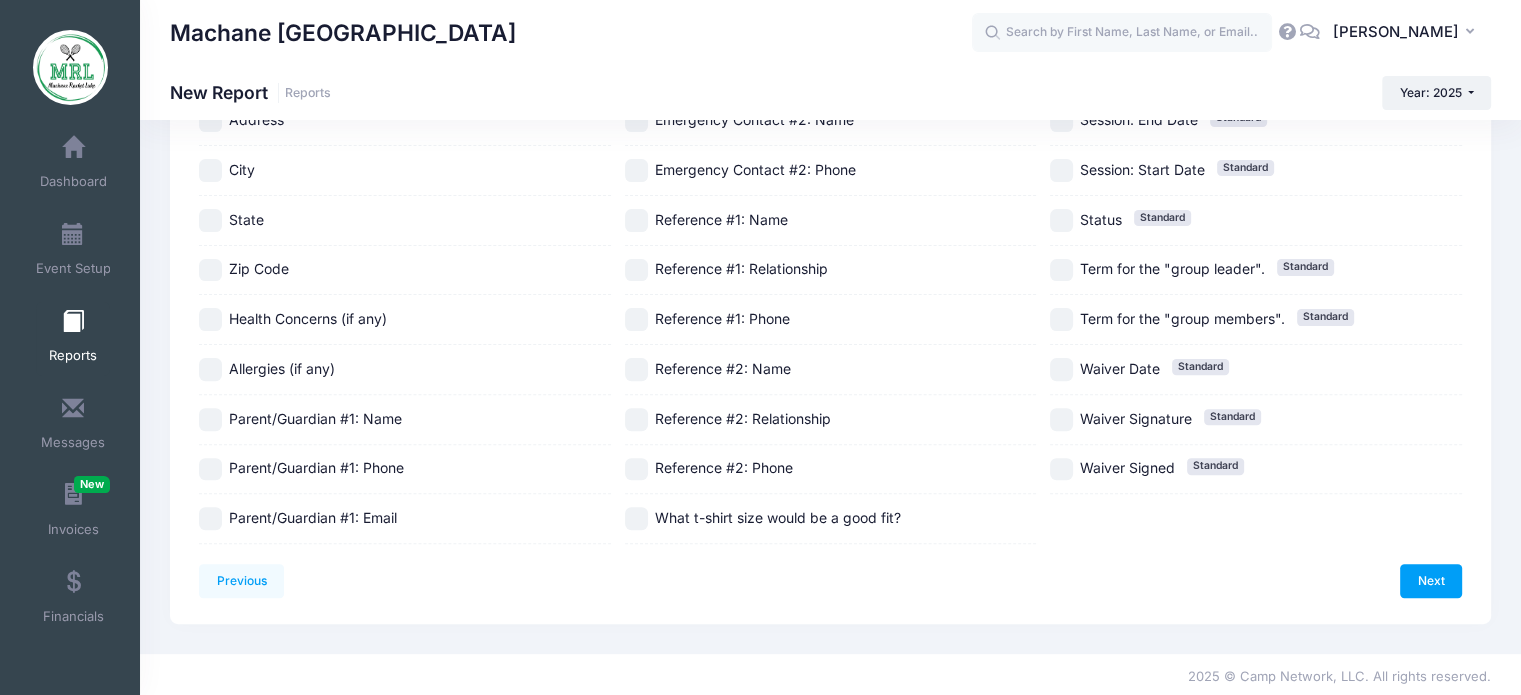 click on "Previous
Next
Step  2  of 4:  Select Information
1  Select Sessions
2 Select Information
3  Select Filters
4 Create Report
Created By Participant
Added by Director
Step 1 of 4: Select Sessions
Sessions" at bounding box center (830, 95) 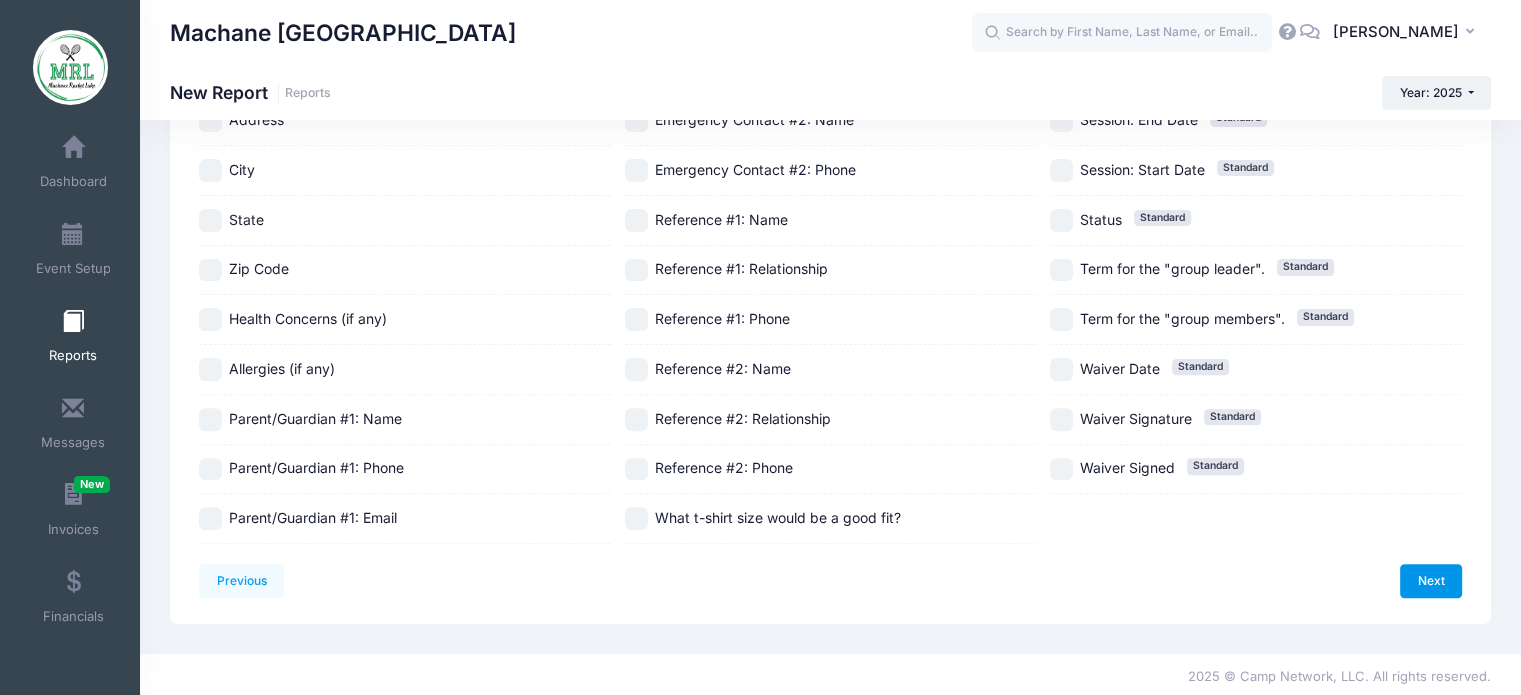 click on "Next" at bounding box center [1431, 581] 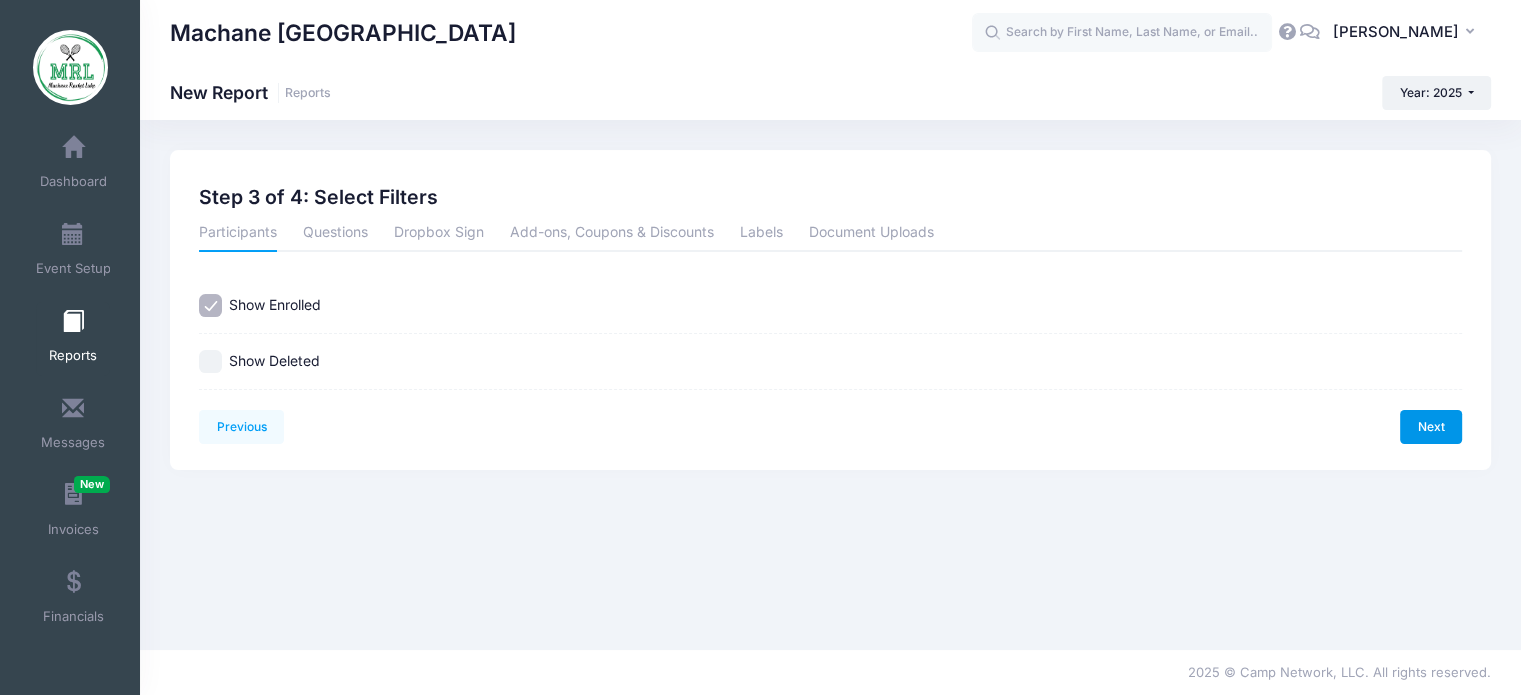 scroll, scrollTop: 0, scrollLeft: 0, axis: both 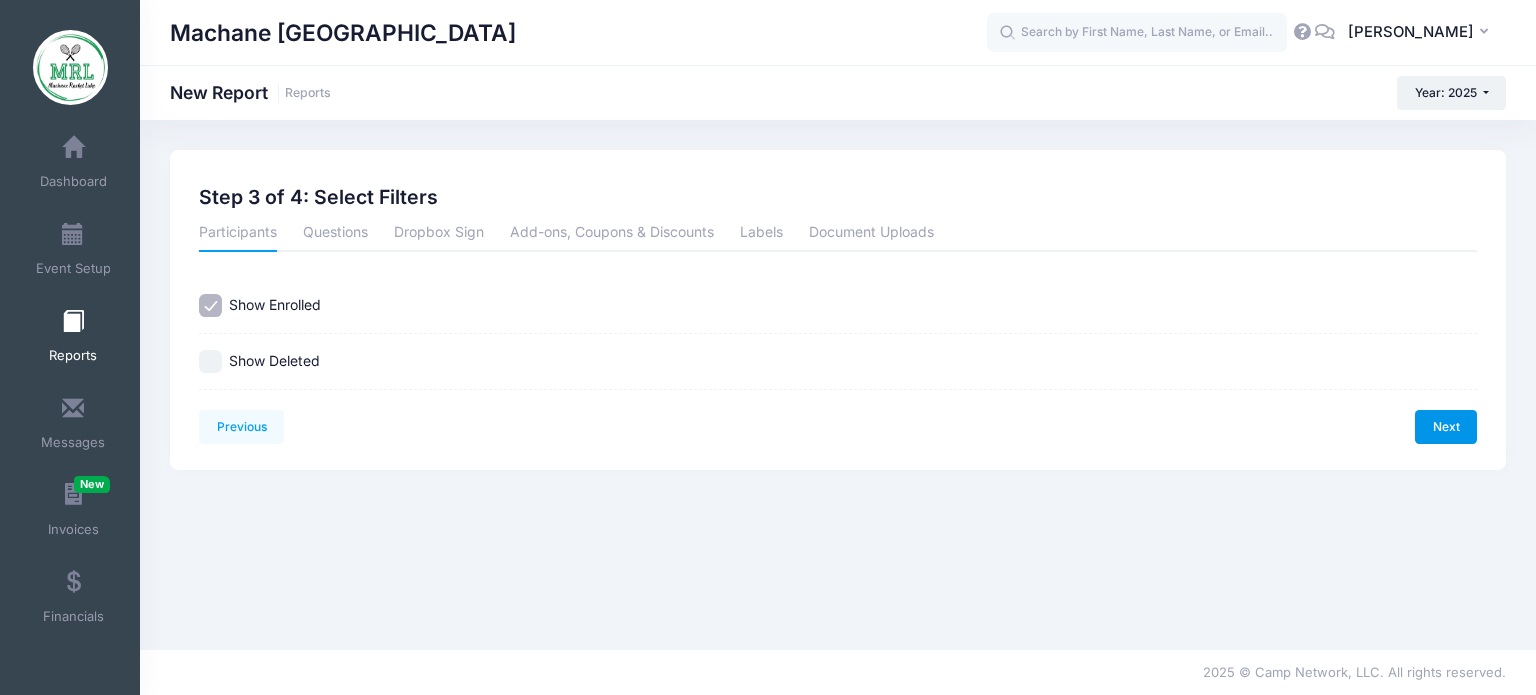 click on "Next" at bounding box center (1446, 427) 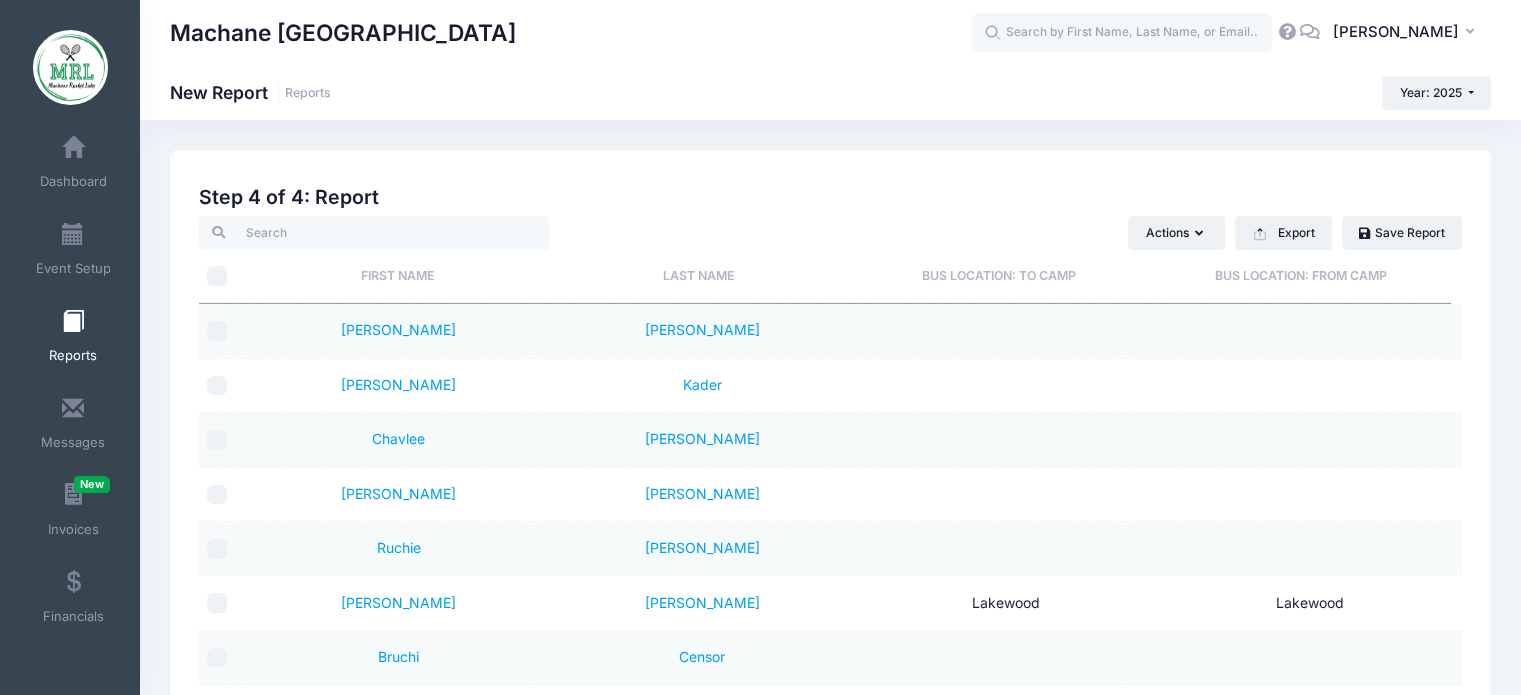 click on "Bus Location: To camp" at bounding box center (999, 276) 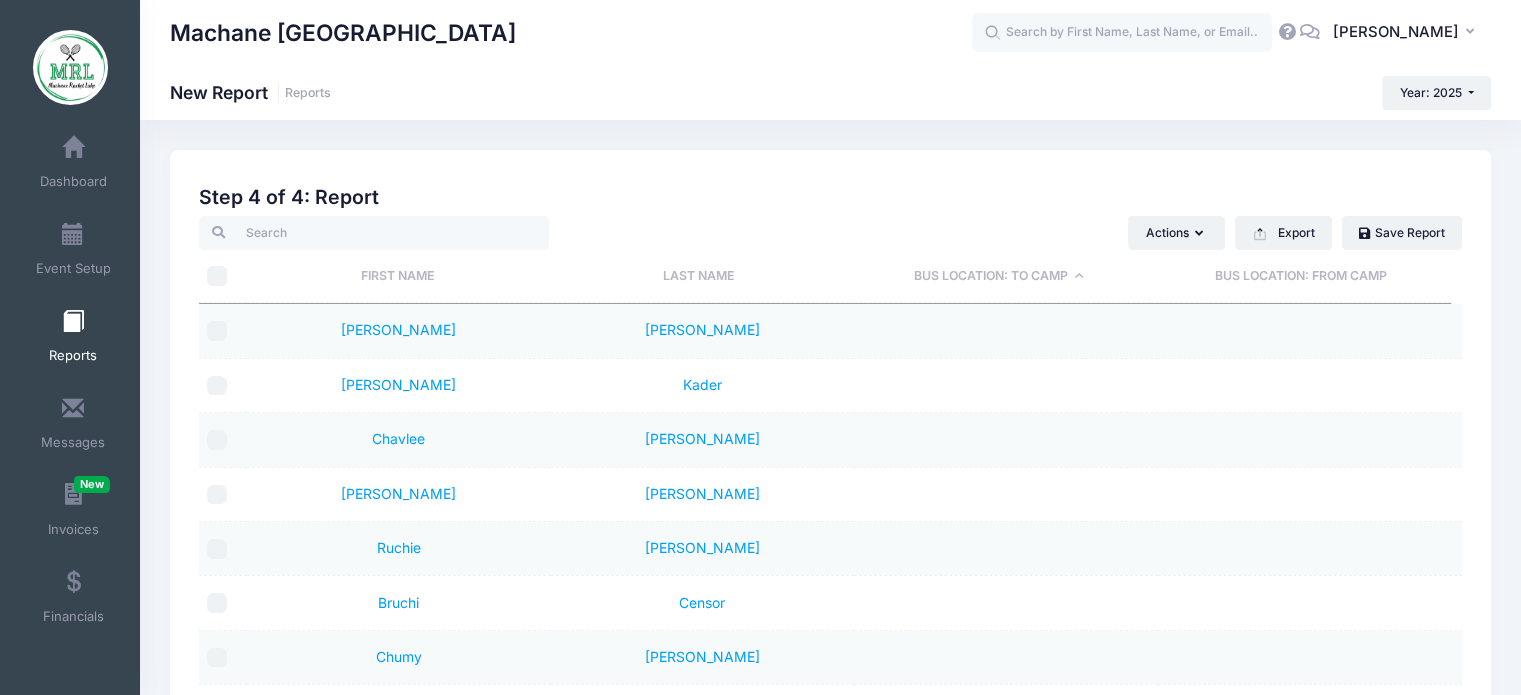 click on "Bus Location: To camp" at bounding box center (999, 276) 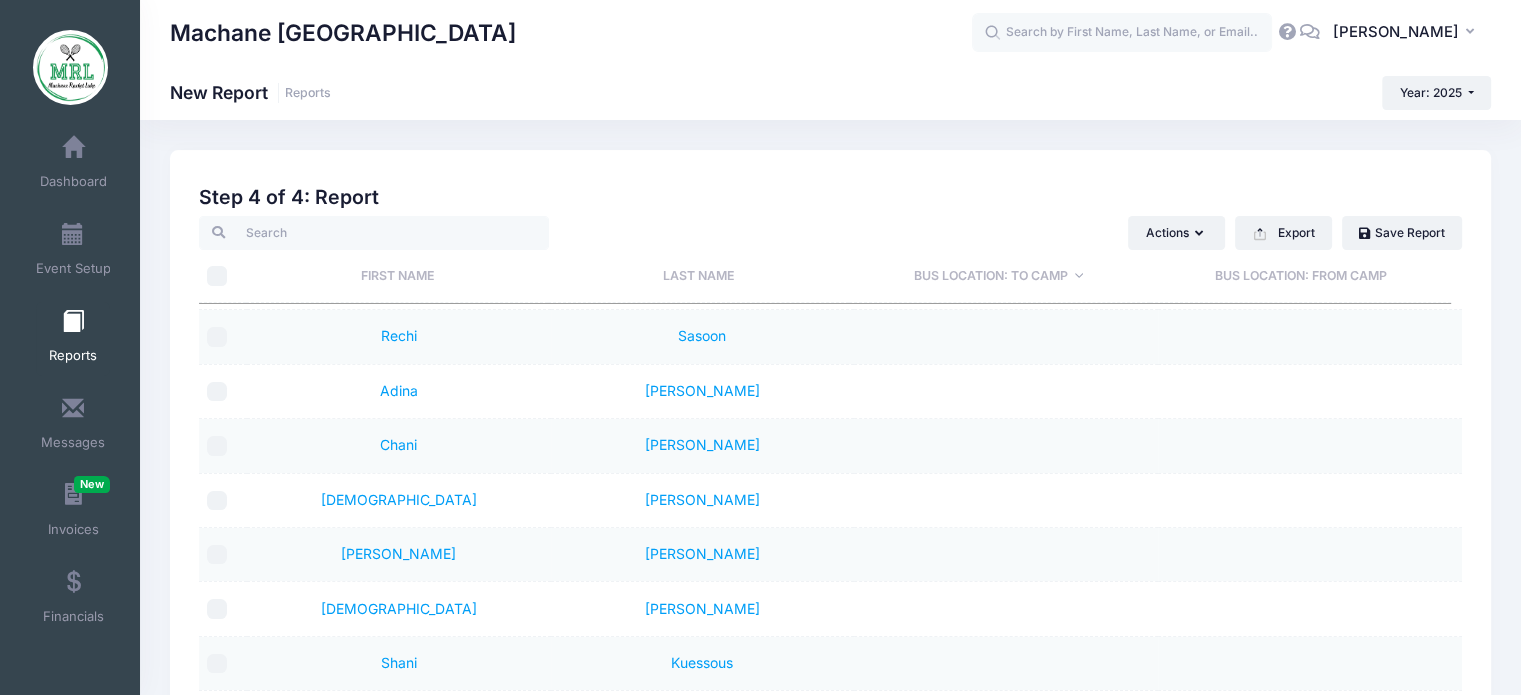 scroll, scrollTop: 1368, scrollLeft: 0, axis: vertical 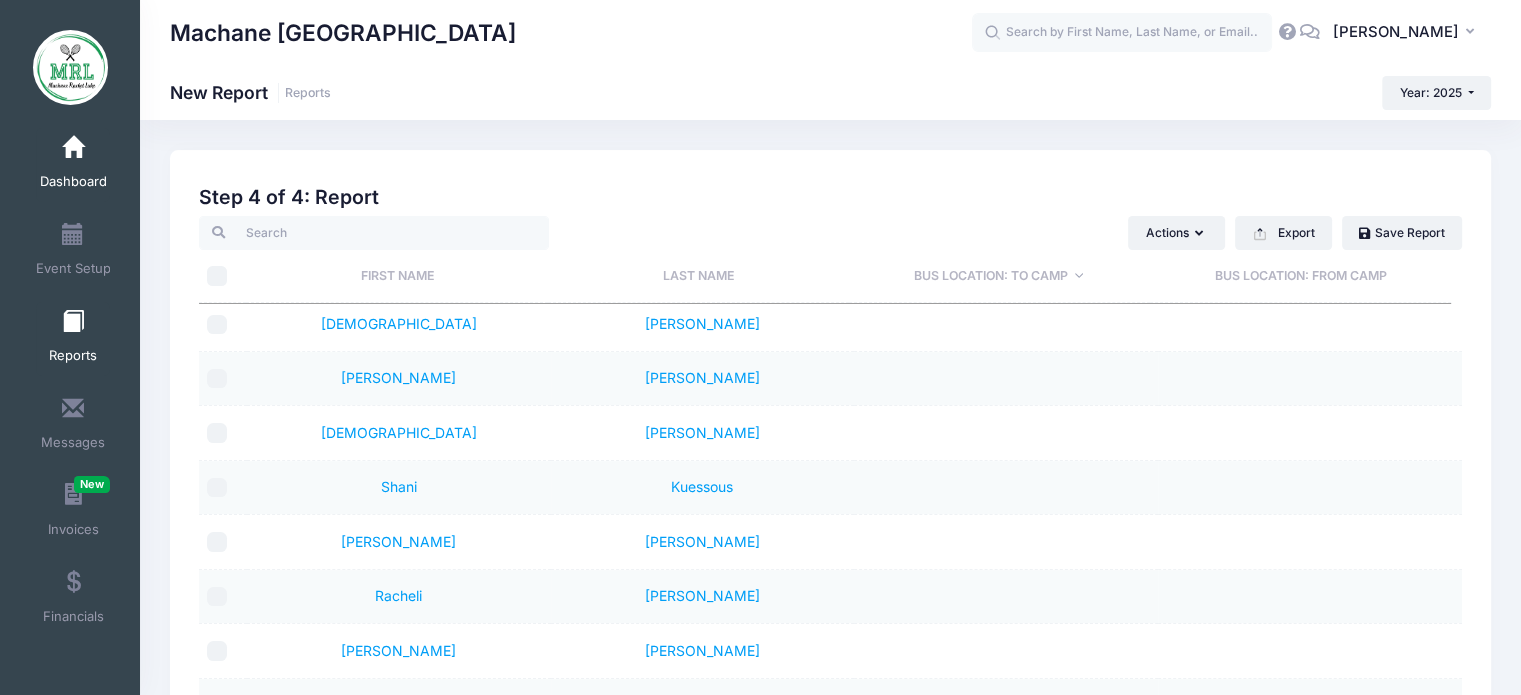 click on "Dashboard" at bounding box center [73, 165] 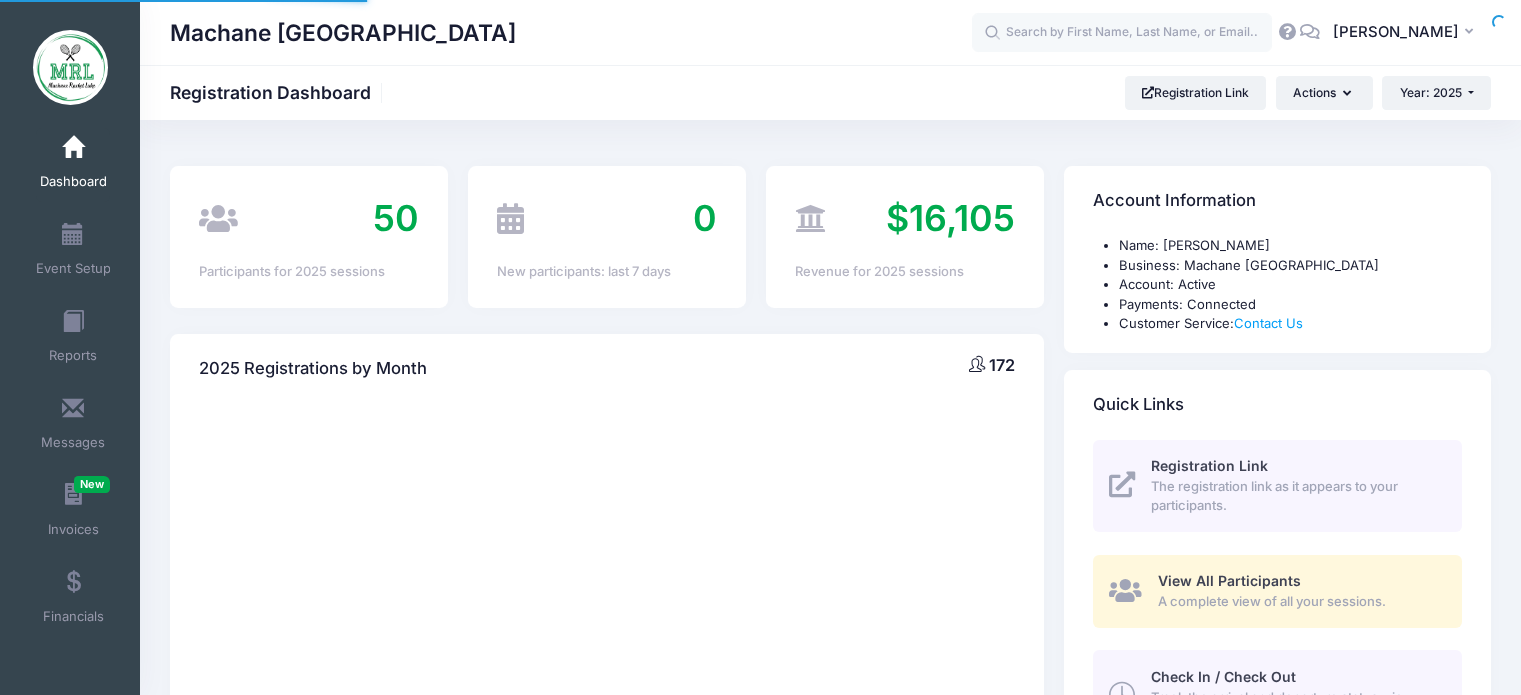 scroll, scrollTop: 0, scrollLeft: 0, axis: both 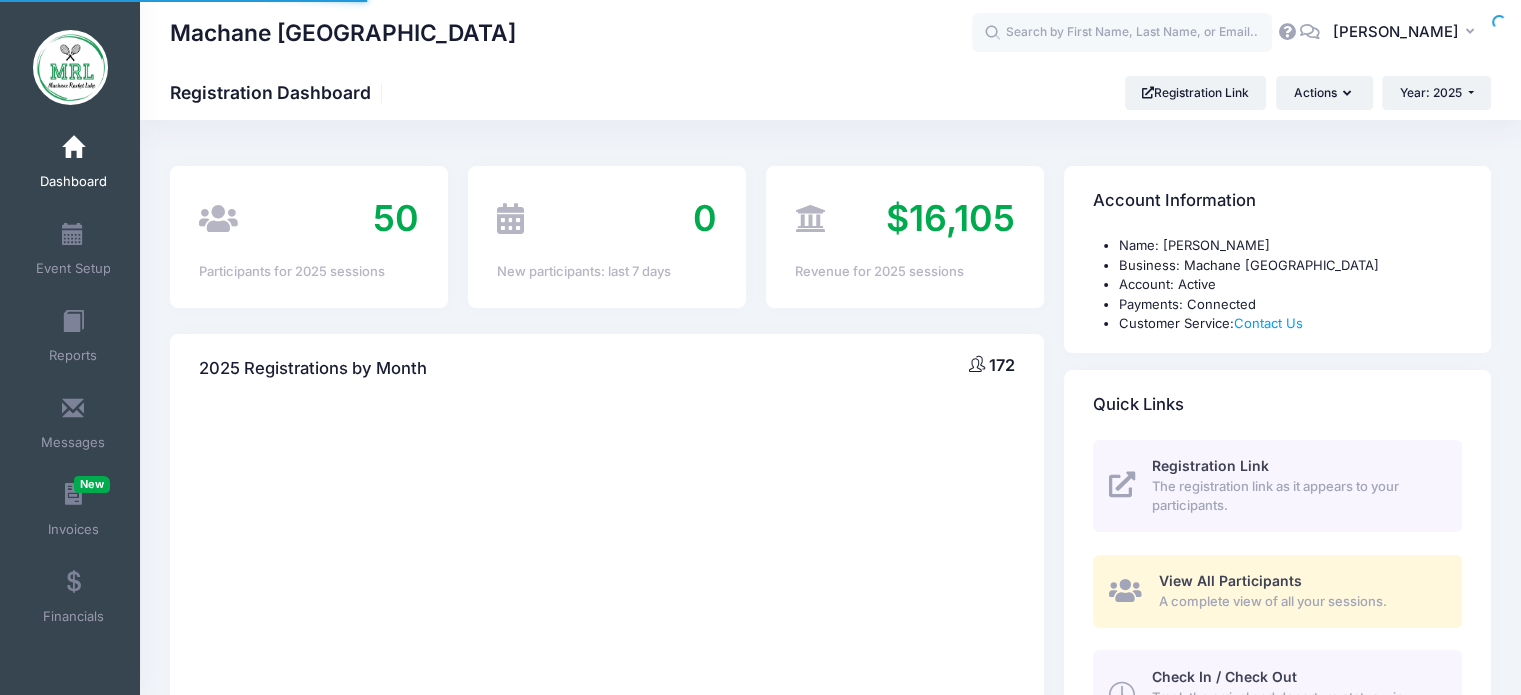 select 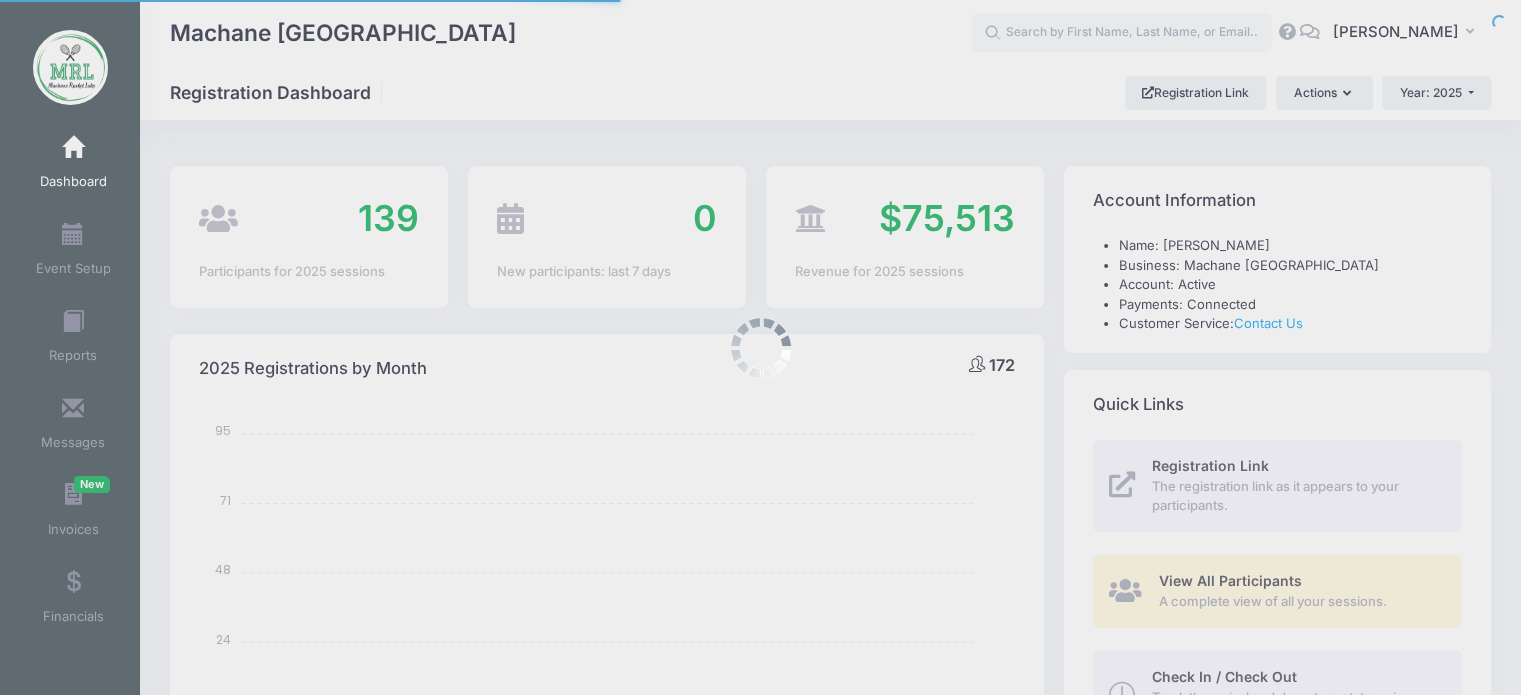 scroll, scrollTop: 0, scrollLeft: 0, axis: both 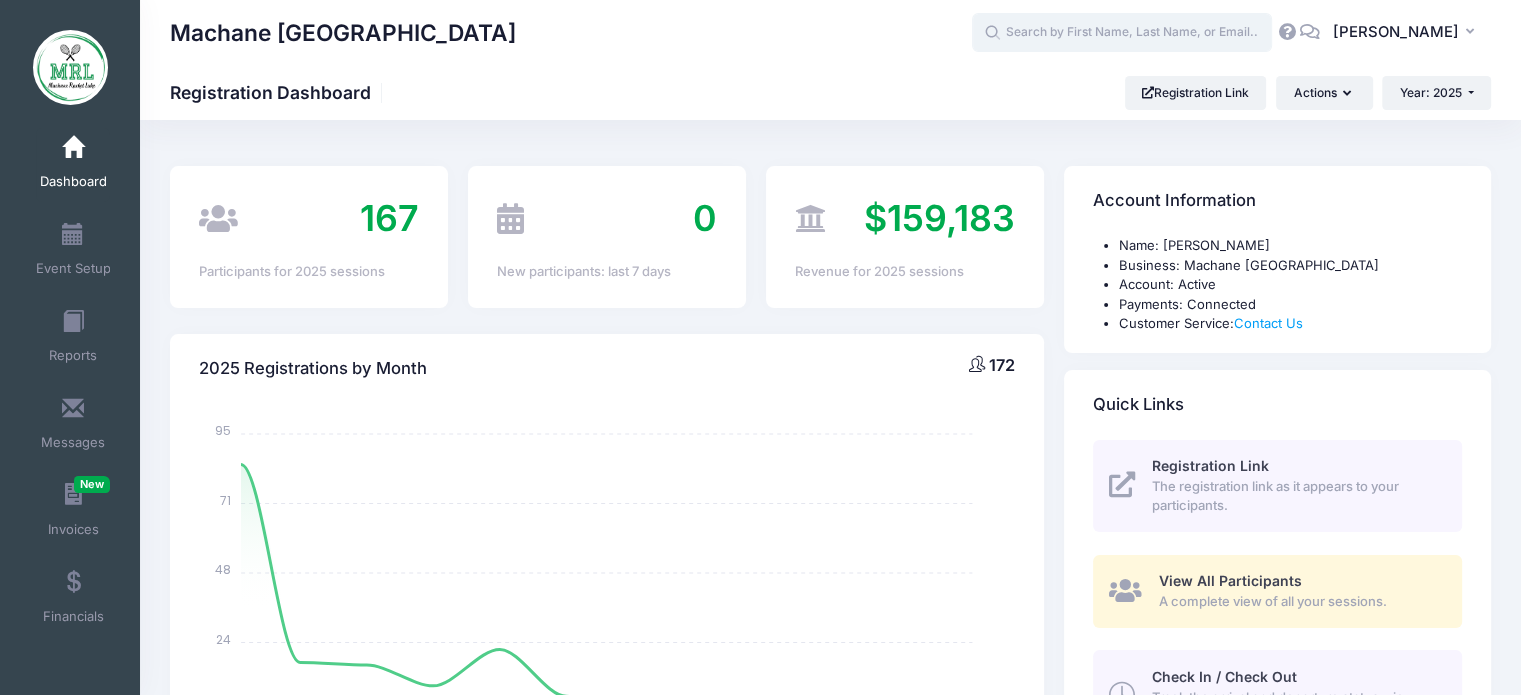 click at bounding box center (1122, 33) 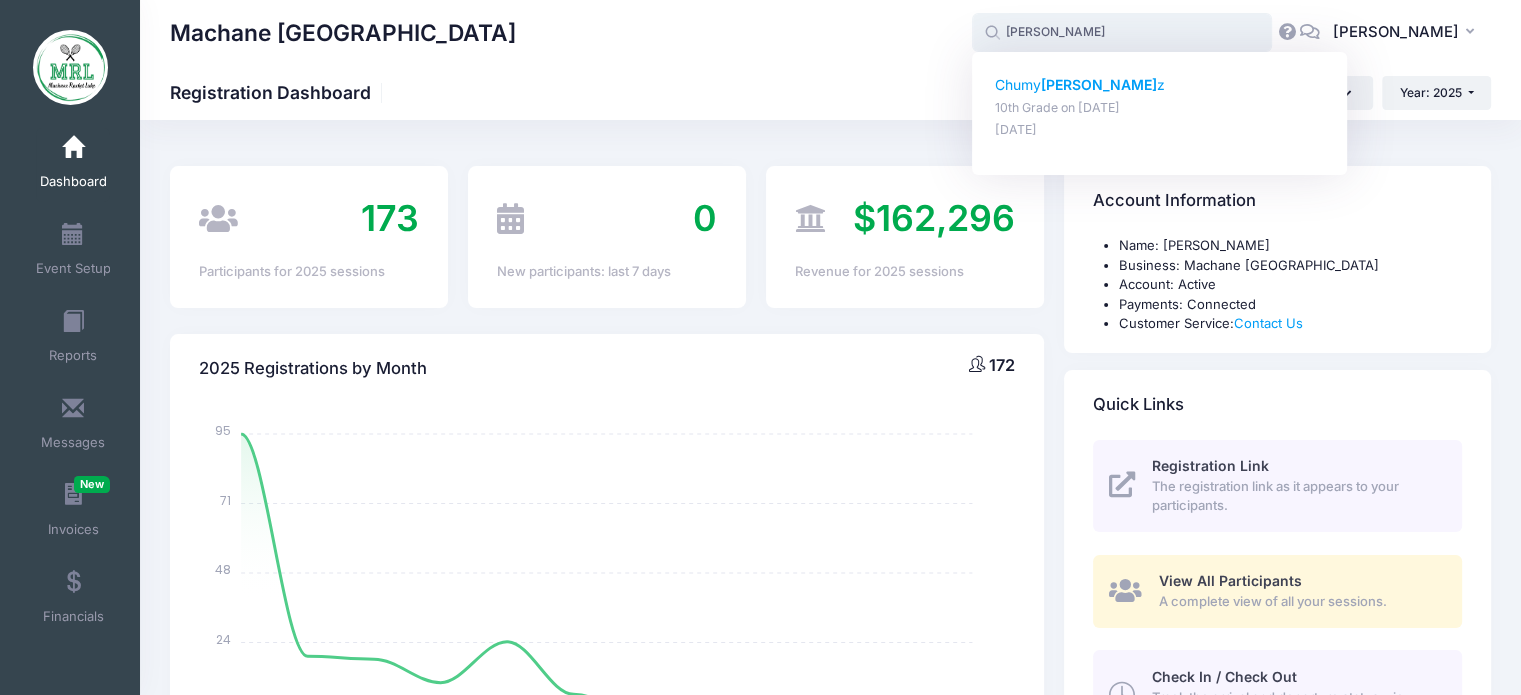 click on "[PERSON_NAME]" at bounding box center [1099, 84] 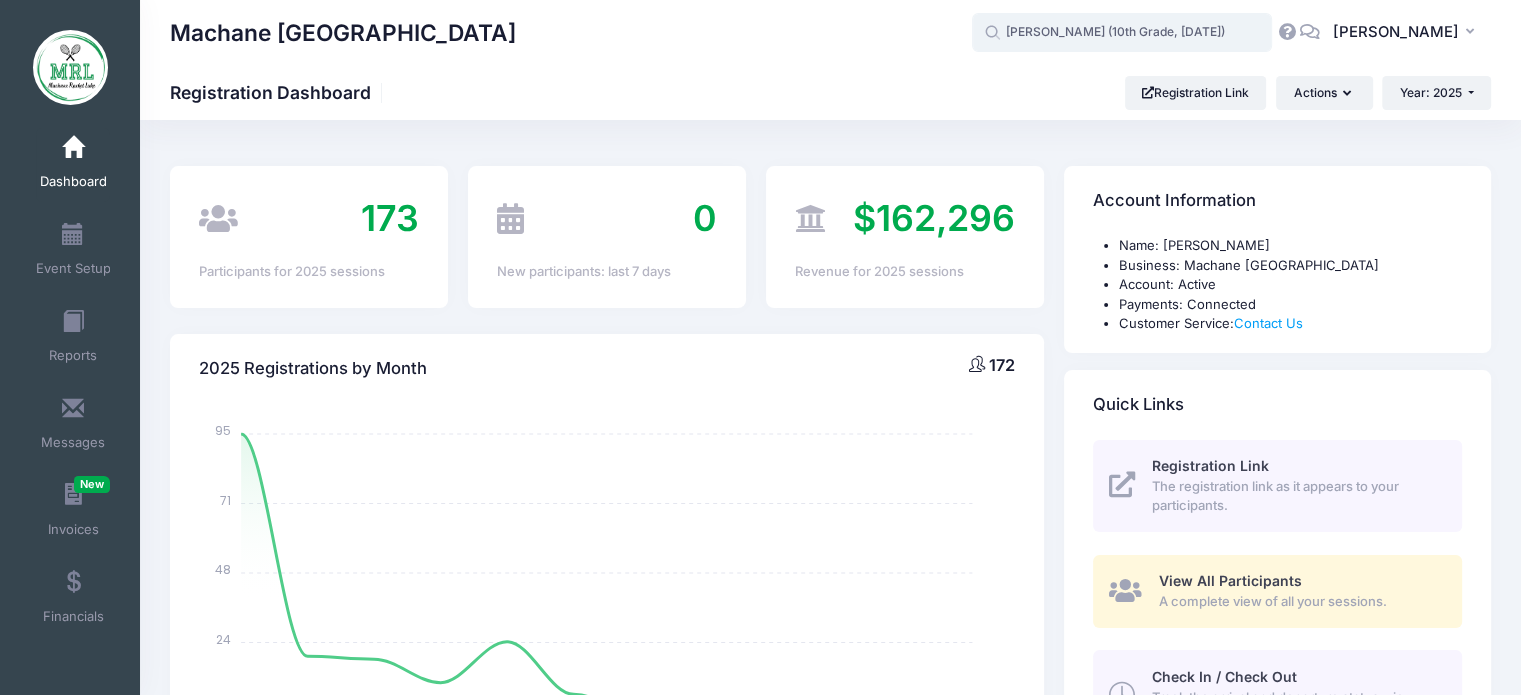 type on "[PERSON_NAME] (10th Grade, [DATE])" 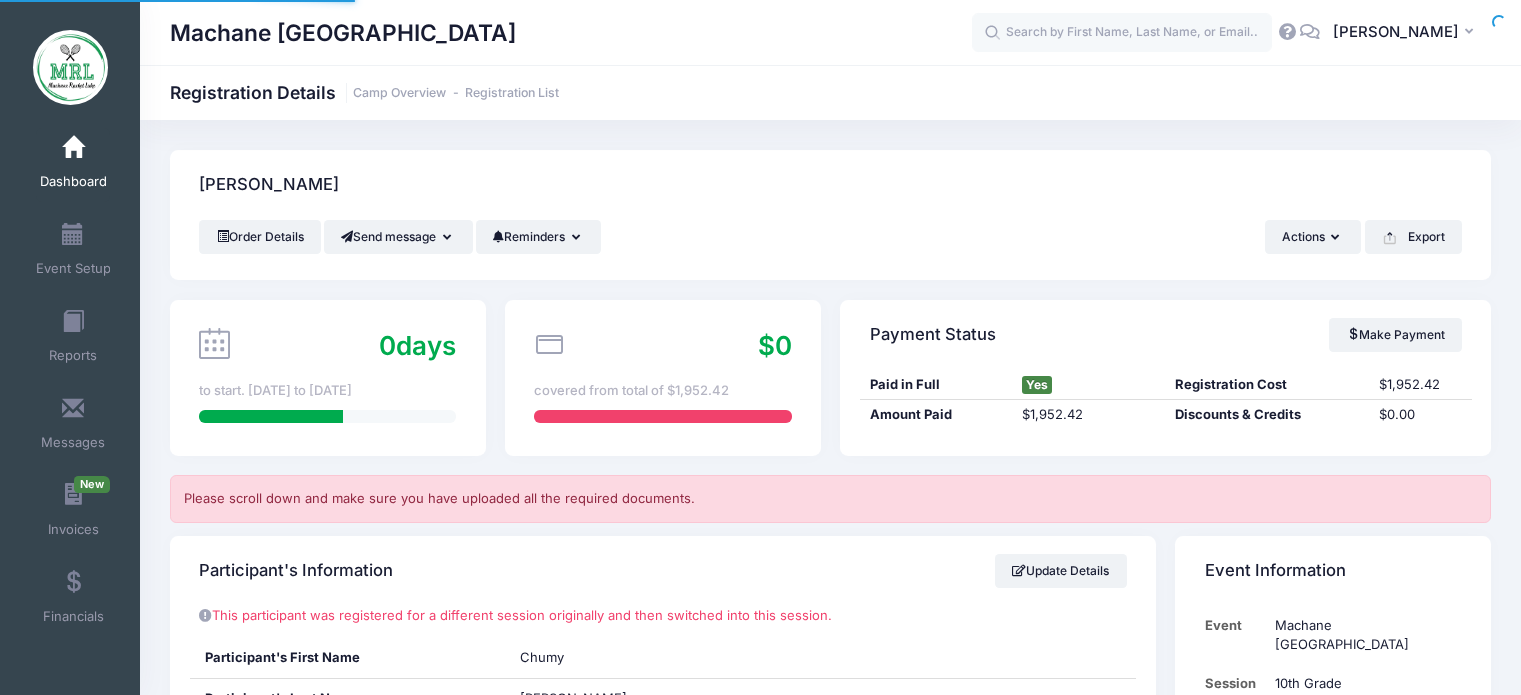 scroll, scrollTop: 0, scrollLeft: 0, axis: both 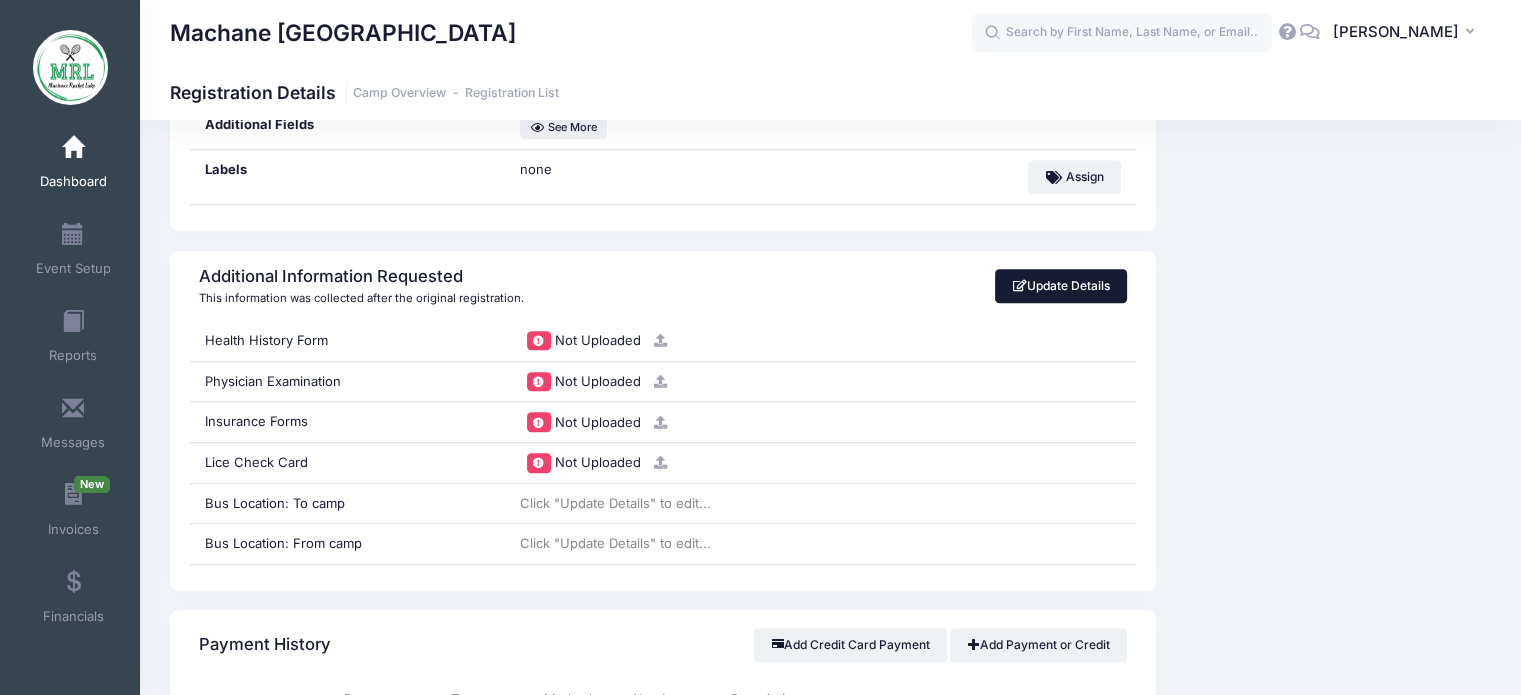 click on "Update Details" at bounding box center [1061, 286] 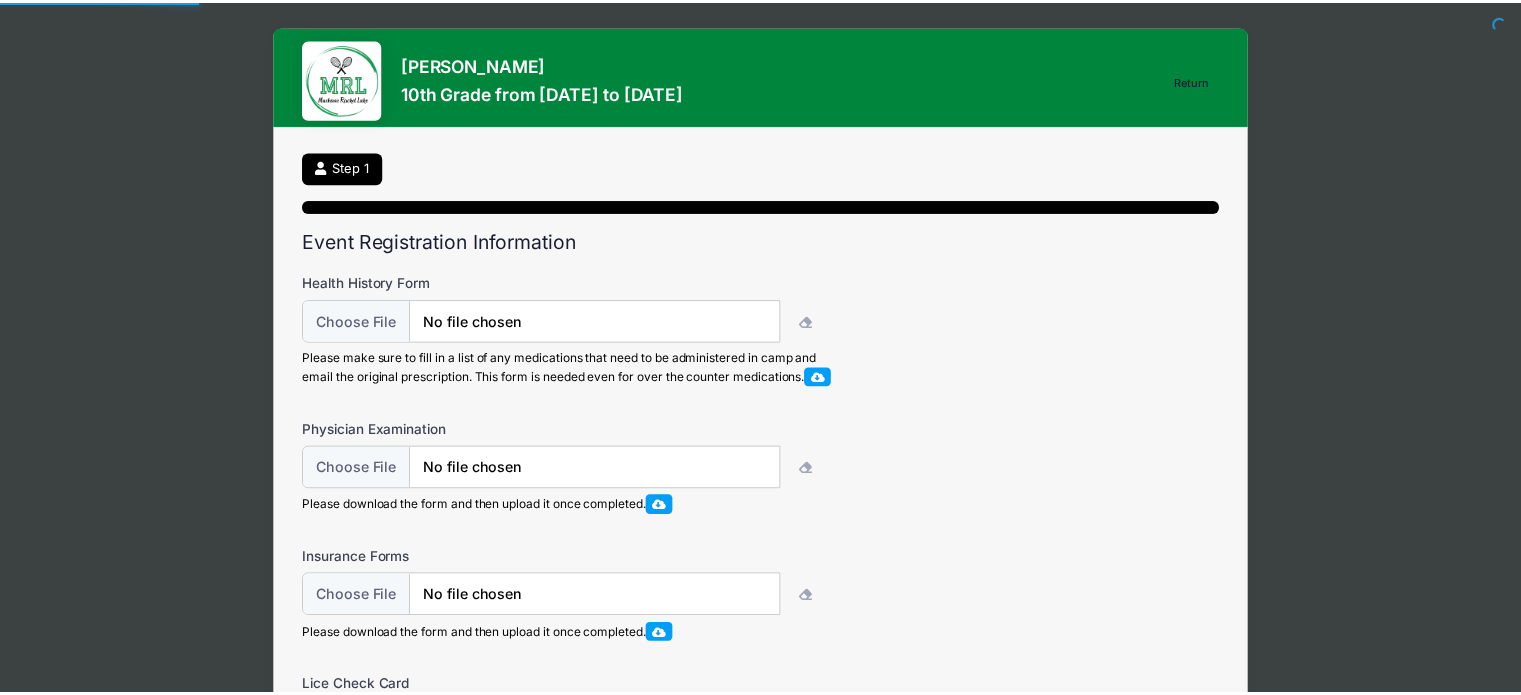 scroll, scrollTop: 0, scrollLeft: 0, axis: both 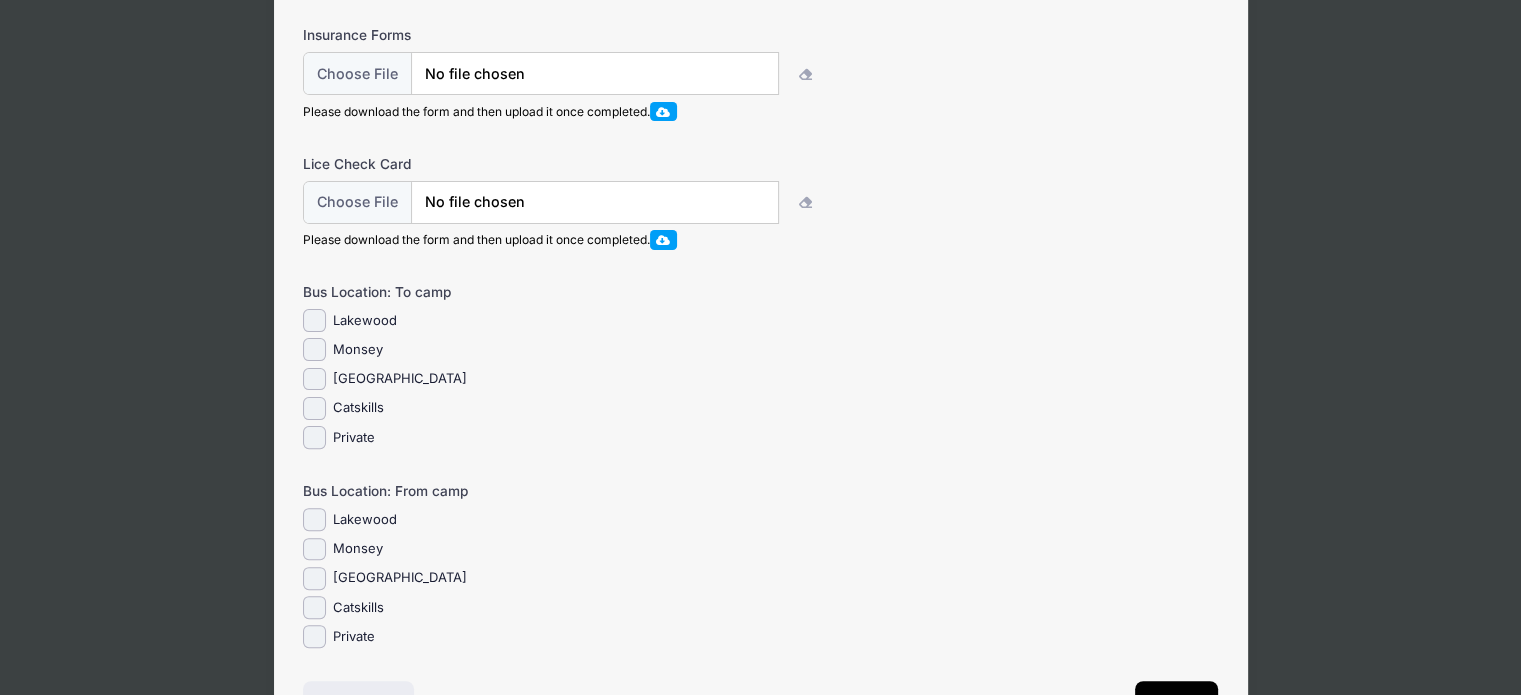 click on "Lakewood" at bounding box center (570, 320) 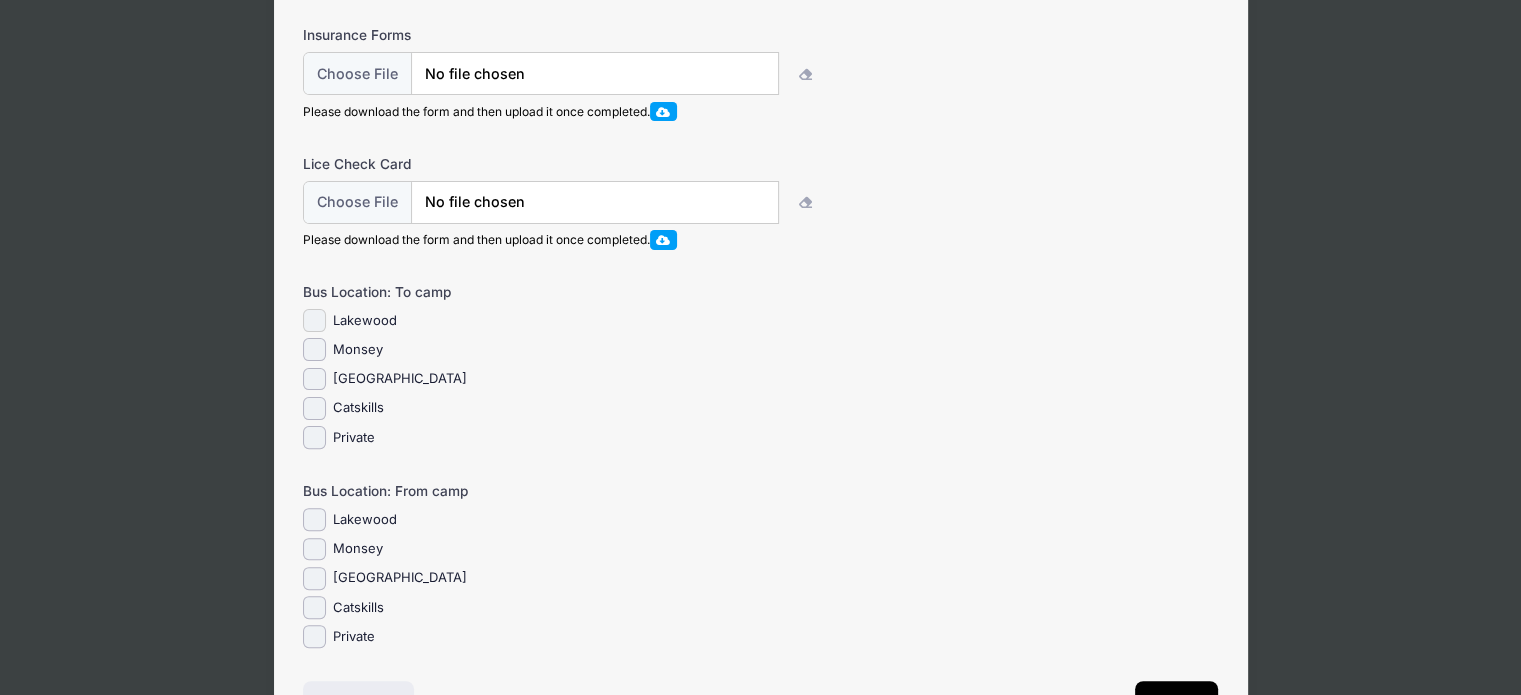 click on "Lakewood" at bounding box center [314, 320] 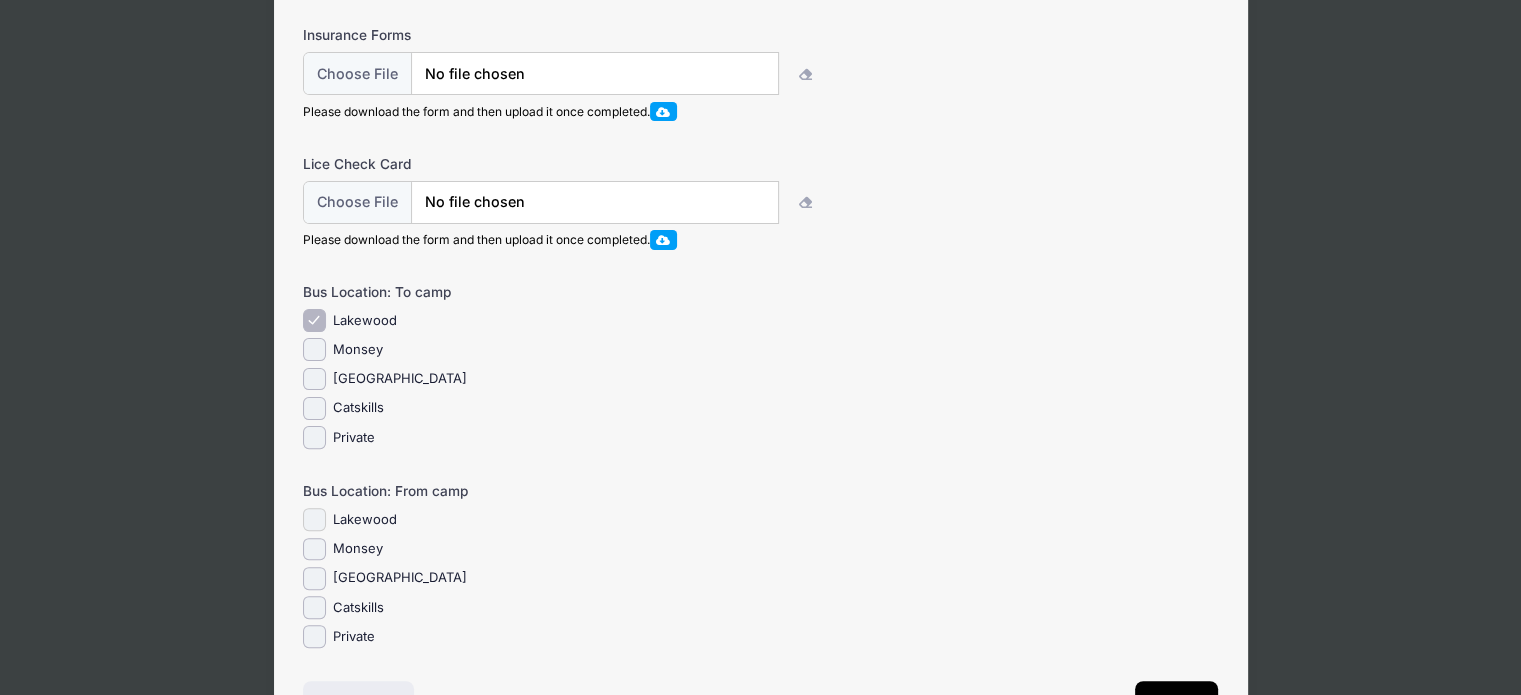 click on "Lakewood" at bounding box center (314, 519) 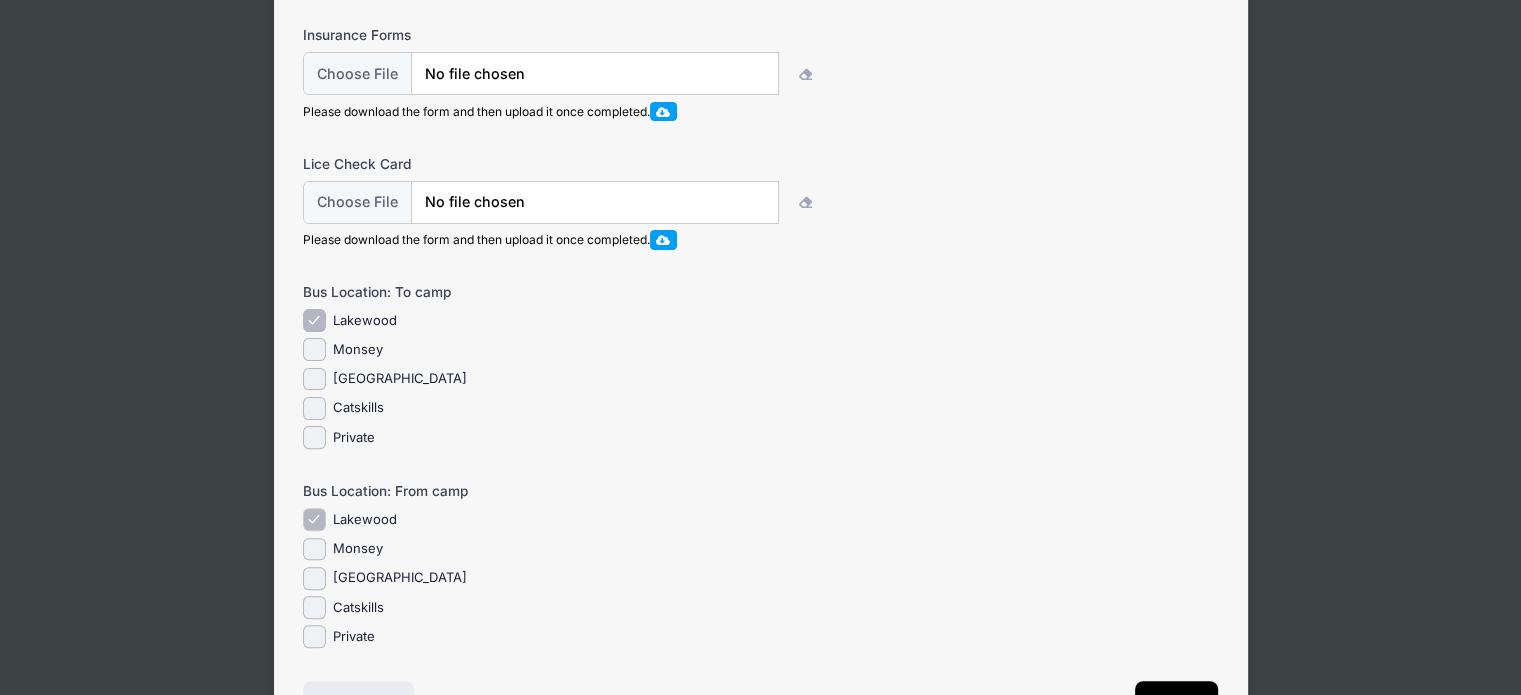 scroll, scrollTop: 676, scrollLeft: 0, axis: vertical 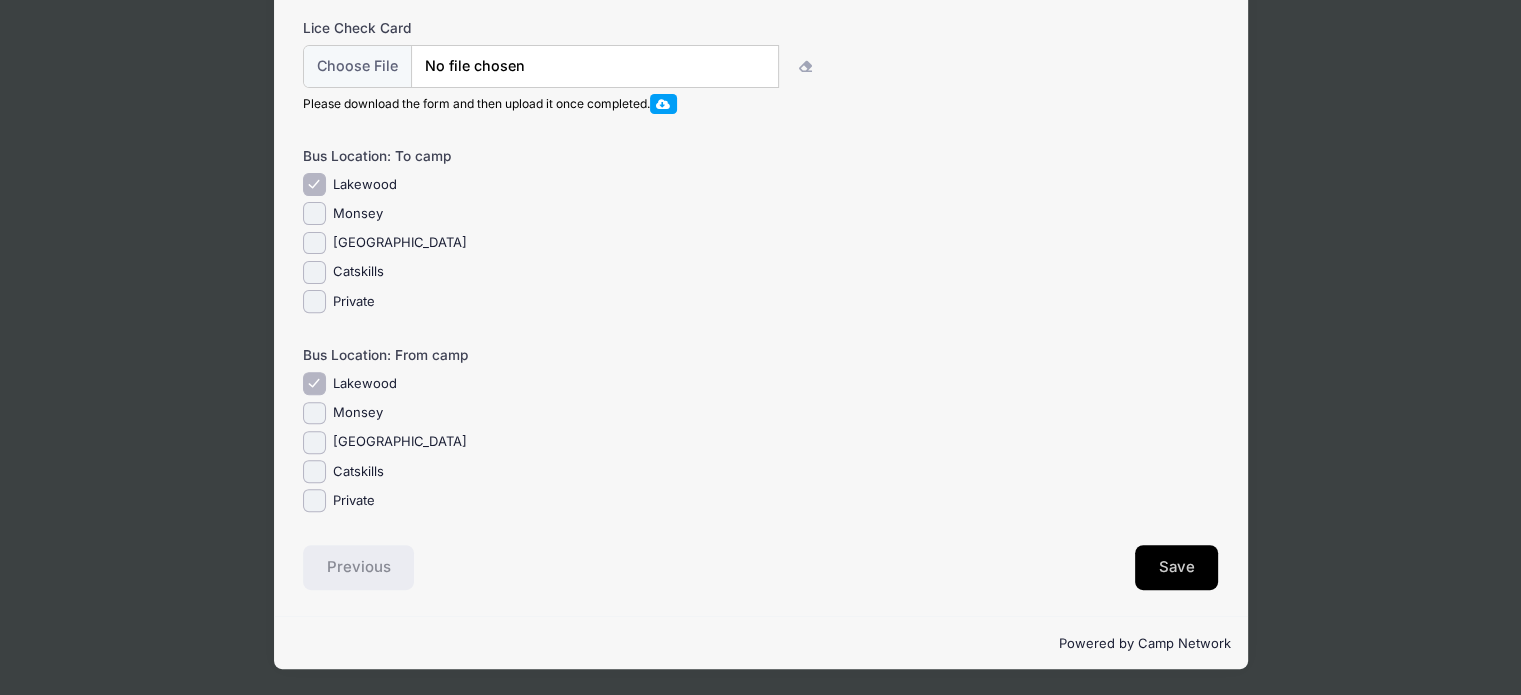 click on "Save" at bounding box center [1177, 568] 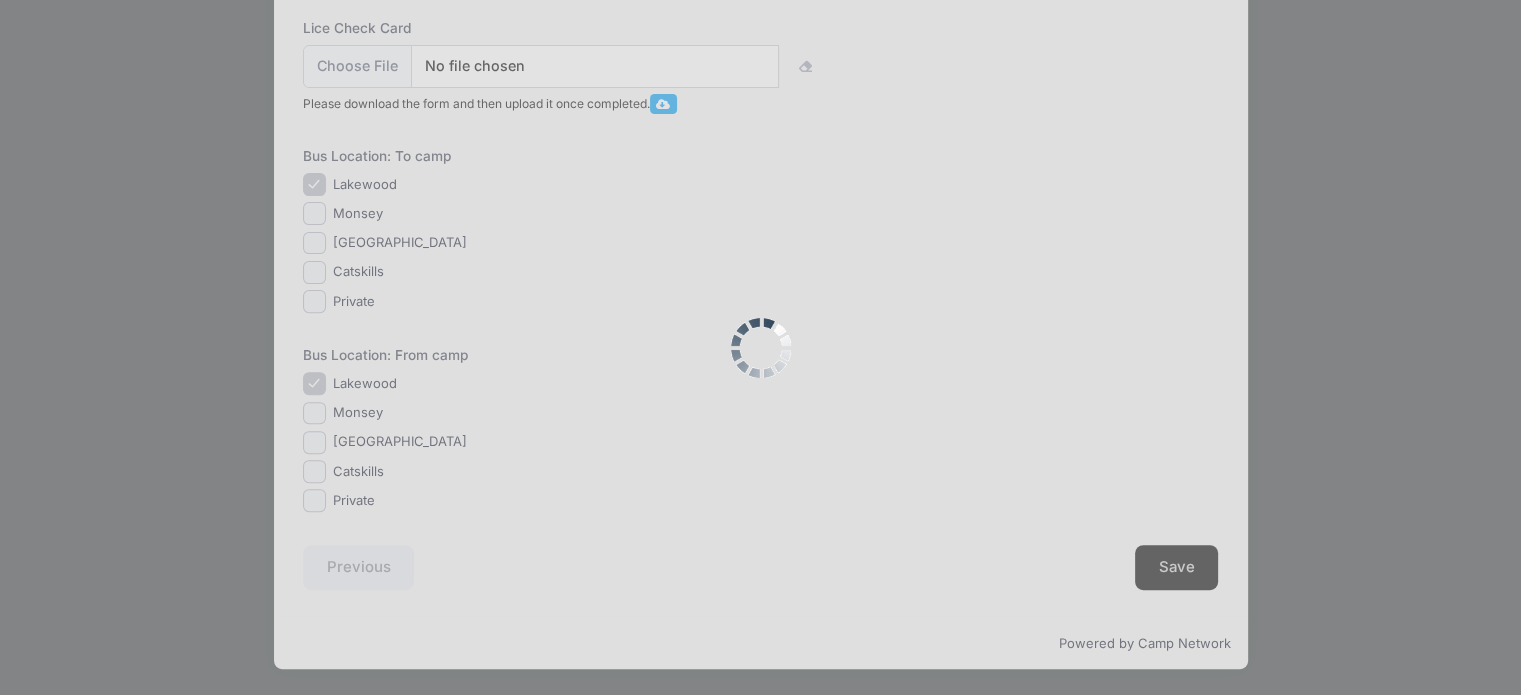 scroll, scrollTop: 0, scrollLeft: 0, axis: both 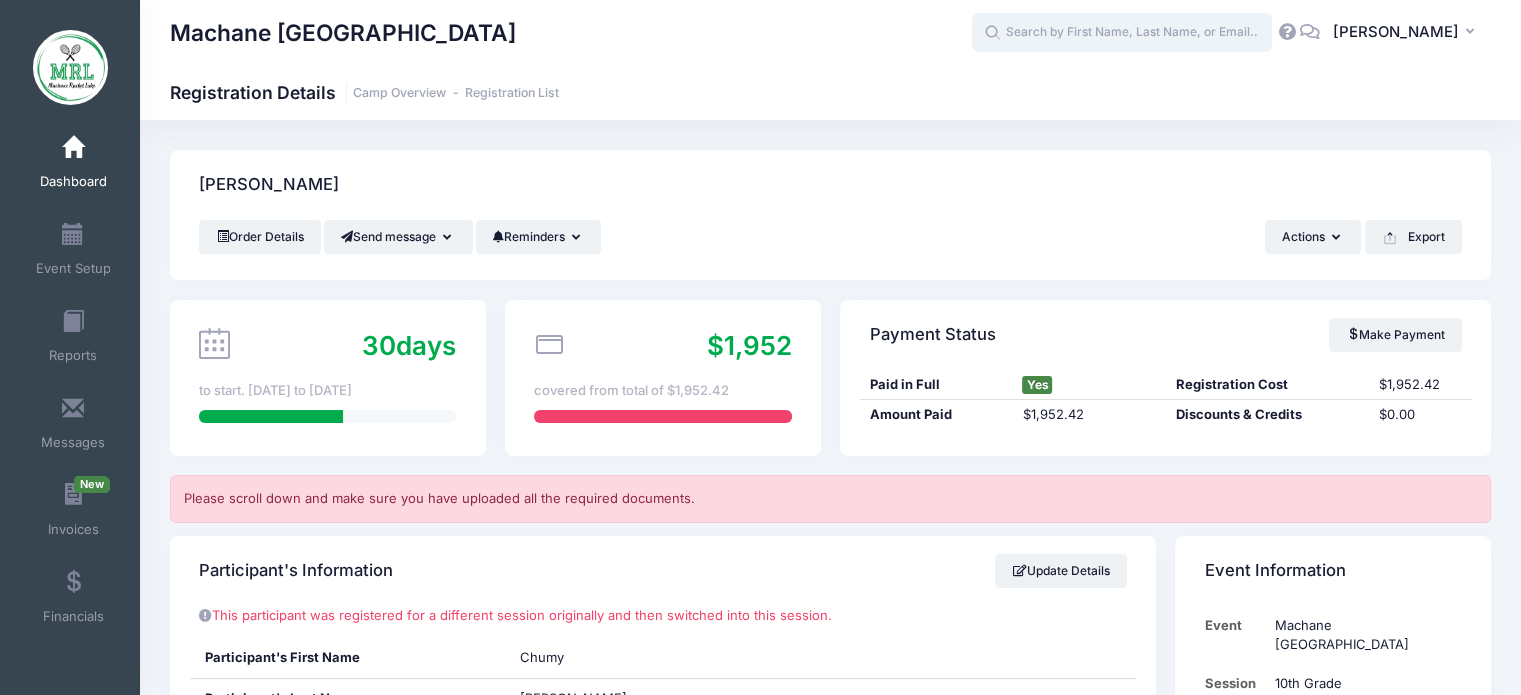 click at bounding box center [1122, 33] 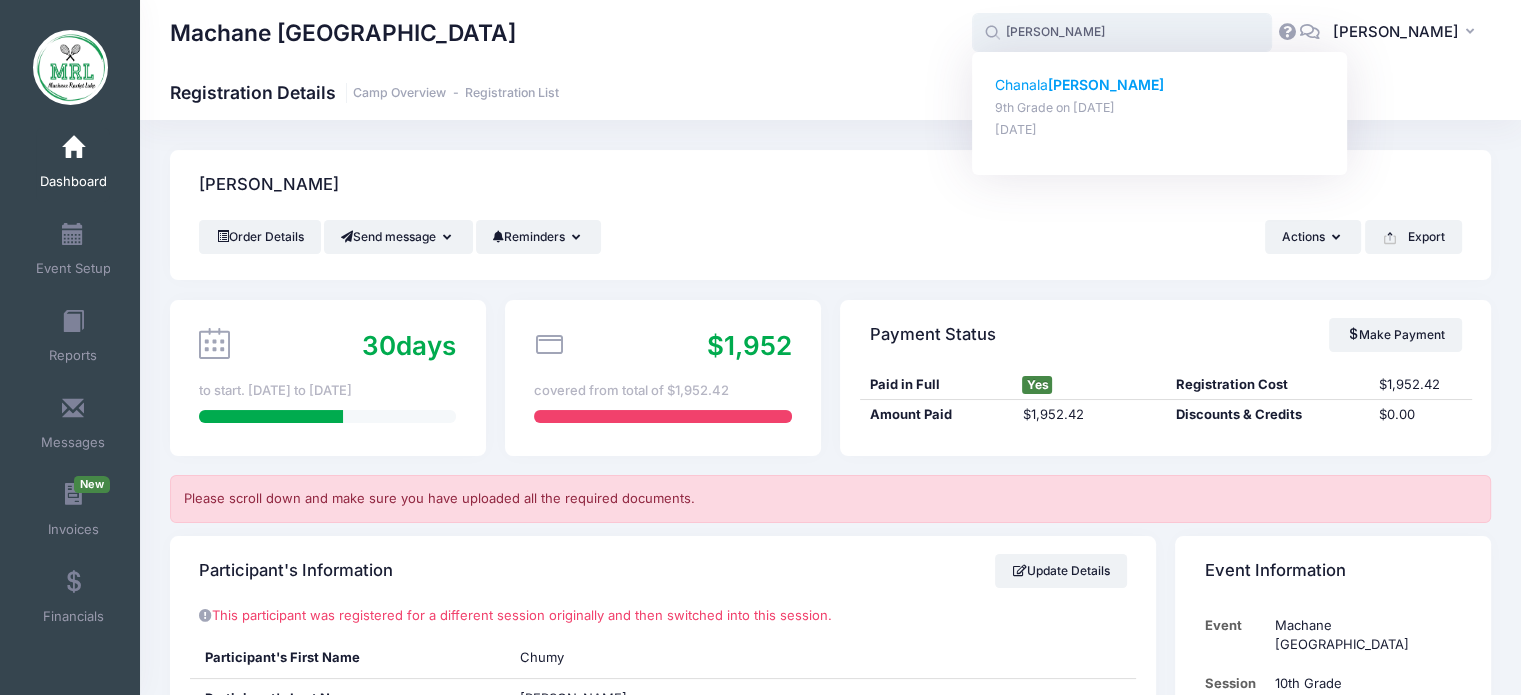 click on "[PERSON_NAME]" at bounding box center [1160, 85] 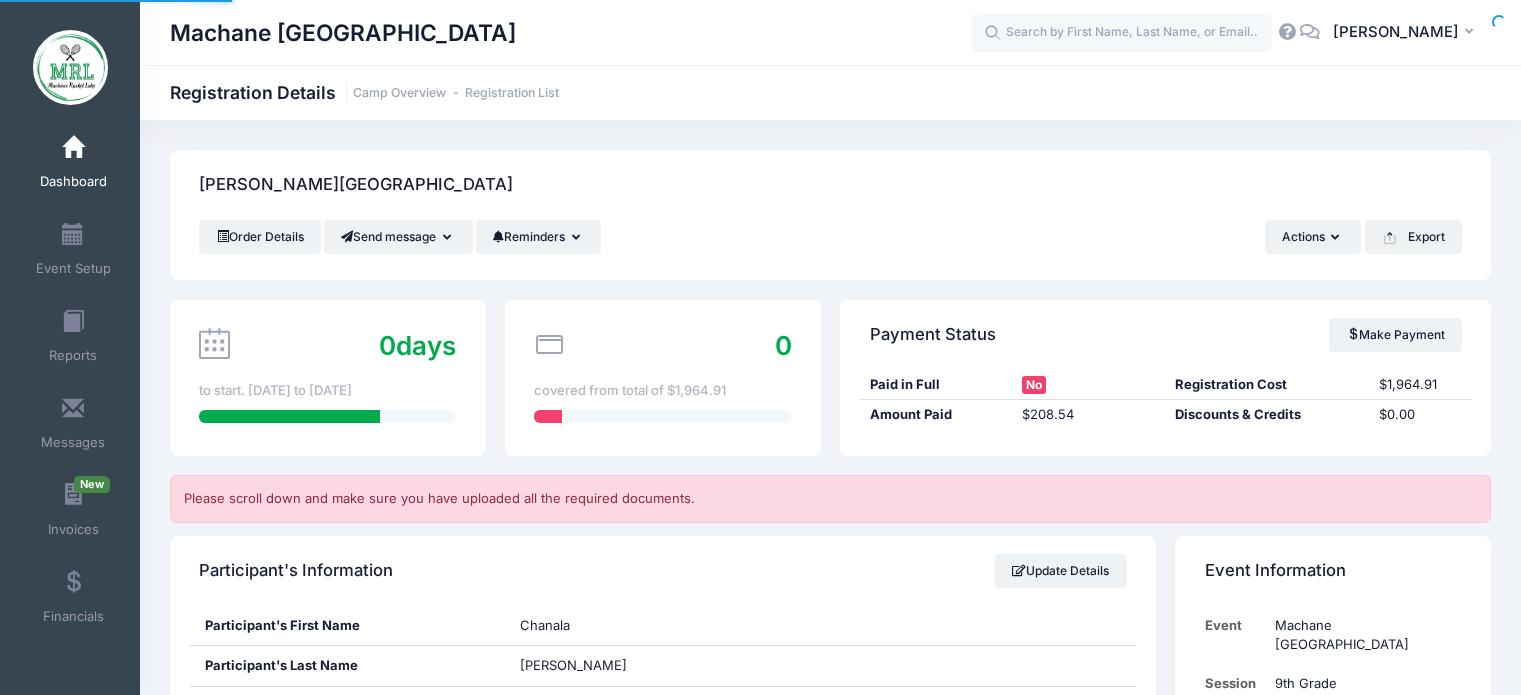 scroll, scrollTop: 0, scrollLeft: 0, axis: both 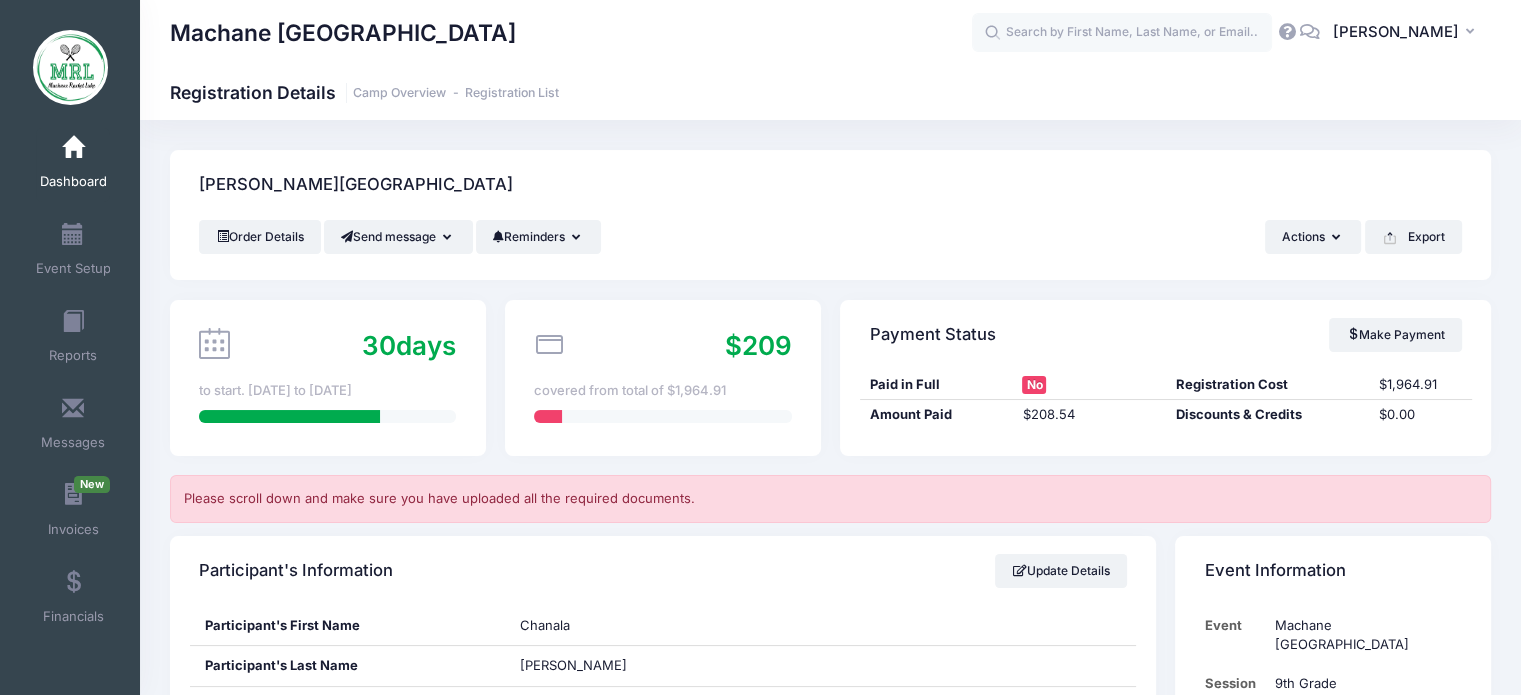 click on "Dashboard" at bounding box center (73, 165) 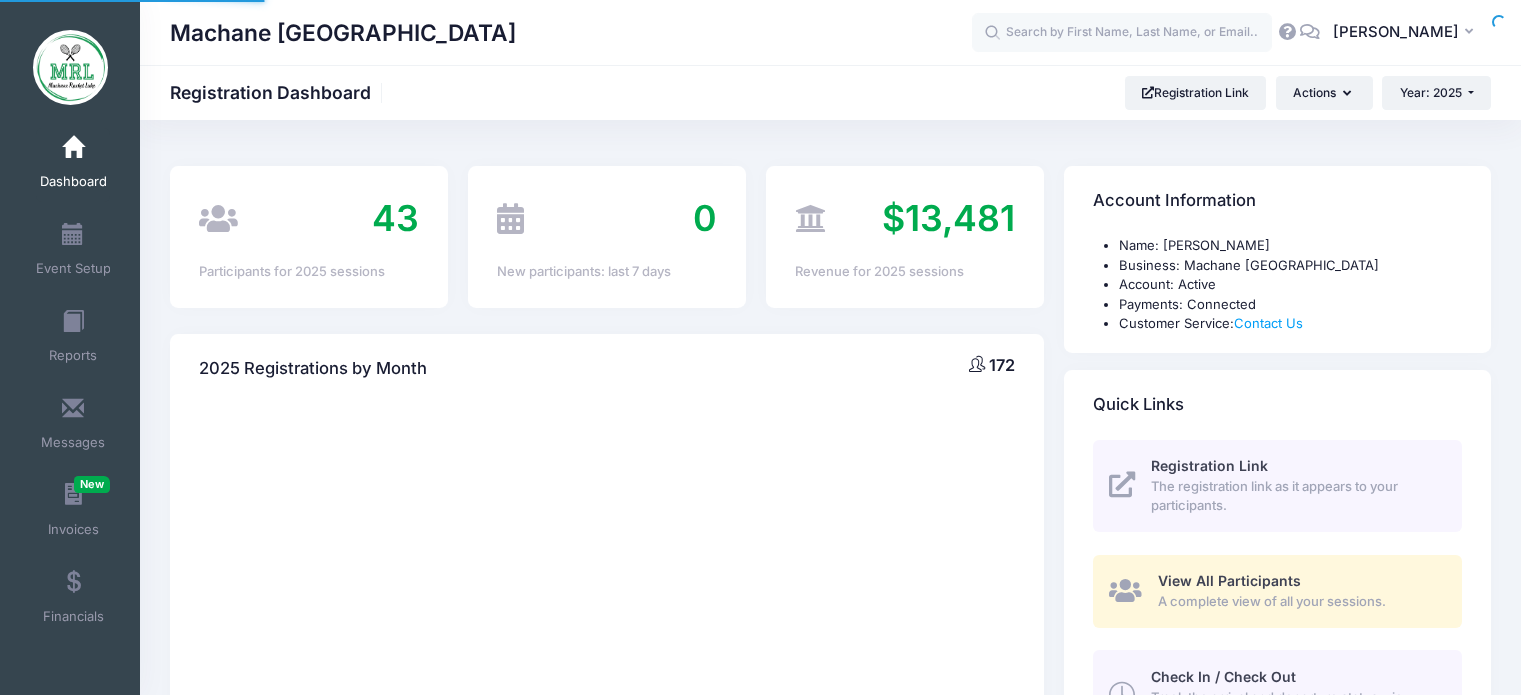 scroll, scrollTop: 0, scrollLeft: 0, axis: both 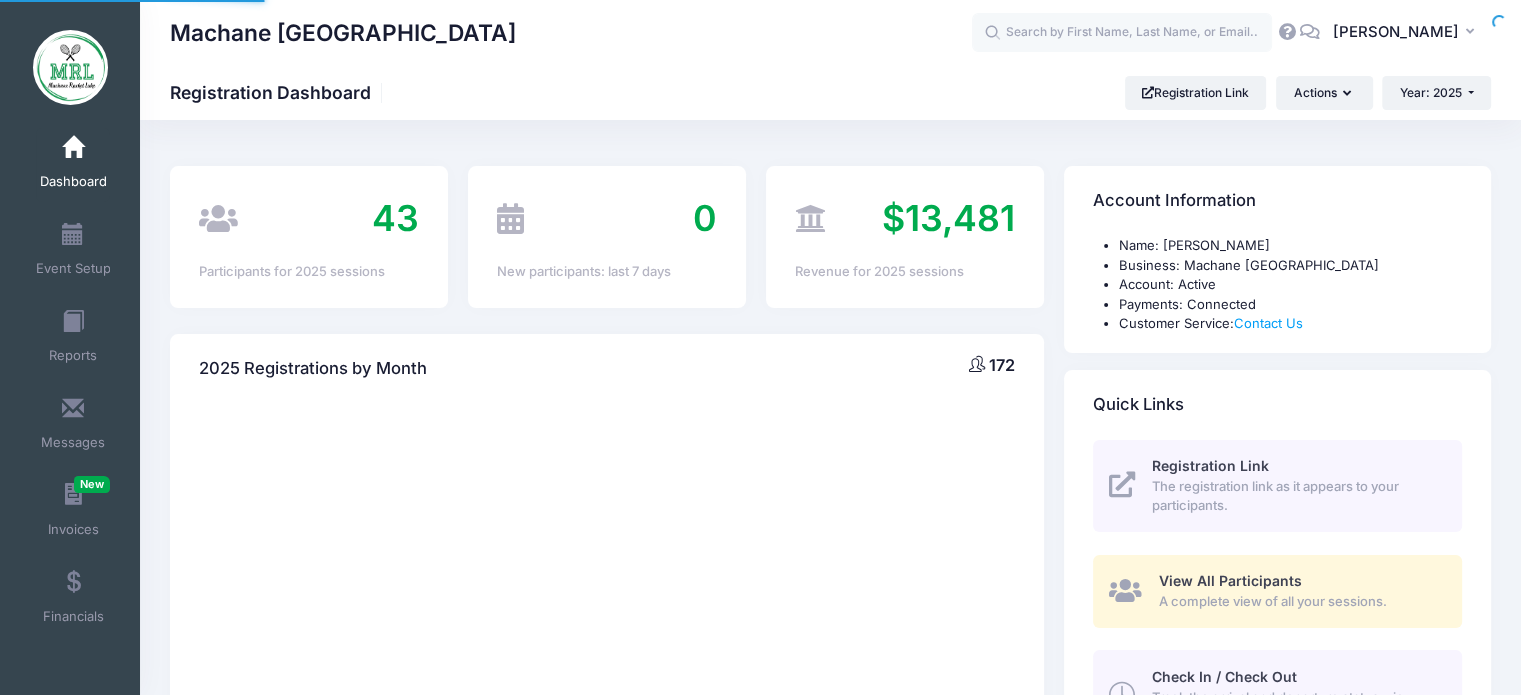 select 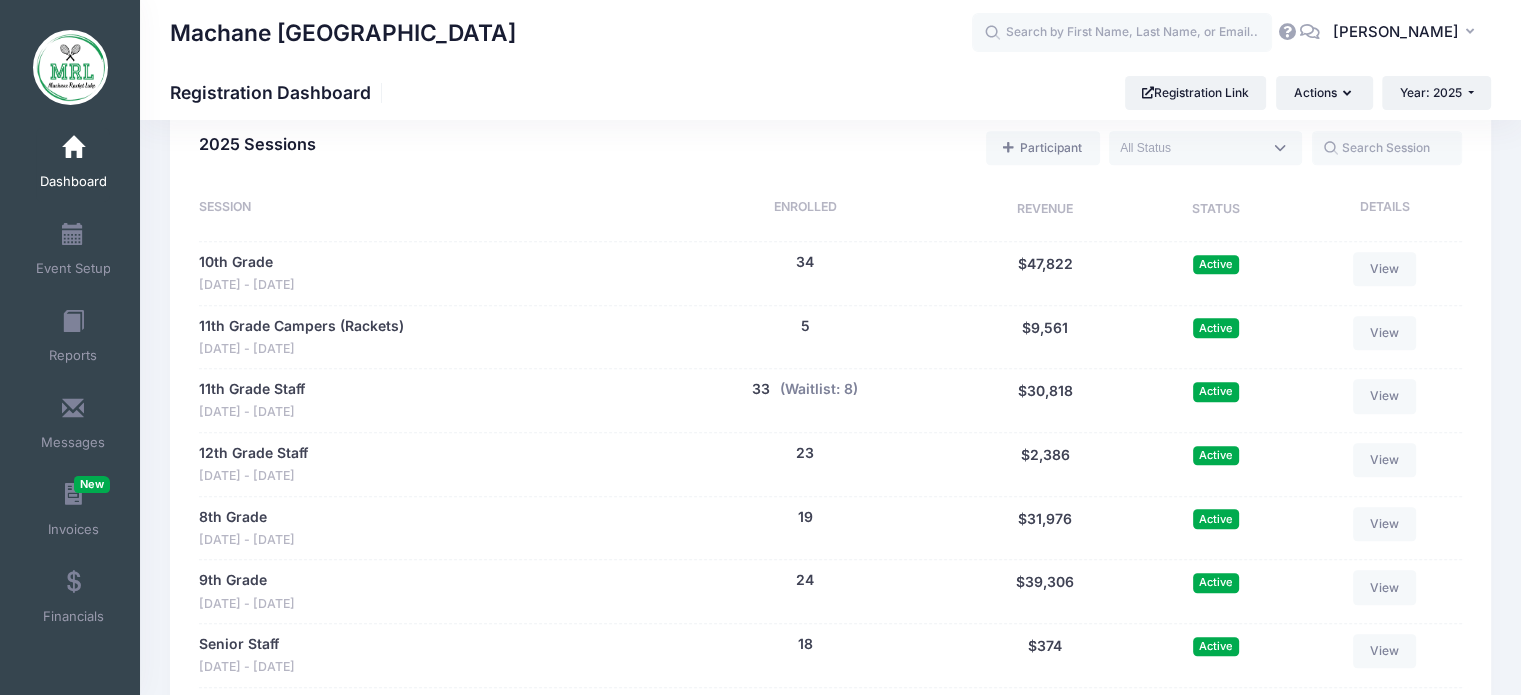 scroll, scrollTop: 895, scrollLeft: 0, axis: vertical 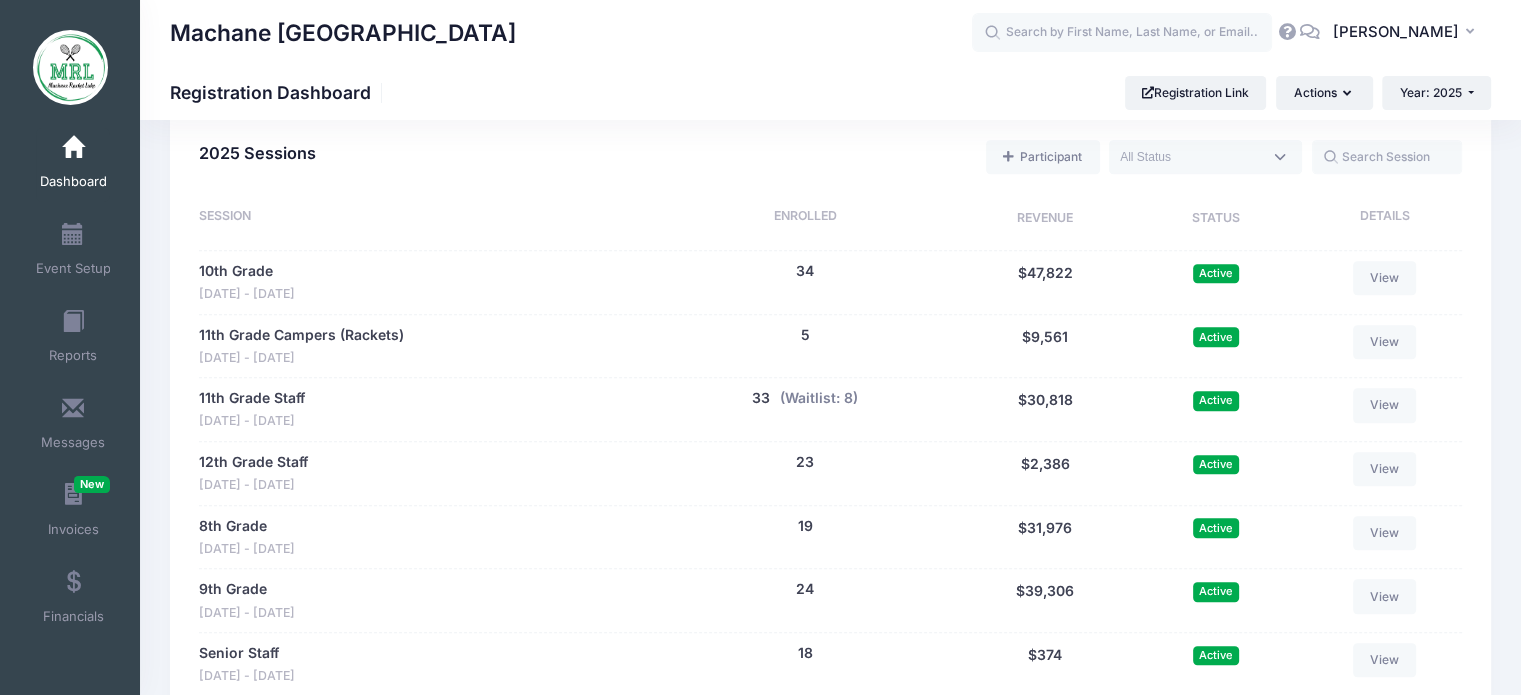 click on "MT [PERSON_NAME]      My Profile
My Events
My Registrations
Settings
Announcements
Help
Logout" at bounding box center (1231, 33) 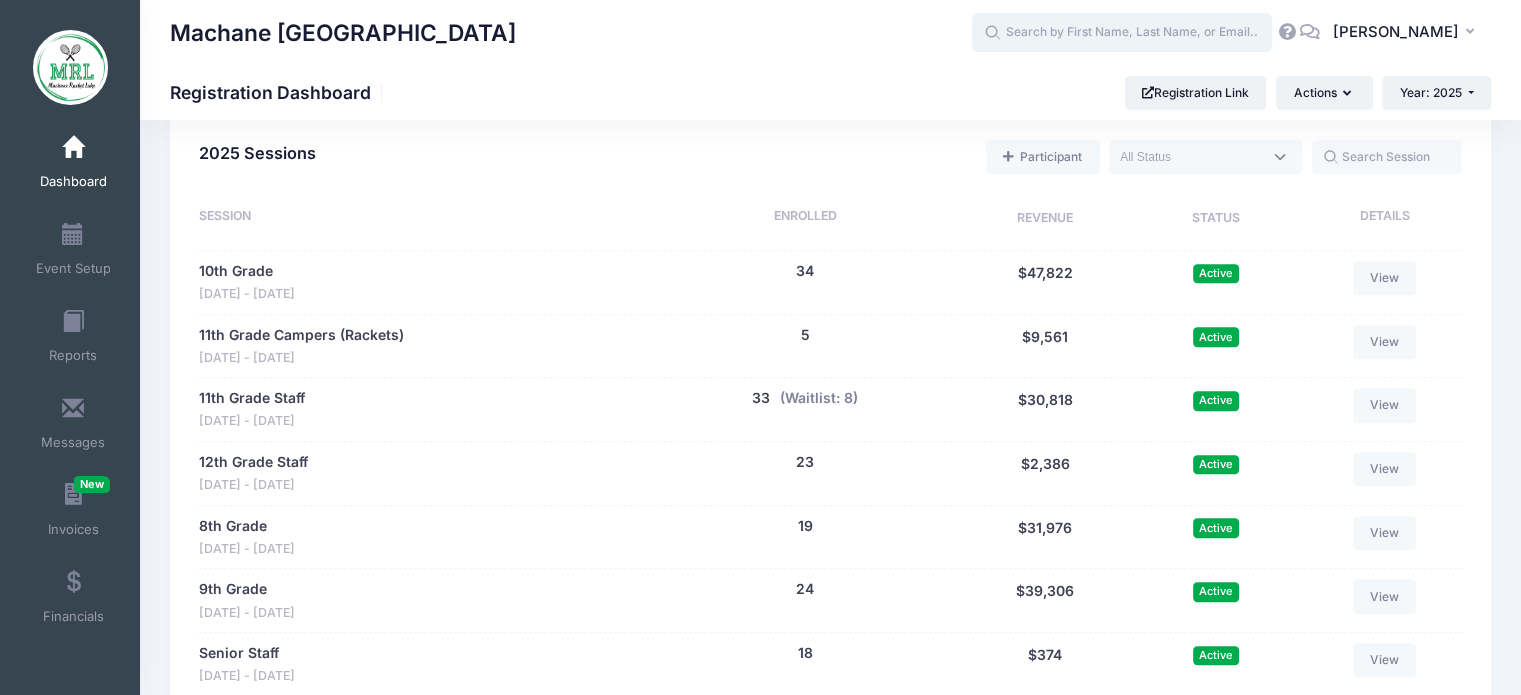 click at bounding box center (1122, 33) 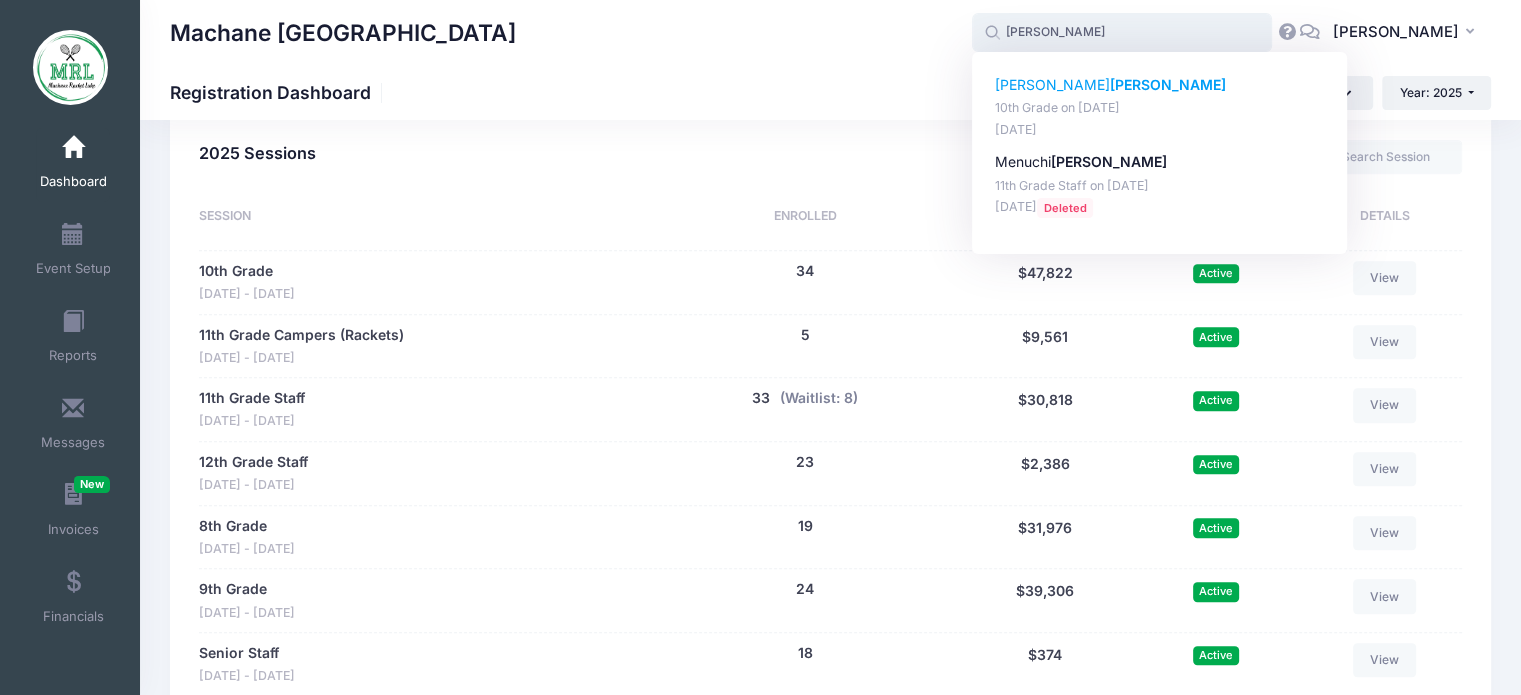 click on "10th Grade on [DATE]" at bounding box center (1160, 108) 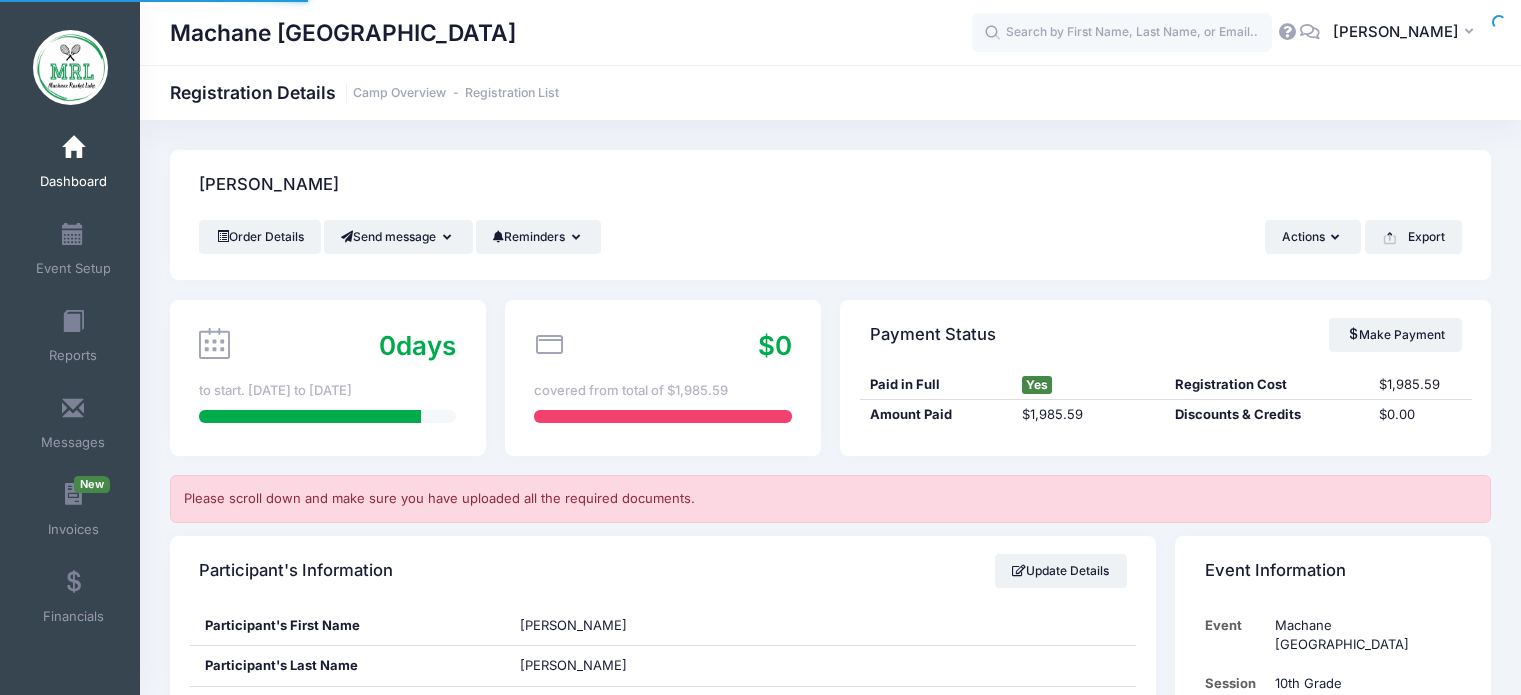scroll, scrollTop: 0, scrollLeft: 0, axis: both 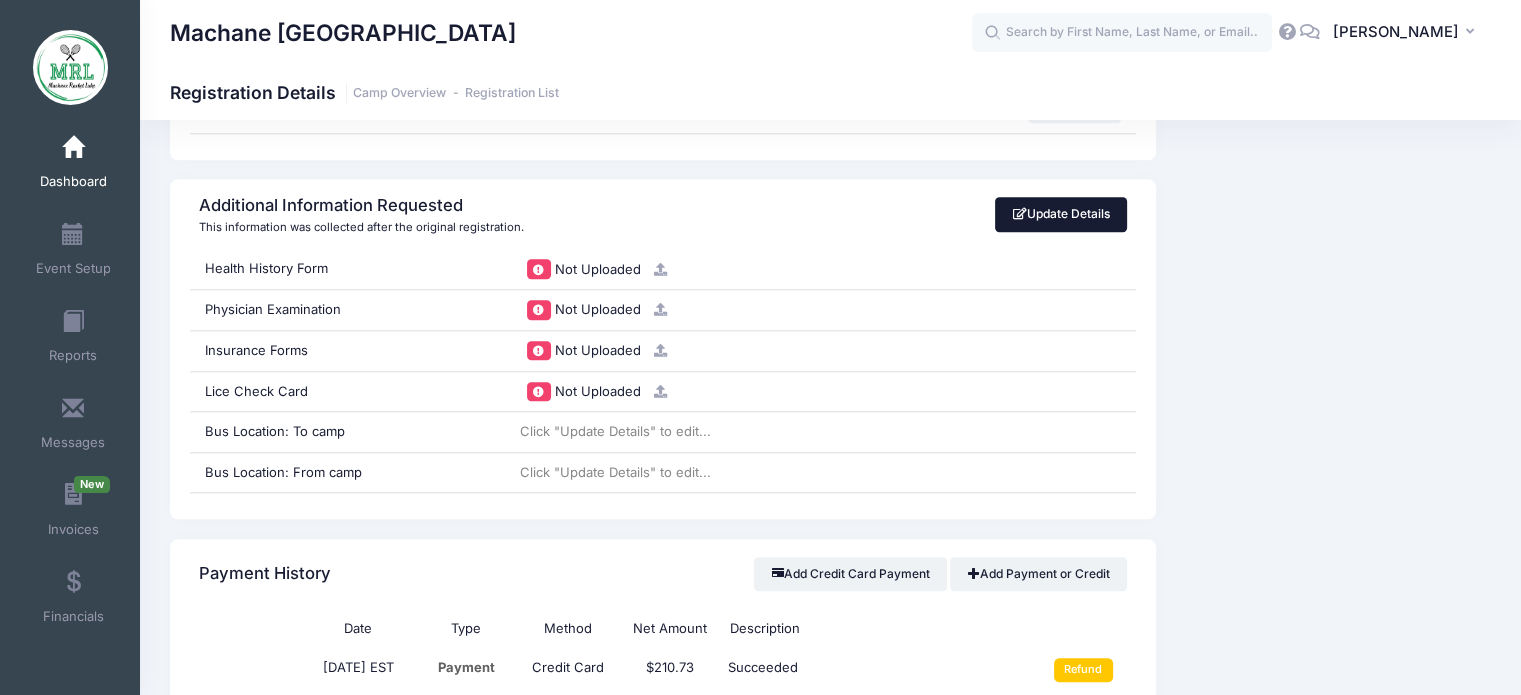 click on "Update Details" at bounding box center [1061, 214] 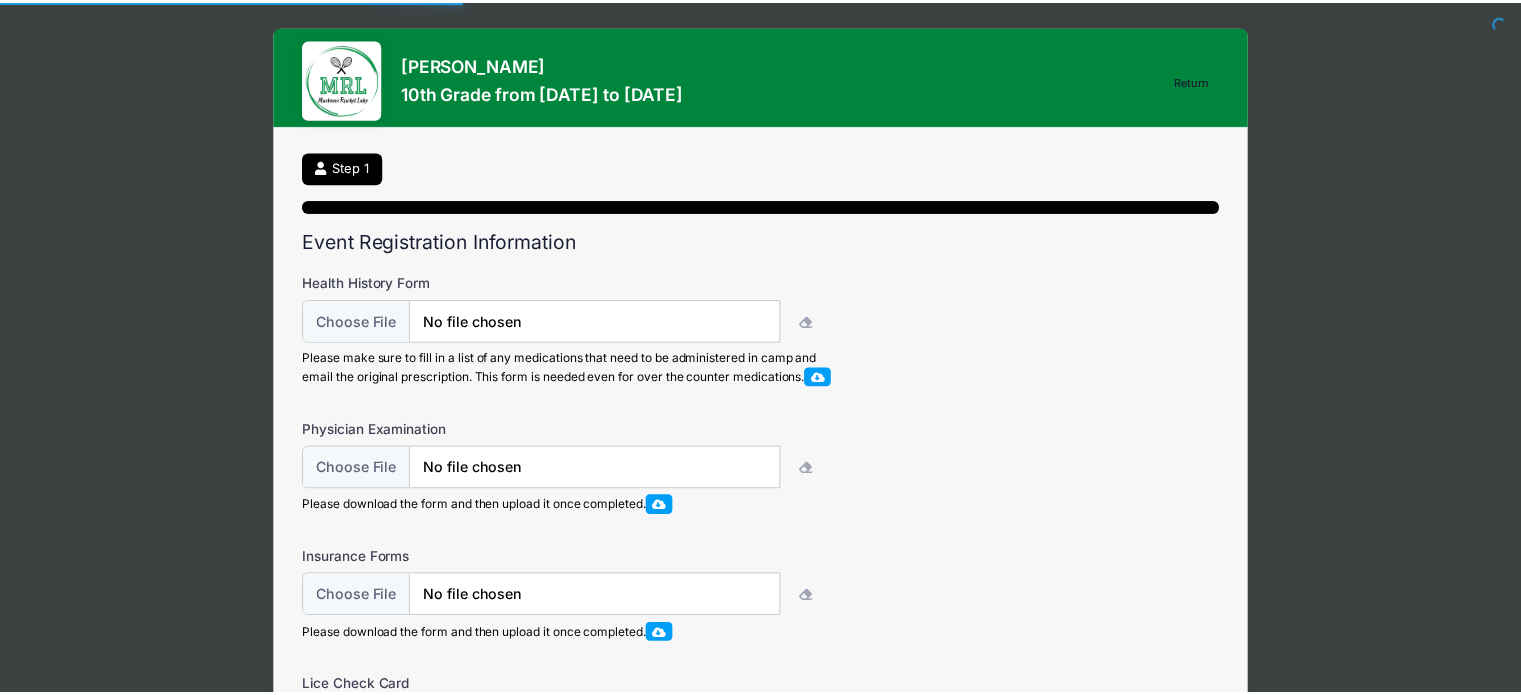 scroll, scrollTop: 0, scrollLeft: 0, axis: both 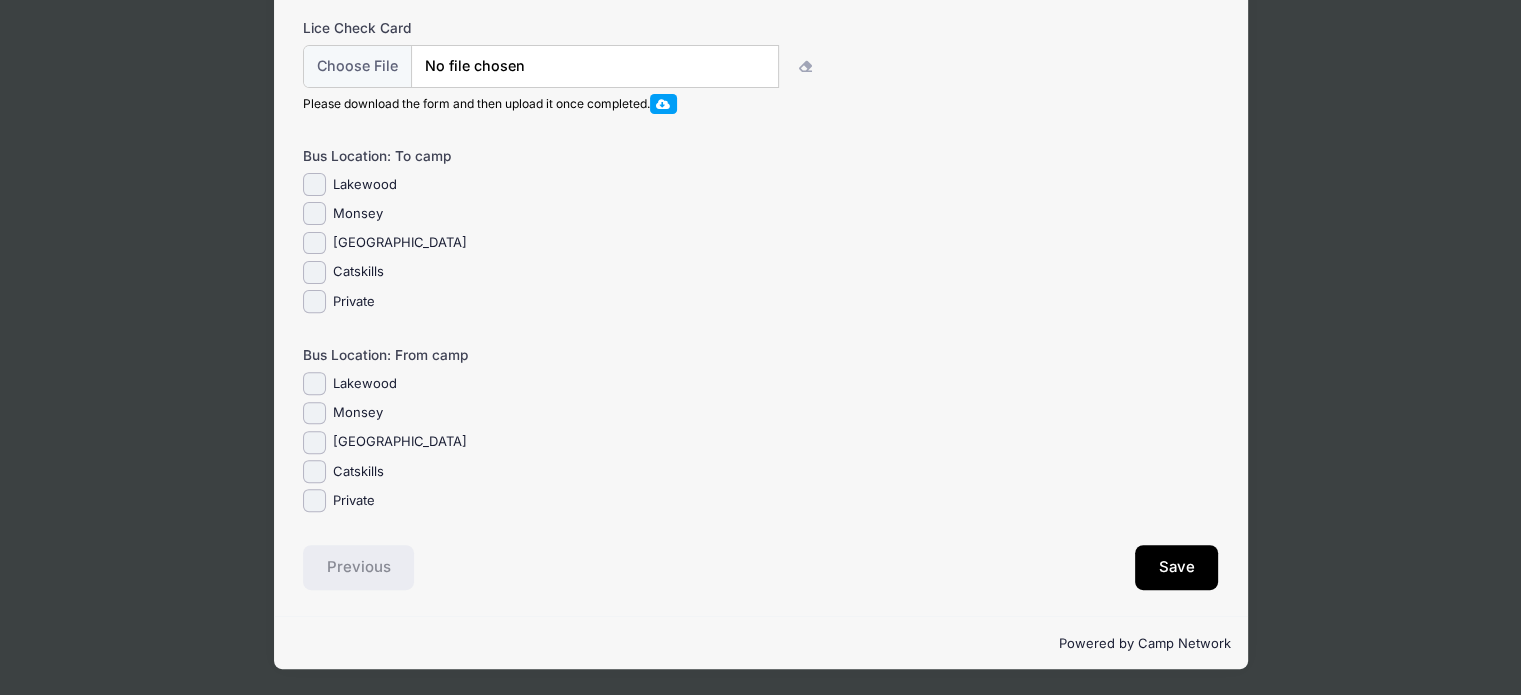 click on "[GEOGRAPHIC_DATA]" at bounding box center [400, 442] 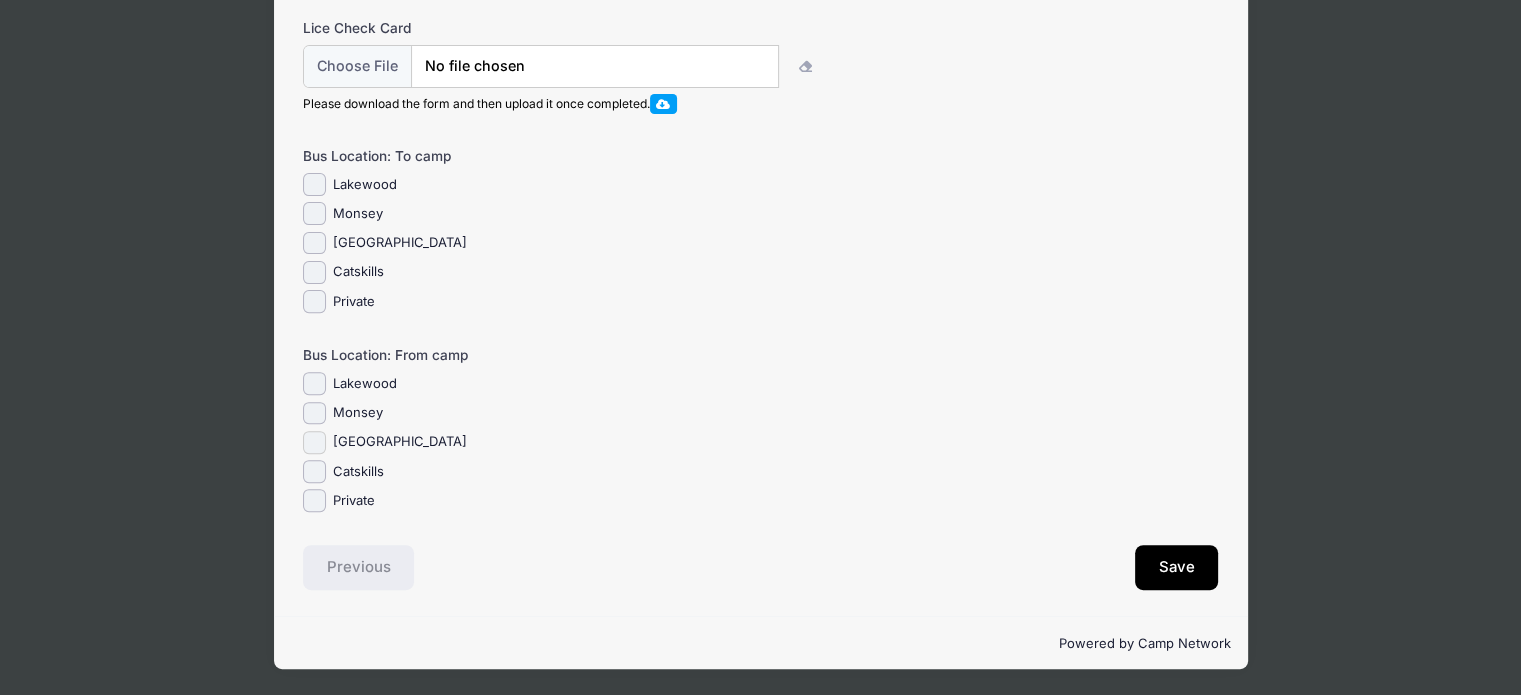 click on "[GEOGRAPHIC_DATA]" at bounding box center (314, 442) 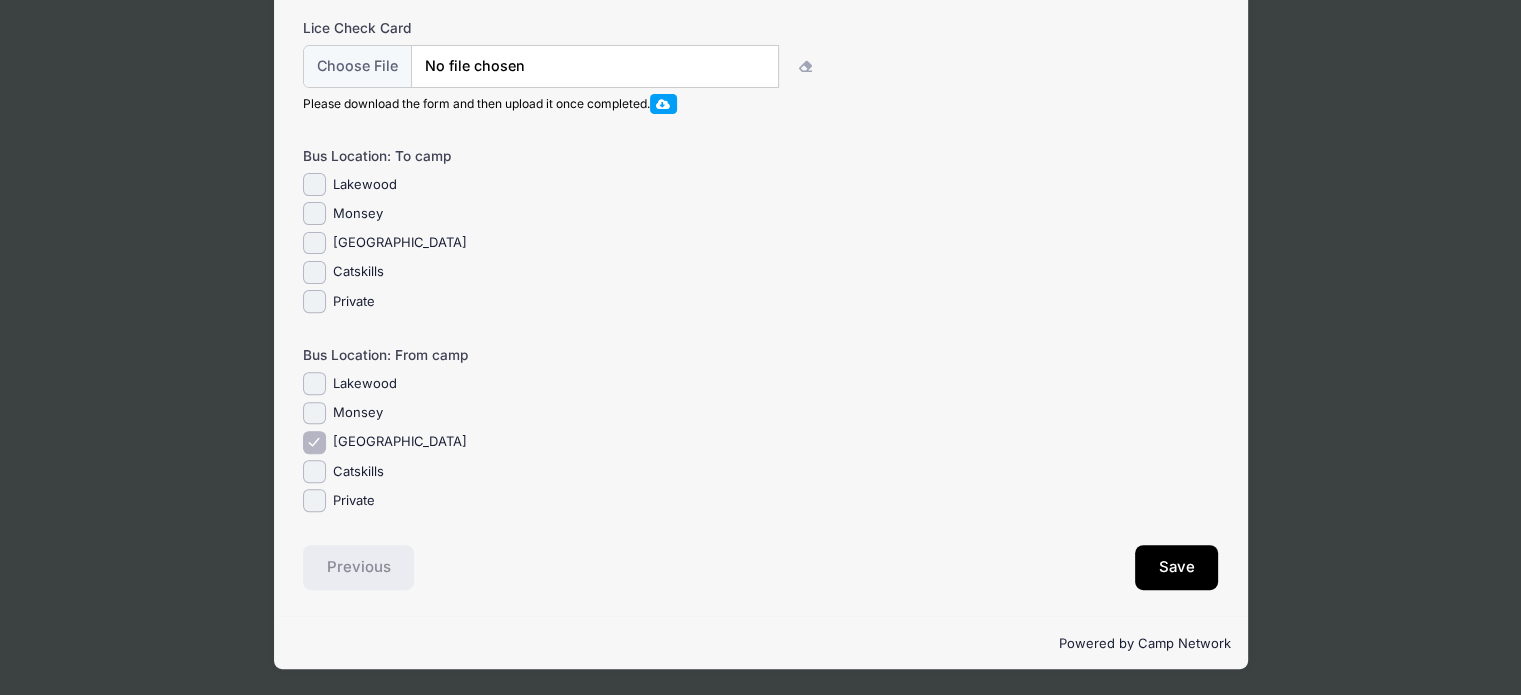 click on "[GEOGRAPHIC_DATA]" at bounding box center (400, 243) 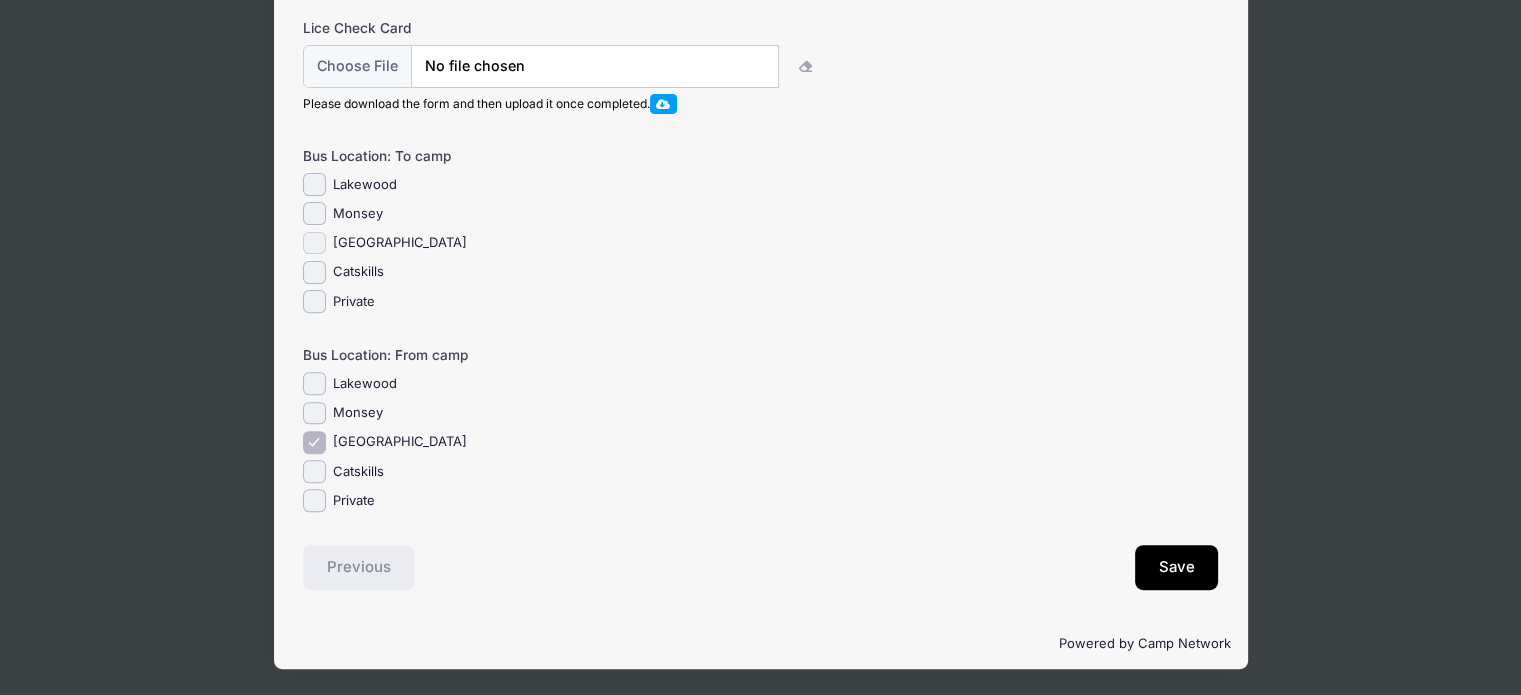 checkbox on "true" 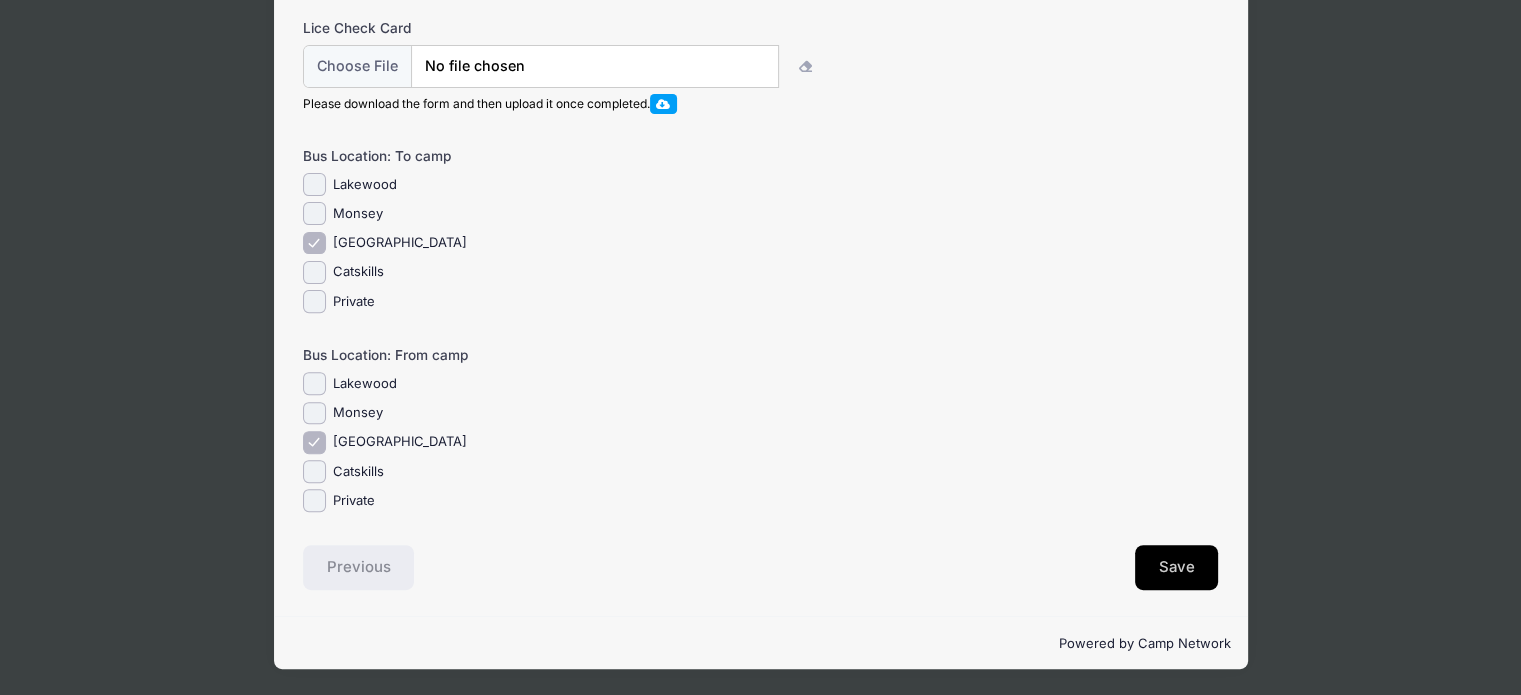click on "Save" at bounding box center [1177, 568] 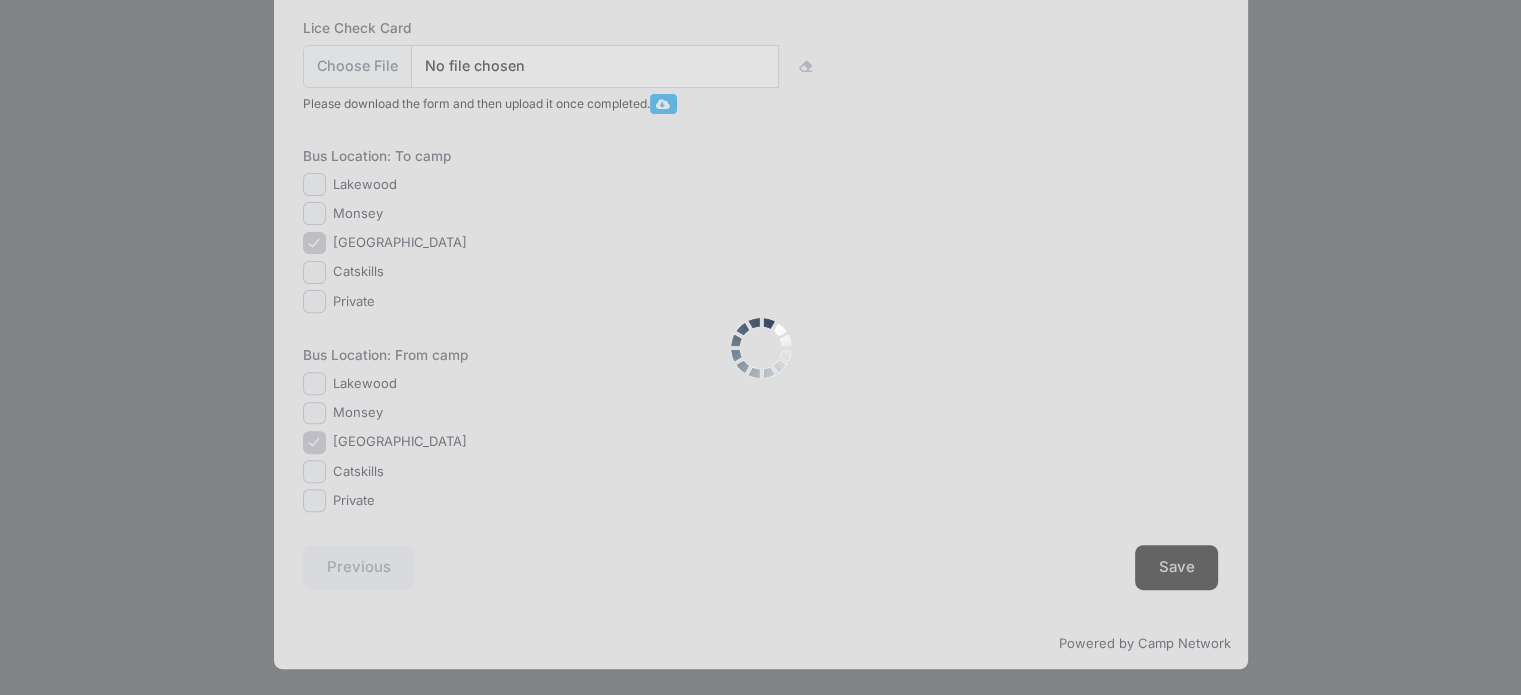 scroll, scrollTop: 0, scrollLeft: 0, axis: both 